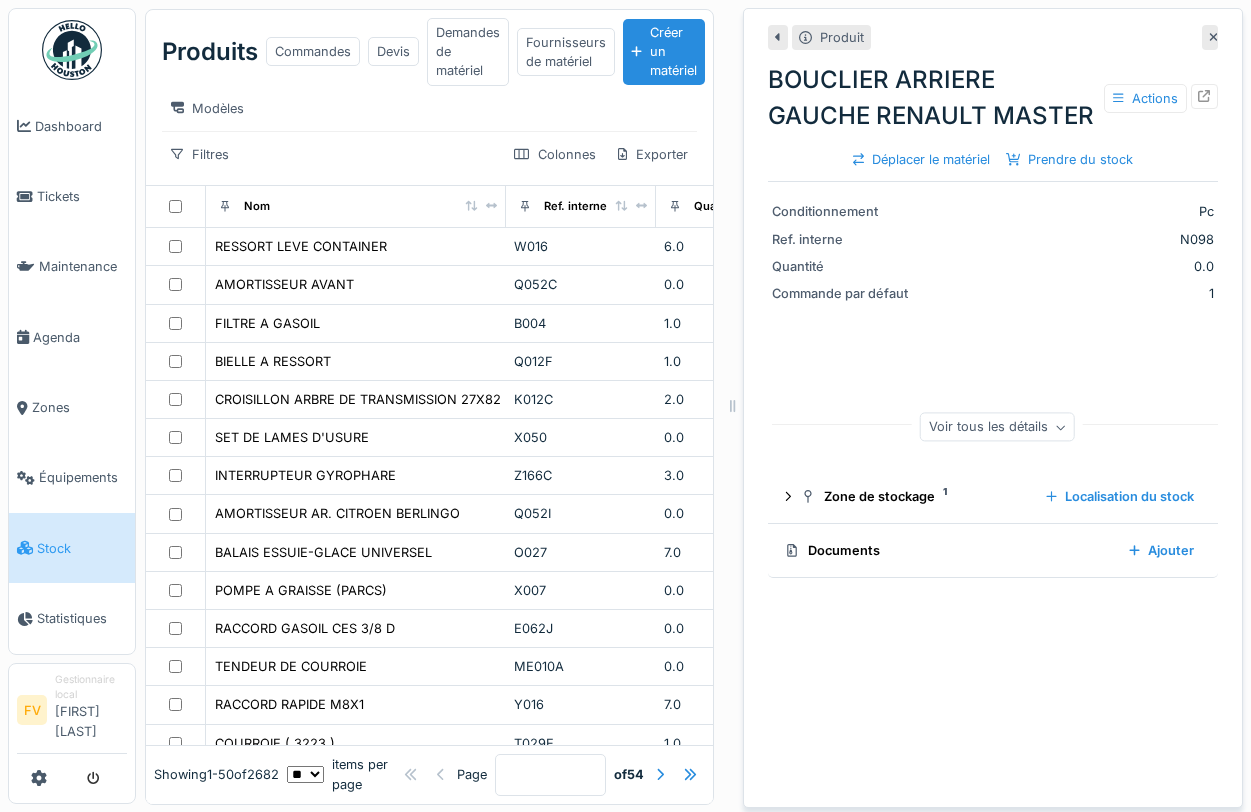 scroll, scrollTop: 20, scrollLeft: 0, axis: vertical 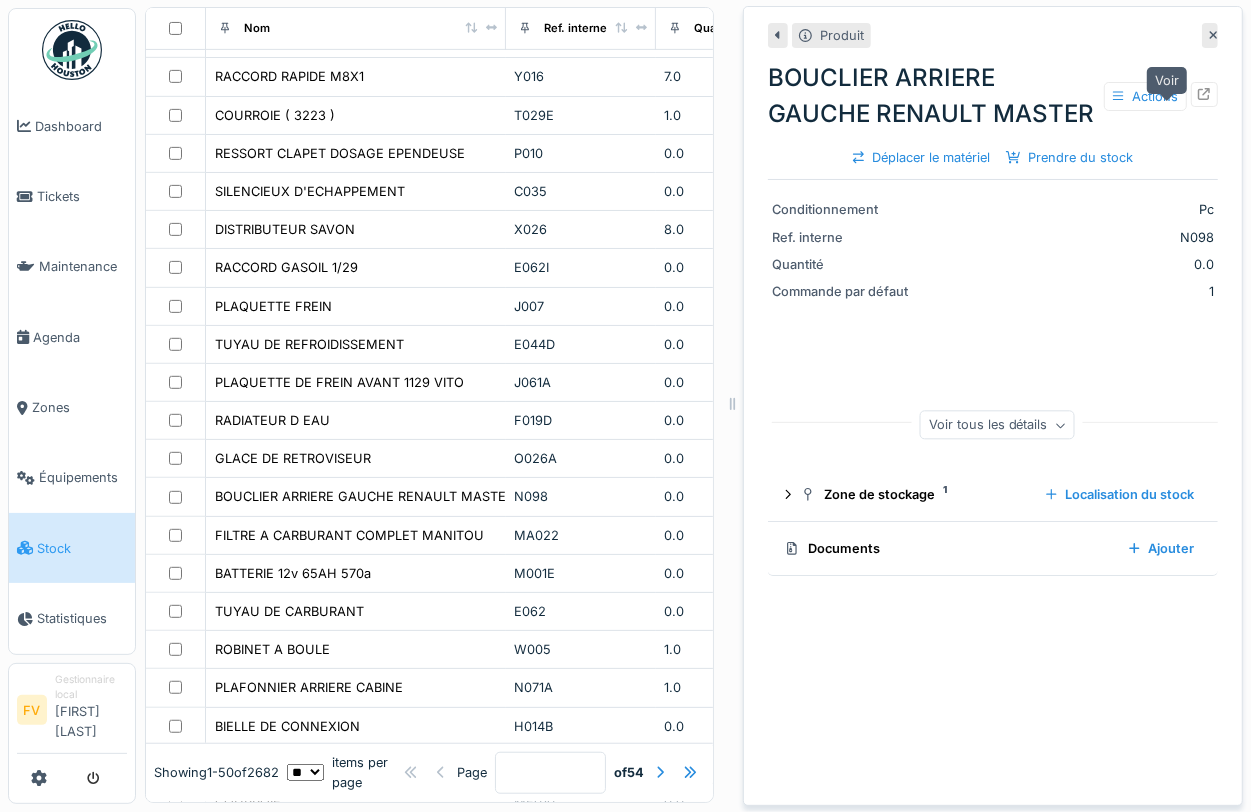 click 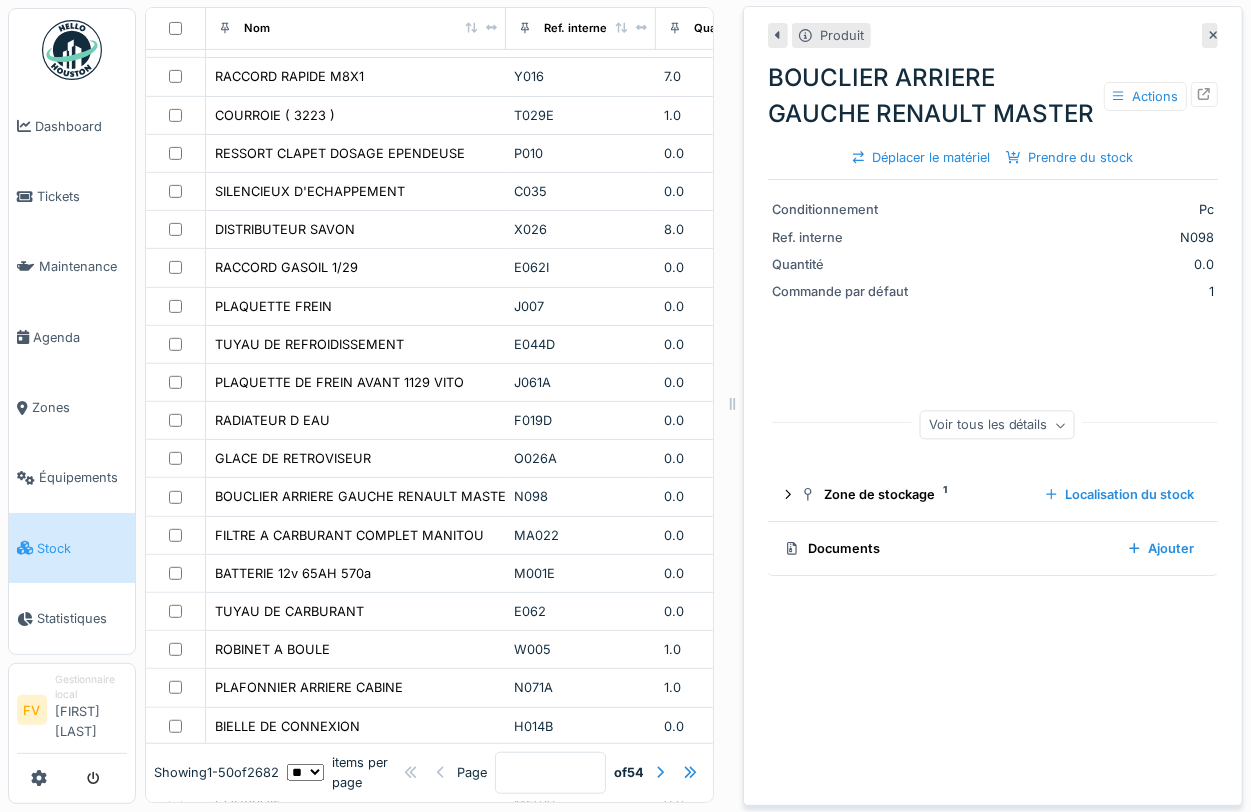 click 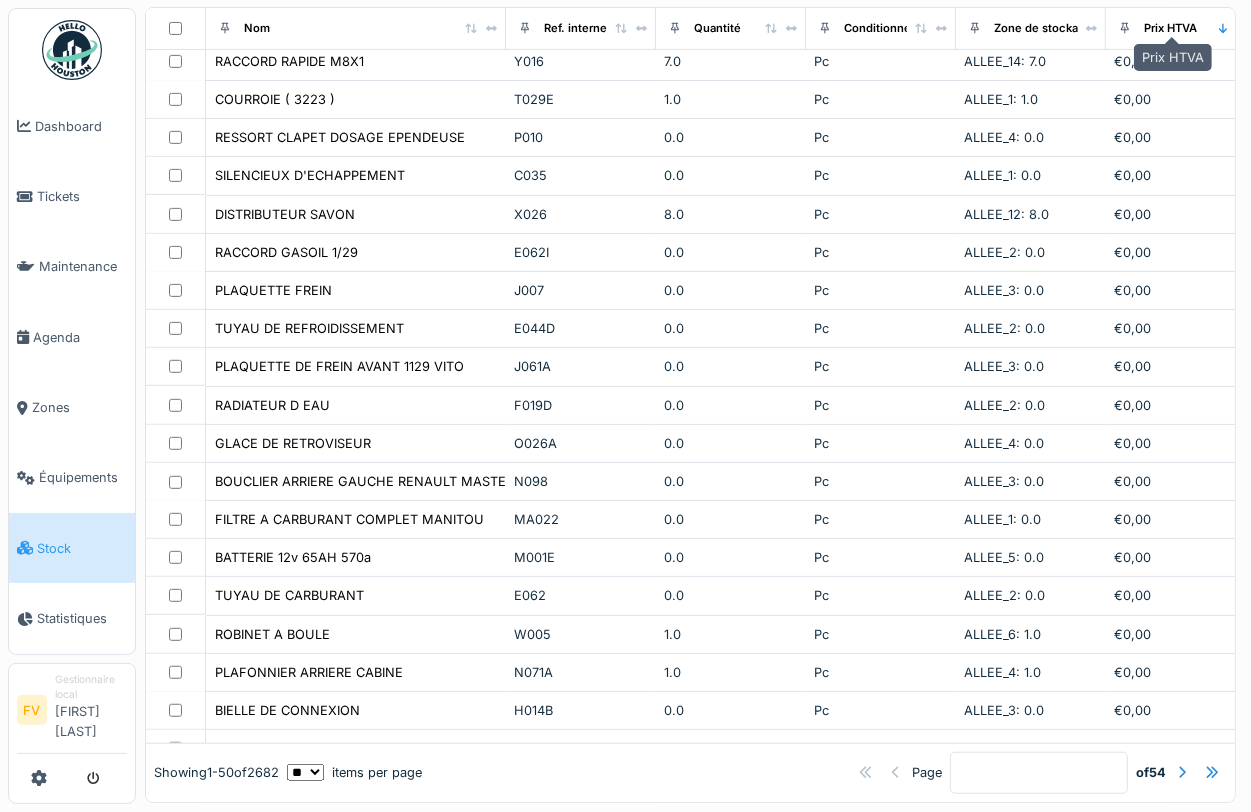 scroll, scrollTop: 610, scrollLeft: 0, axis: vertical 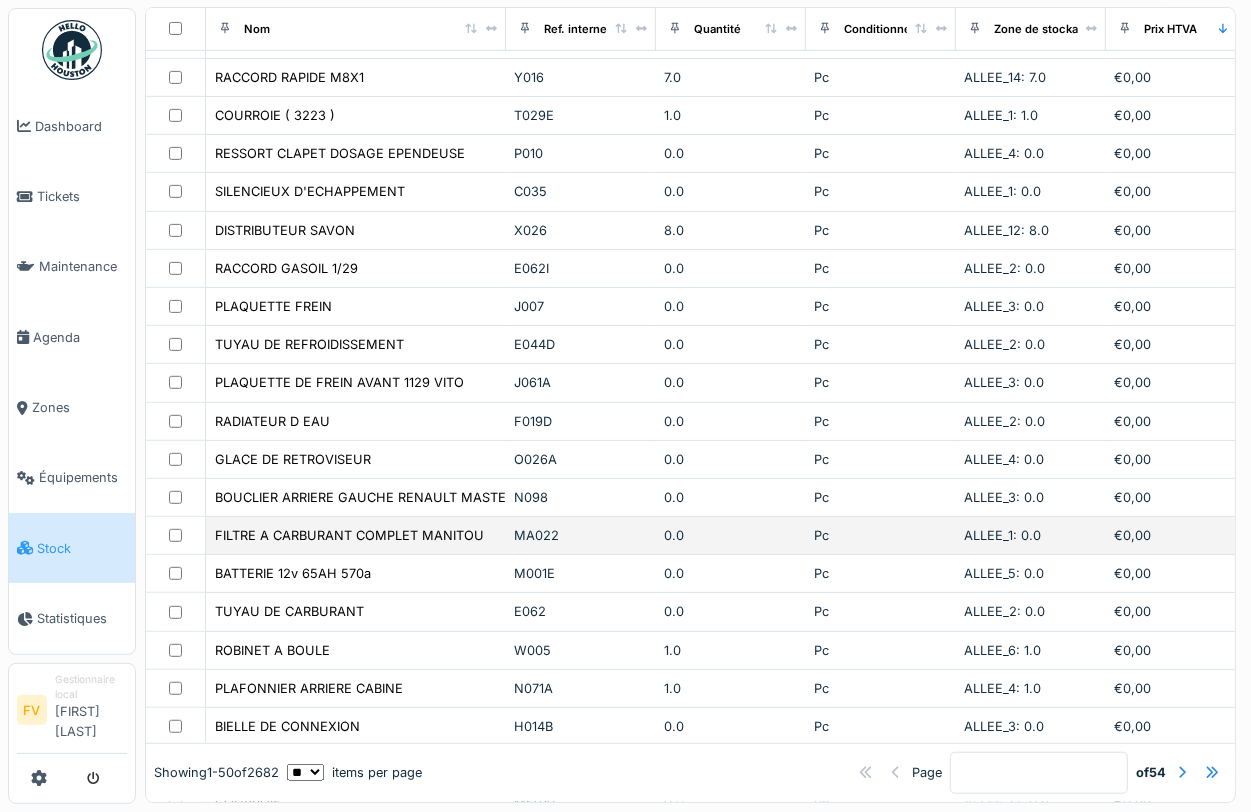 click on "MA022" at bounding box center [581, 535] 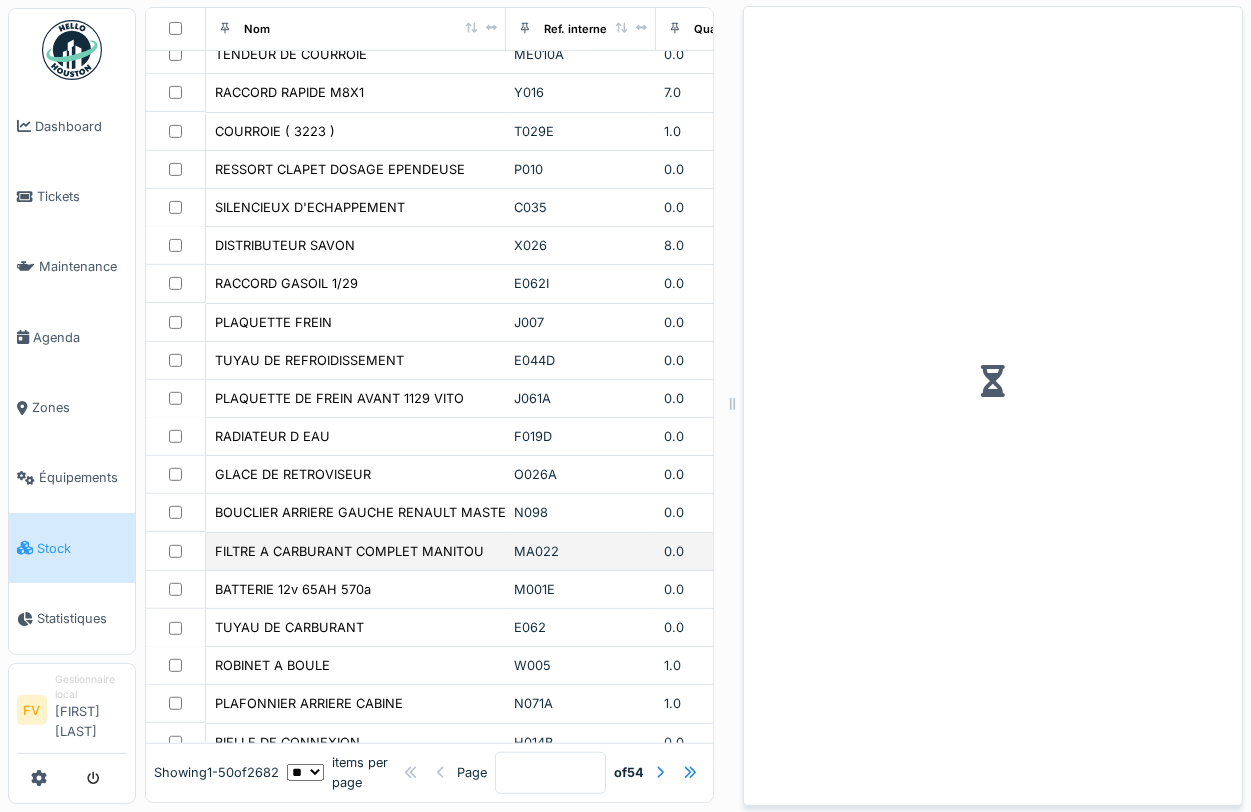 scroll, scrollTop: 626, scrollLeft: 0, axis: vertical 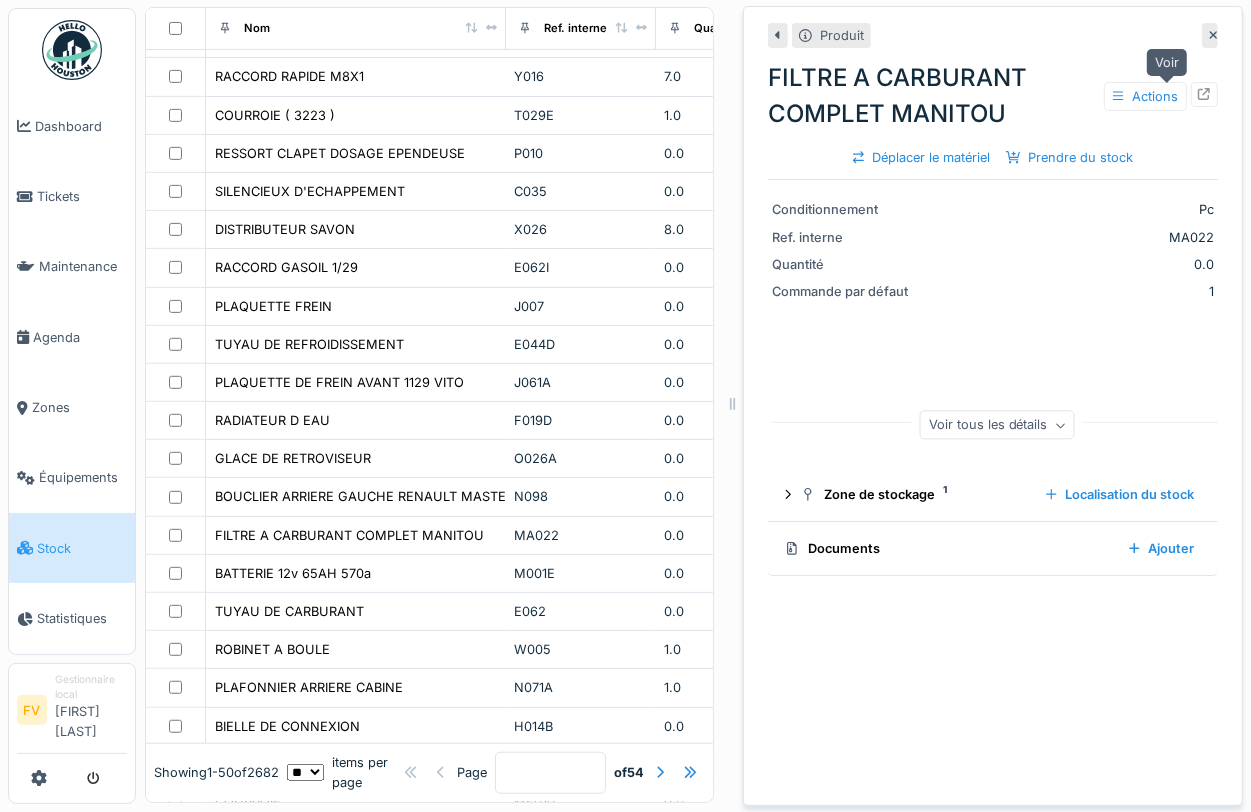 click 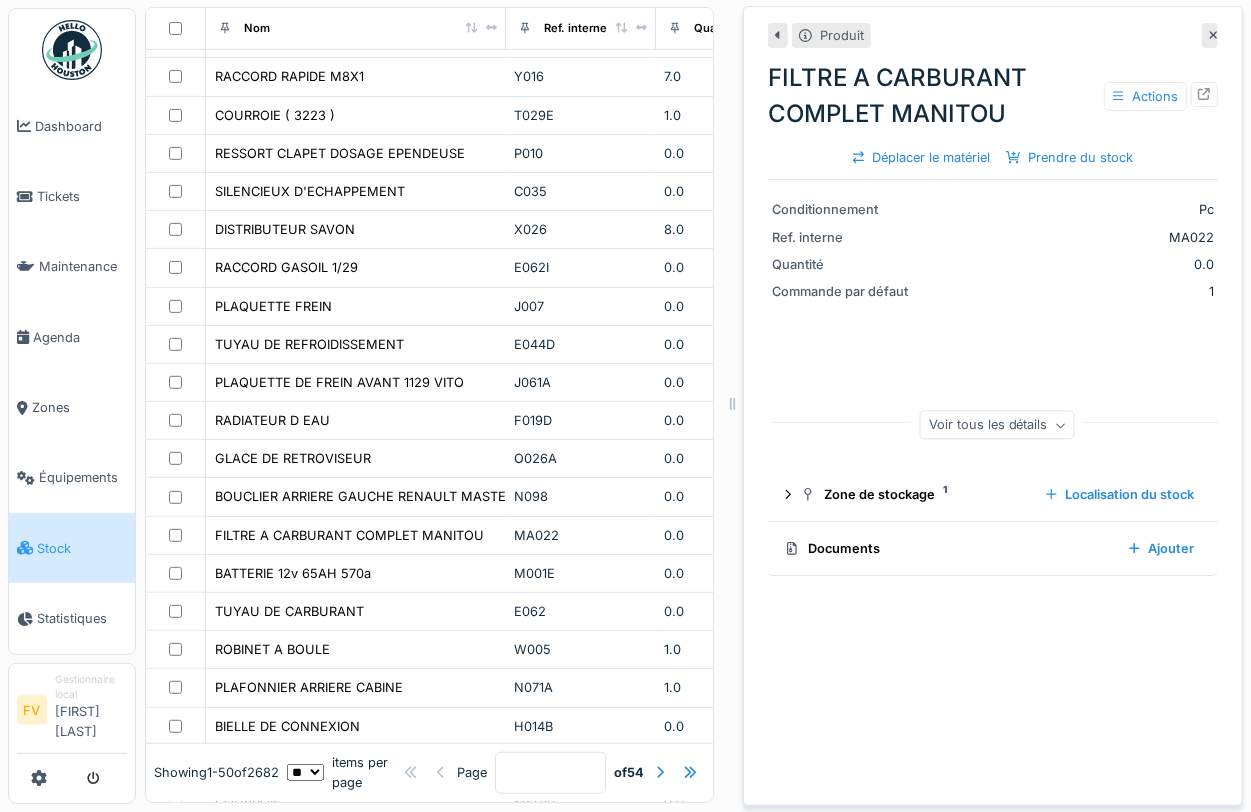 click 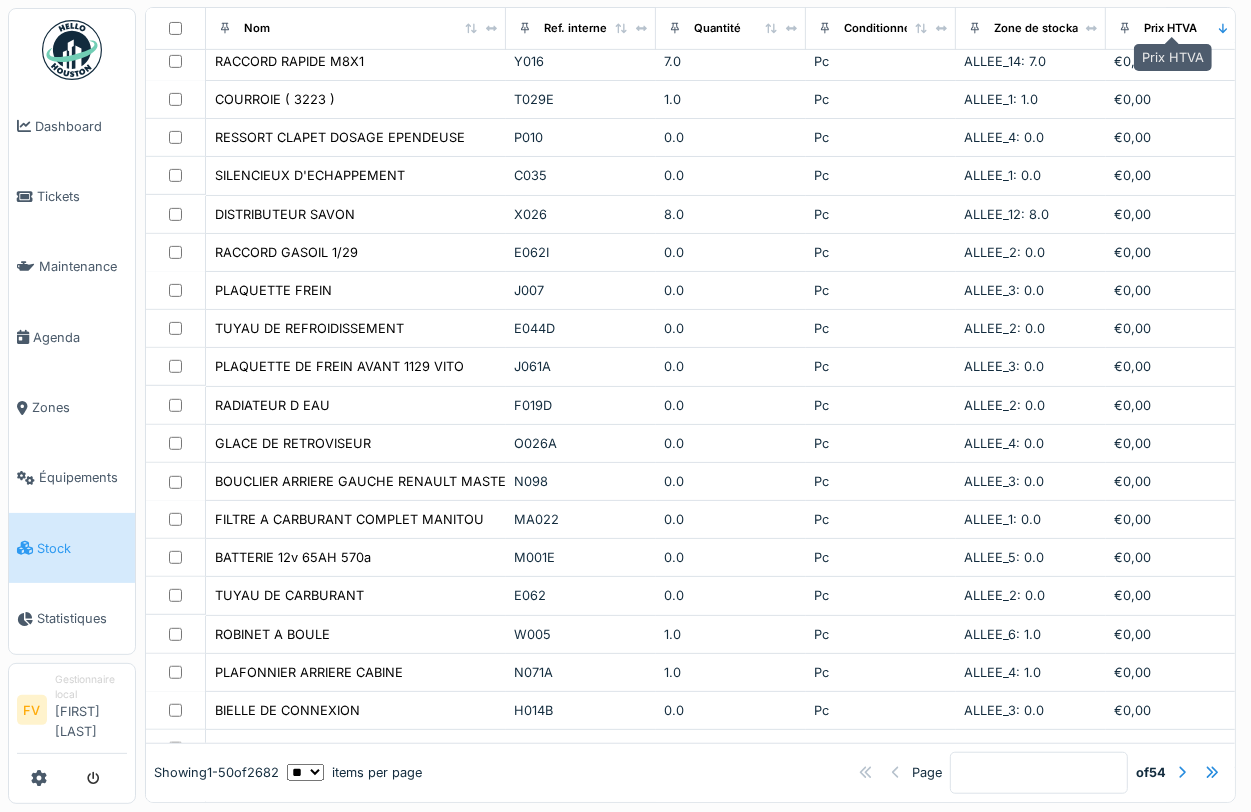 scroll, scrollTop: 610, scrollLeft: 0, axis: vertical 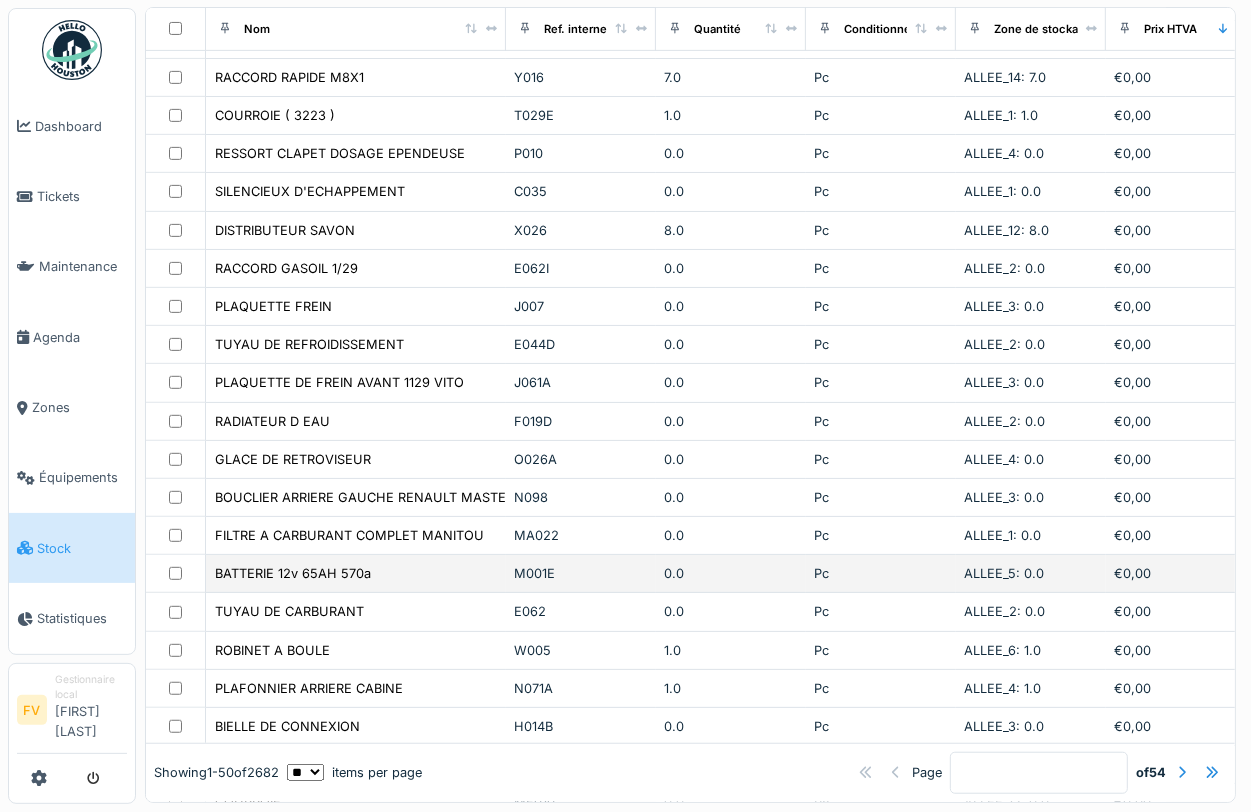 click on "M001E" at bounding box center [581, 573] 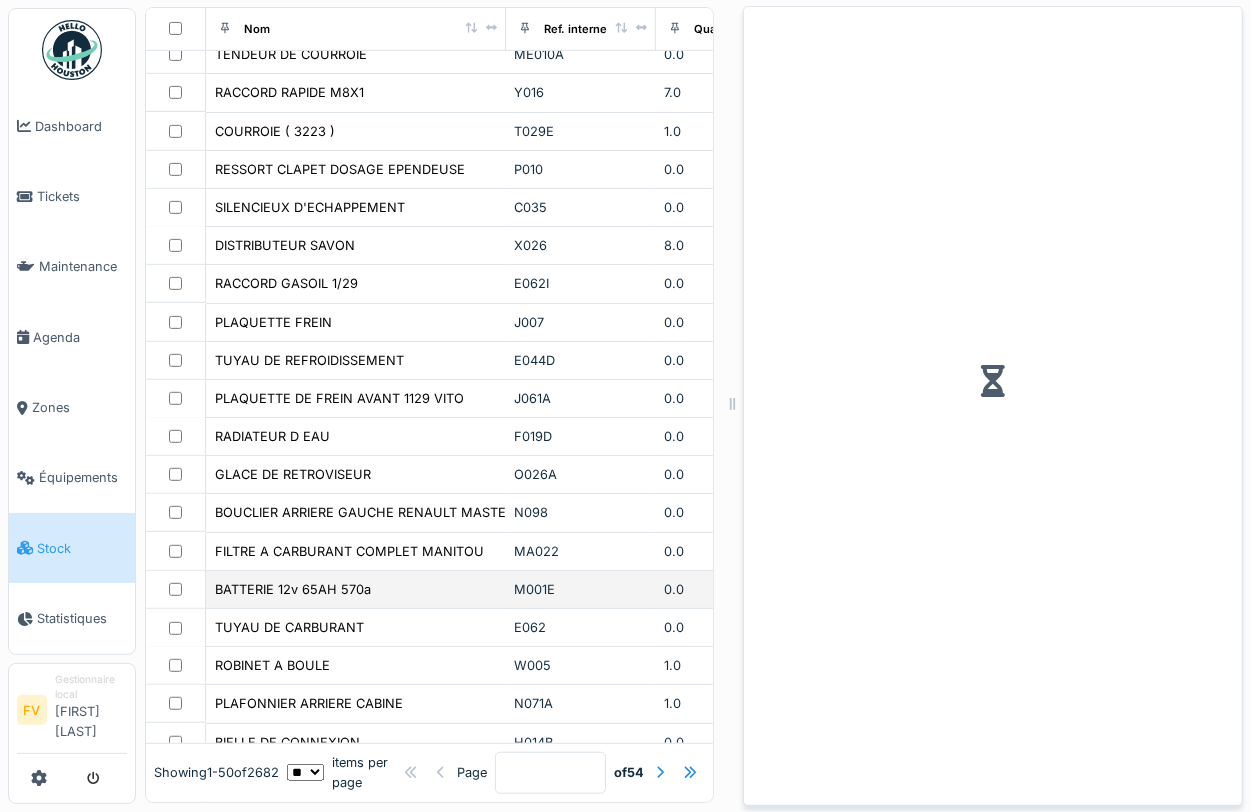 scroll, scrollTop: 626, scrollLeft: 0, axis: vertical 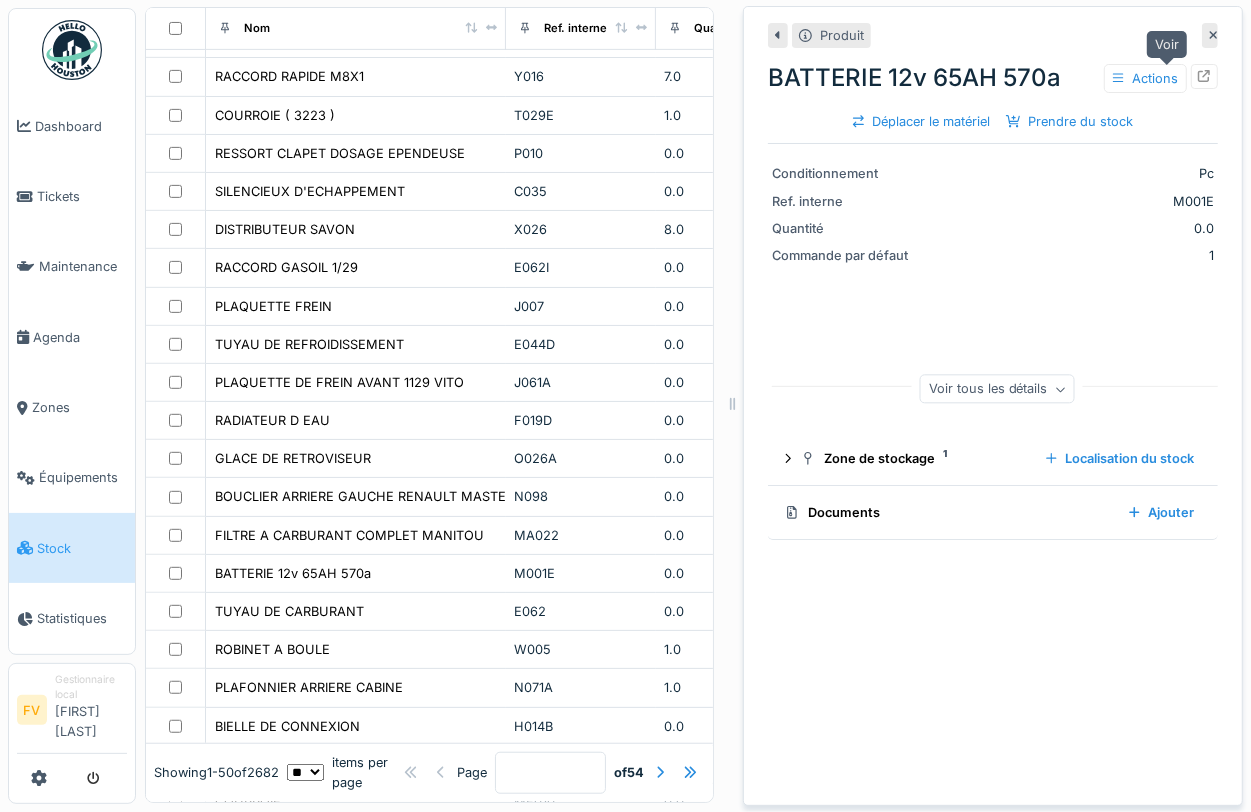 click 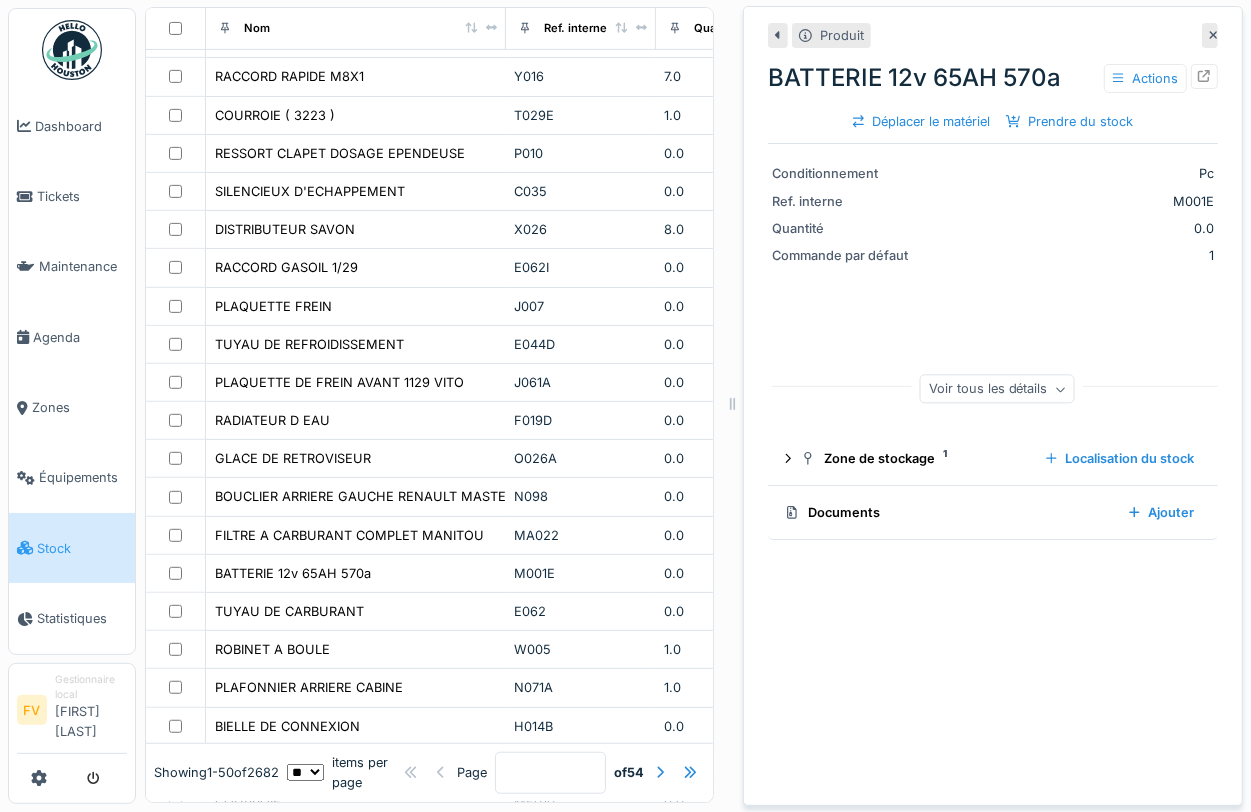 click 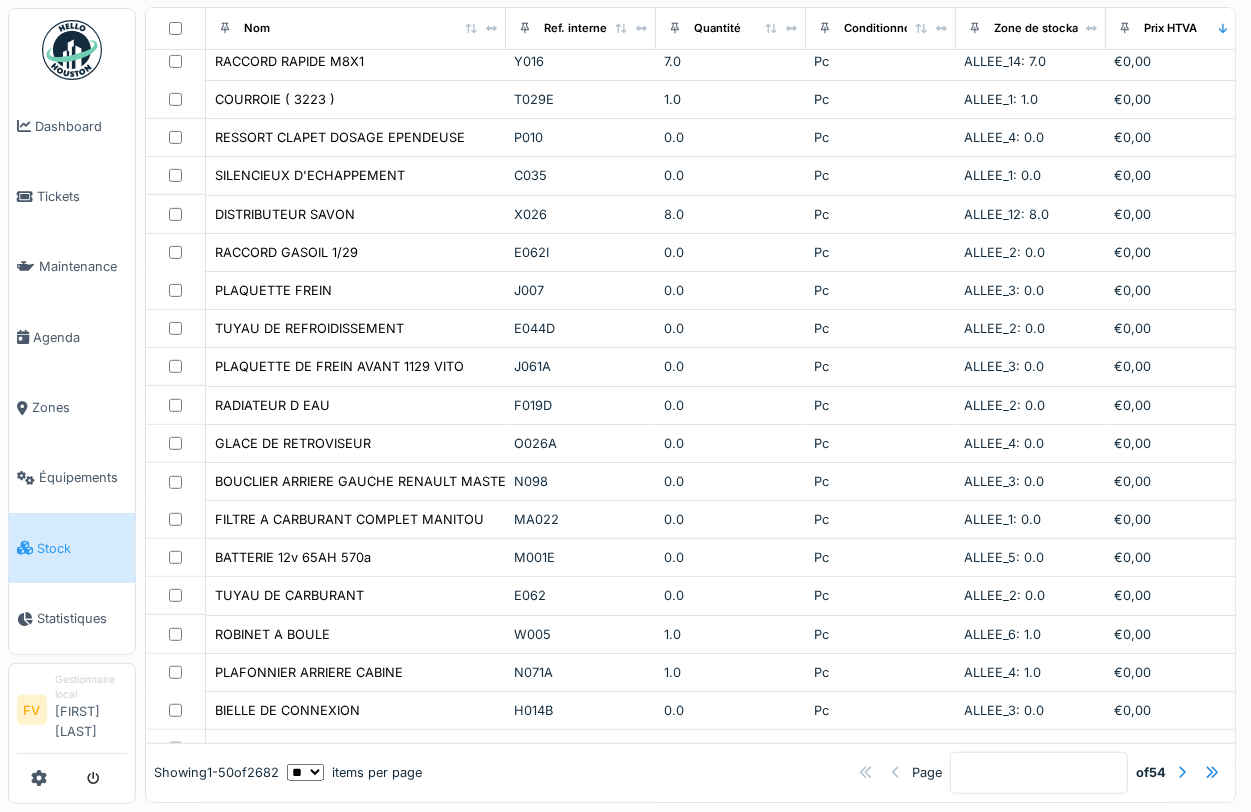 scroll, scrollTop: 5, scrollLeft: 0, axis: vertical 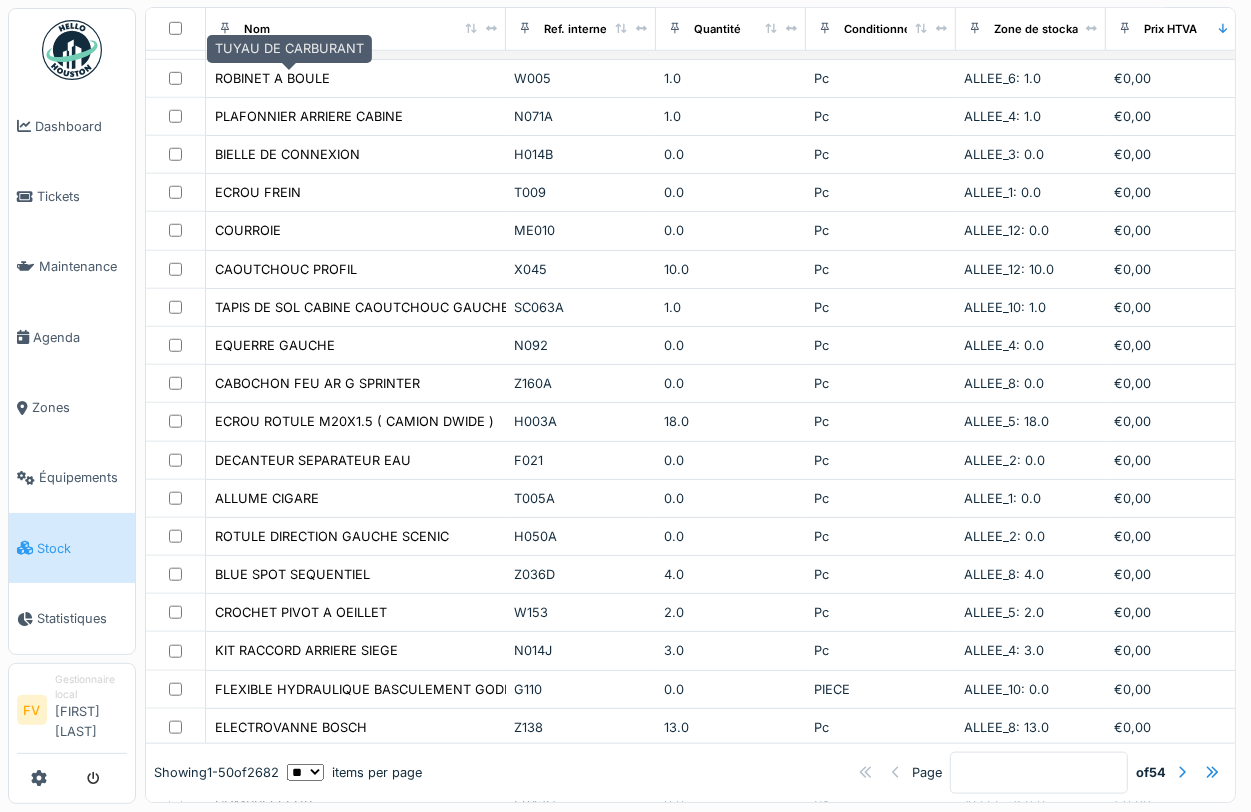 click on "TUYAU DE CARBURANT" at bounding box center [289, 39] 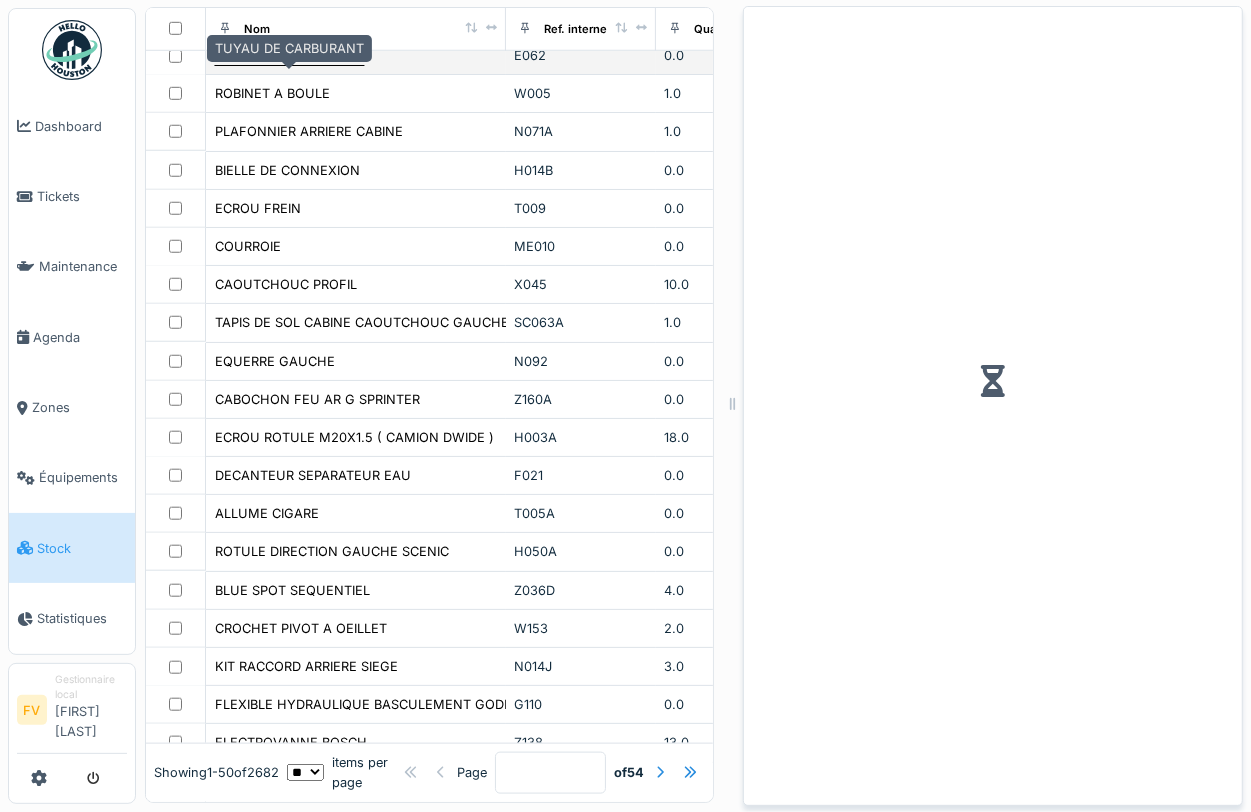 scroll, scrollTop: 1198, scrollLeft: 0, axis: vertical 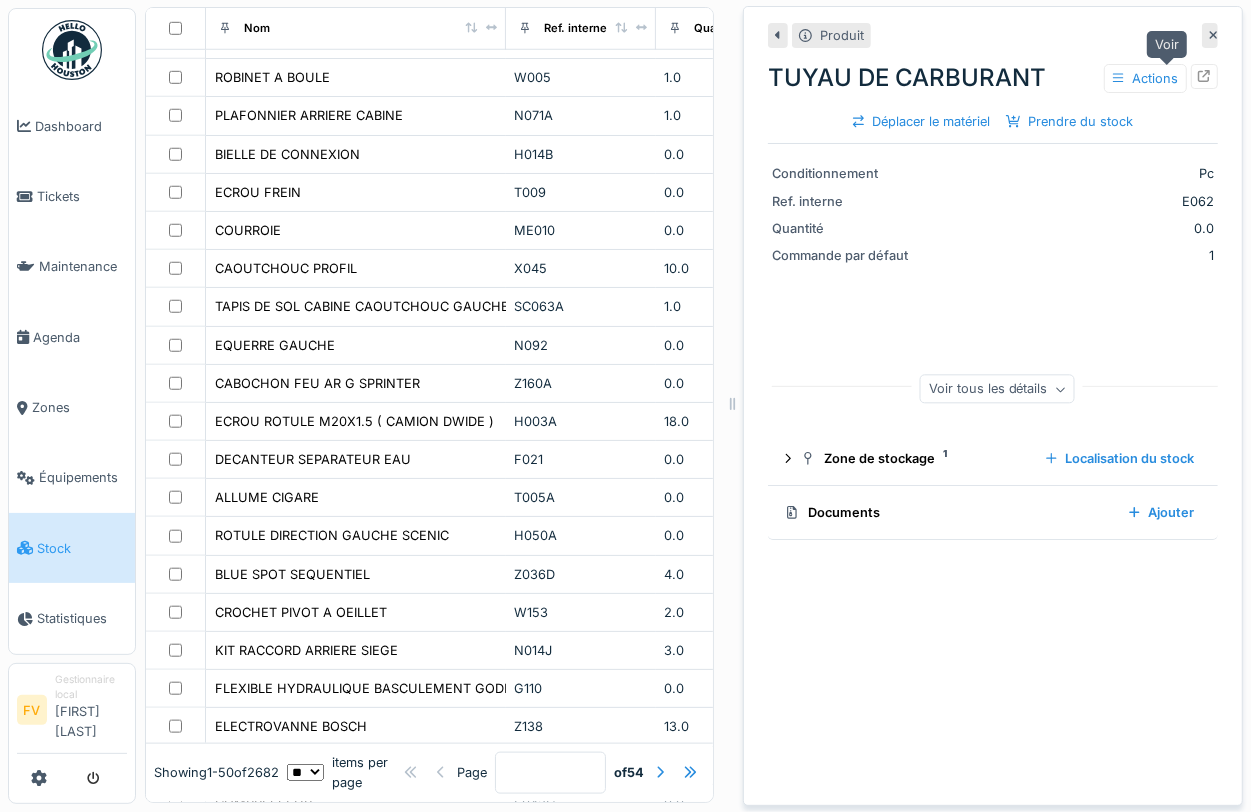 click 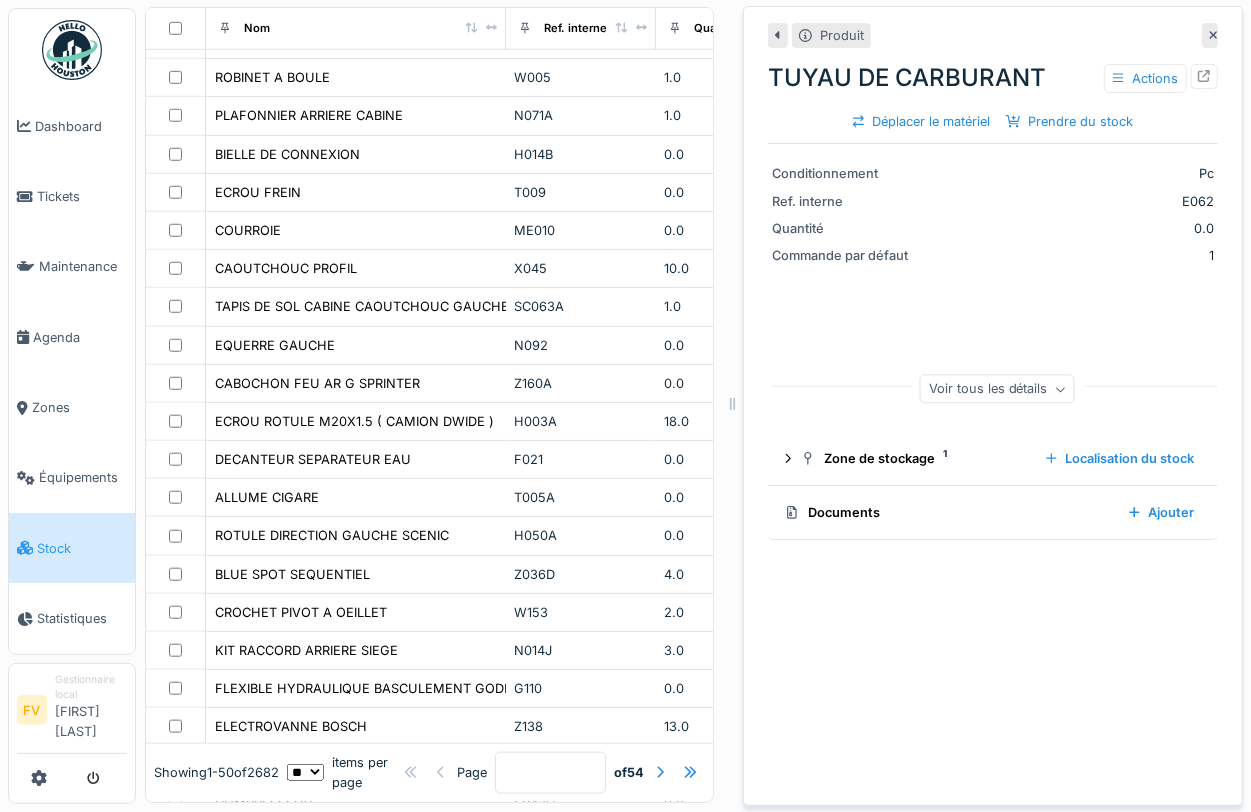 click 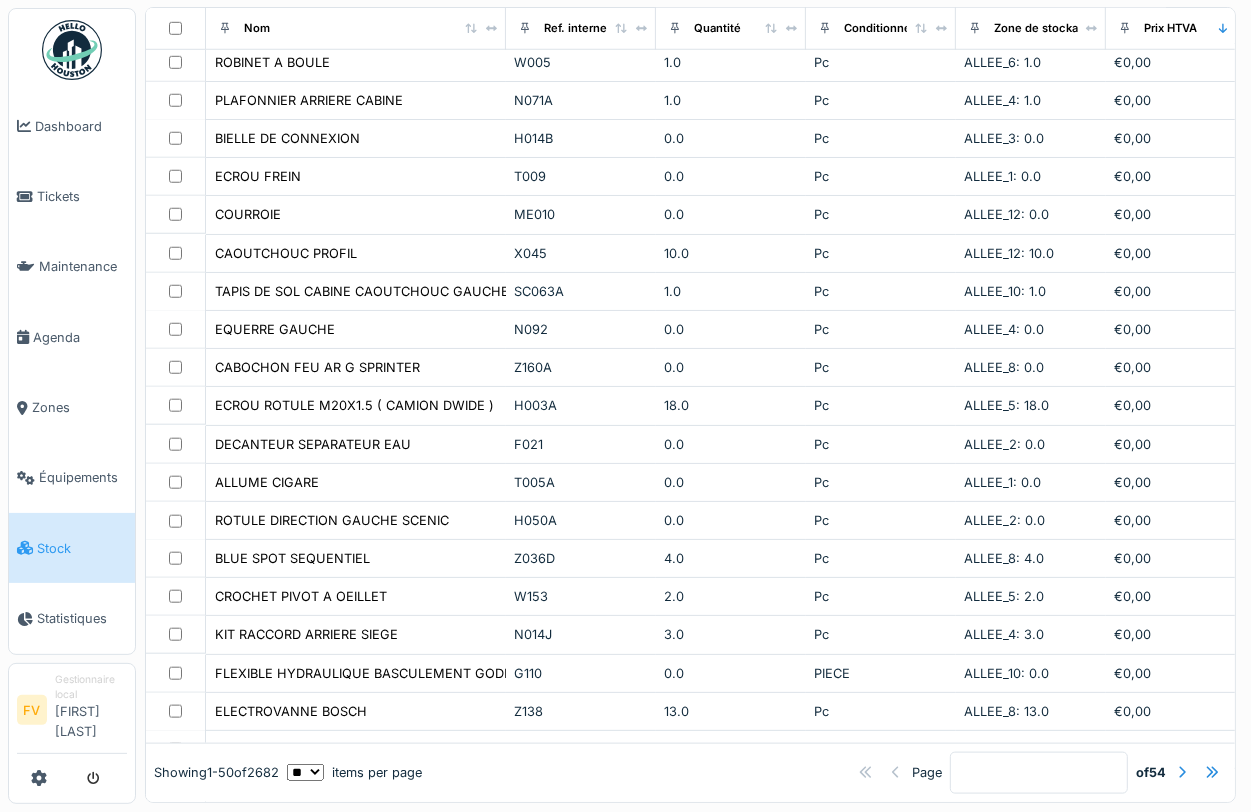 scroll, scrollTop: 3, scrollLeft: 0, axis: vertical 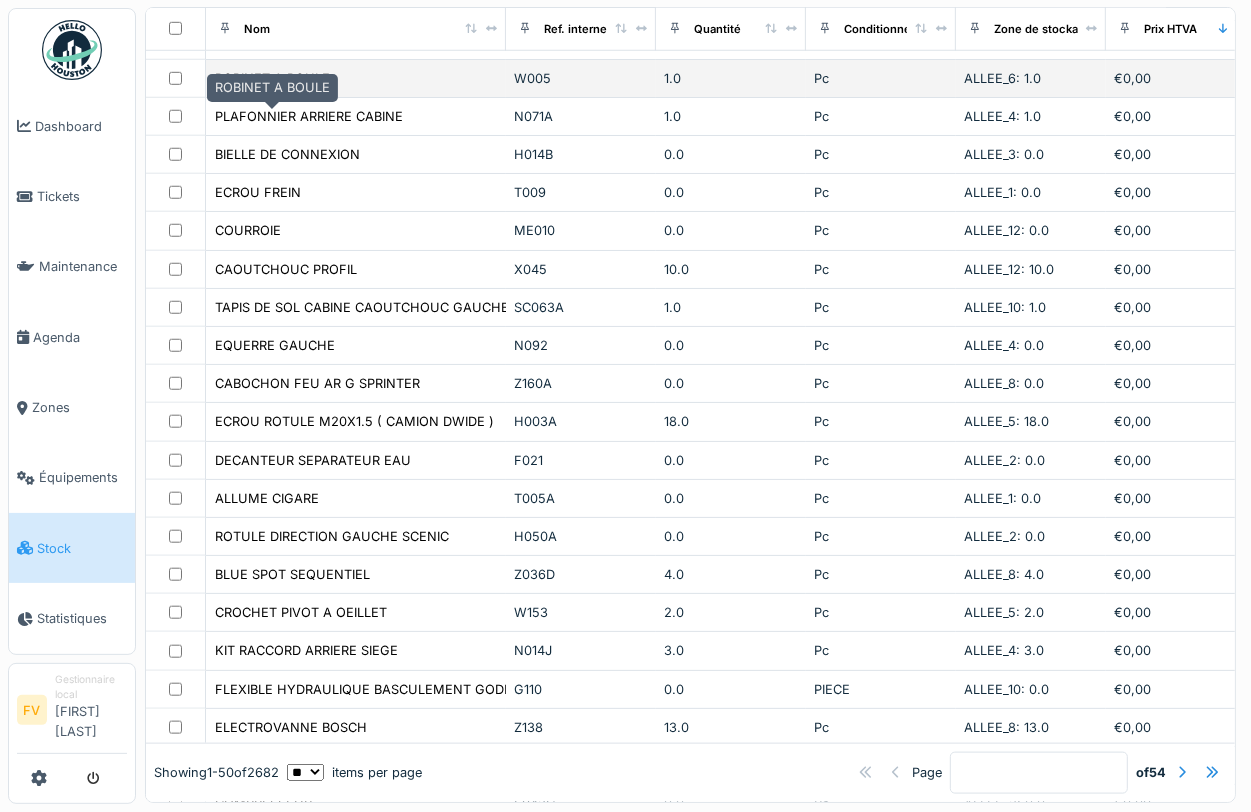 click on "ROBINET A BOULE" at bounding box center [272, 78] 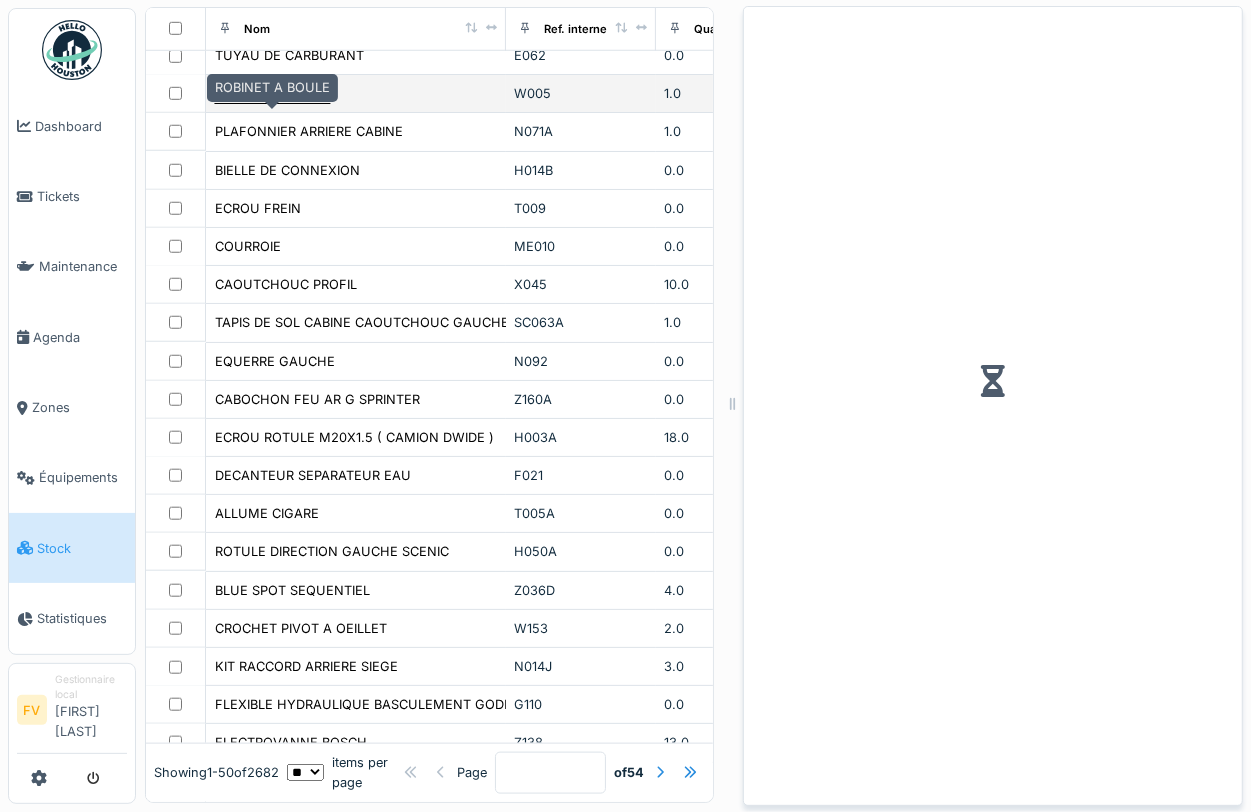 scroll, scrollTop: 1198, scrollLeft: 0, axis: vertical 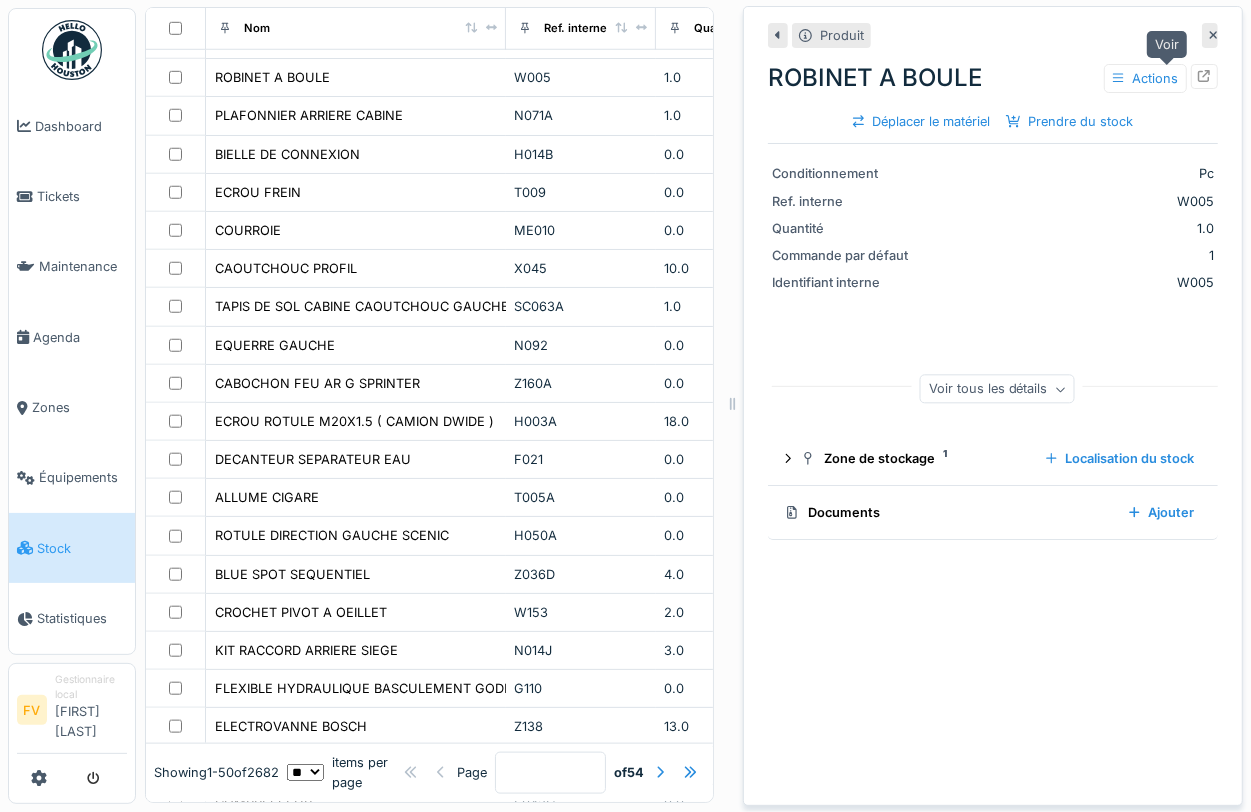 click 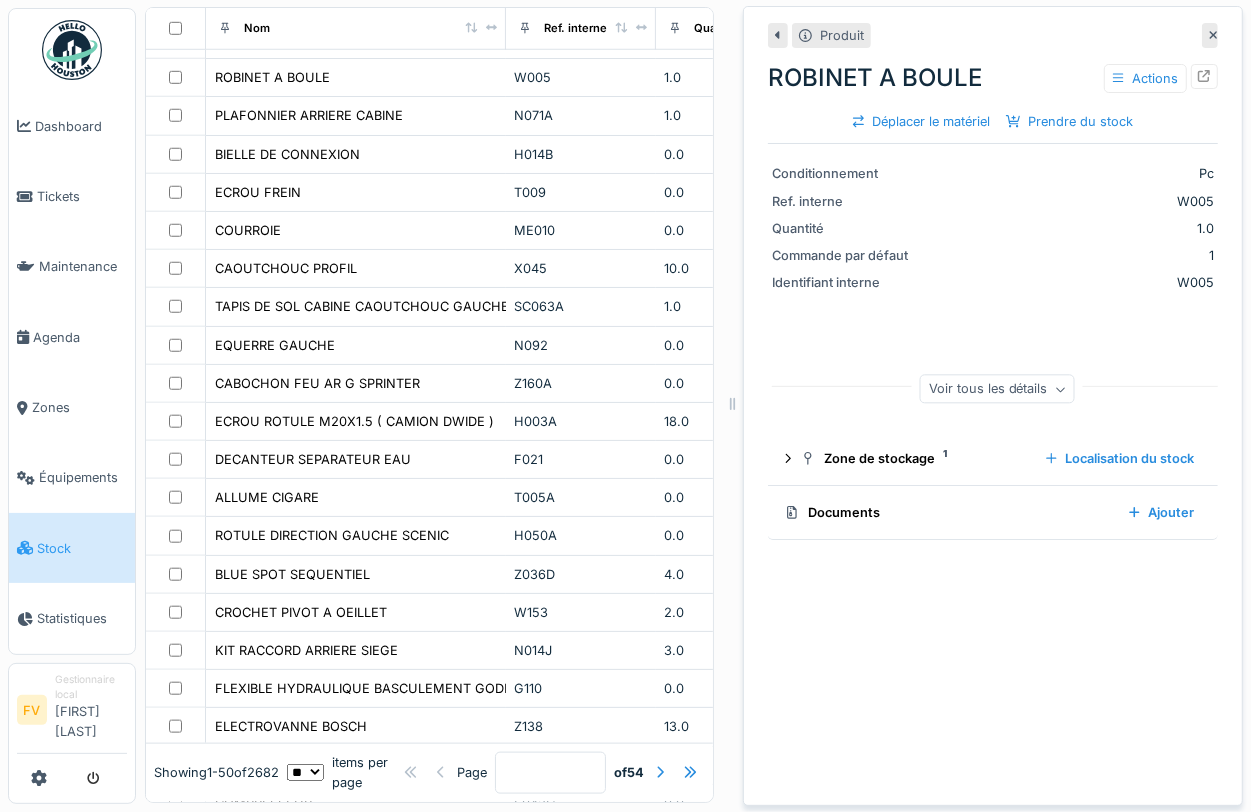 click 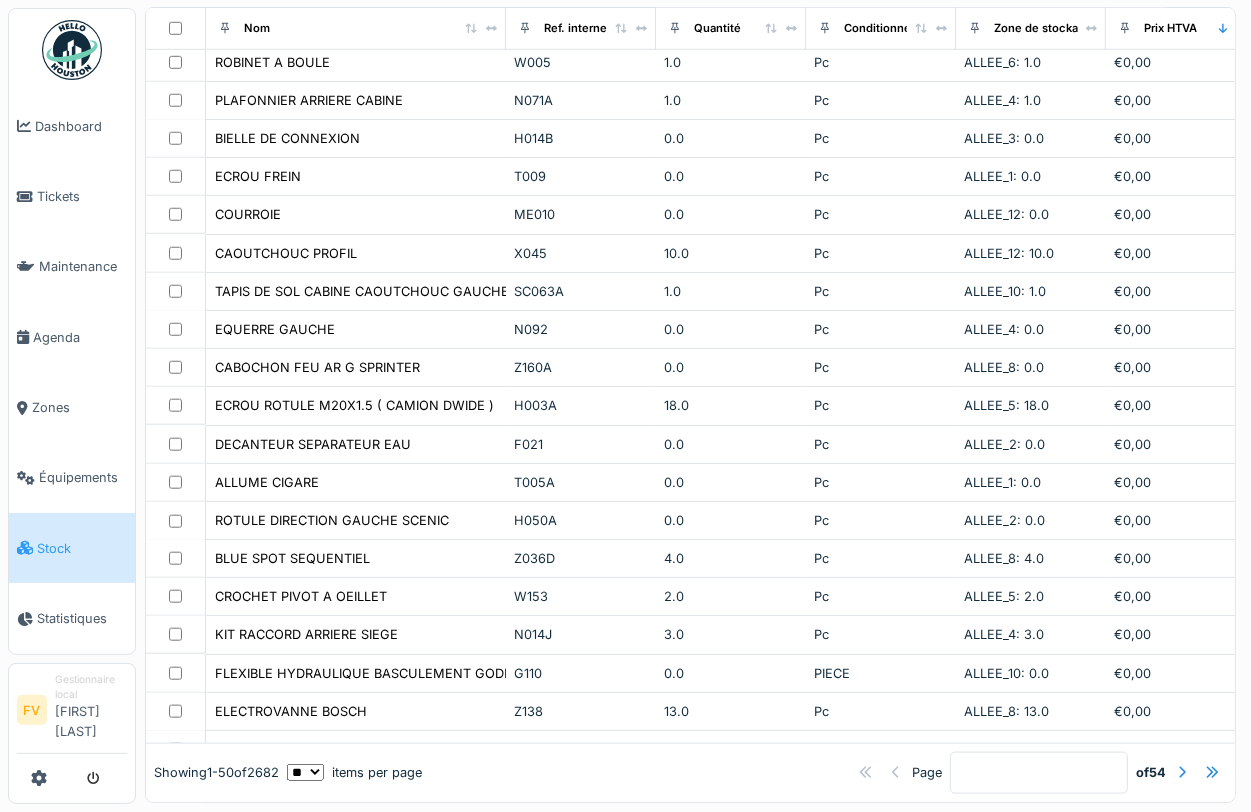 scroll, scrollTop: 3, scrollLeft: 0, axis: vertical 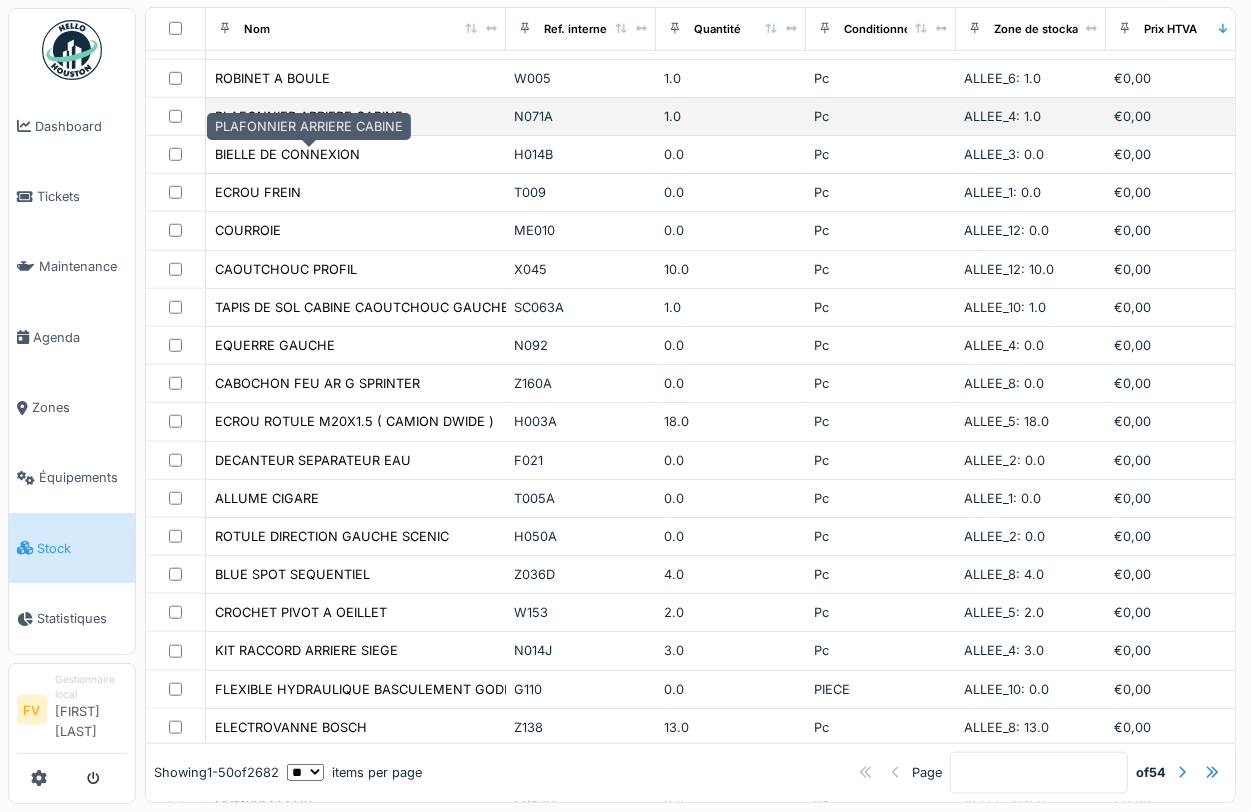 click on "PLAFONNIER ARRIERE CABINE" at bounding box center (309, 116) 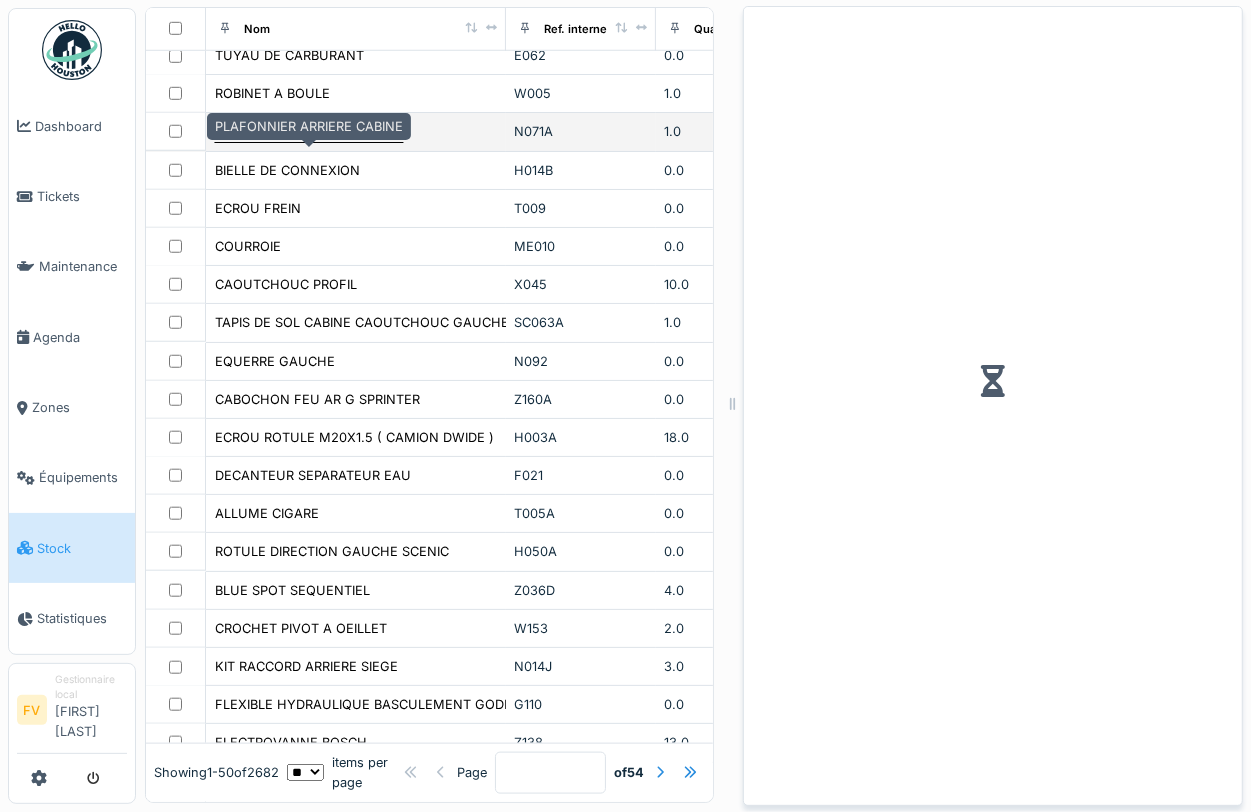 scroll, scrollTop: 1198, scrollLeft: 0, axis: vertical 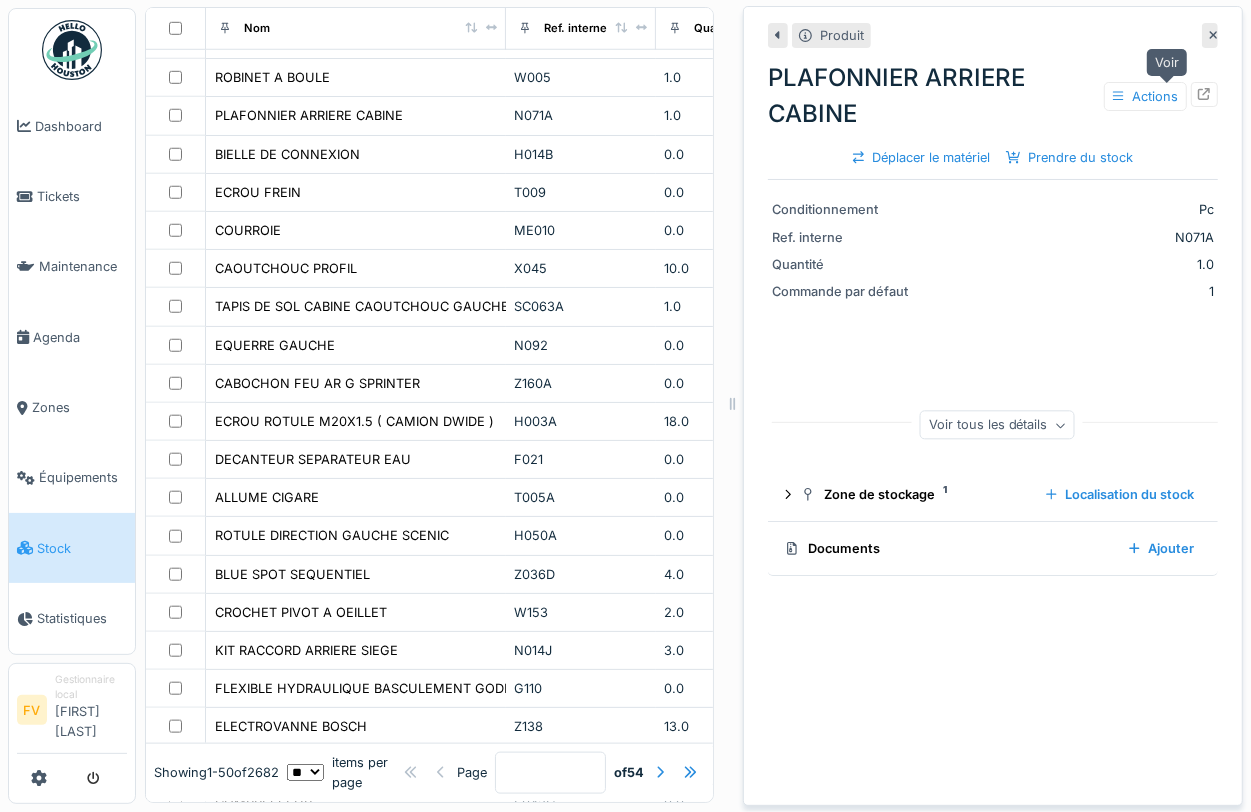 click 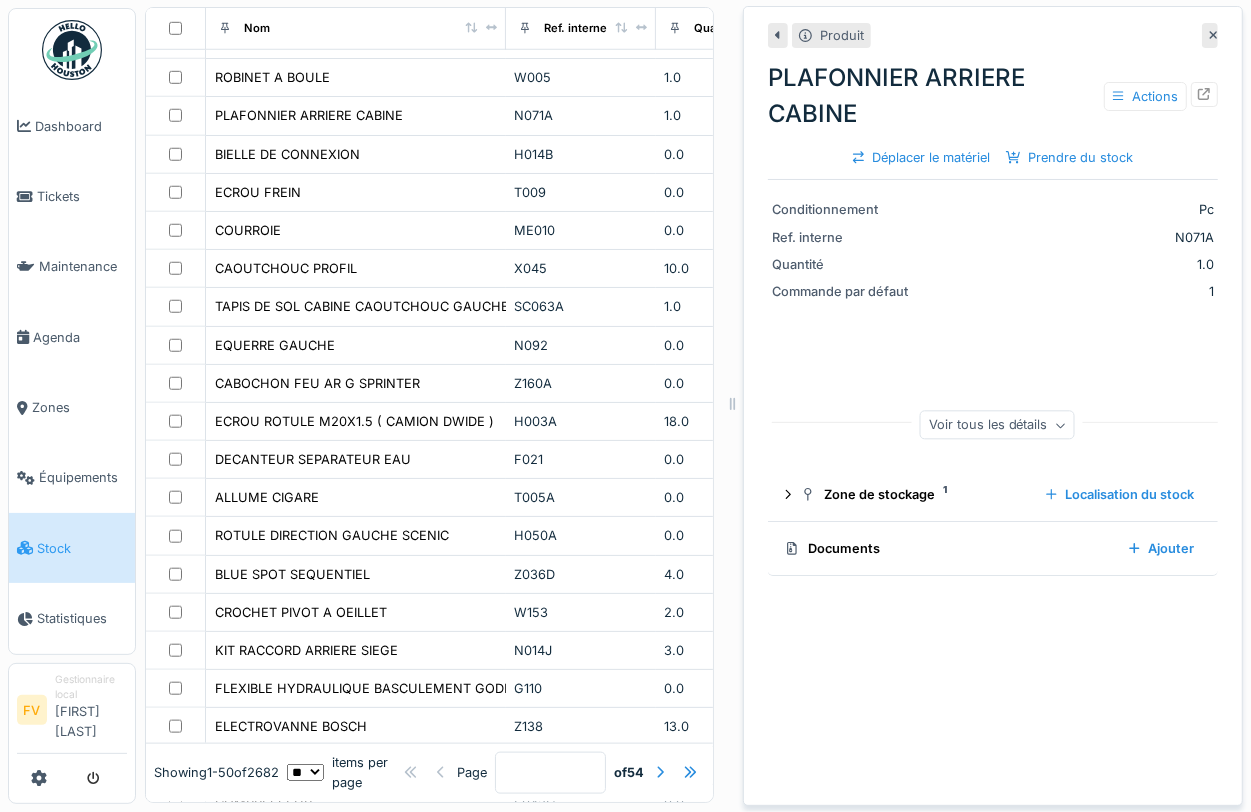click 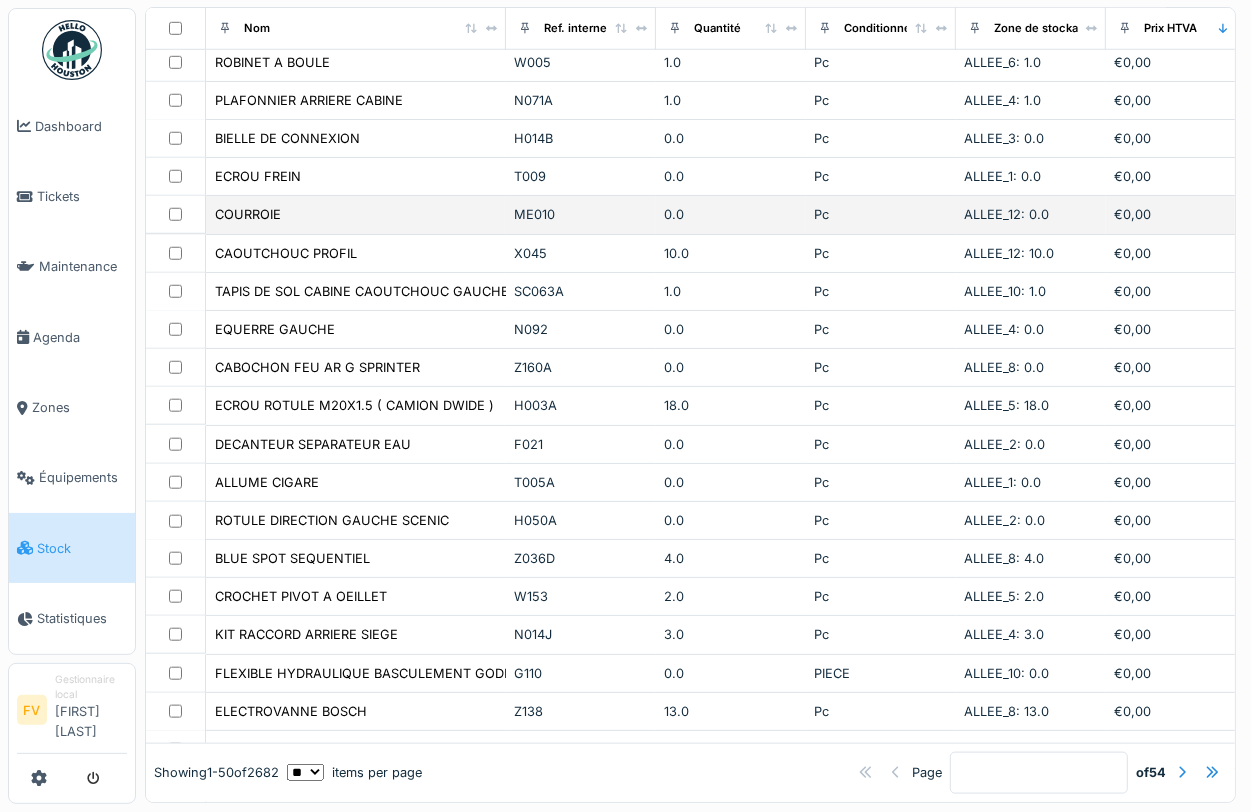 scroll, scrollTop: 3, scrollLeft: 0, axis: vertical 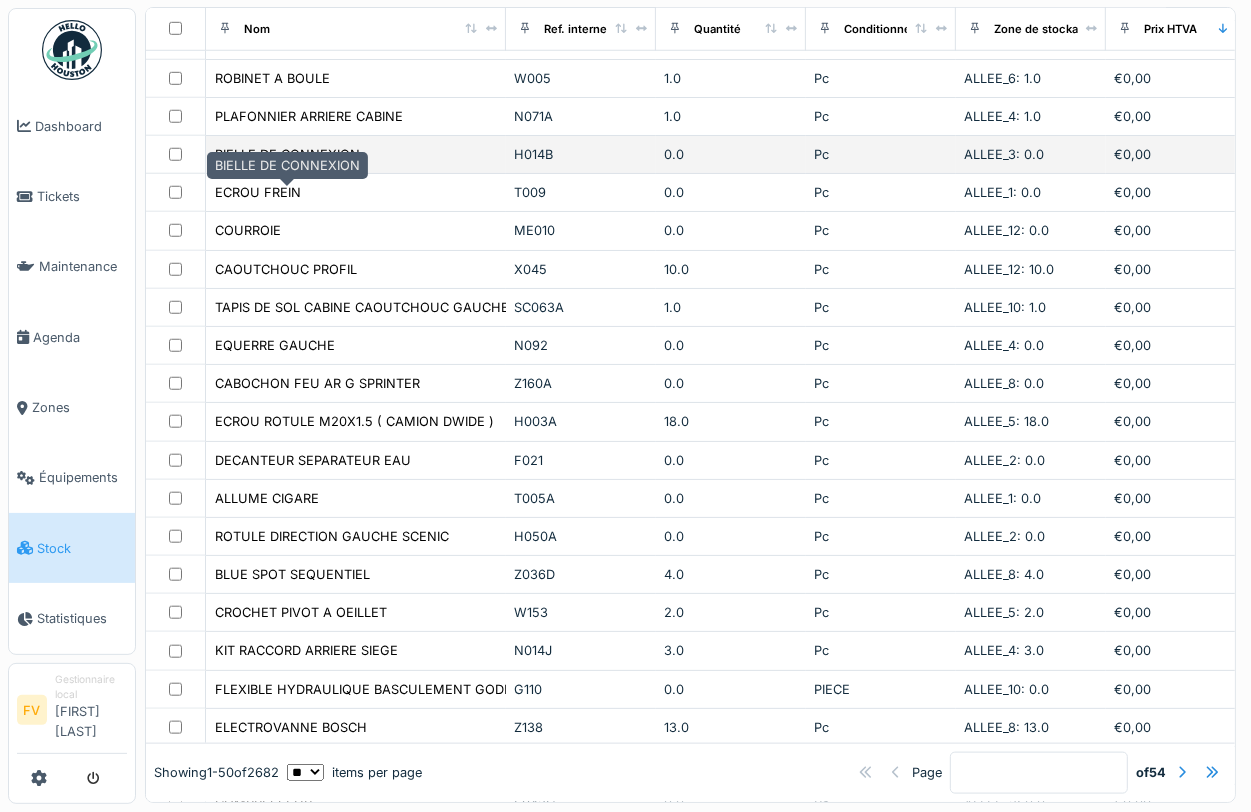 click on "BIELLE DE CONNEXION" at bounding box center [287, 154] 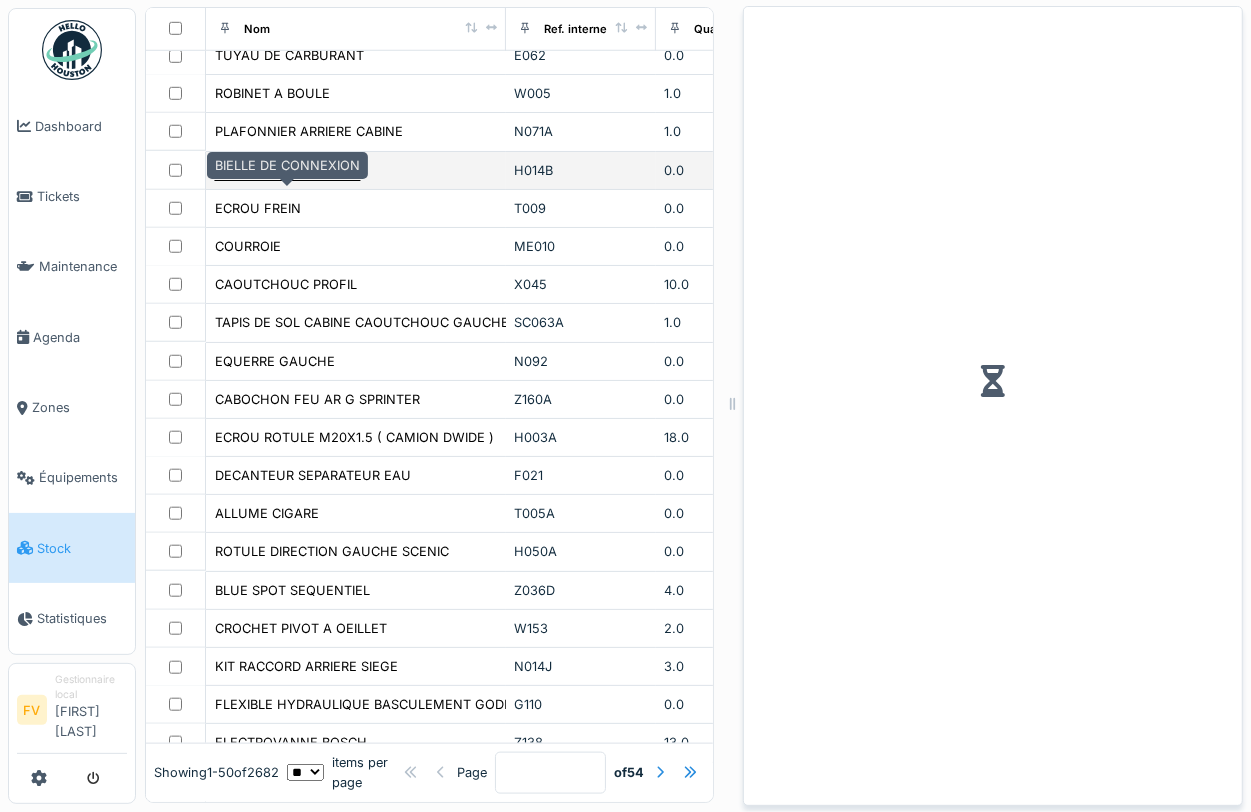 scroll, scrollTop: 1198, scrollLeft: 0, axis: vertical 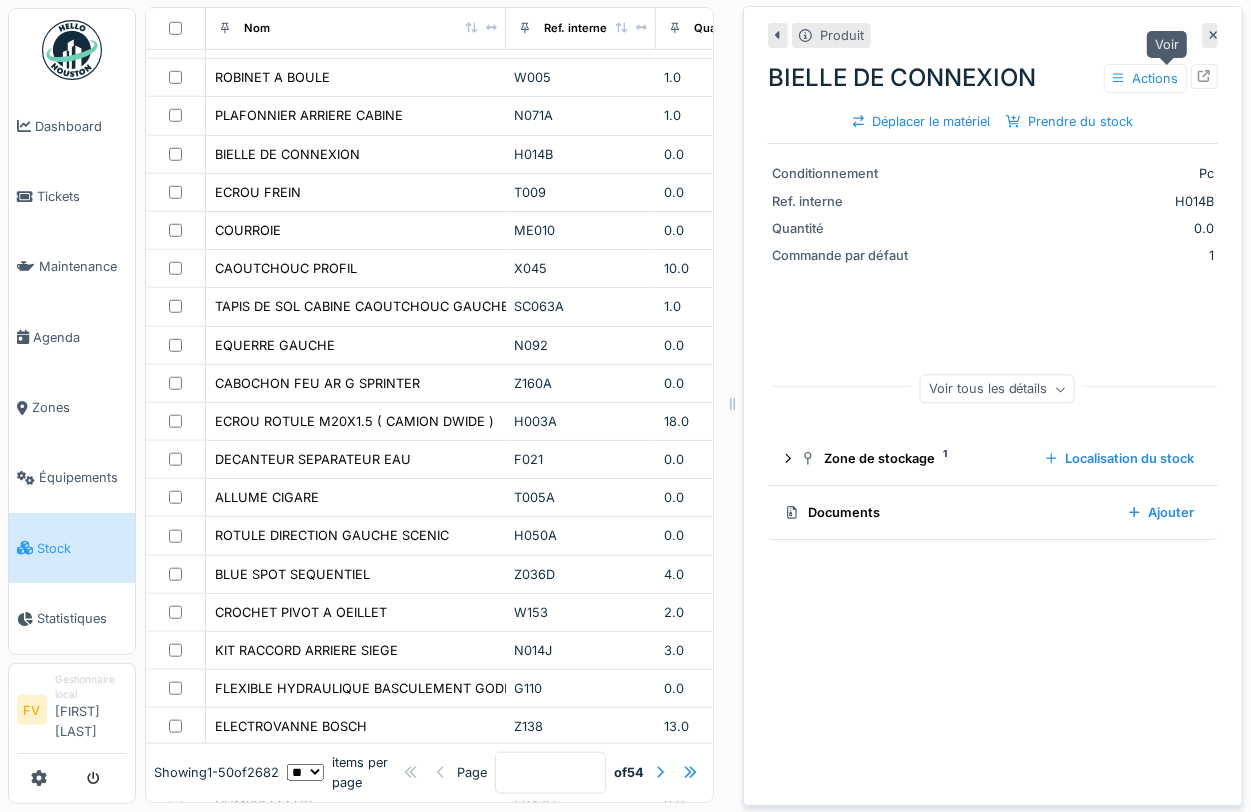 click 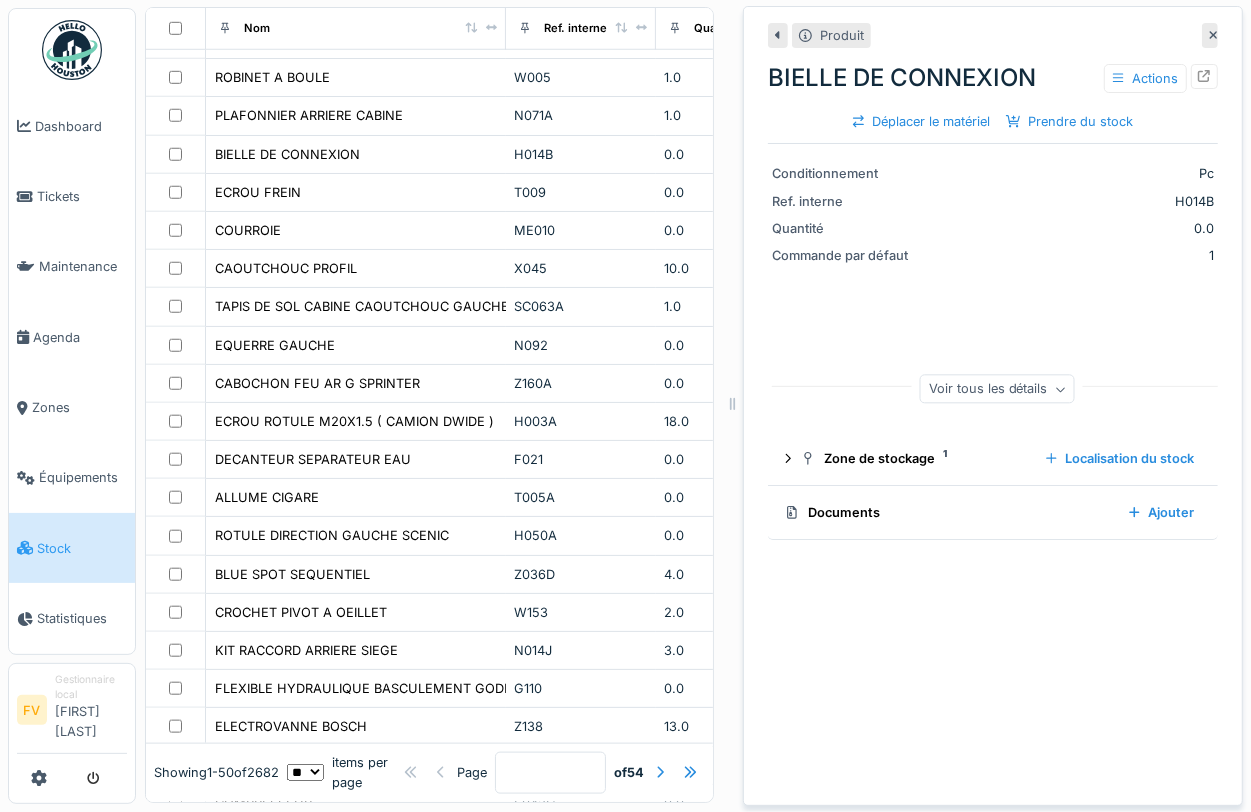 click at bounding box center [1210, 35] 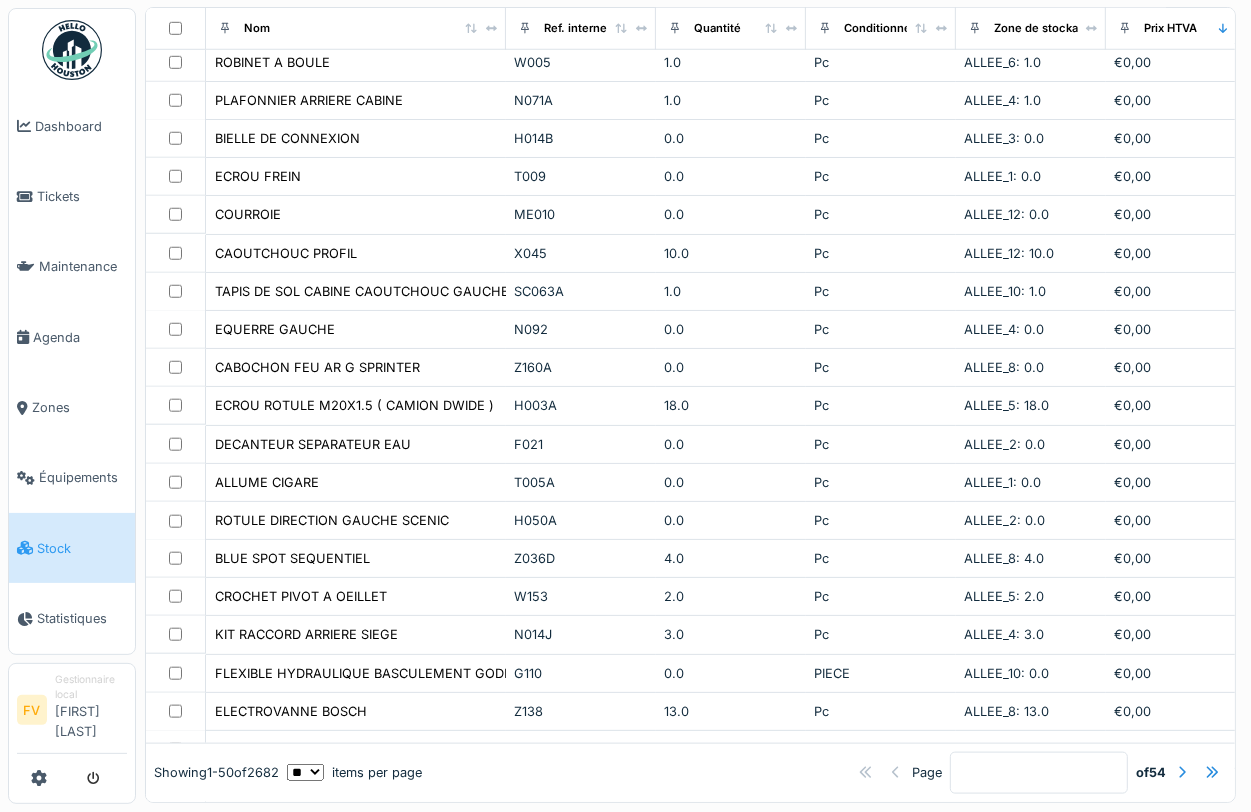 scroll, scrollTop: 3, scrollLeft: 0, axis: vertical 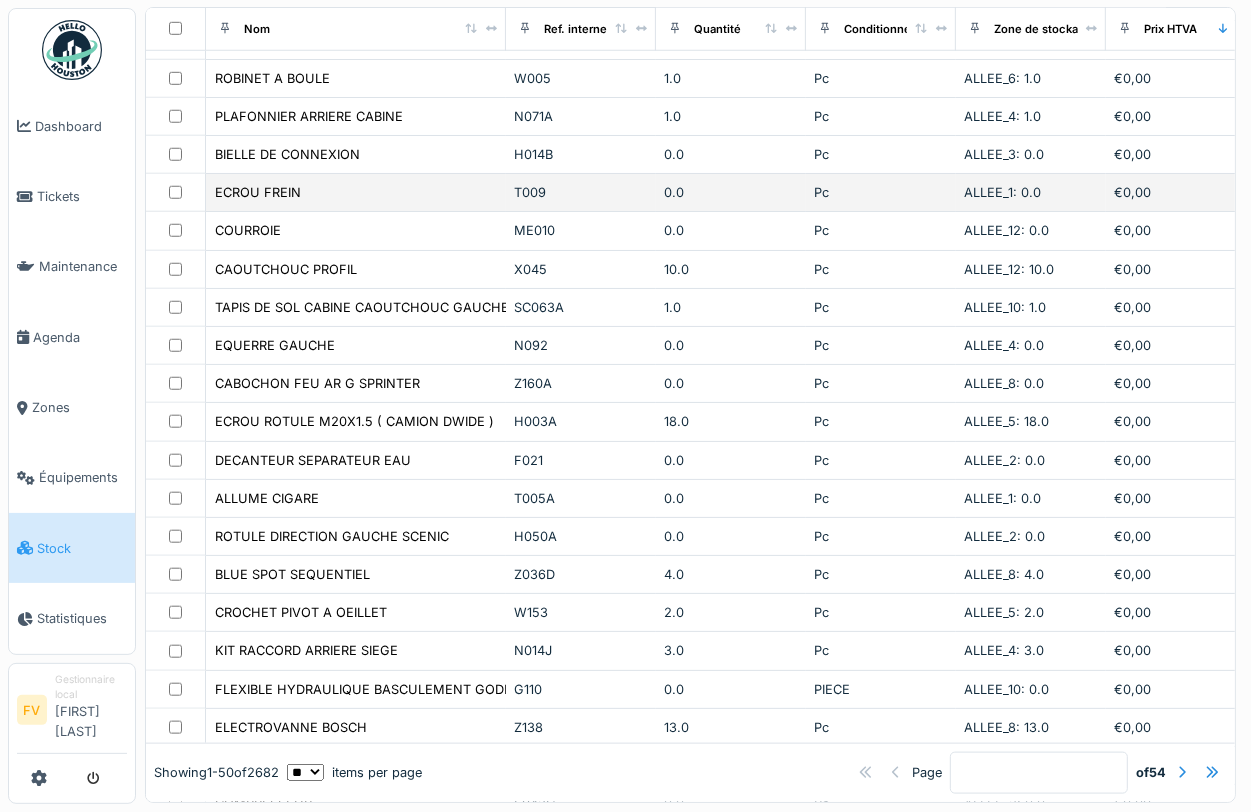 click on "ECROU FREIN" at bounding box center [356, 192] 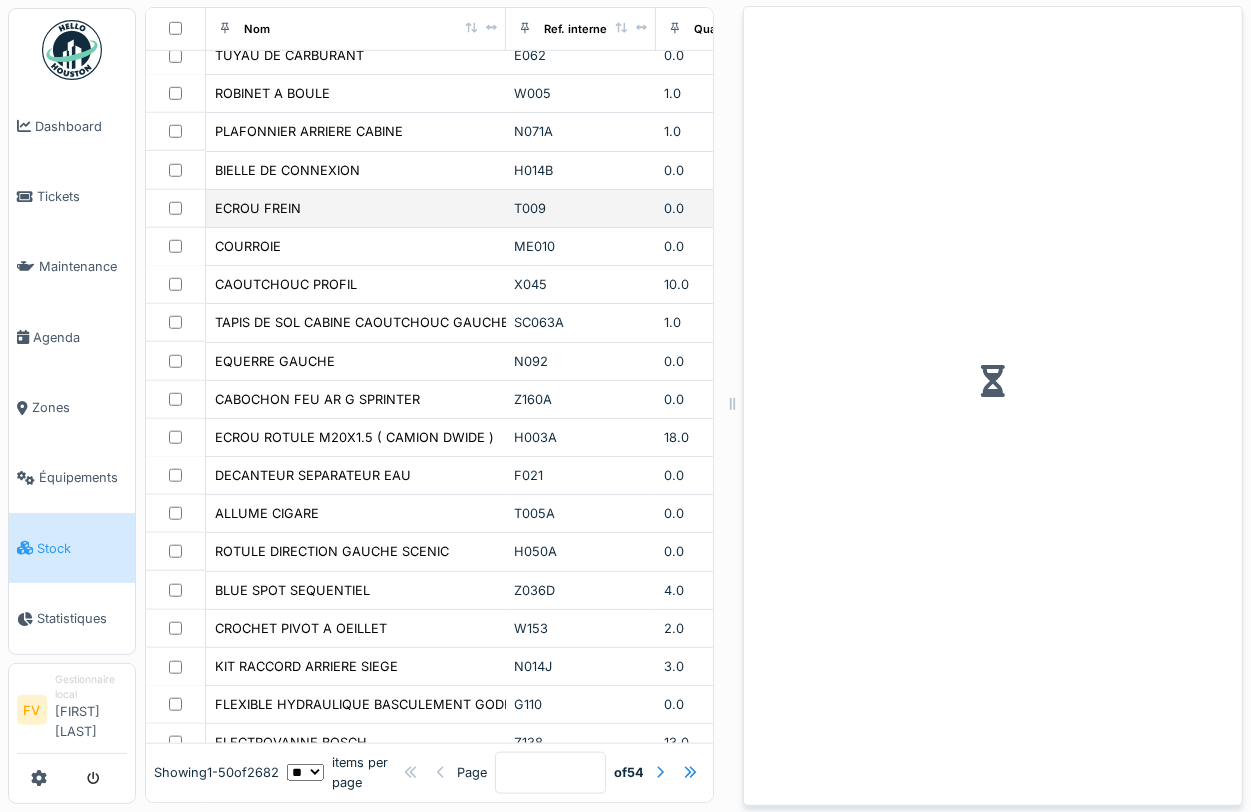 scroll, scrollTop: 1198, scrollLeft: 0, axis: vertical 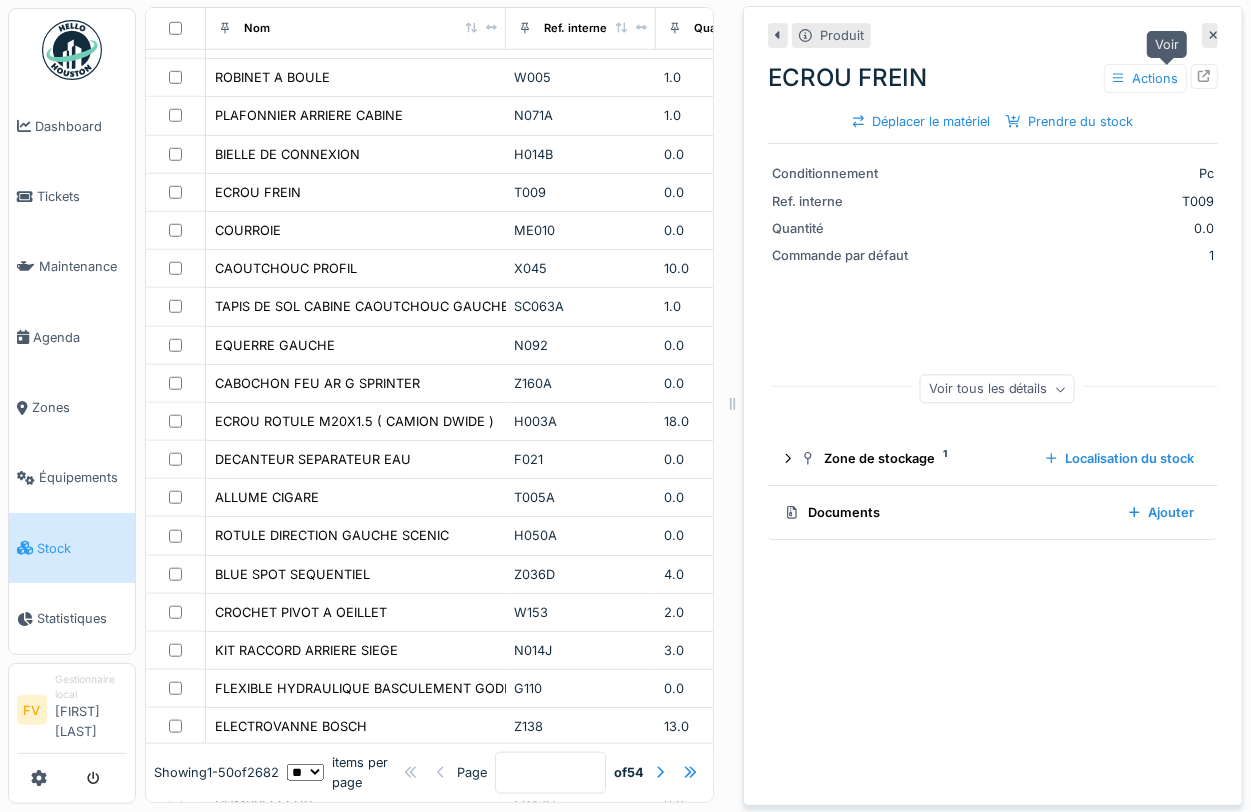 click at bounding box center (1204, 76) 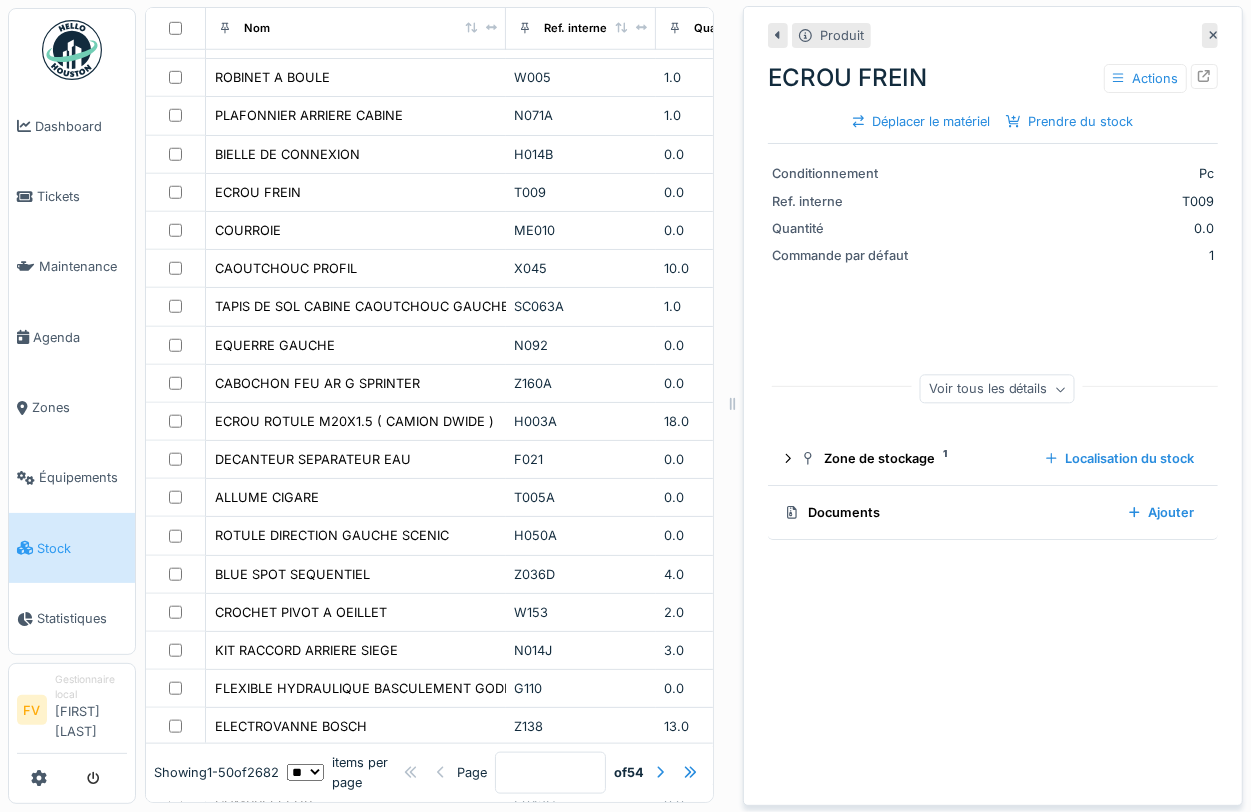 click at bounding box center [1214, 35] 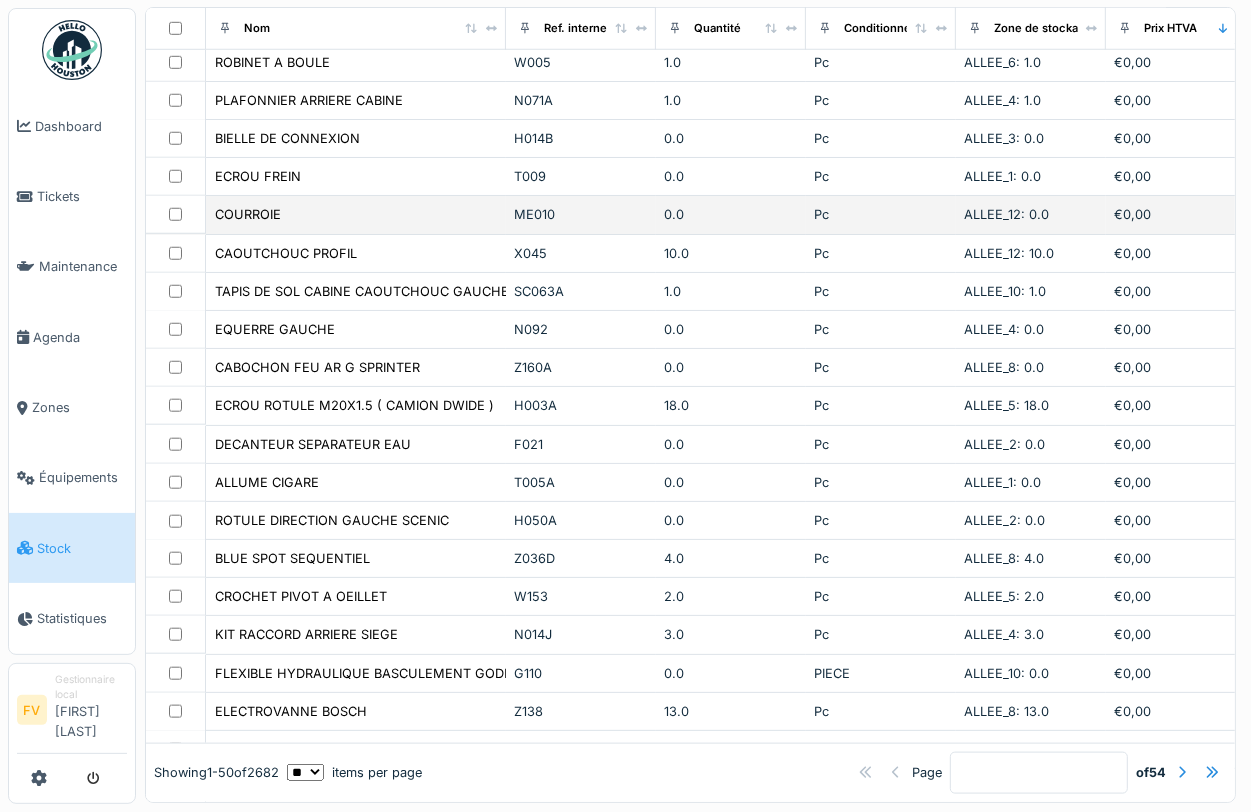scroll, scrollTop: 1182, scrollLeft: 0, axis: vertical 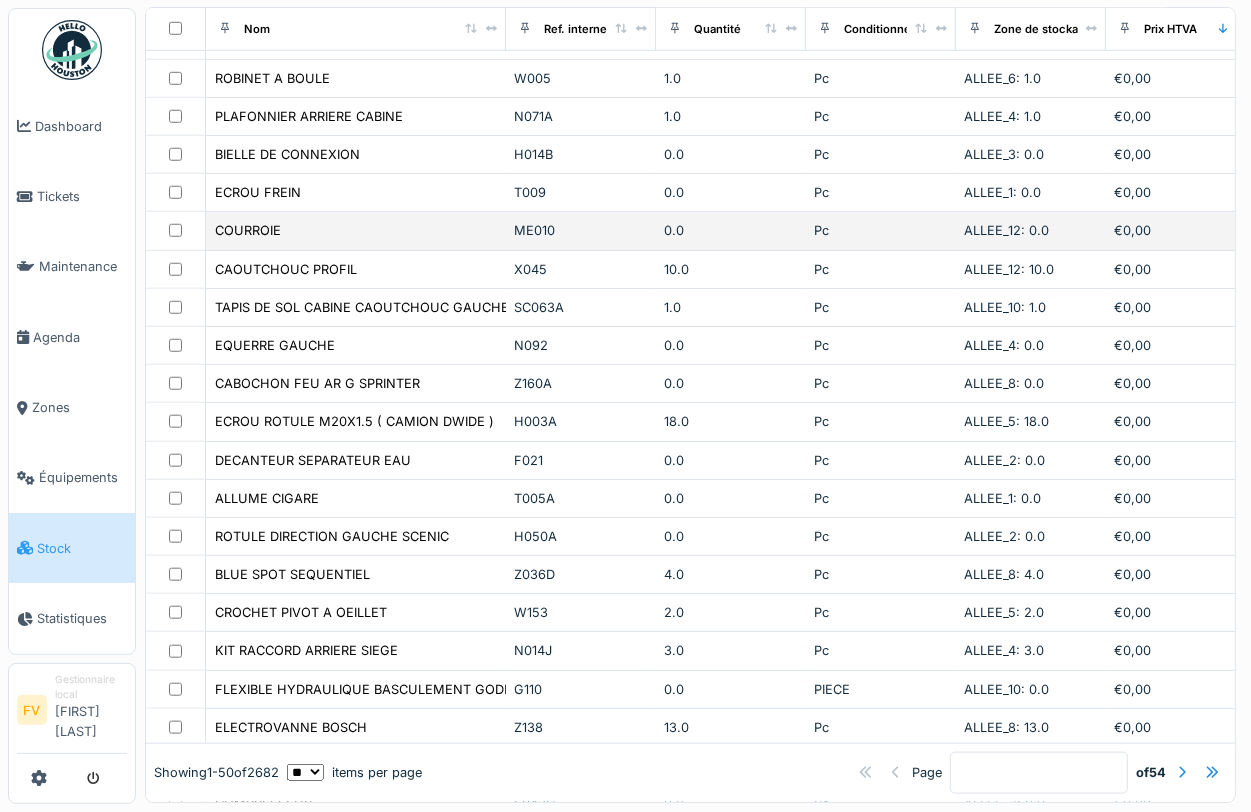click on "COURROIE" at bounding box center [356, 230] 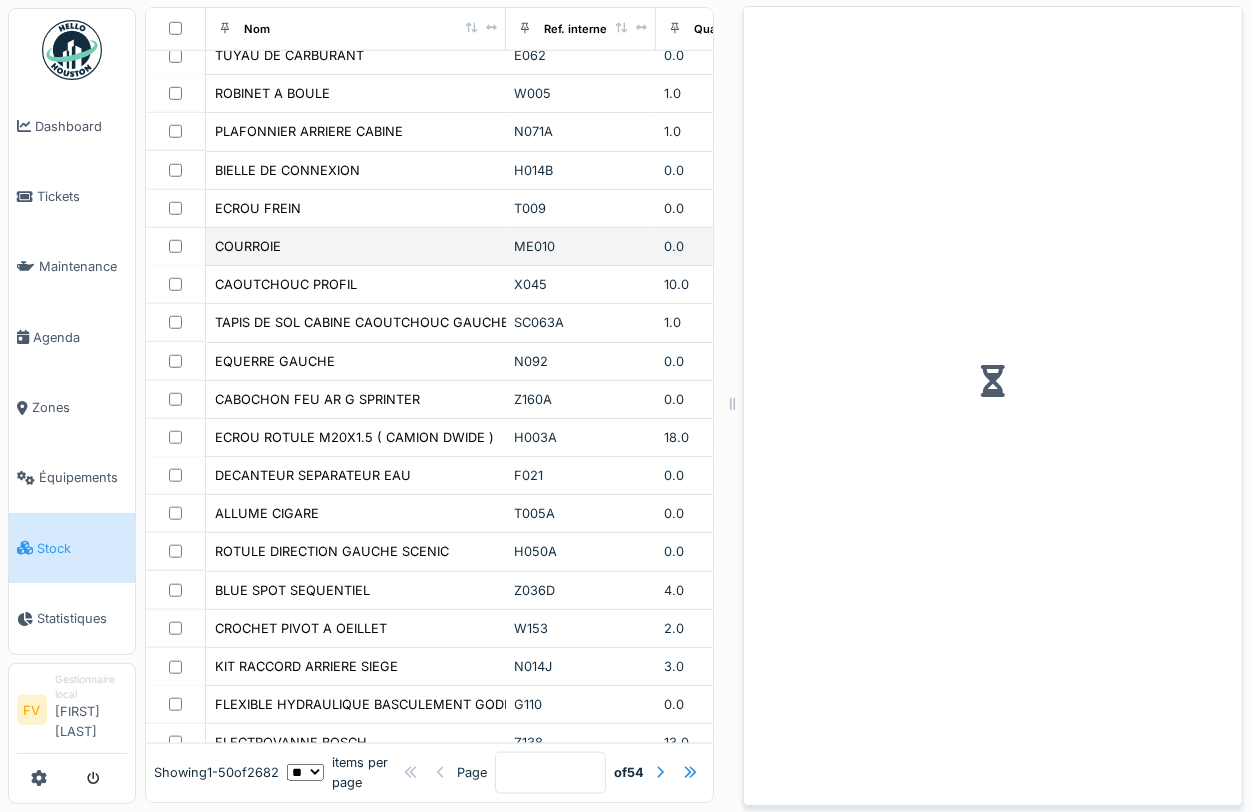 scroll, scrollTop: 1198, scrollLeft: 0, axis: vertical 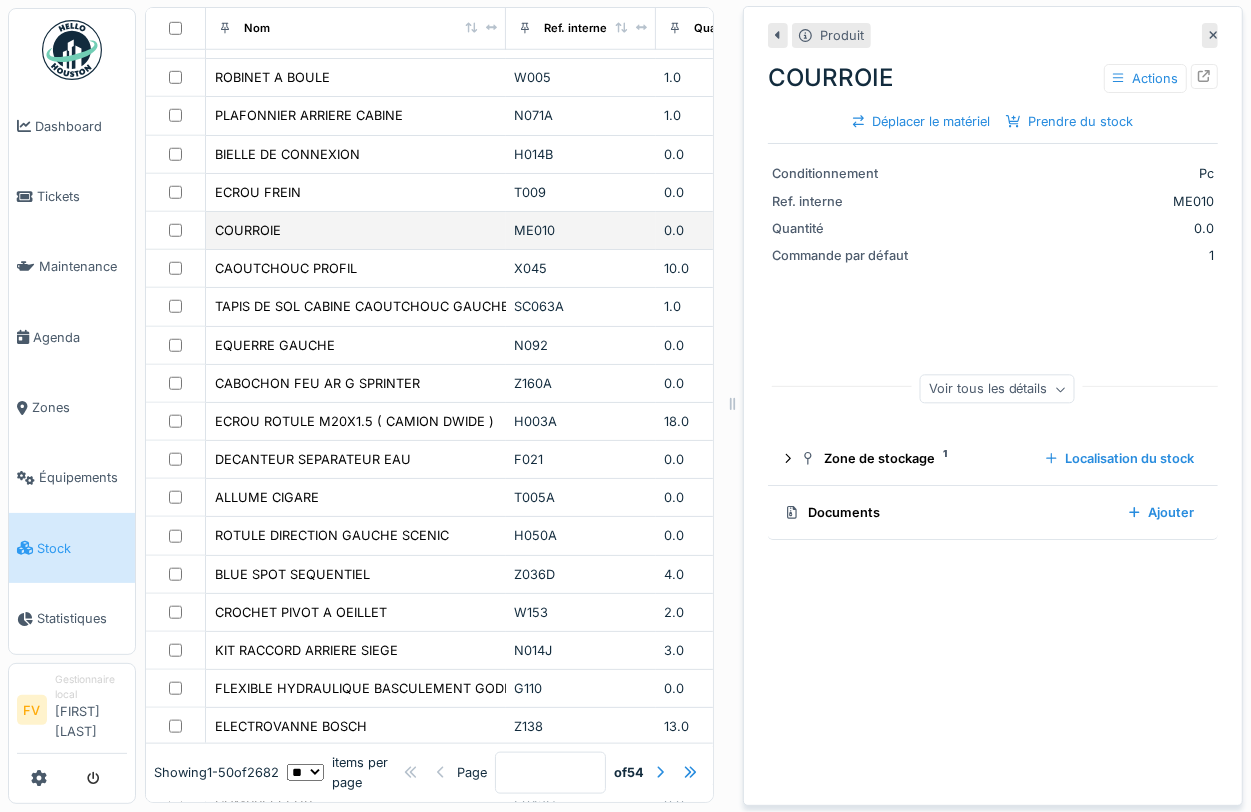 click on "COURROIE" at bounding box center (356, 230) 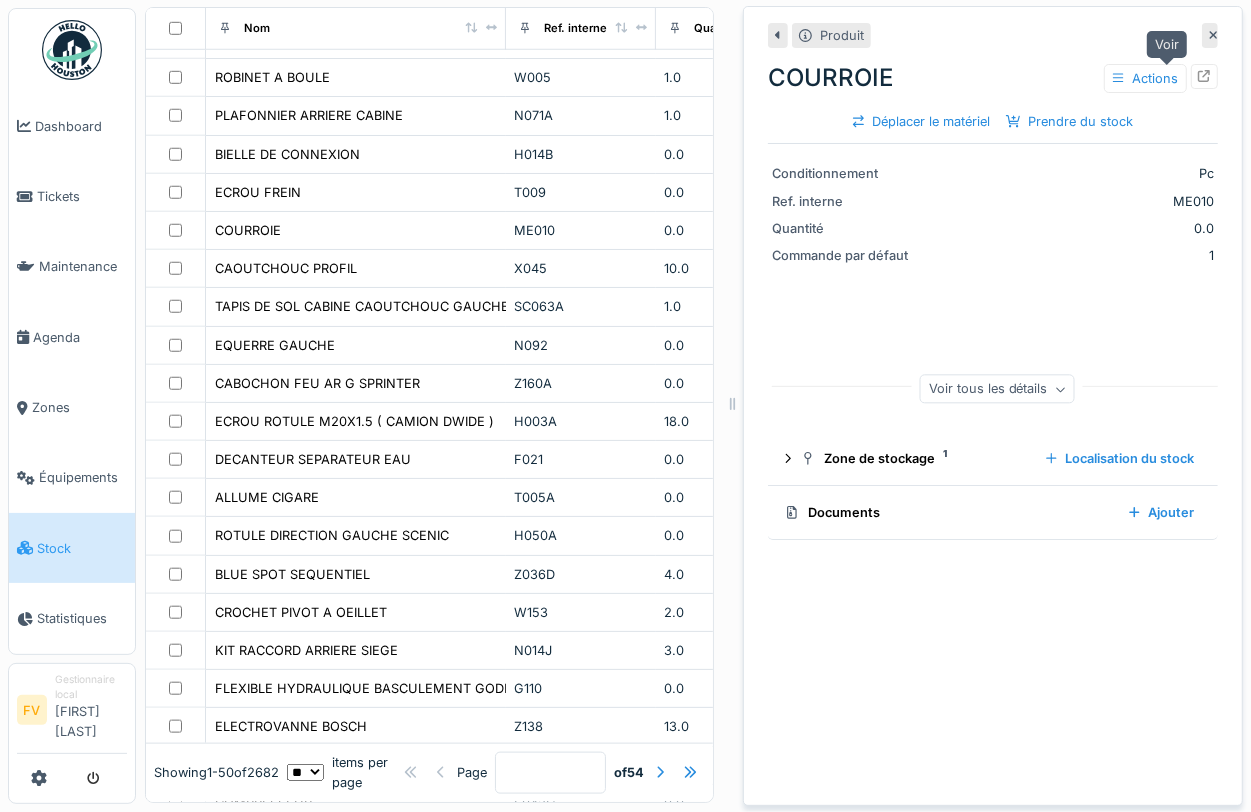 click at bounding box center (1204, 76) 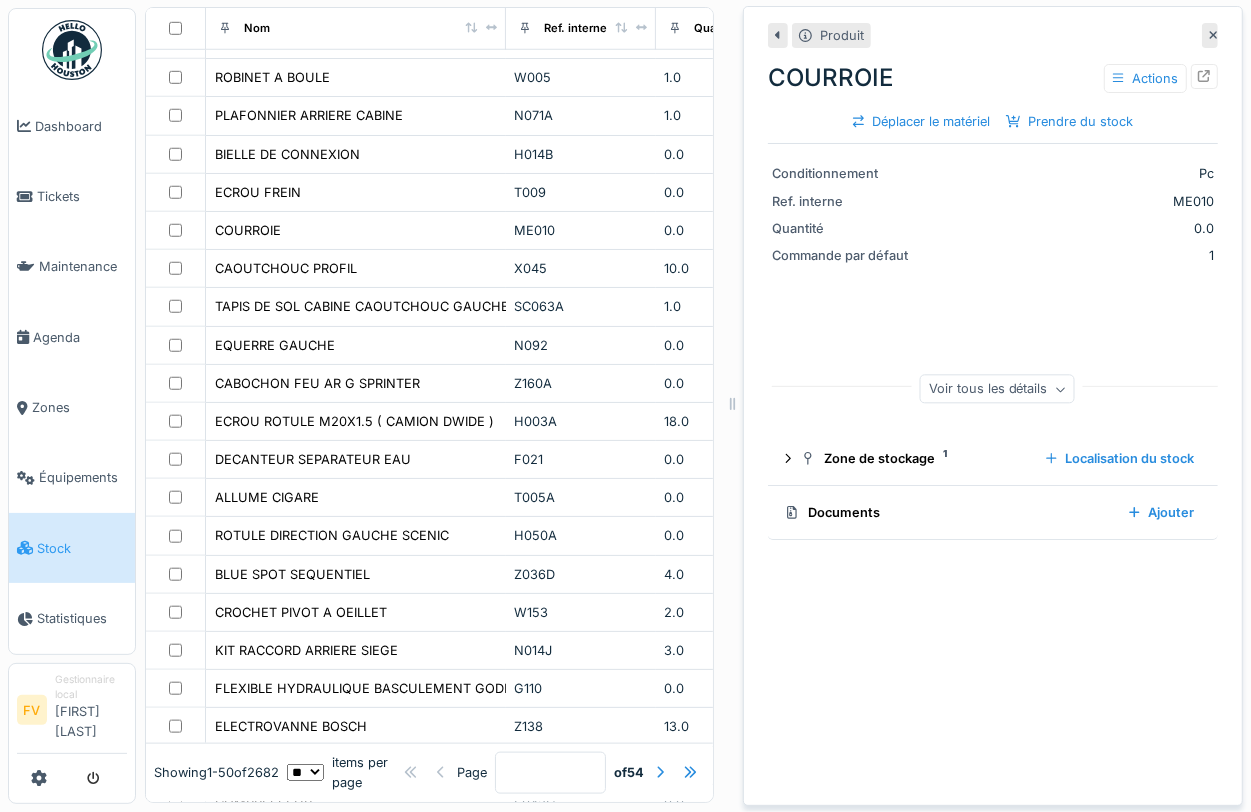 click at bounding box center (1210, 35) 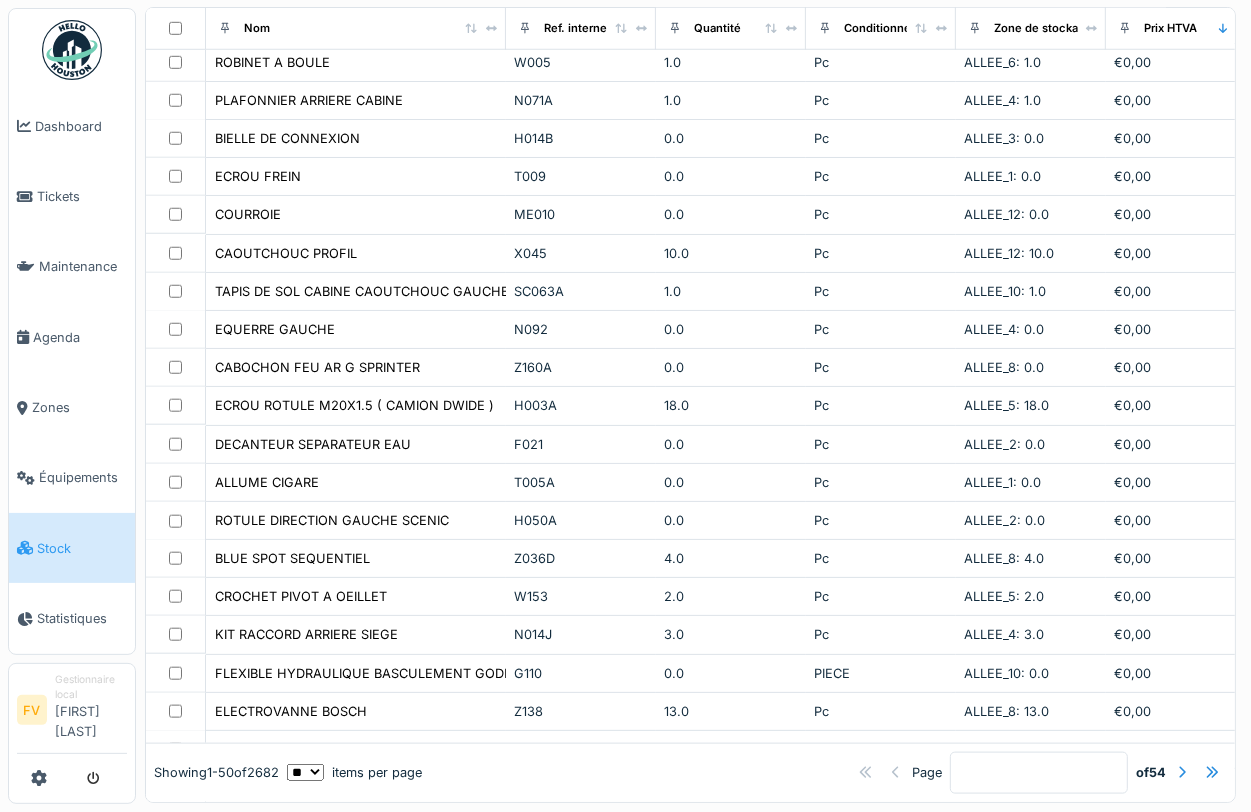 scroll, scrollTop: 3, scrollLeft: 0, axis: vertical 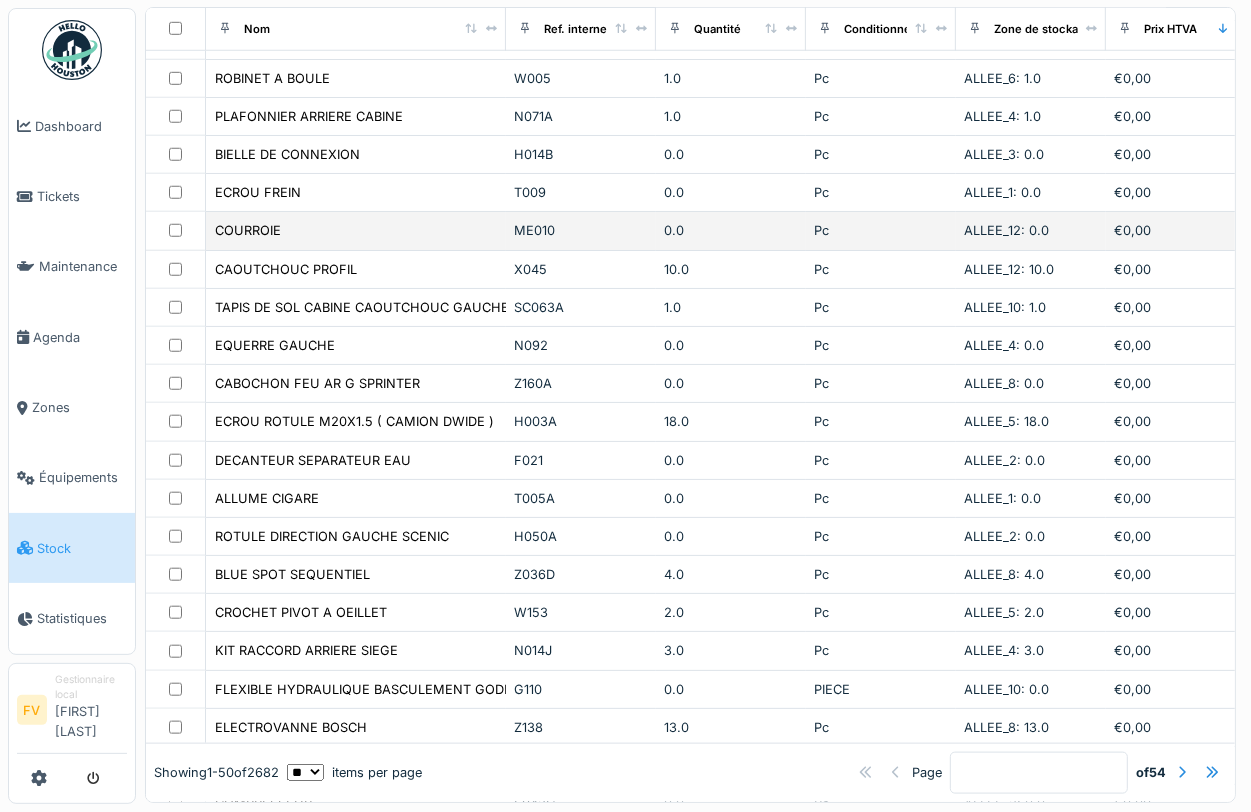 click on "ME010" at bounding box center [581, 231] 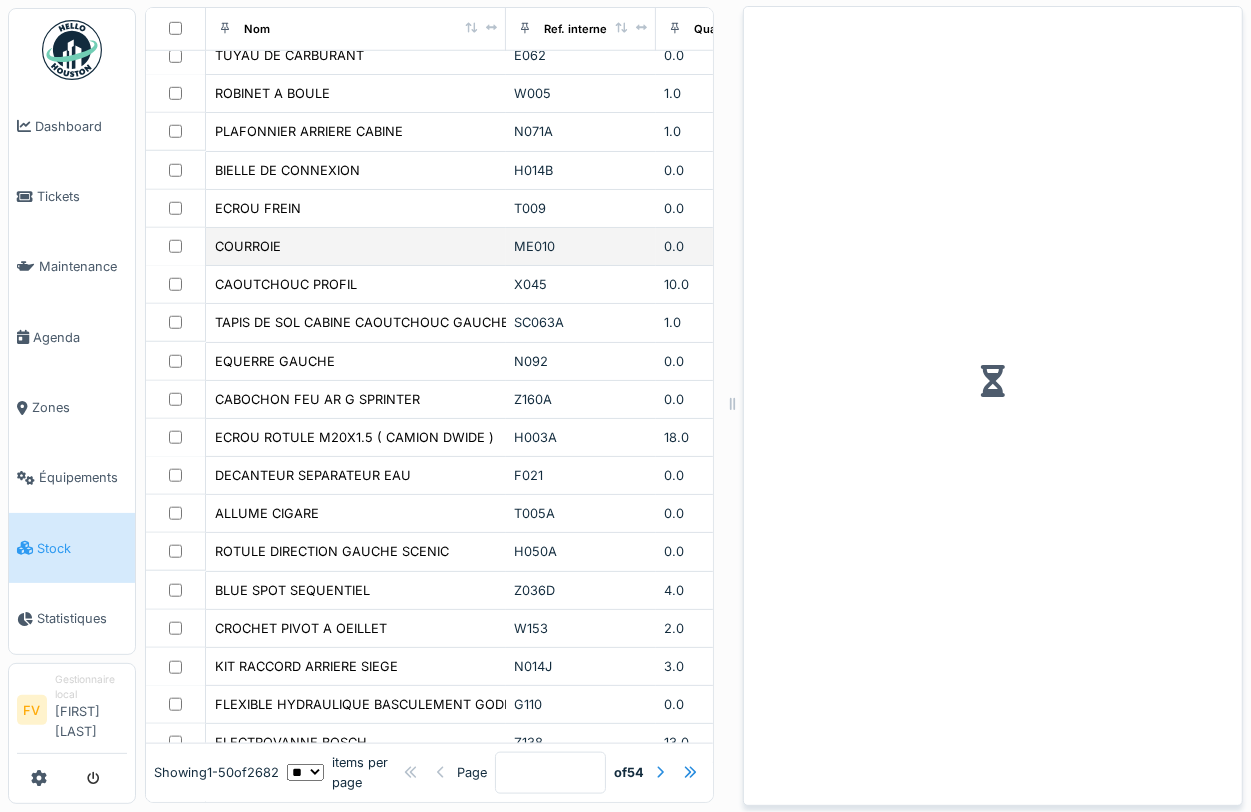 scroll, scrollTop: 1198, scrollLeft: 0, axis: vertical 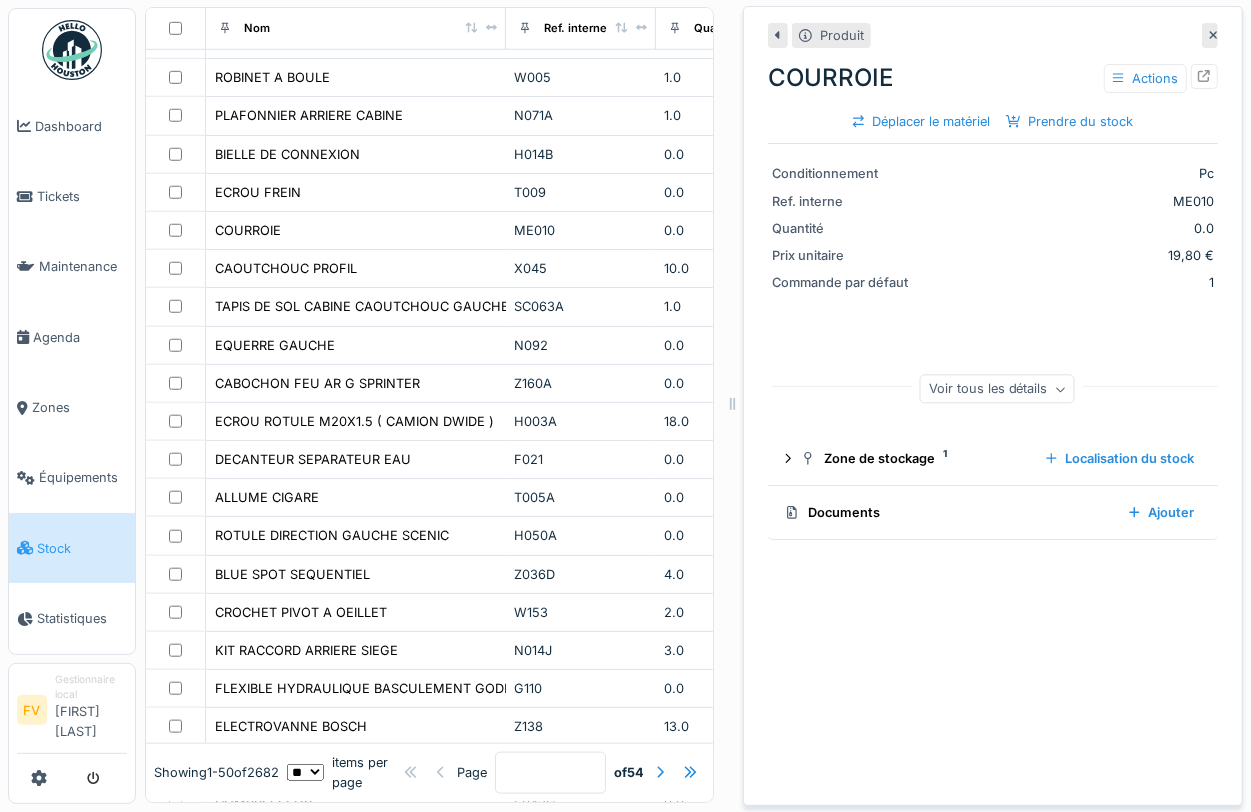 click 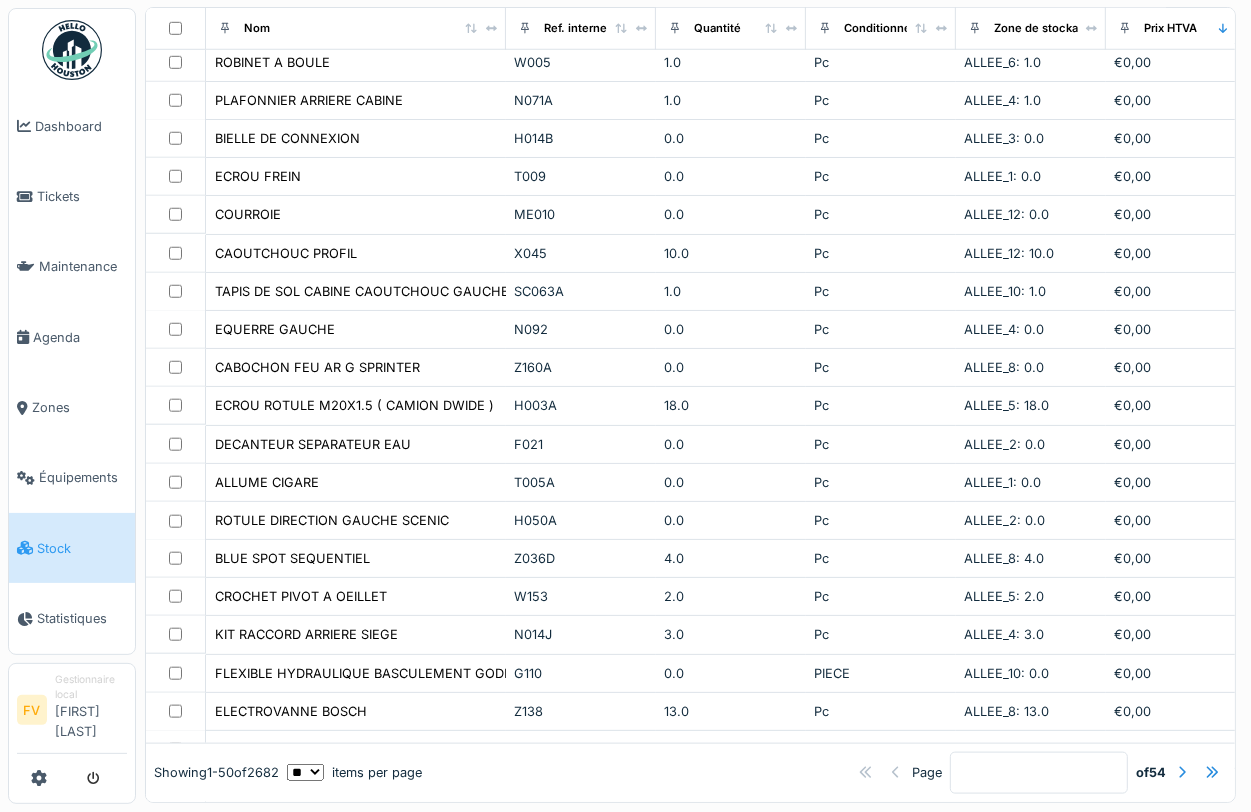 scroll, scrollTop: 3, scrollLeft: 0, axis: vertical 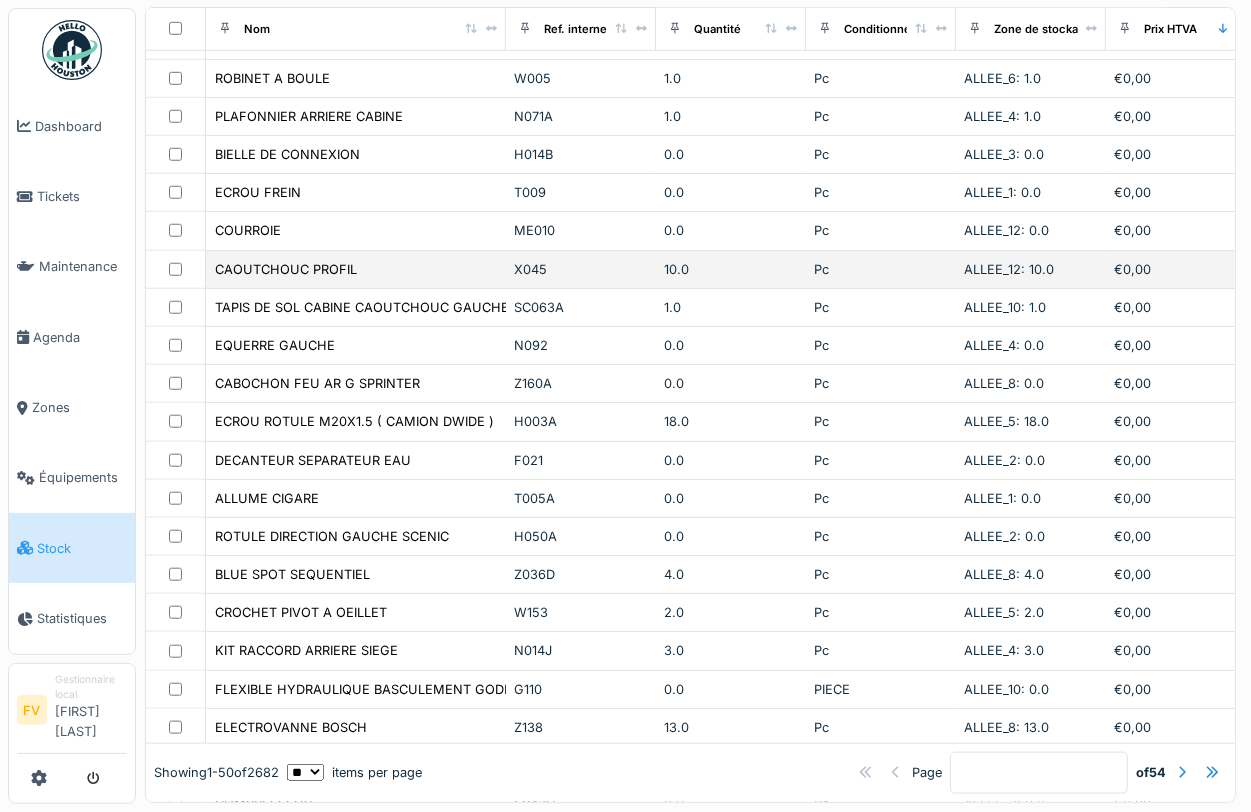 click on "X045" at bounding box center (581, 269) 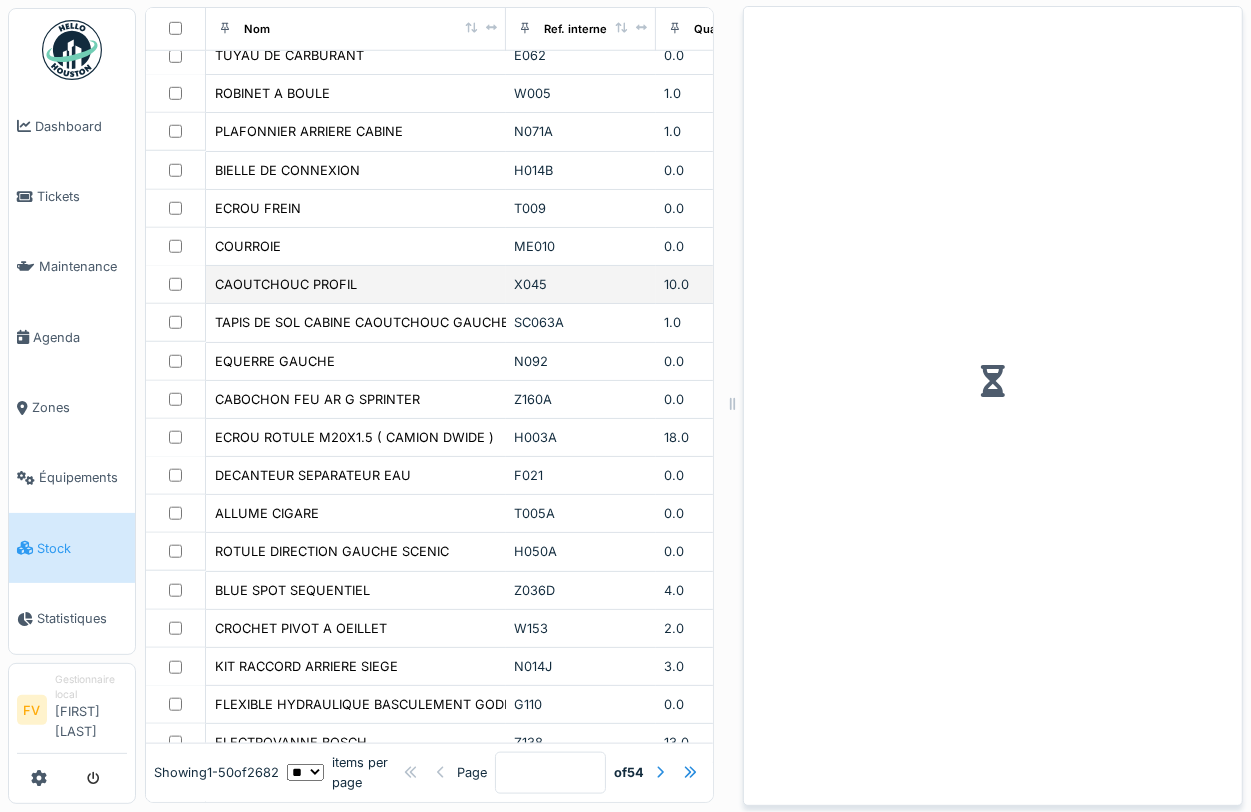 scroll, scrollTop: 1198, scrollLeft: 0, axis: vertical 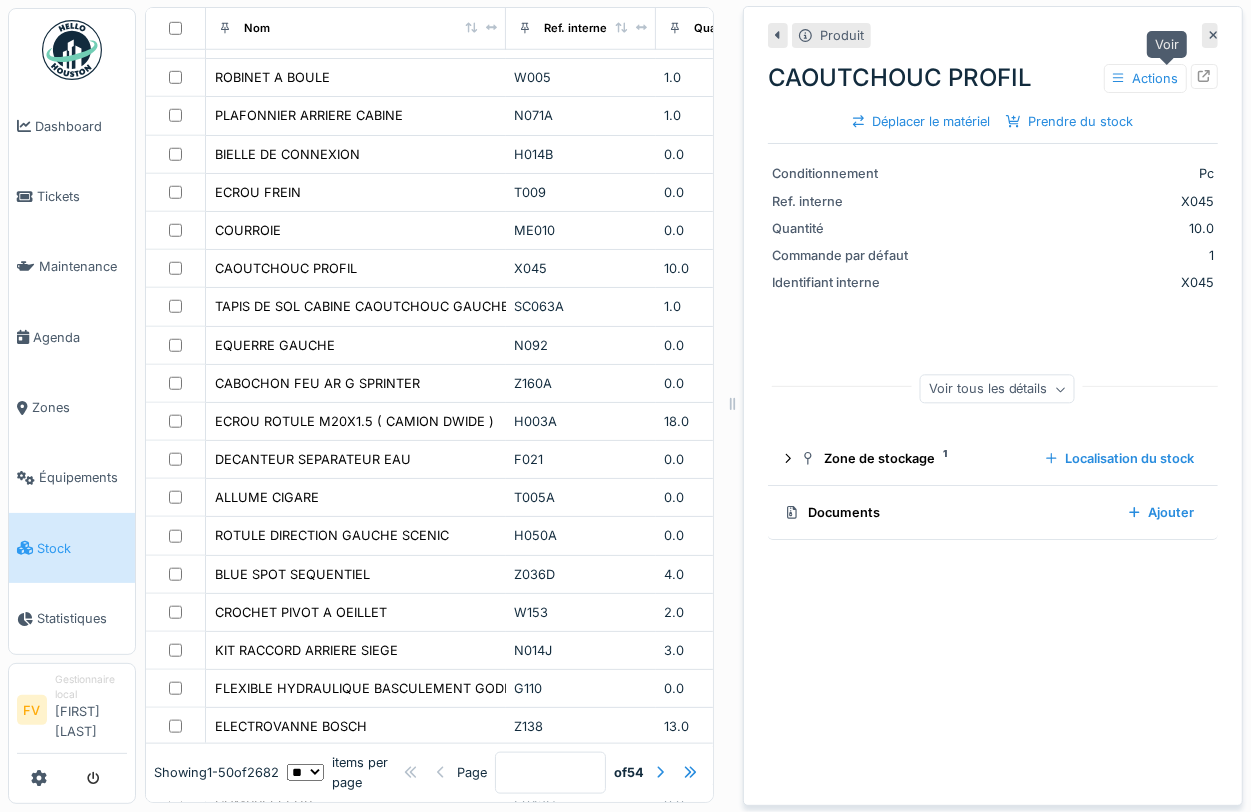 click 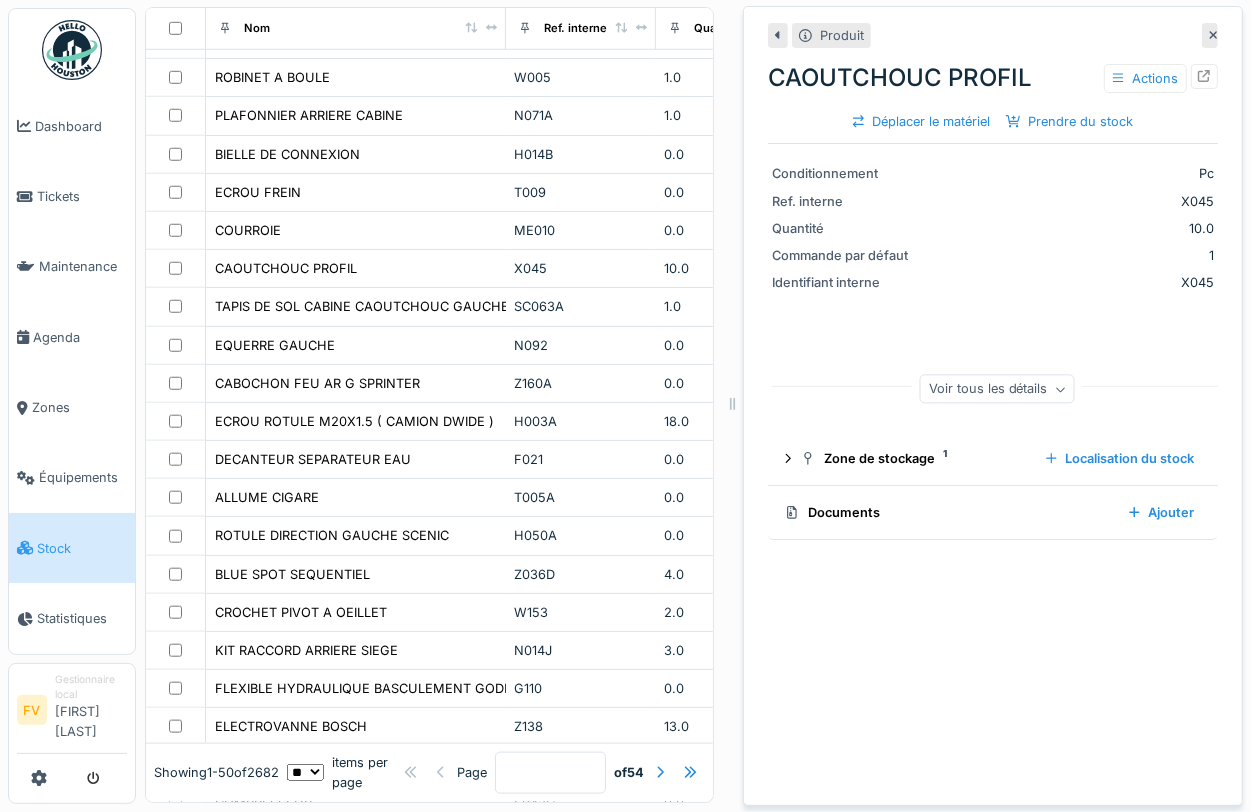 click 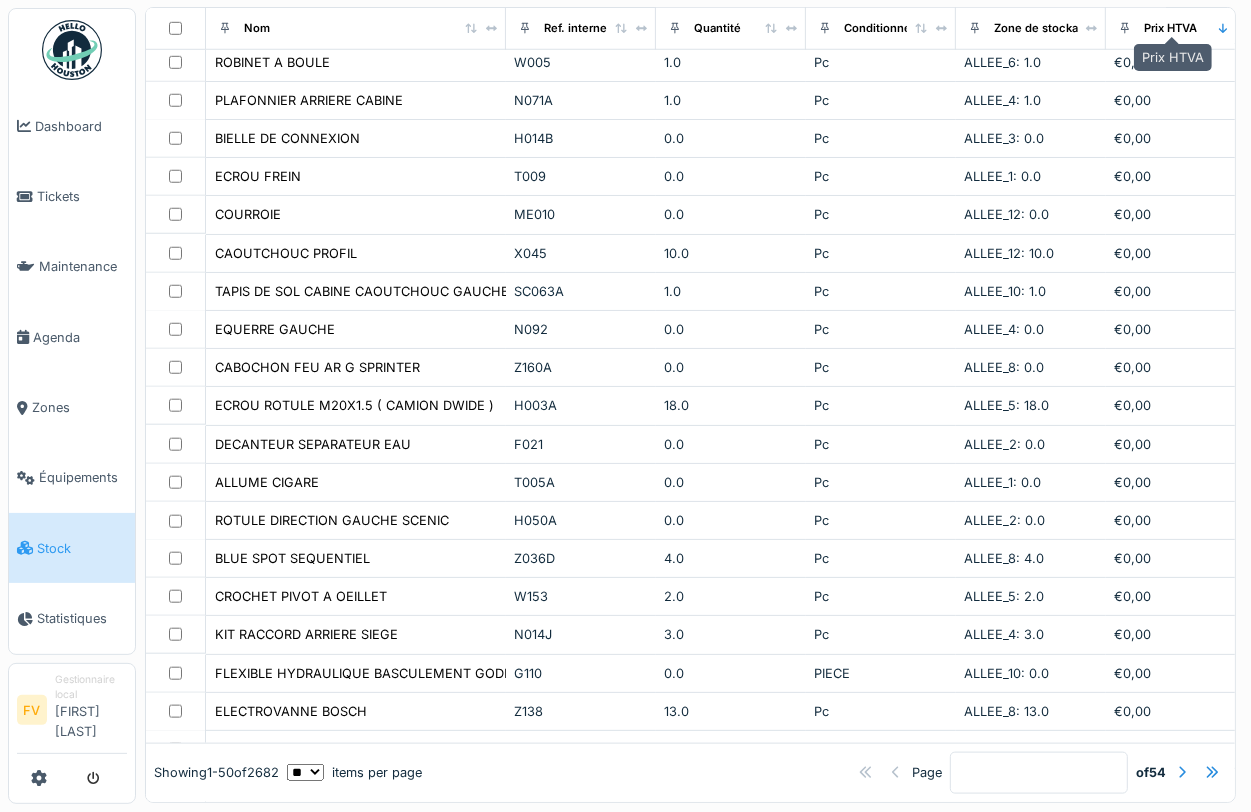 scroll, scrollTop: 1182, scrollLeft: 0, axis: vertical 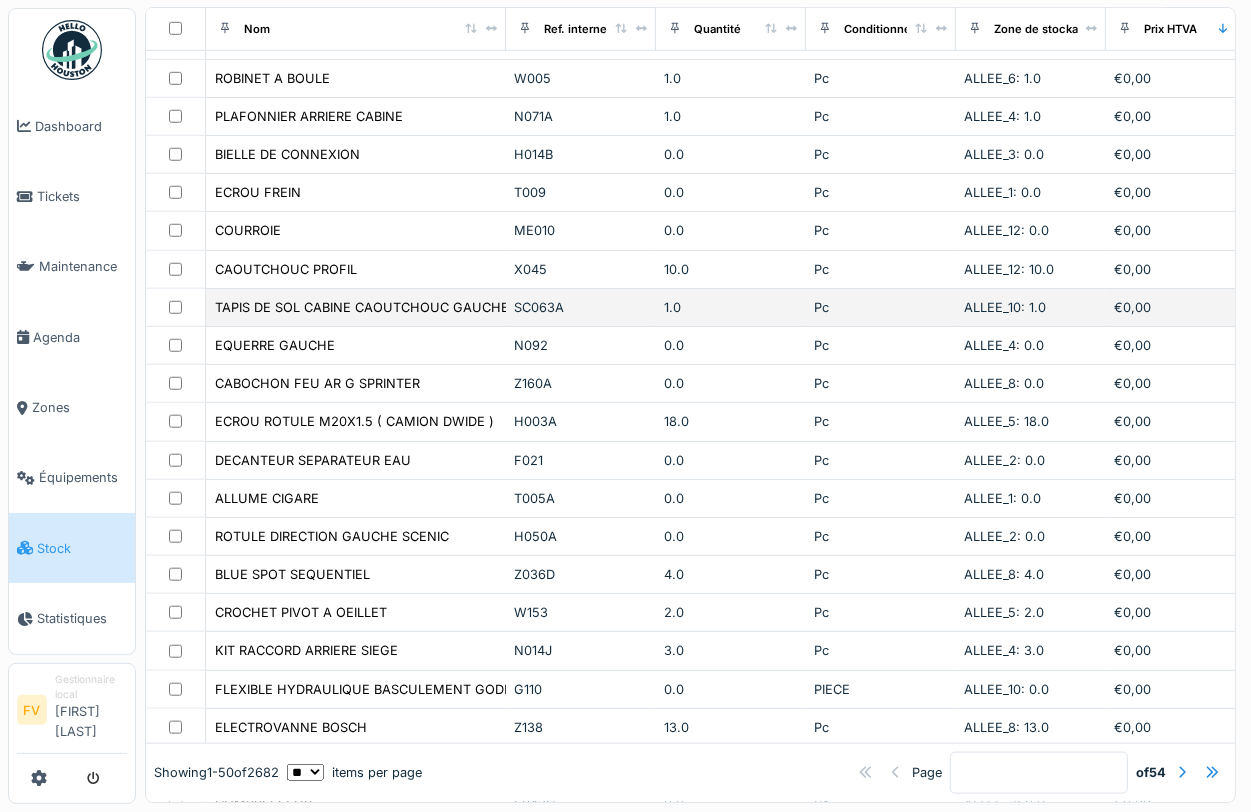 click on "SC063A" at bounding box center (581, 307) 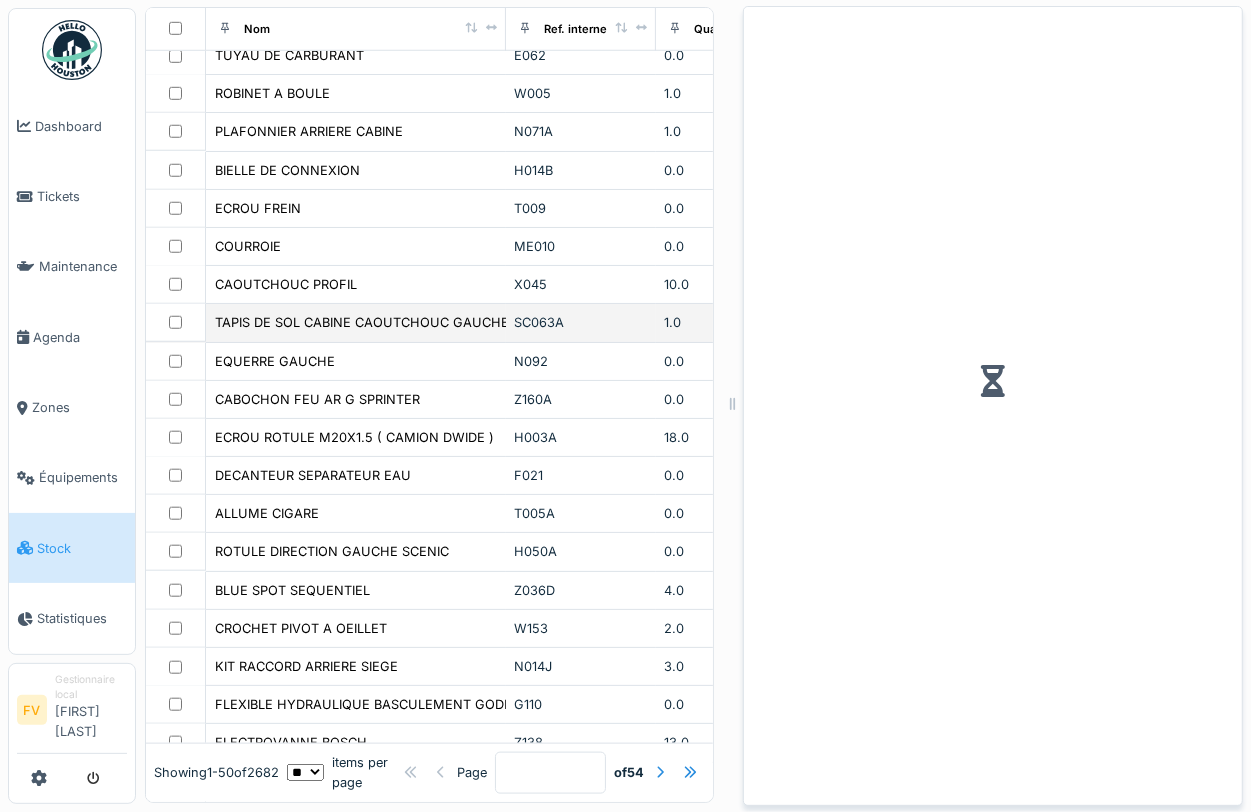 scroll, scrollTop: 1198, scrollLeft: 0, axis: vertical 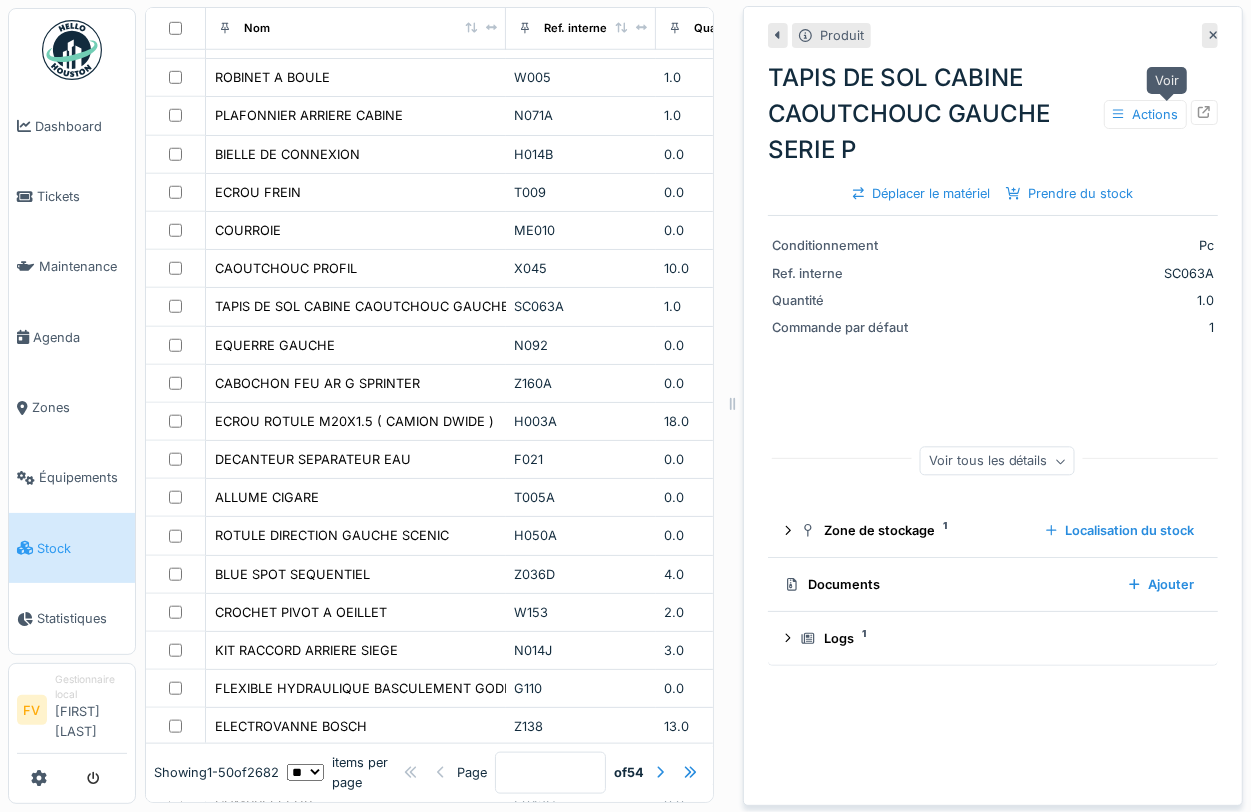 click 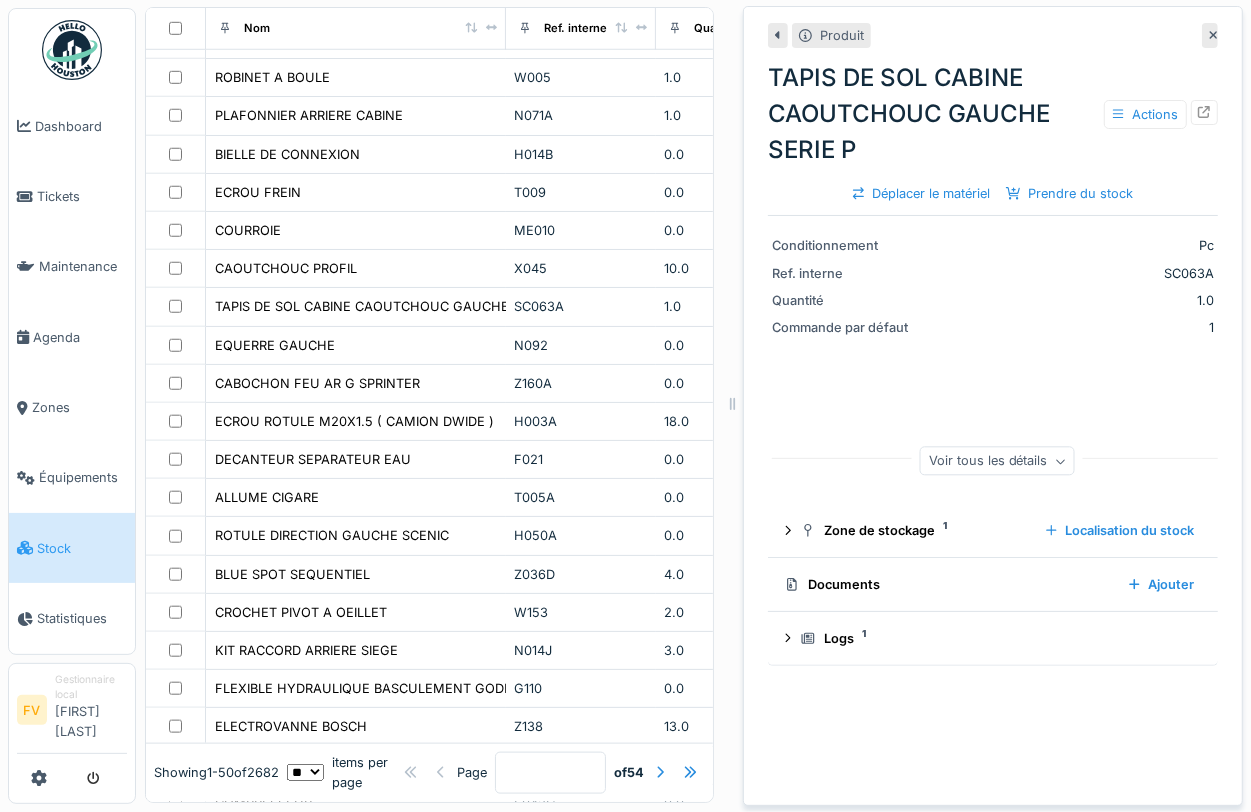 scroll, scrollTop: 0, scrollLeft: 0, axis: both 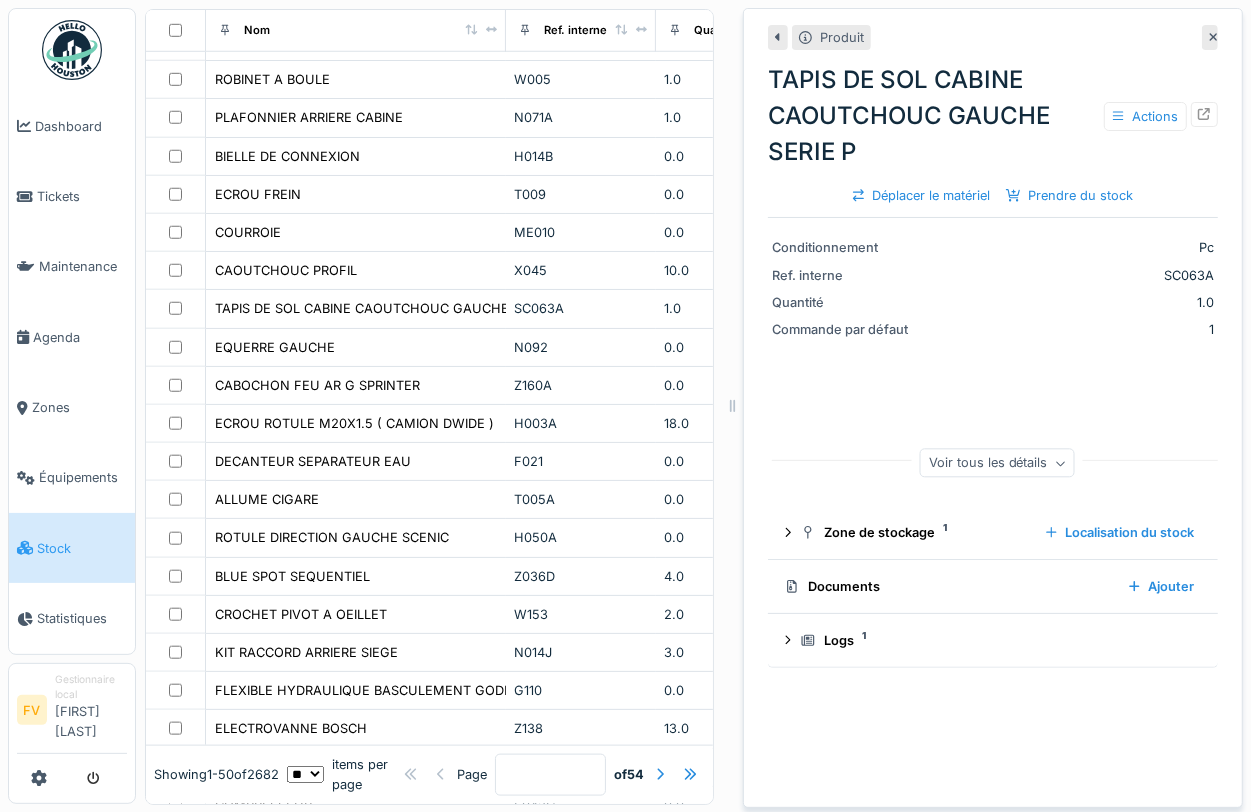 click 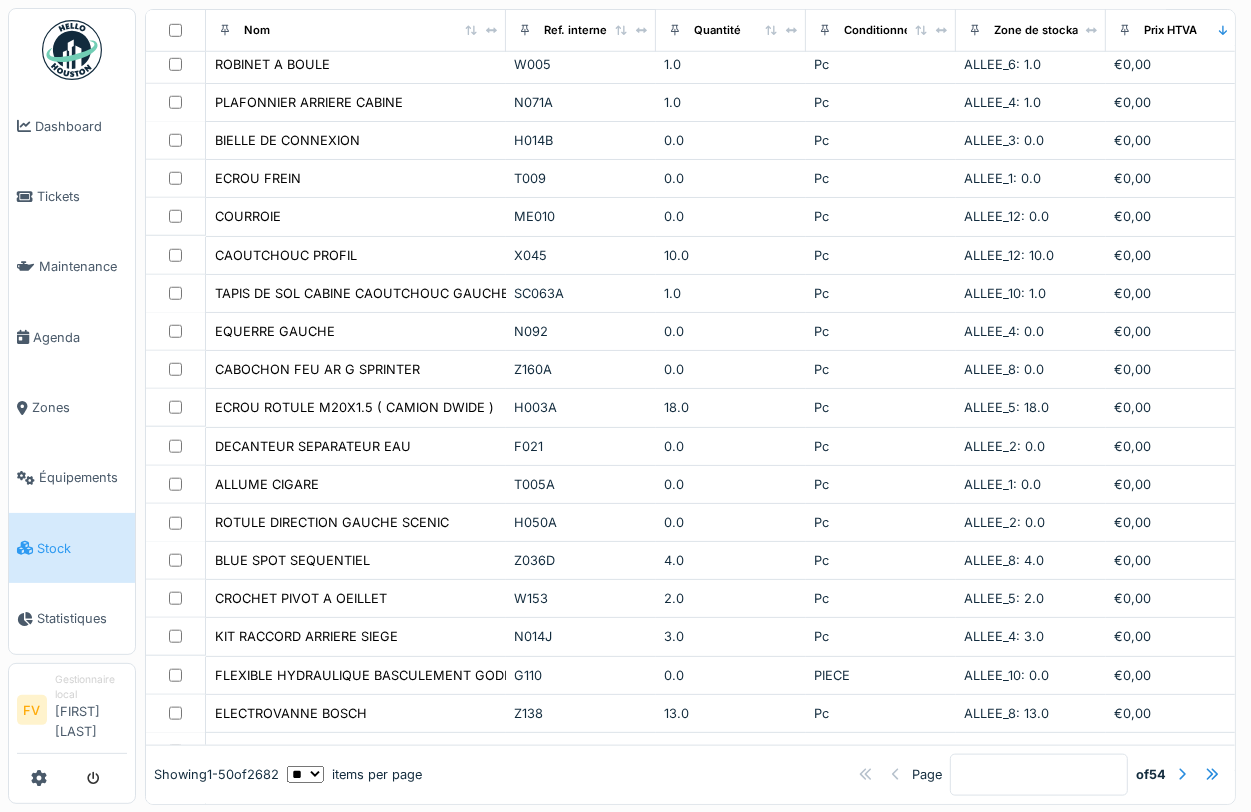 scroll, scrollTop: 1182, scrollLeft: 0, axis: vertical 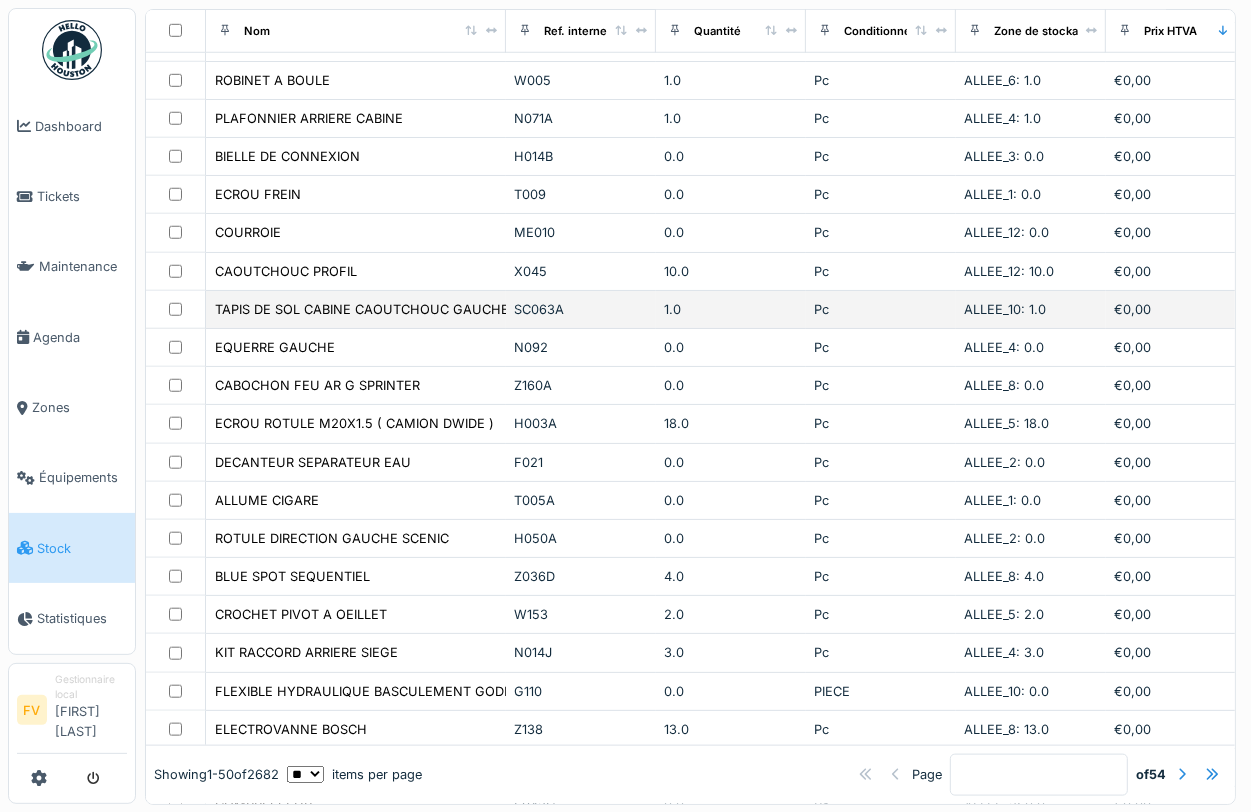 click on "TAPIS DE SOL CABINE CAOUTCHOUC GAUCHE SERIE P" at bounding box center (356, 310) 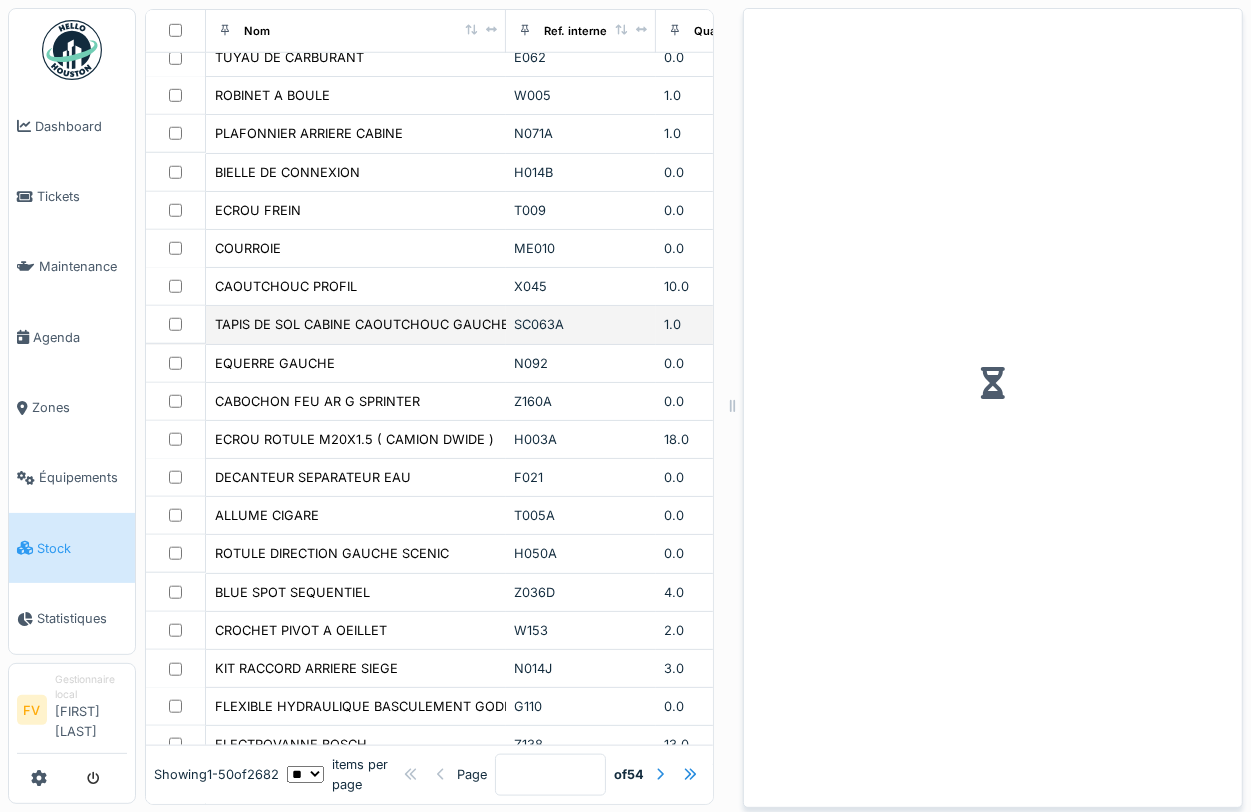 scroll, scrollTop: 1198, scrollLeft: 0, axis: vertical 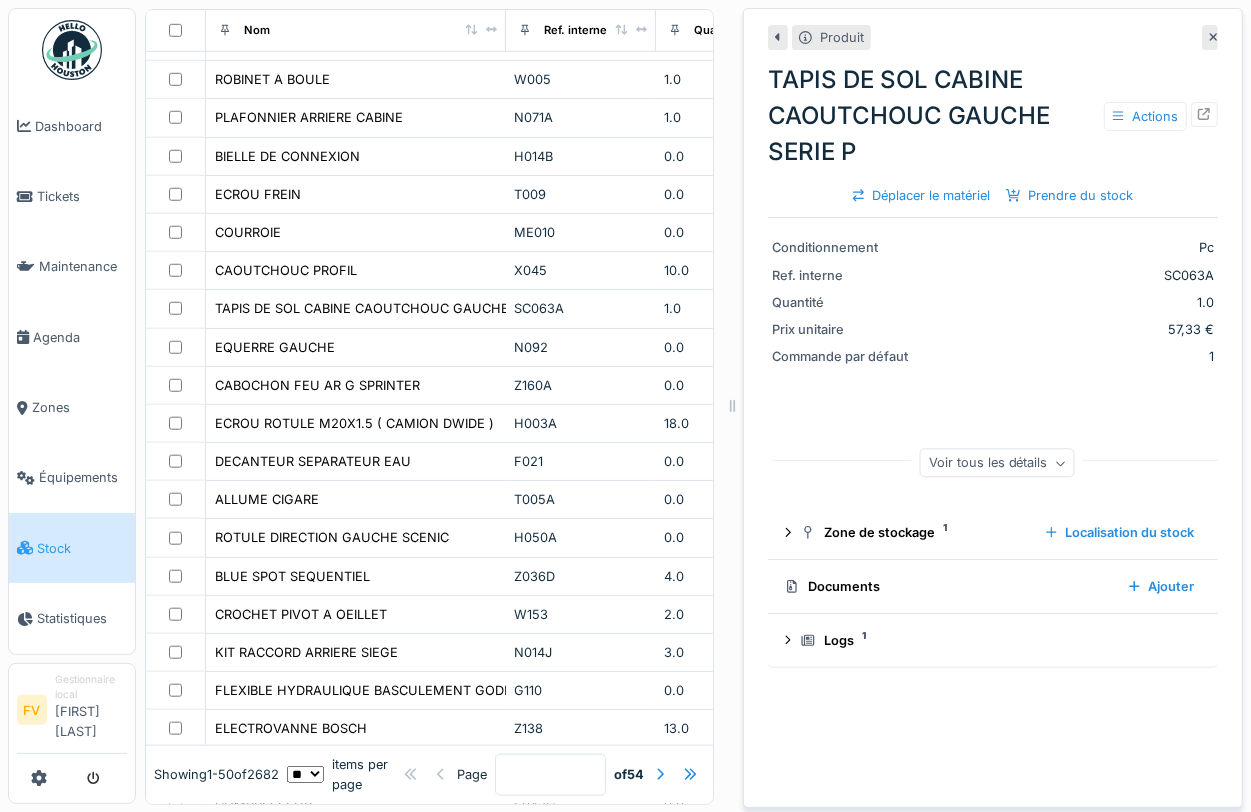 click at bounding box center [1210, 37] 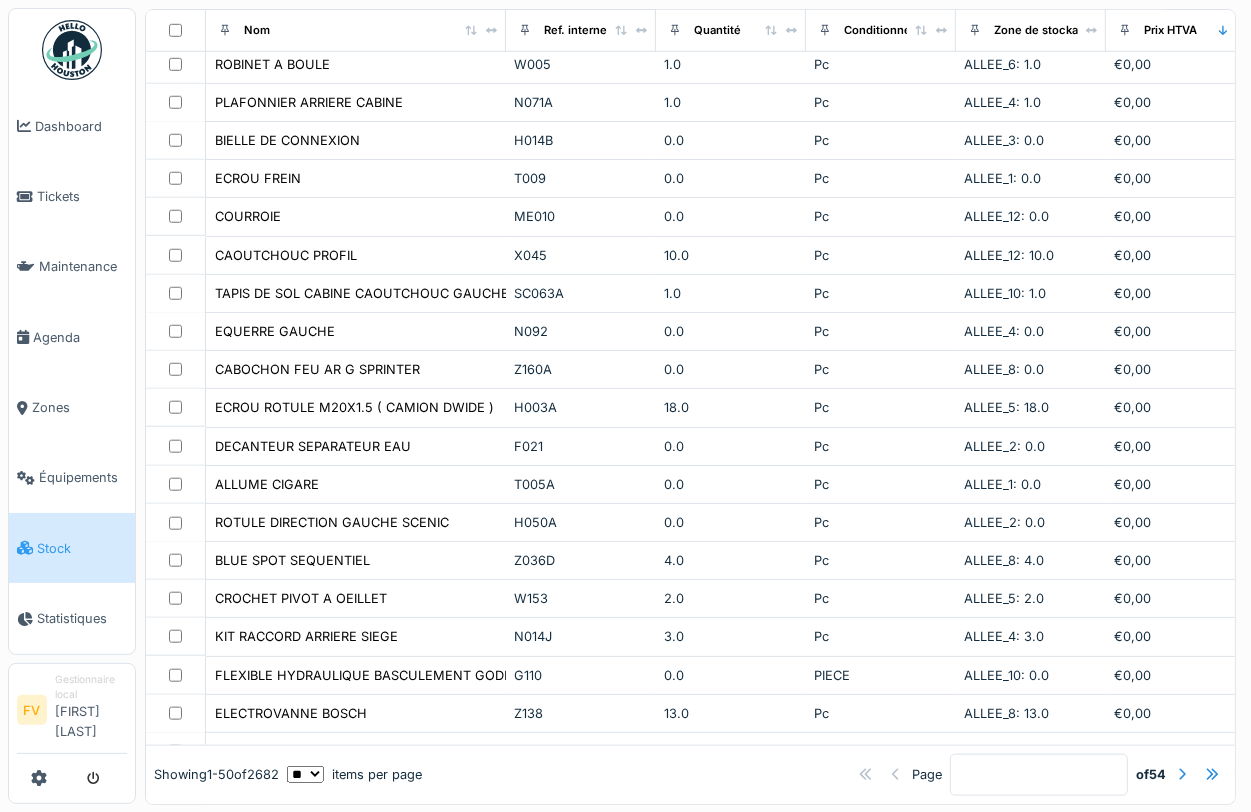 scroll, scrollTop: 1182, scrollLeft: 0, axis: vertical 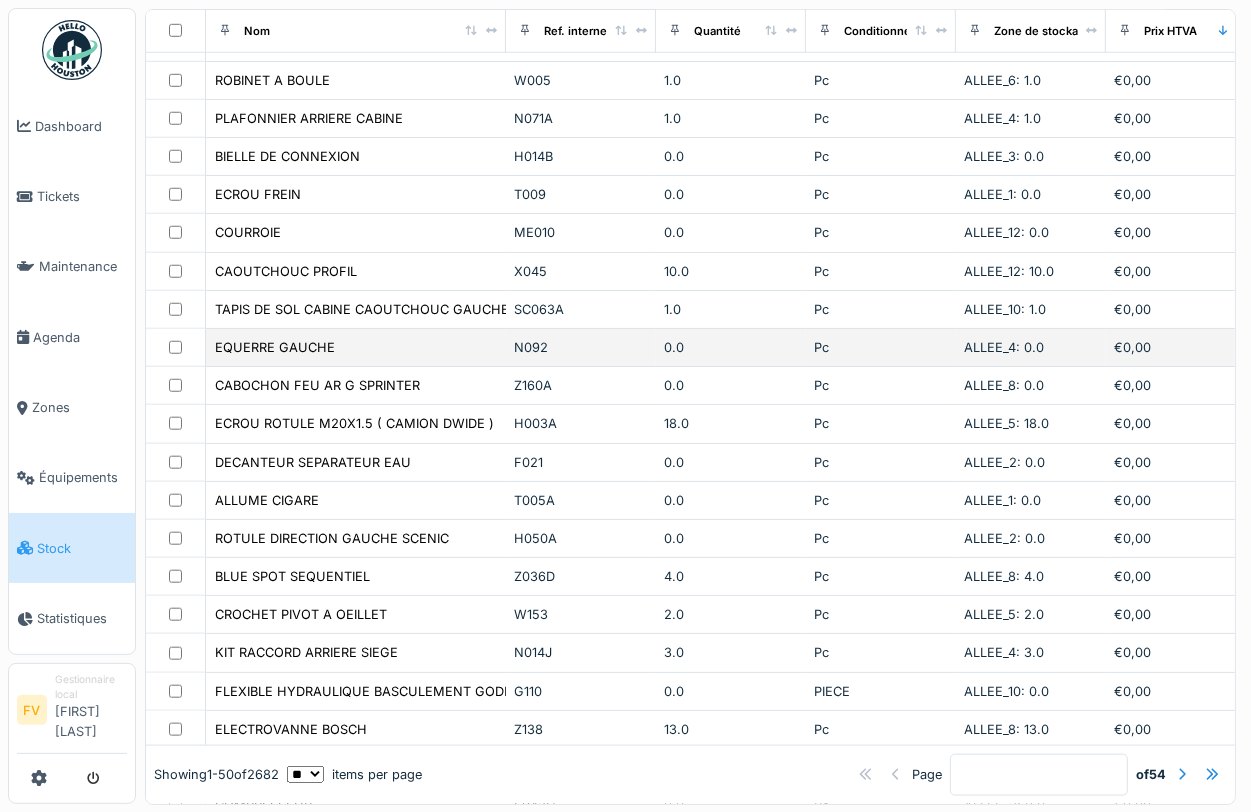 click on "N092" at bounding box center (581, 347) 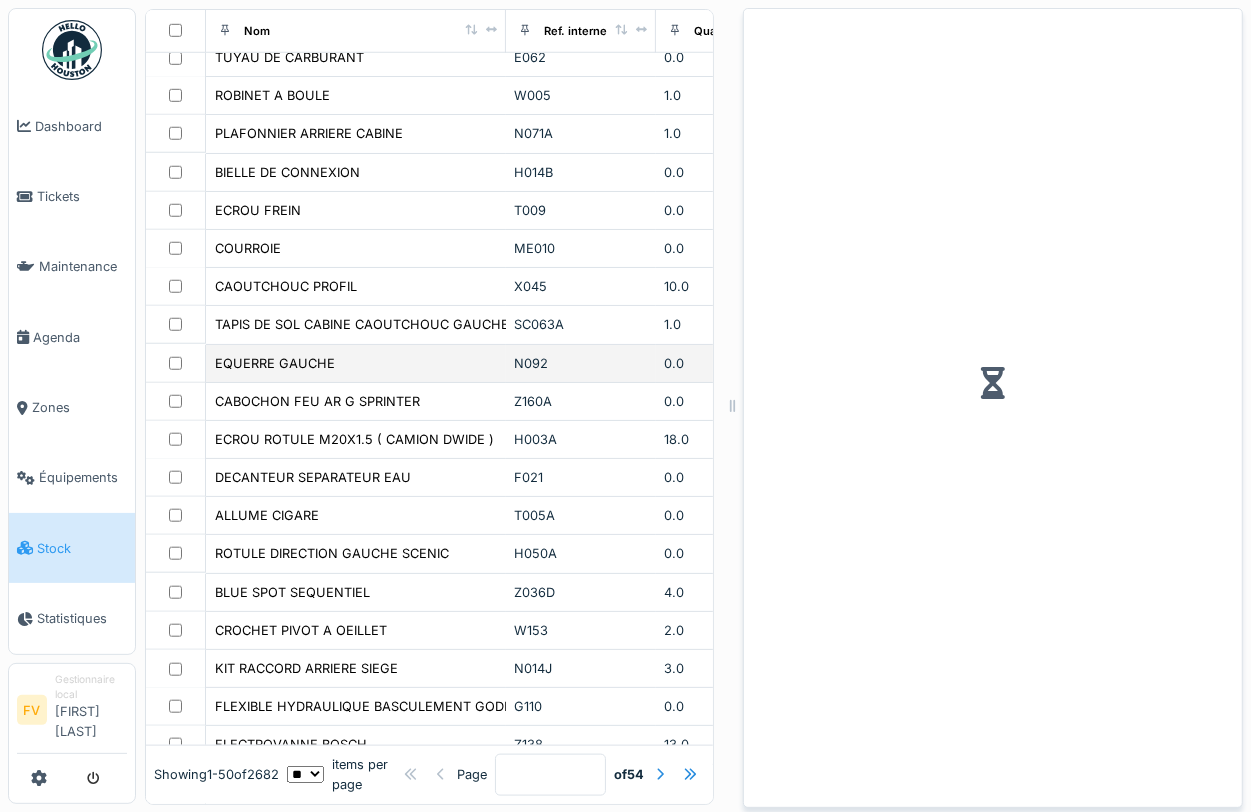 scroll, scrollTop: 1198, scrollLeft: 0, axis: vertical 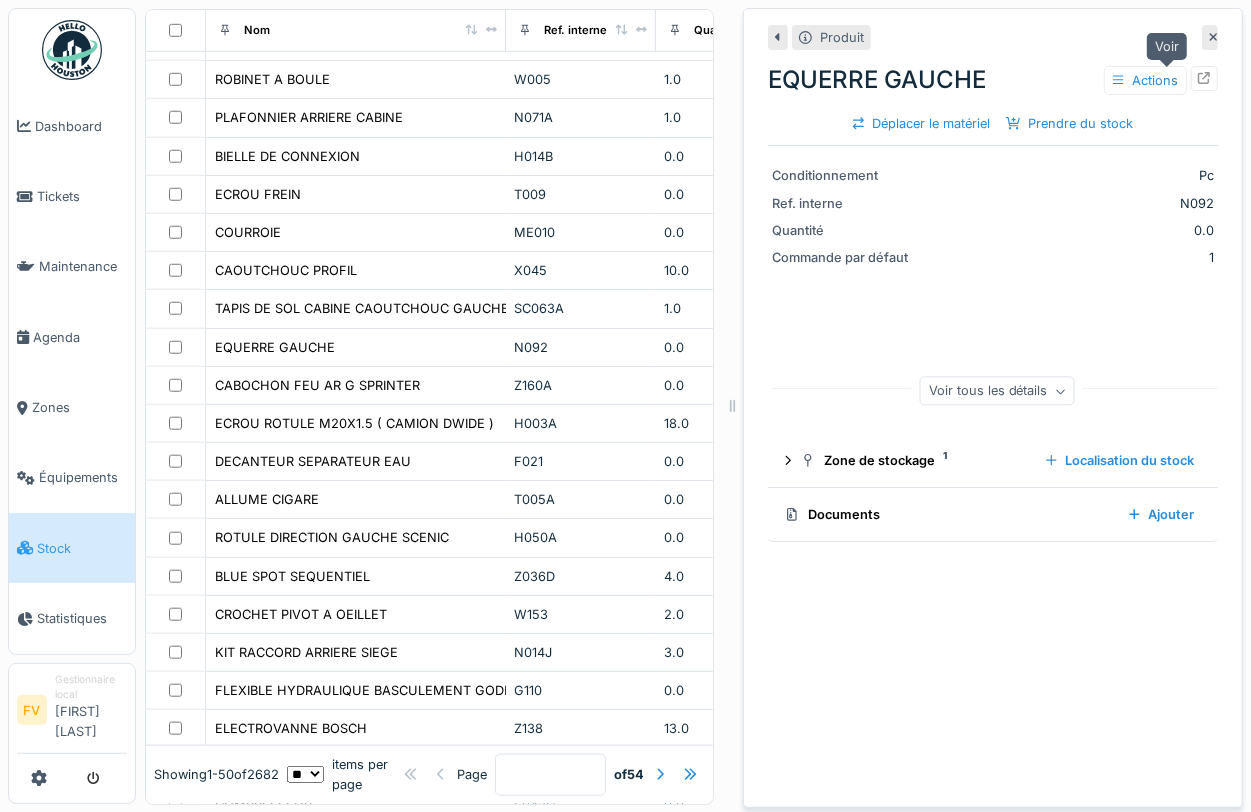 click 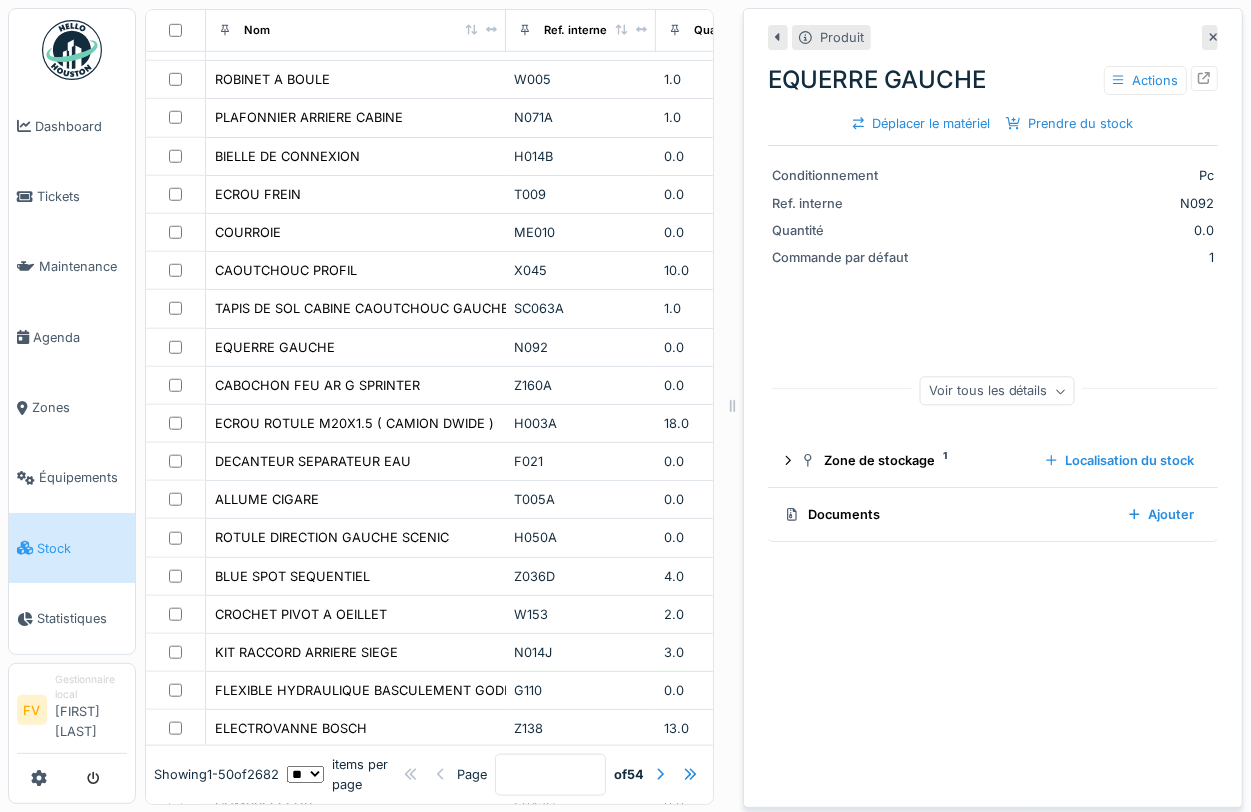 click 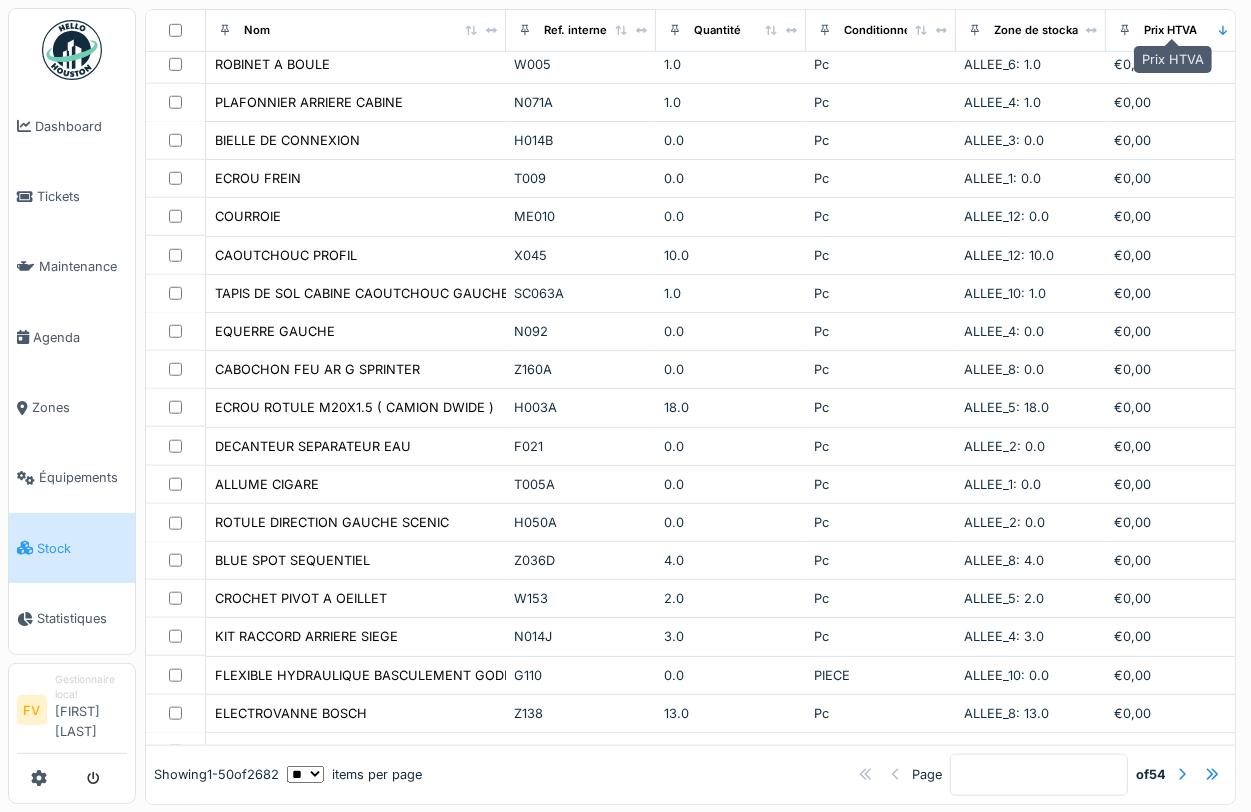 scroll, scrollTop: 1182, scrollLeft: 0, axis: vertical 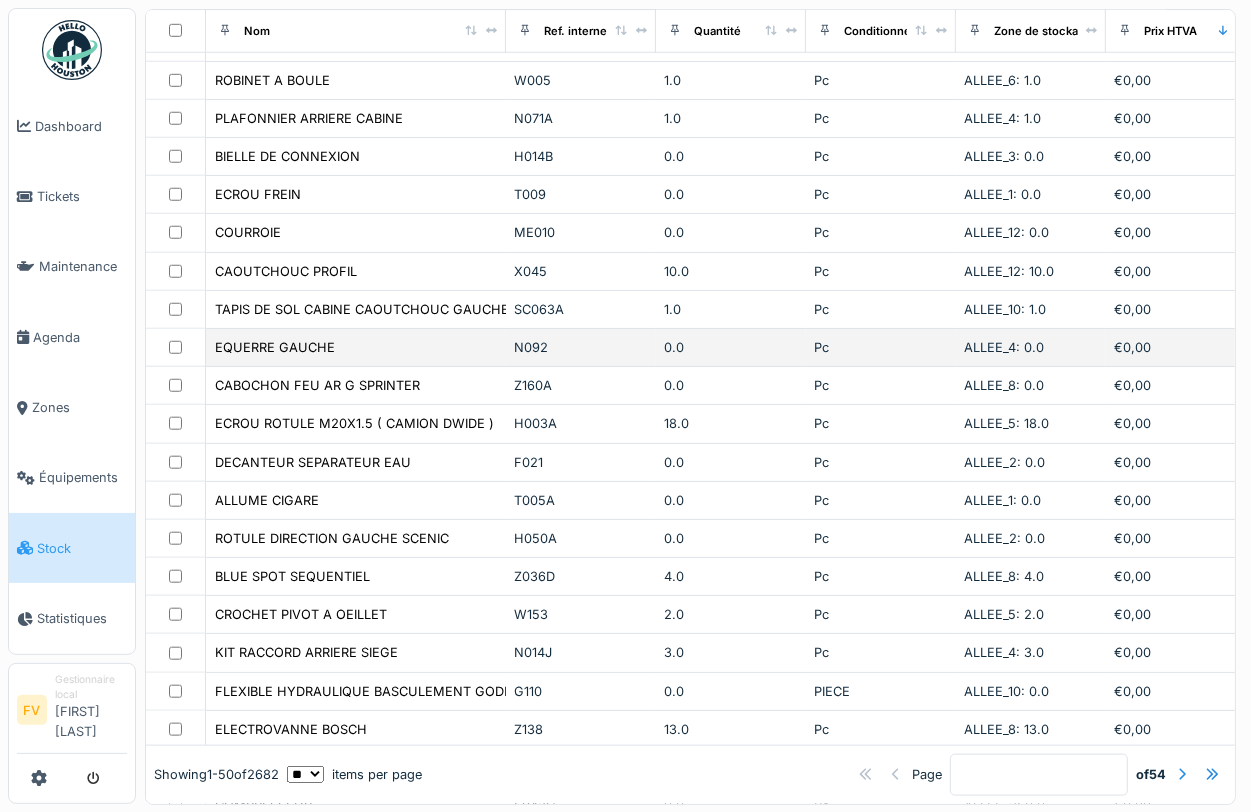 click on "EQUERRE GAUCHE" at bounding box center (356, 347) 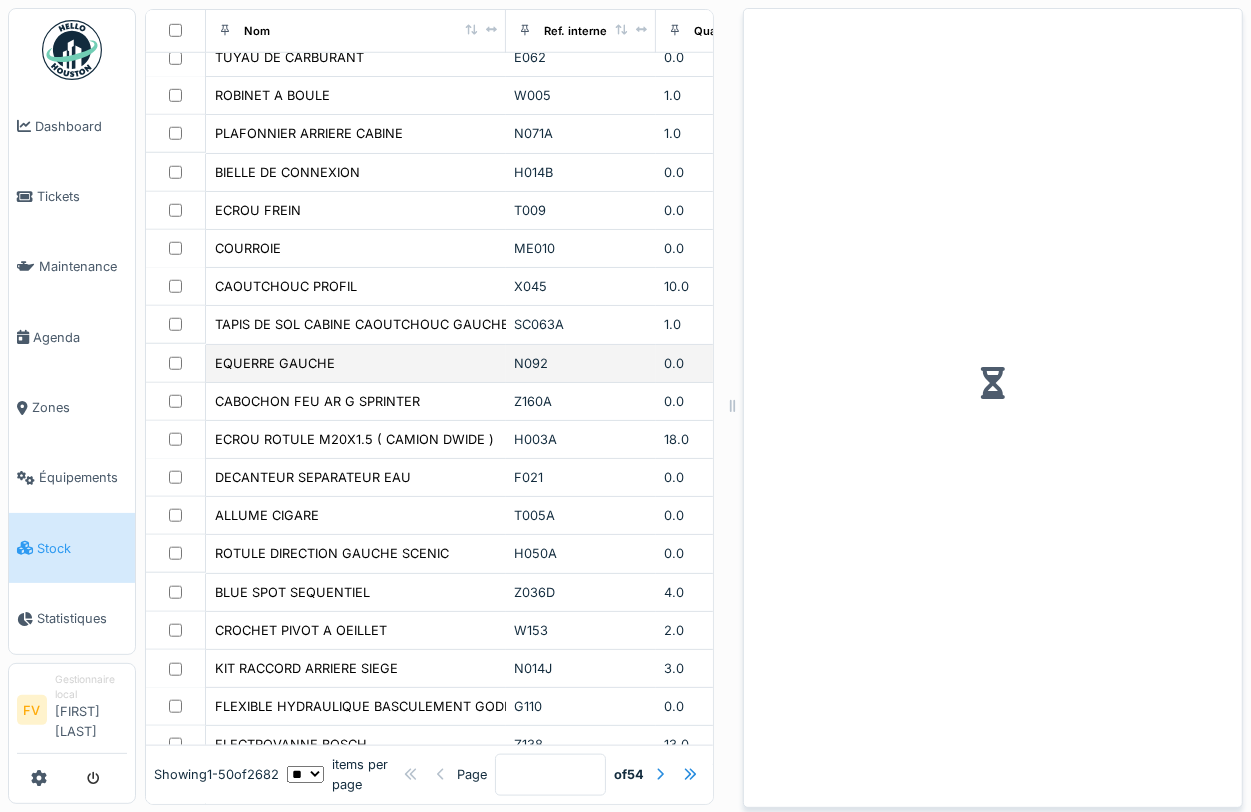 scroll, scrollTop: 1198, scrollLeft: 0, axis: vertical 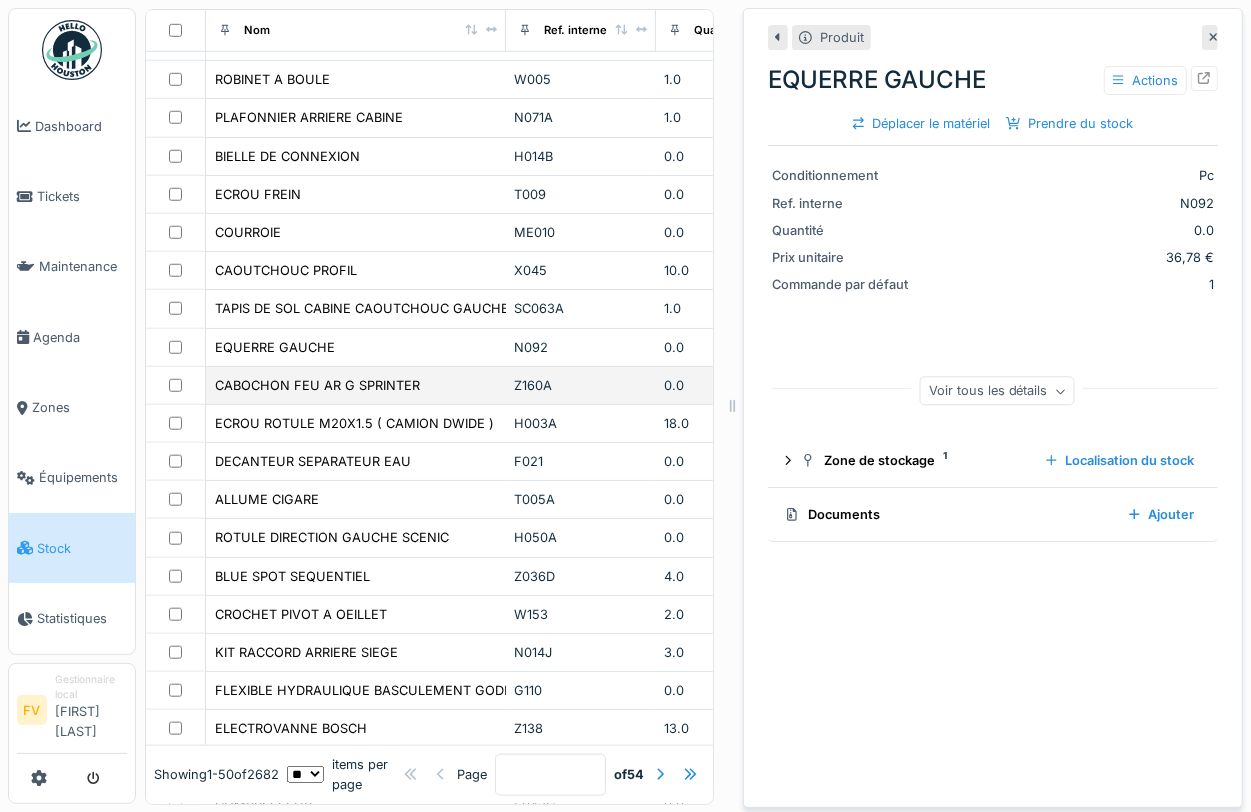 click on "Z160A" at bounding box center (581, 385) 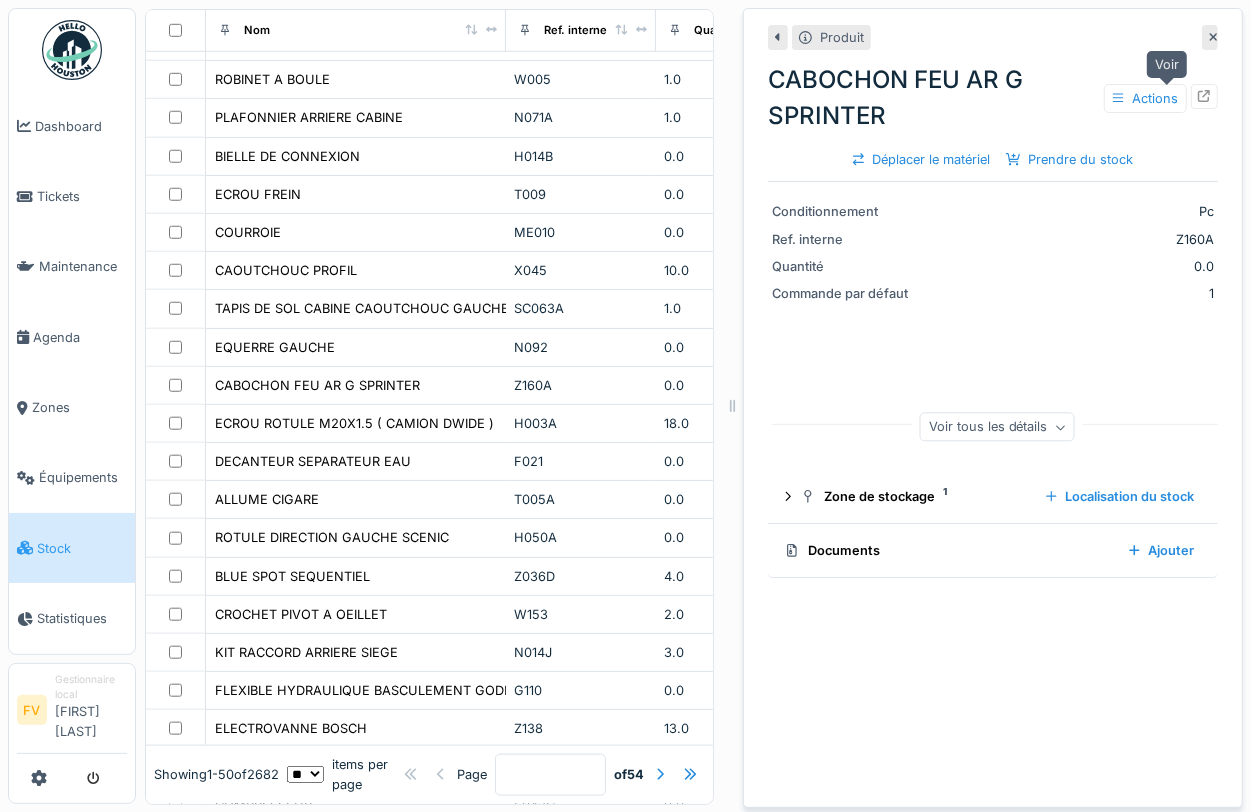 click 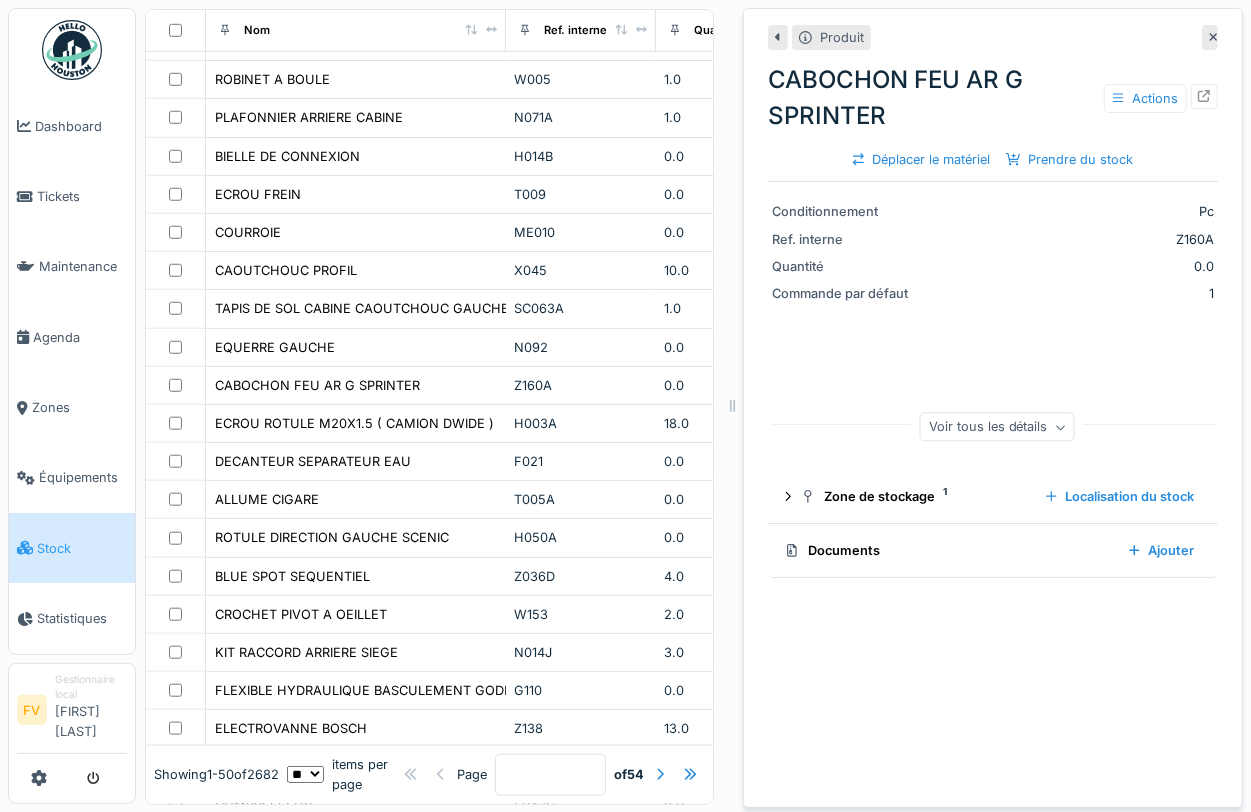 click 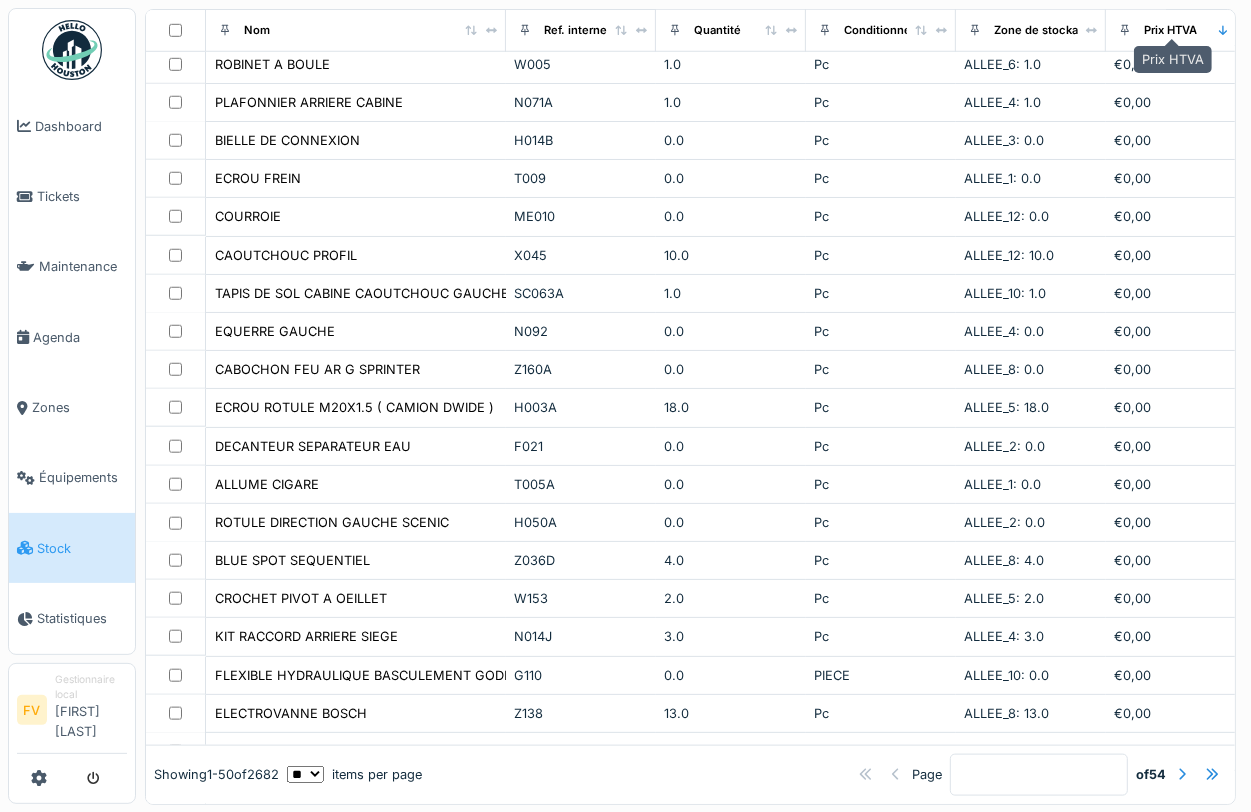 scroll, scrollTop: 1182, scrollLeft: 0, axis: vertical 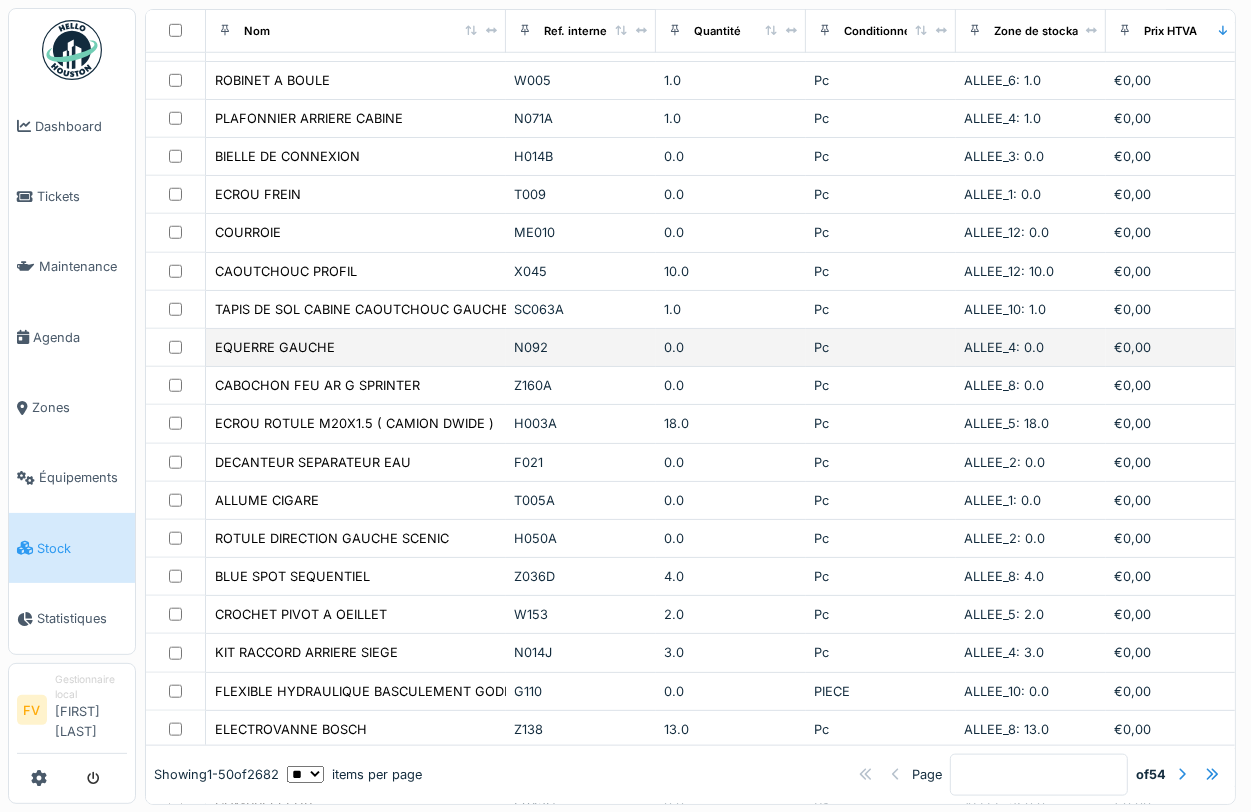 click on "N092" at bounding box center [581, 347] 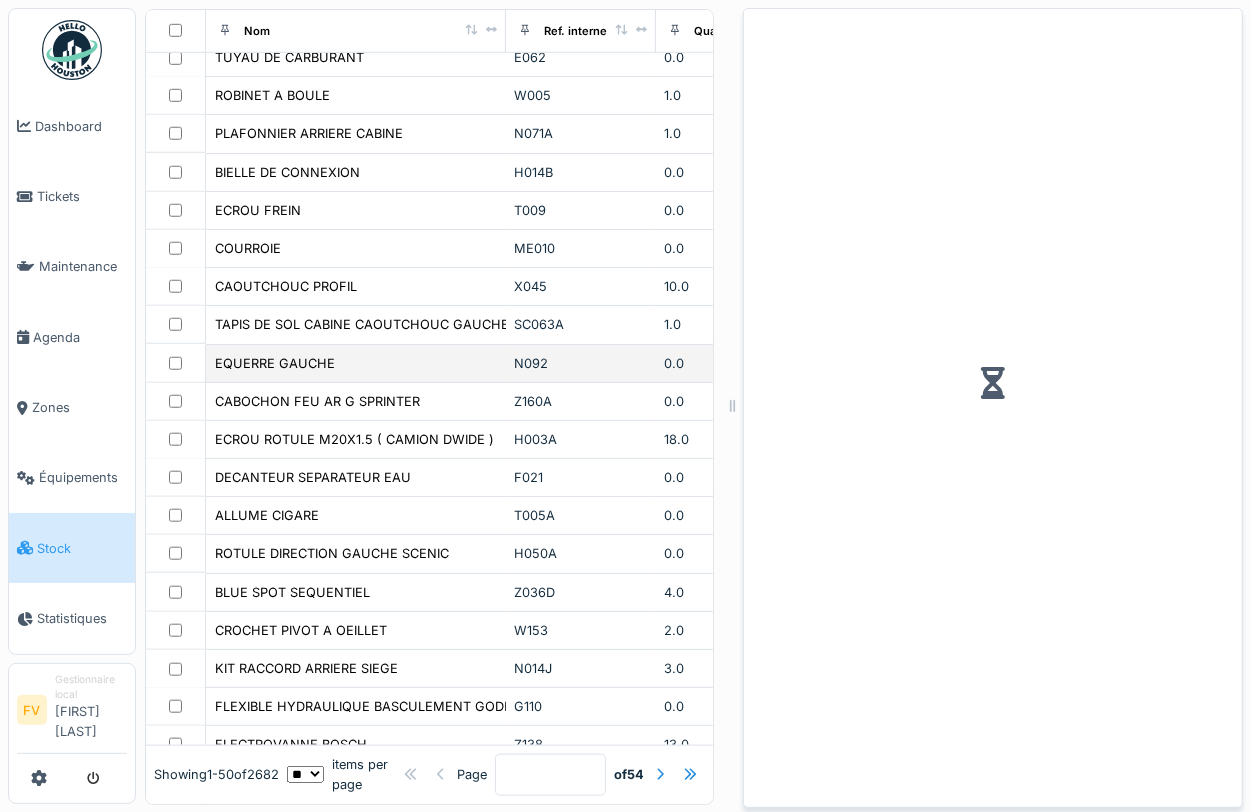 scroll, scrollTop: 1198, scrollLeft: 0, axis: vertical 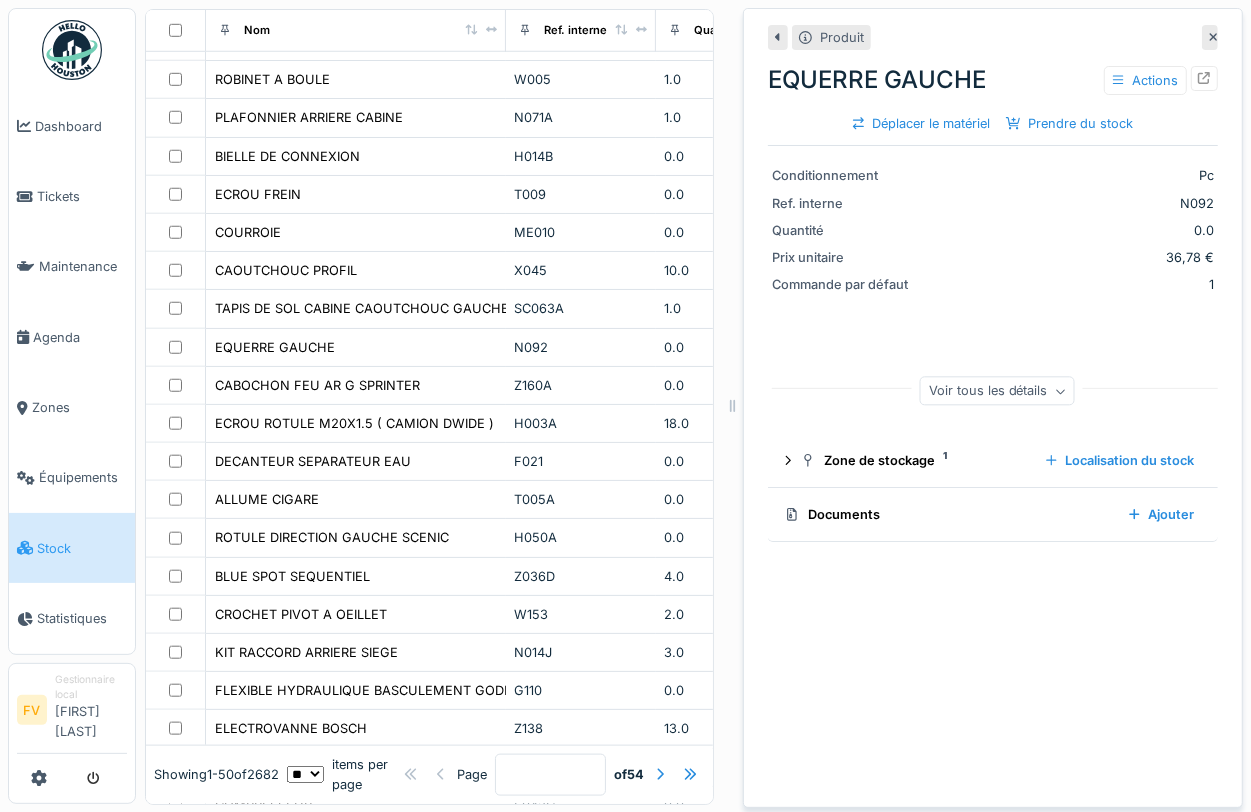 click 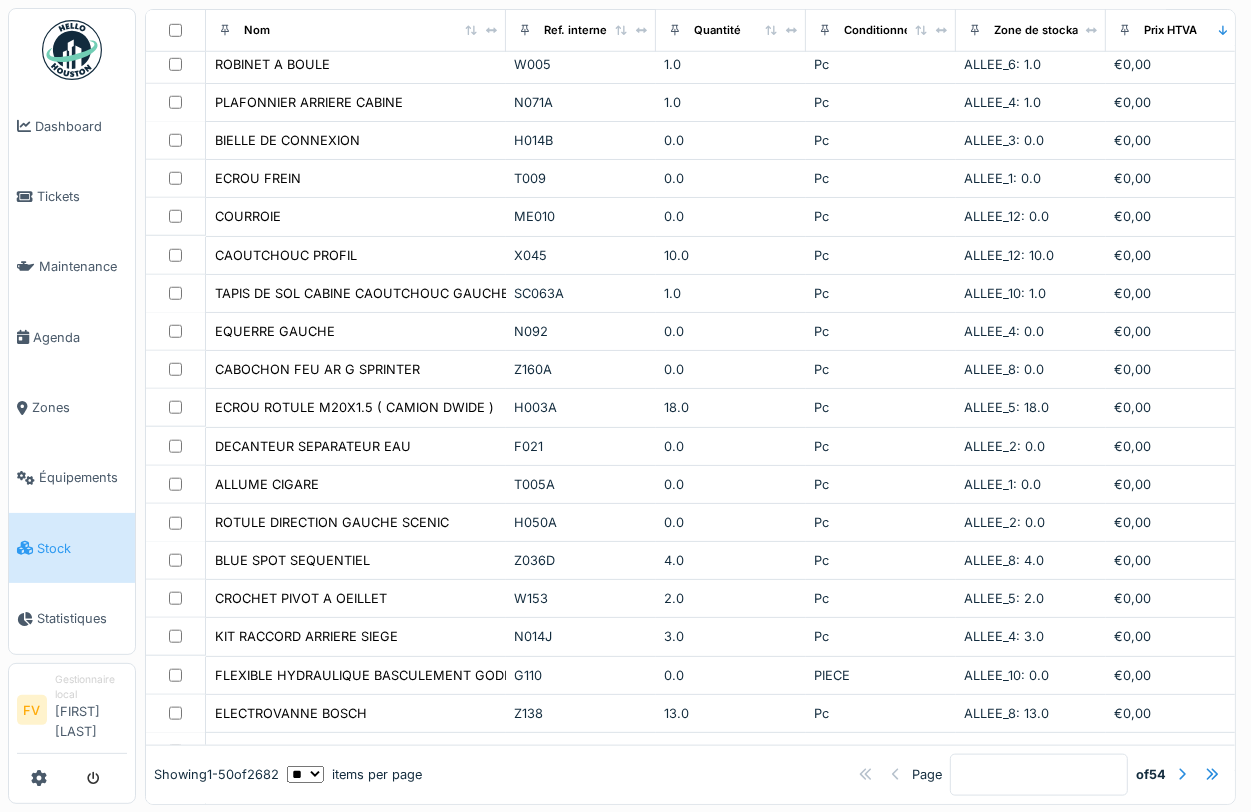scroll, scrollTop: 1182, scrollLeft: 0, axis: vertical 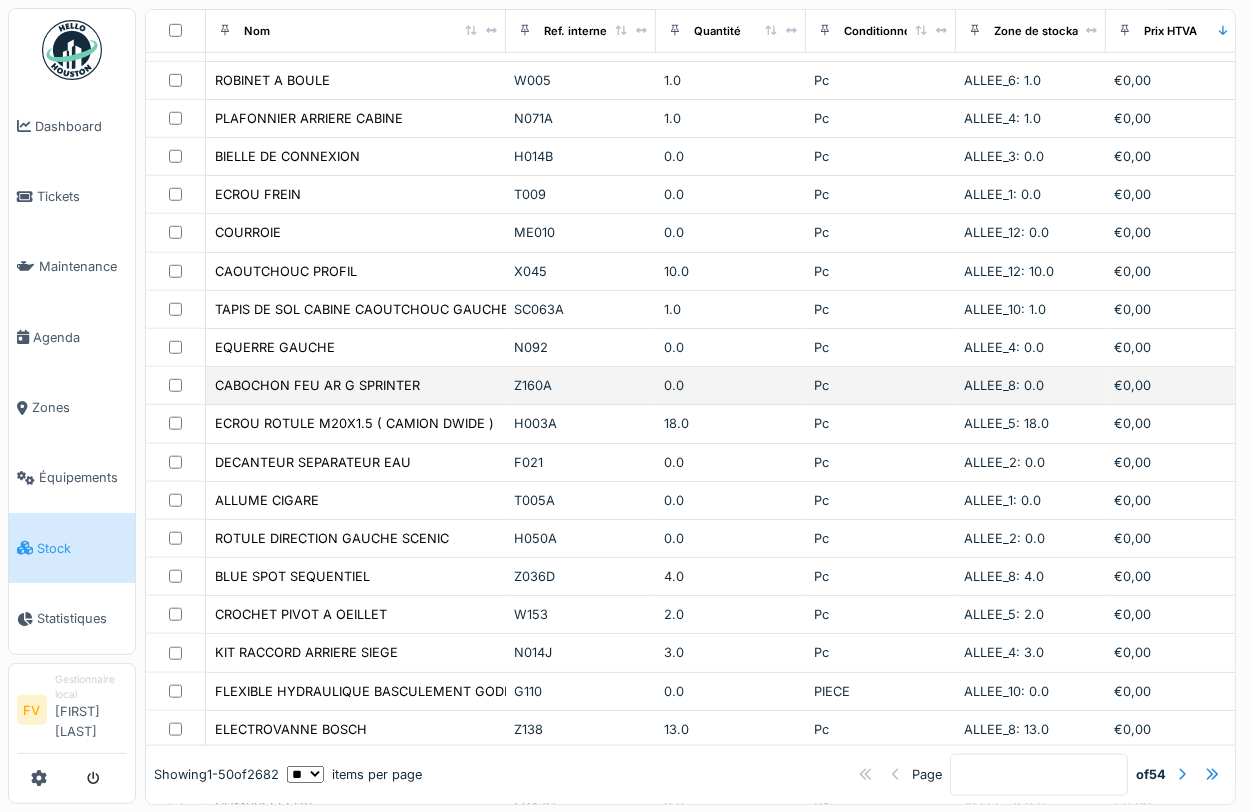 click on "Z160A" at bounding box center (581, 385) 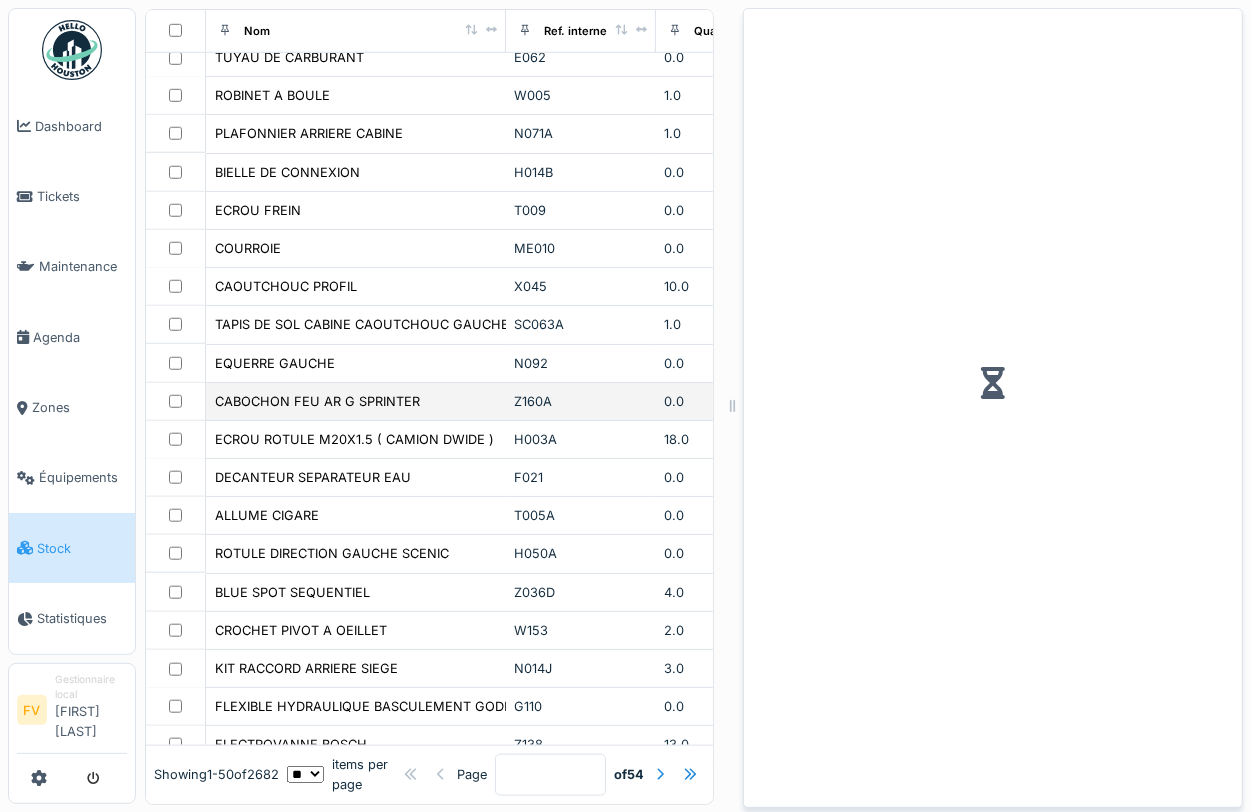 scroll, scrollTop: 1198, scrollLeft: 0, axis: vertical 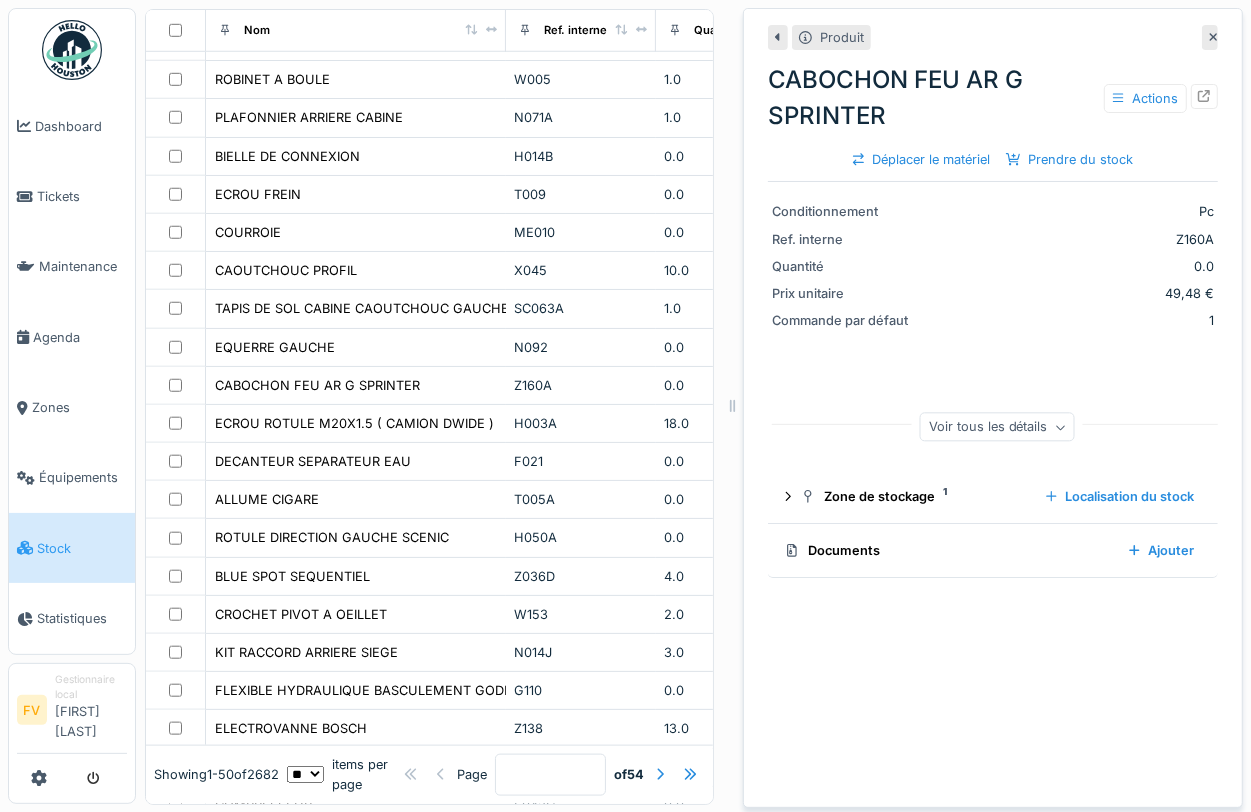 click at bounding box center (1214, 37) 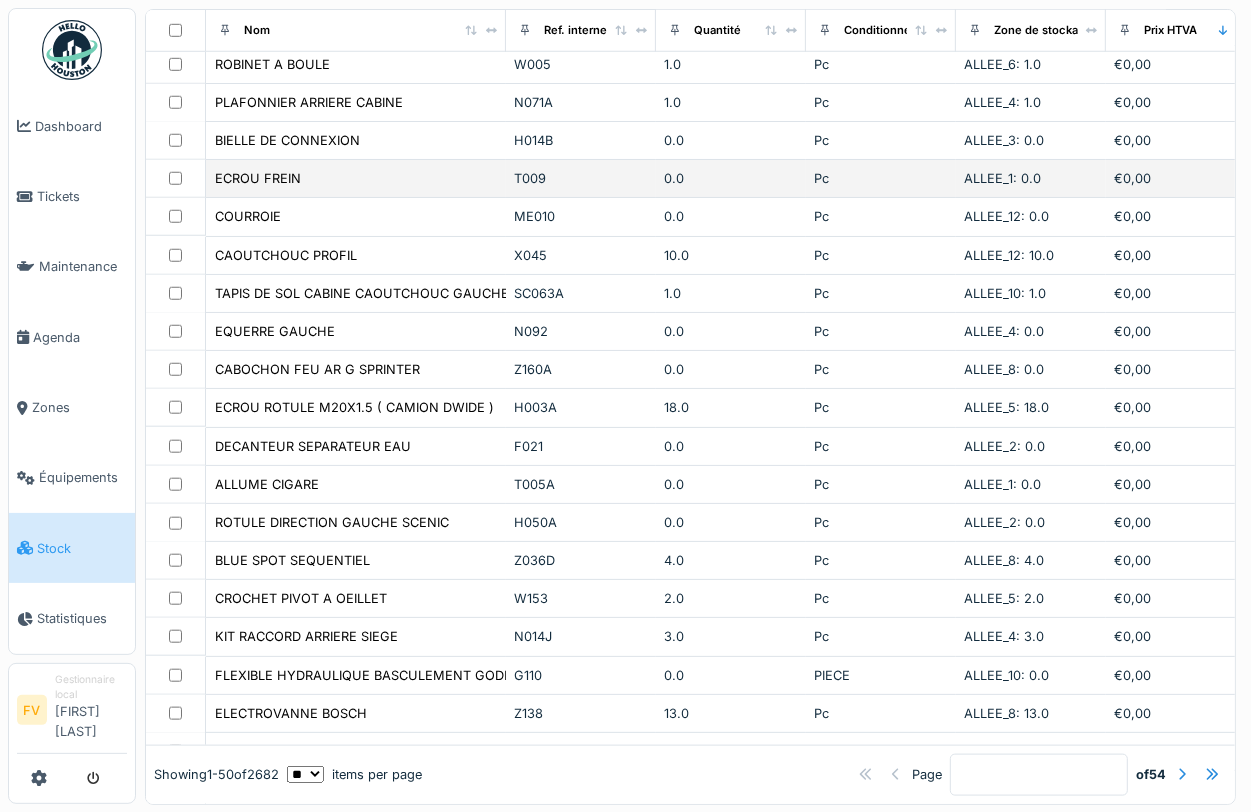 scroll, scrollTop: 1182, scrollLeft: 0, axis: vertical 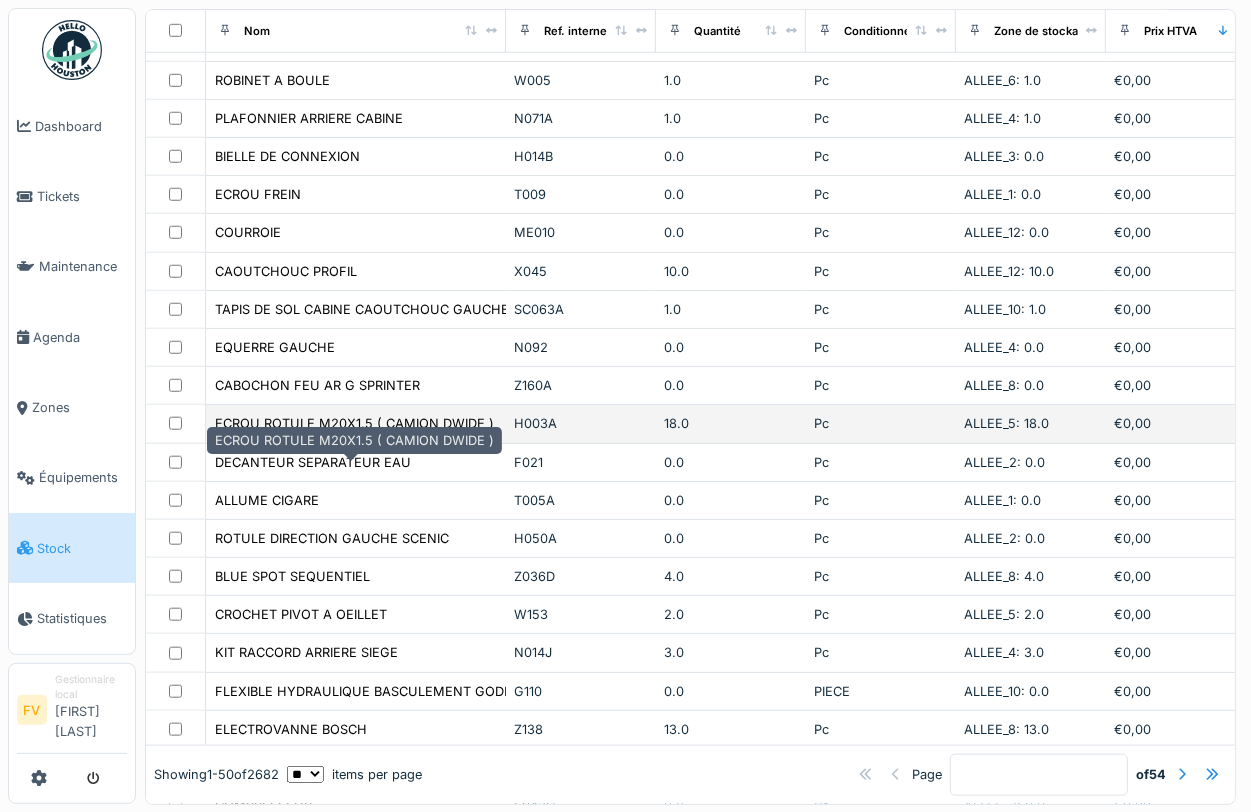 click on "ECROU ROTULE M20X1.5 ( CAMION DWIDE )" at bounding box center [354, 423] 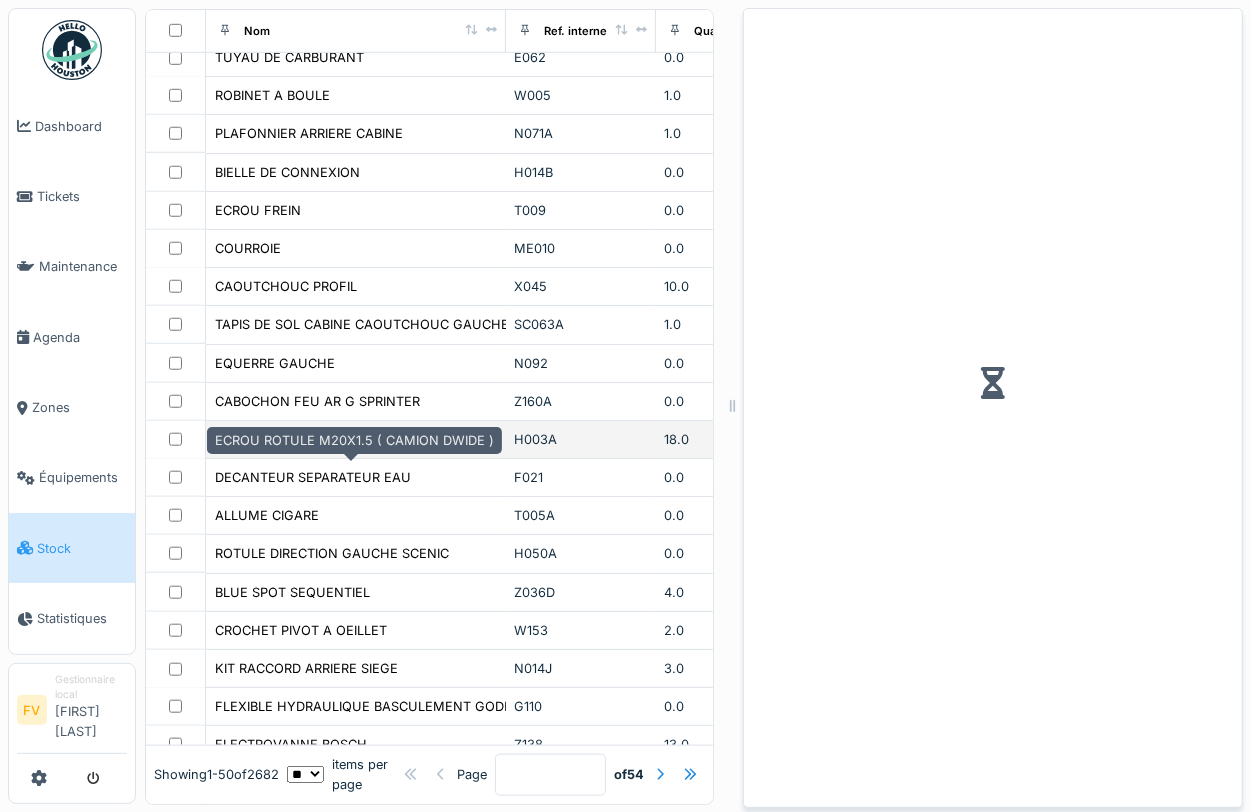 scroll, scrollTop: 1198, scrollLeft: 0, axis: vertical 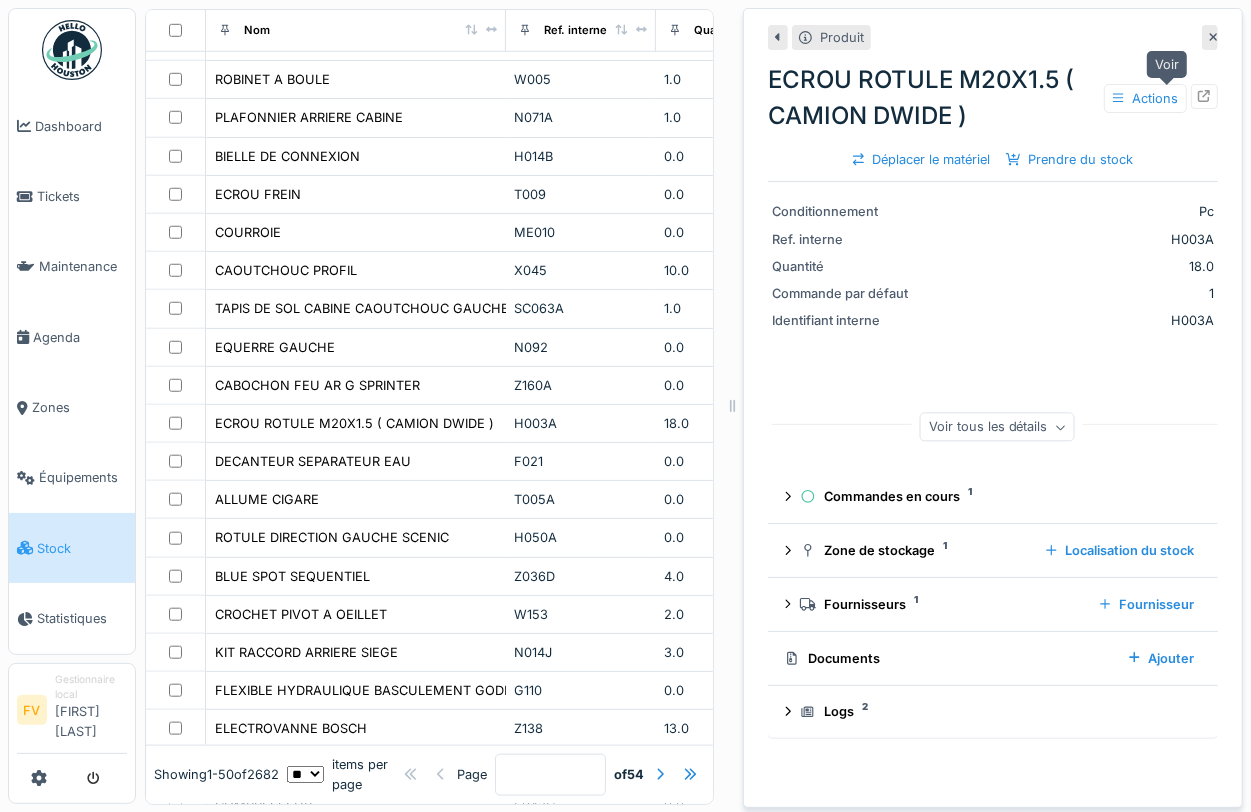 click 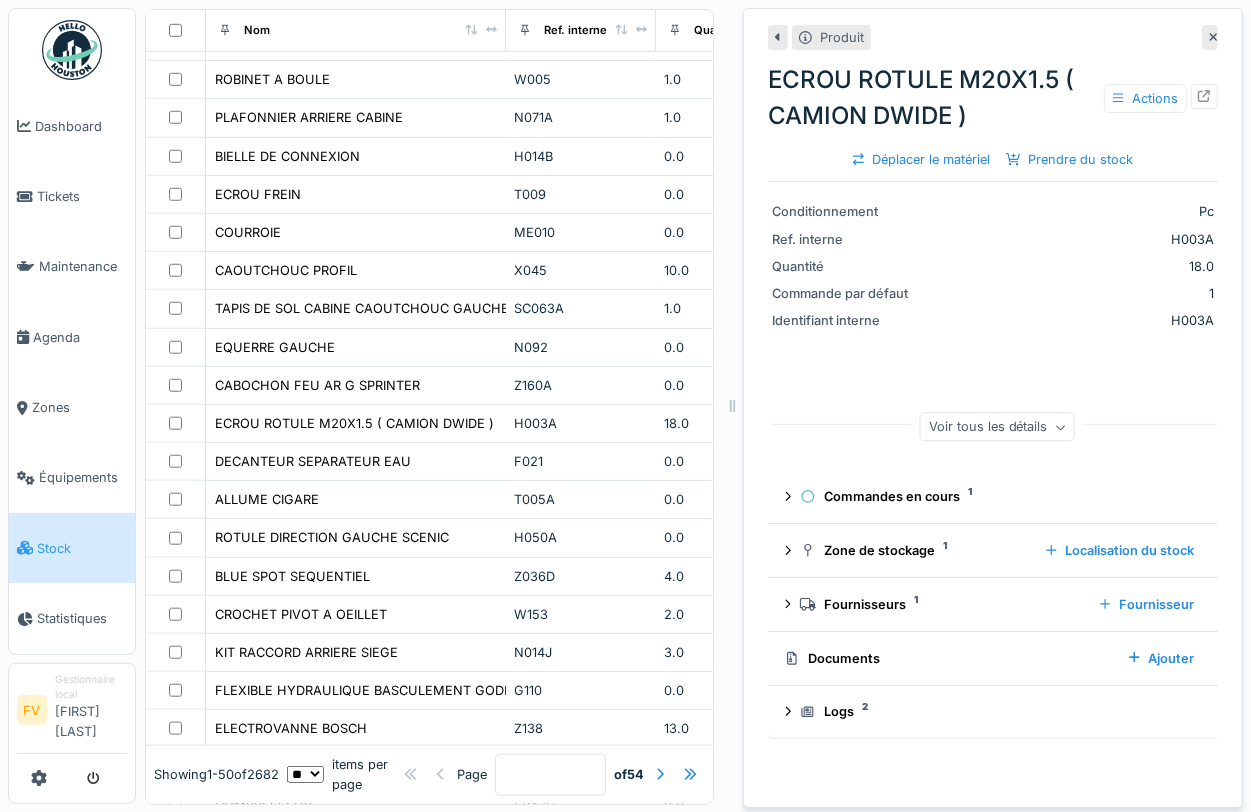 click 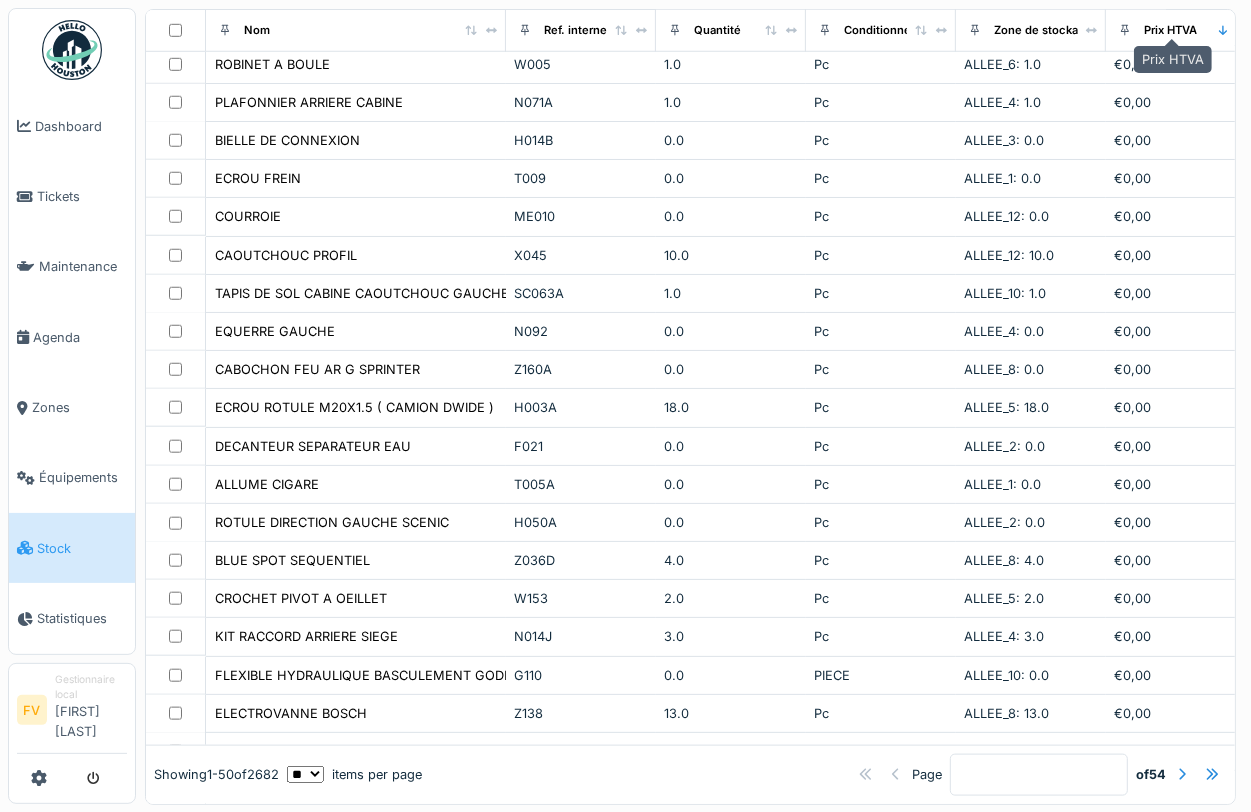 scroll, scrollTop: 1182, scrollLeft: 0, axis: vertical 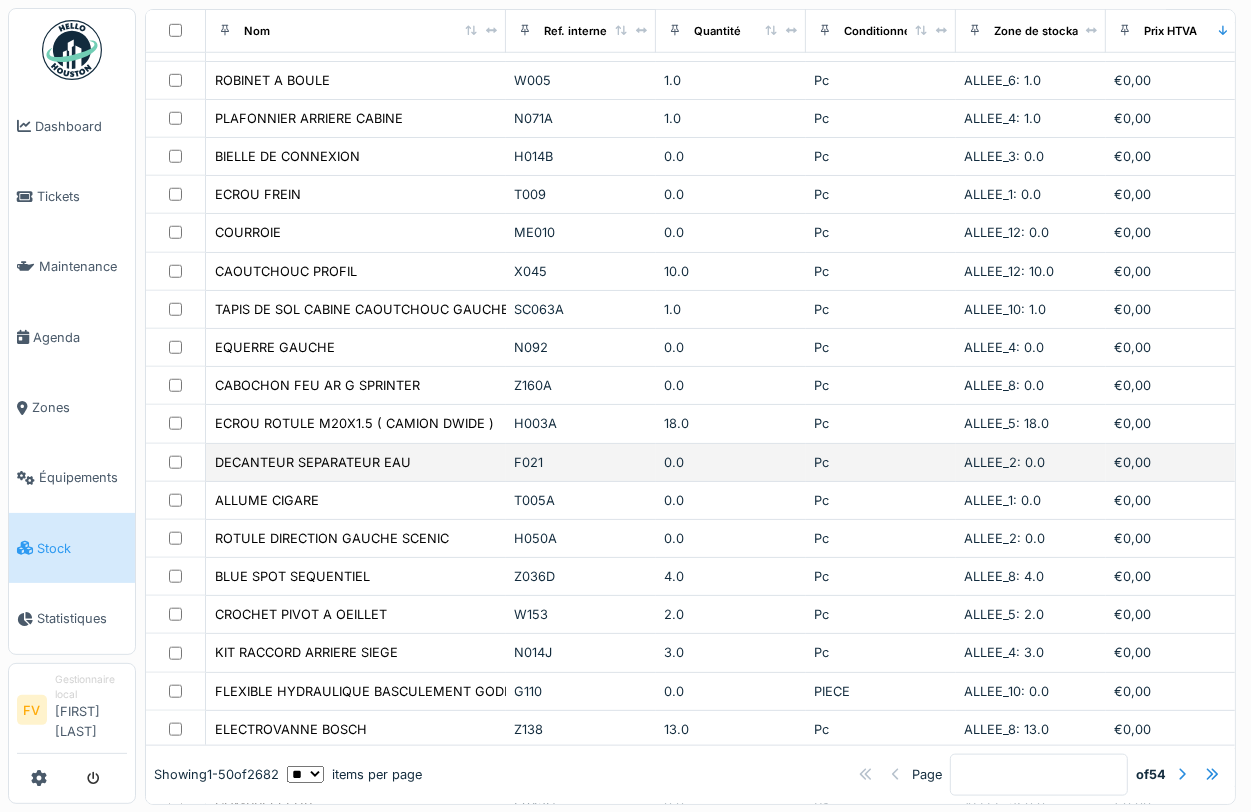click on "F021" at bounding box center (581, 462) 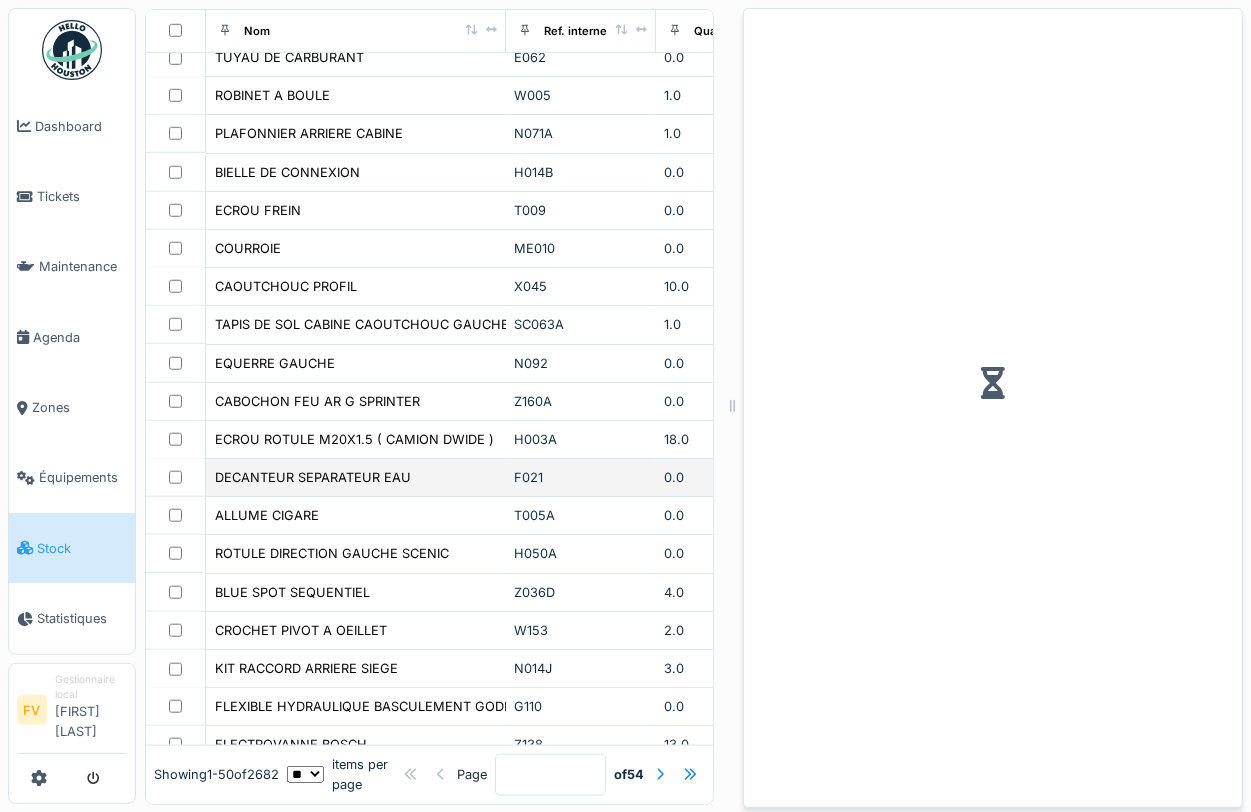 scroll, scrollTop: 1198, scrollLeft: 0, axis: vertical 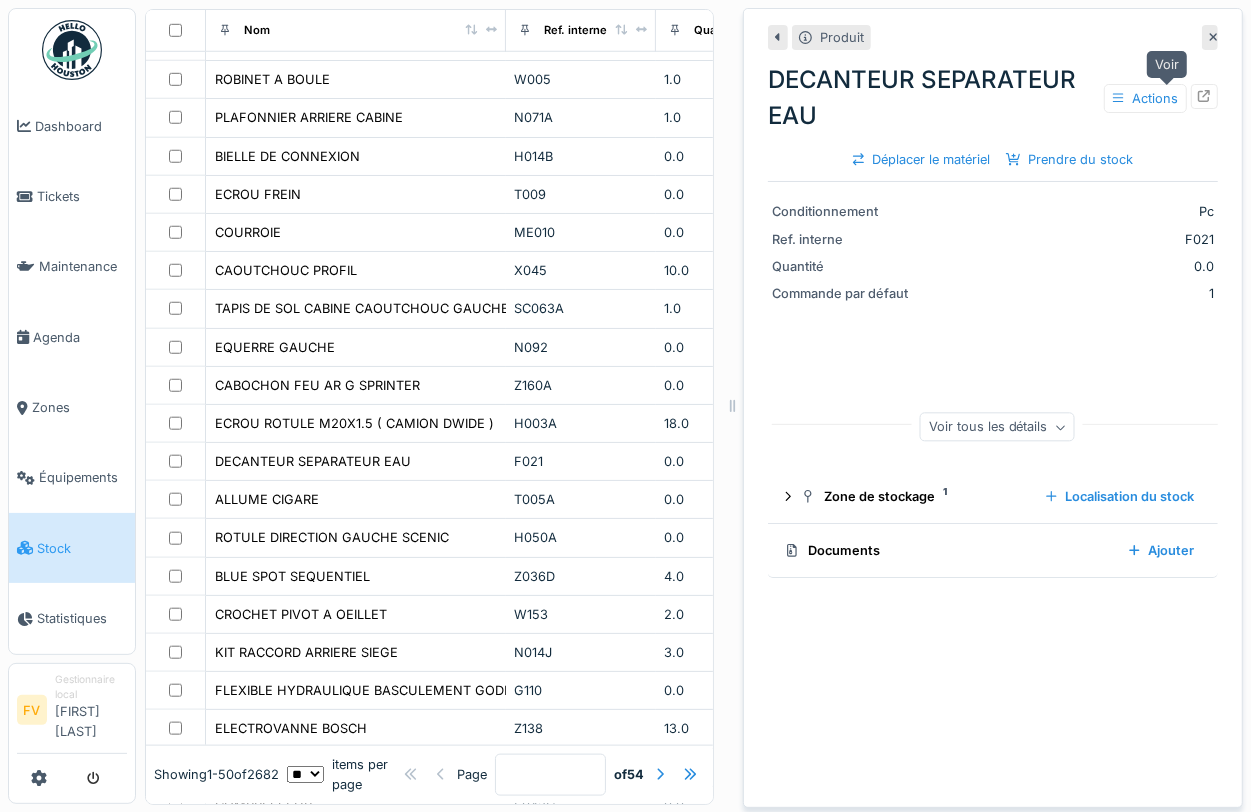 click at bounding box center (1204, 96) 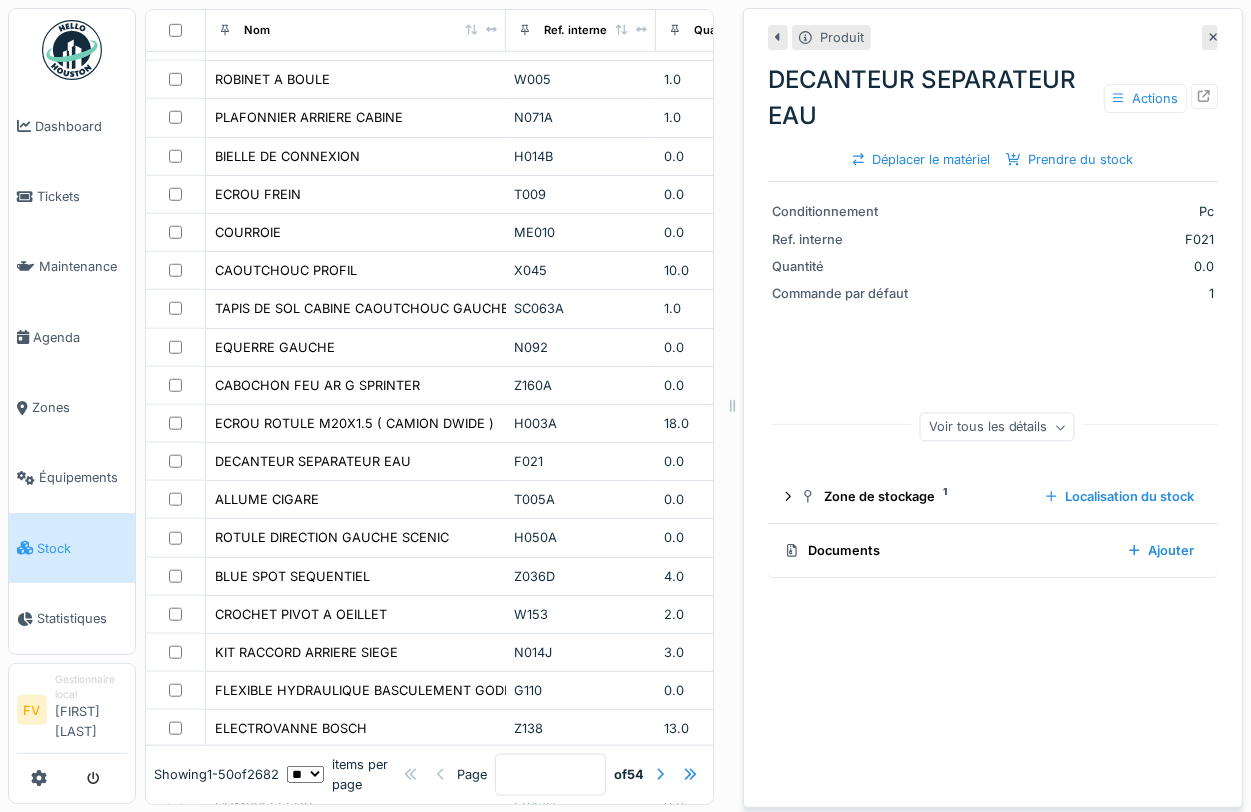click 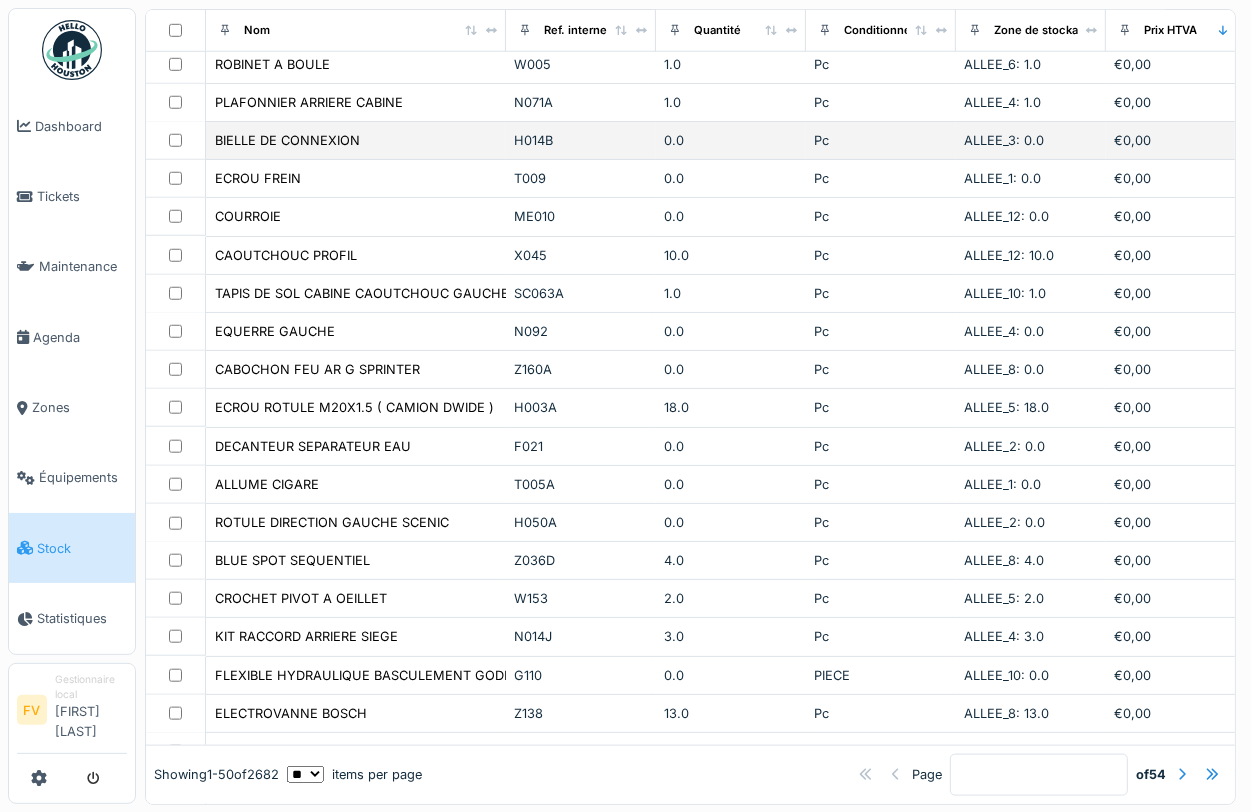 scroll, scrollTop: 1182, scrollLeft: 0, axis: vertical 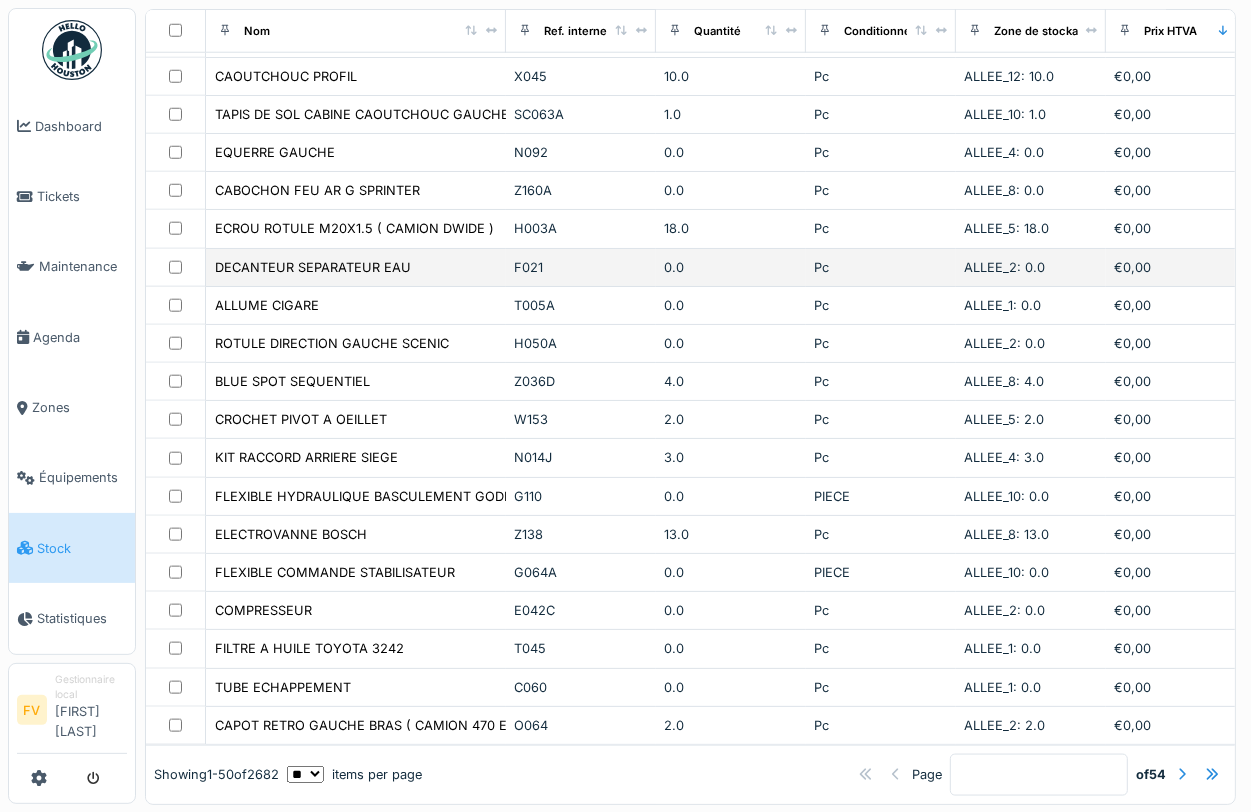 click on "F021" at bounding box center (581, 267) 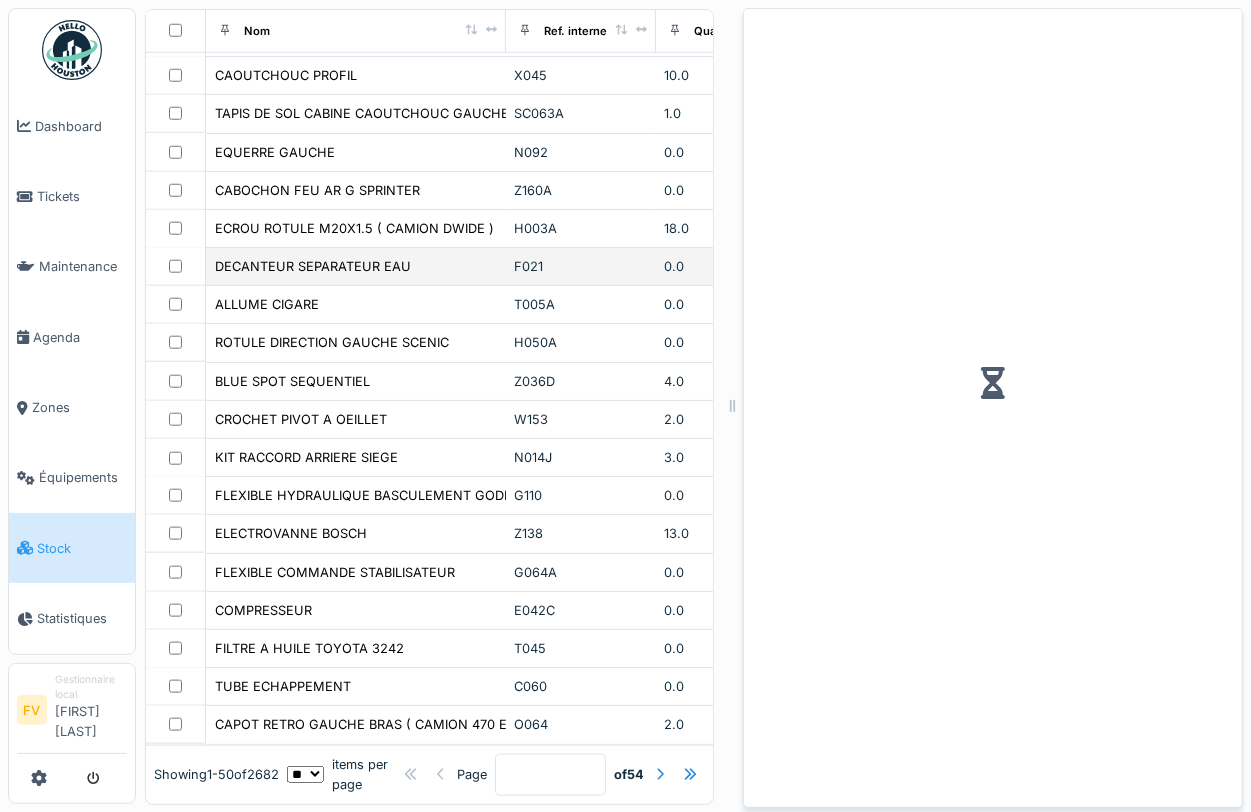 scroll, scrollTop: 1426, scrollLeft: 0, axis: vertical 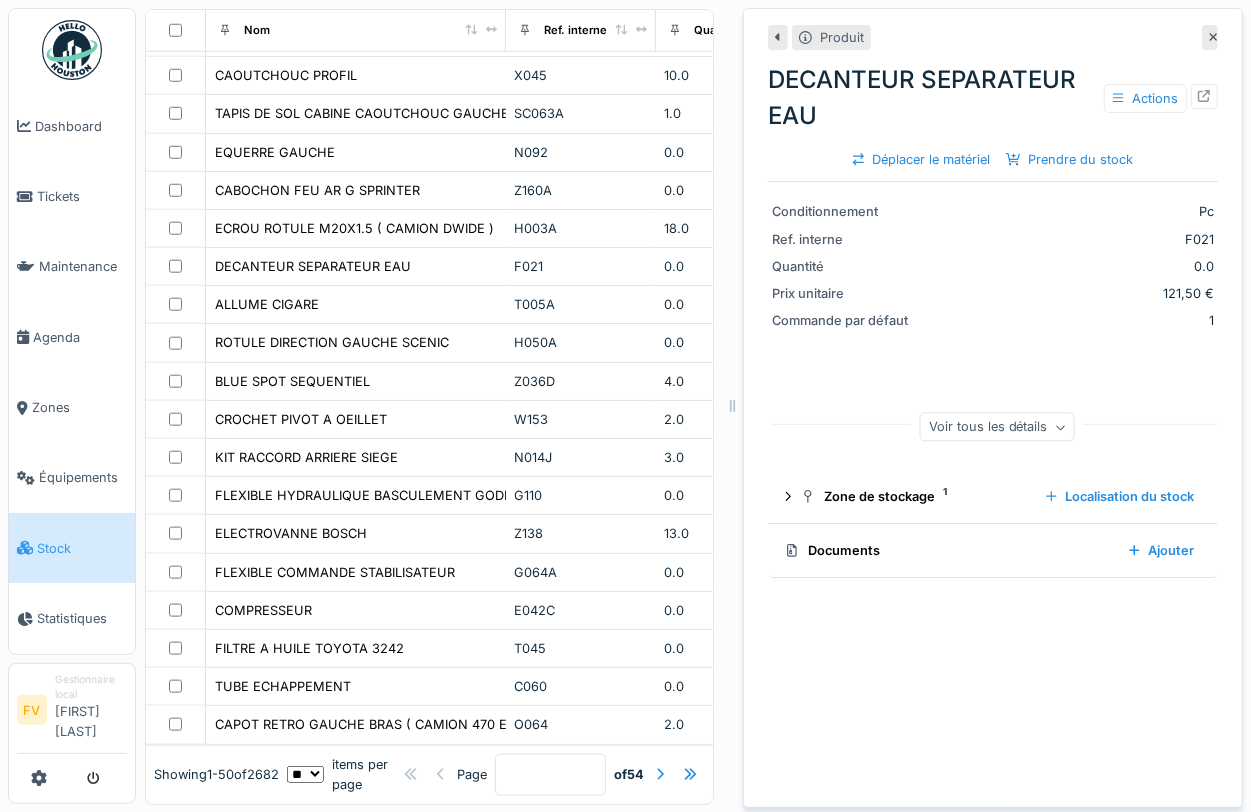 click at bounding box center (1210, 37) 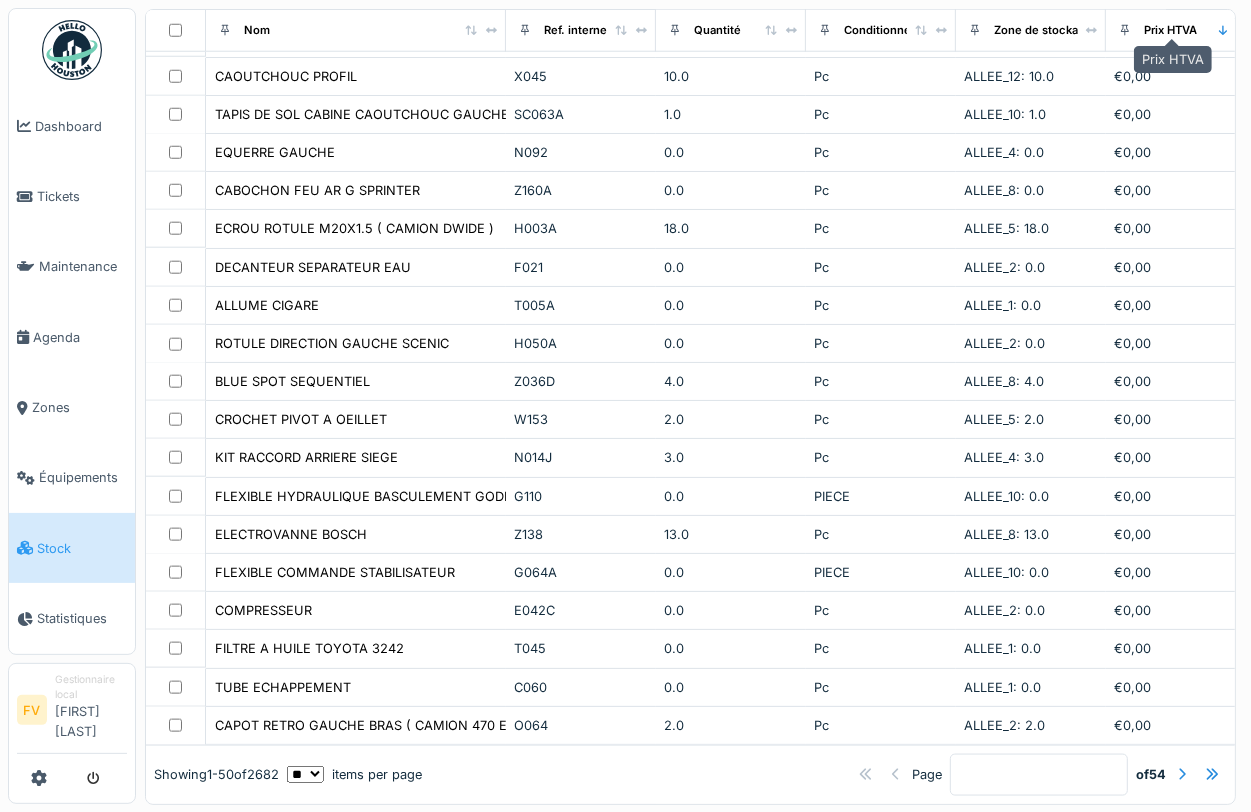 scroll, scrollTop: 1410, scrollLeft: 0, axis: vertical 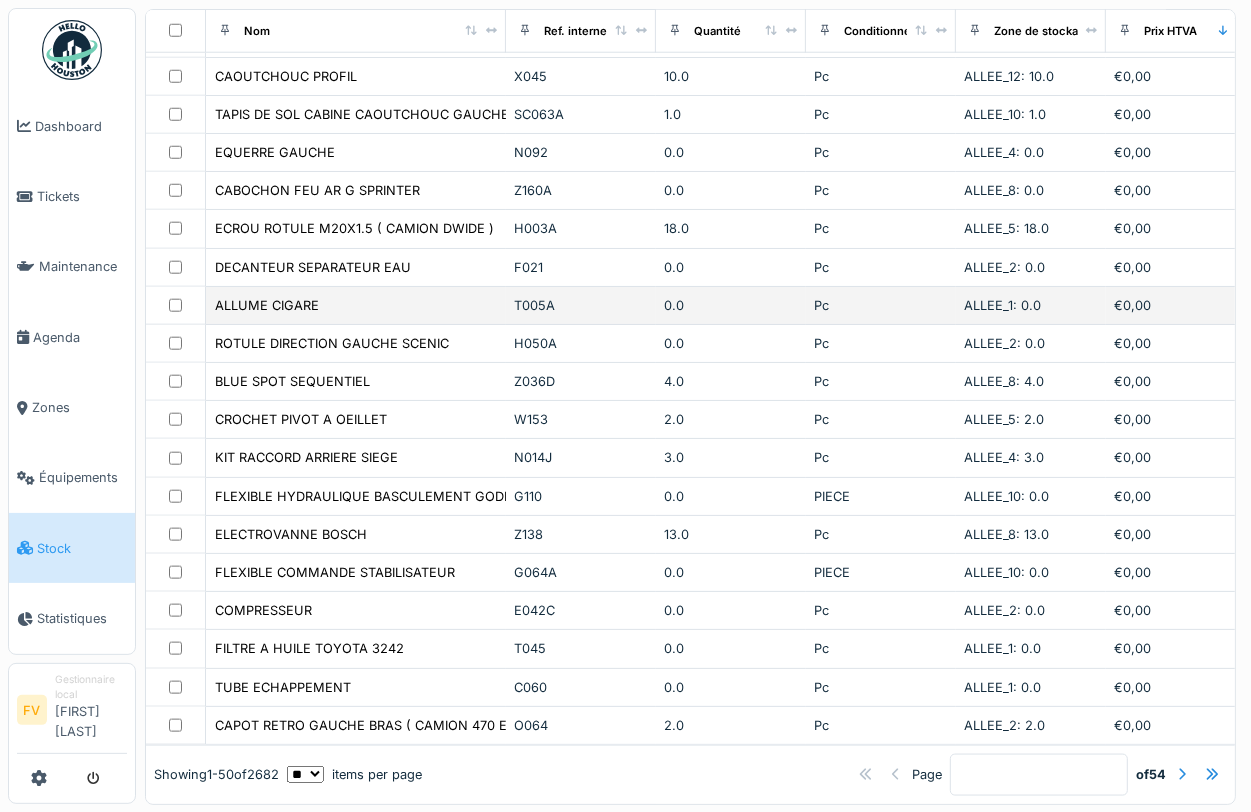 click on "T005A" at bounding box center (581, 305) 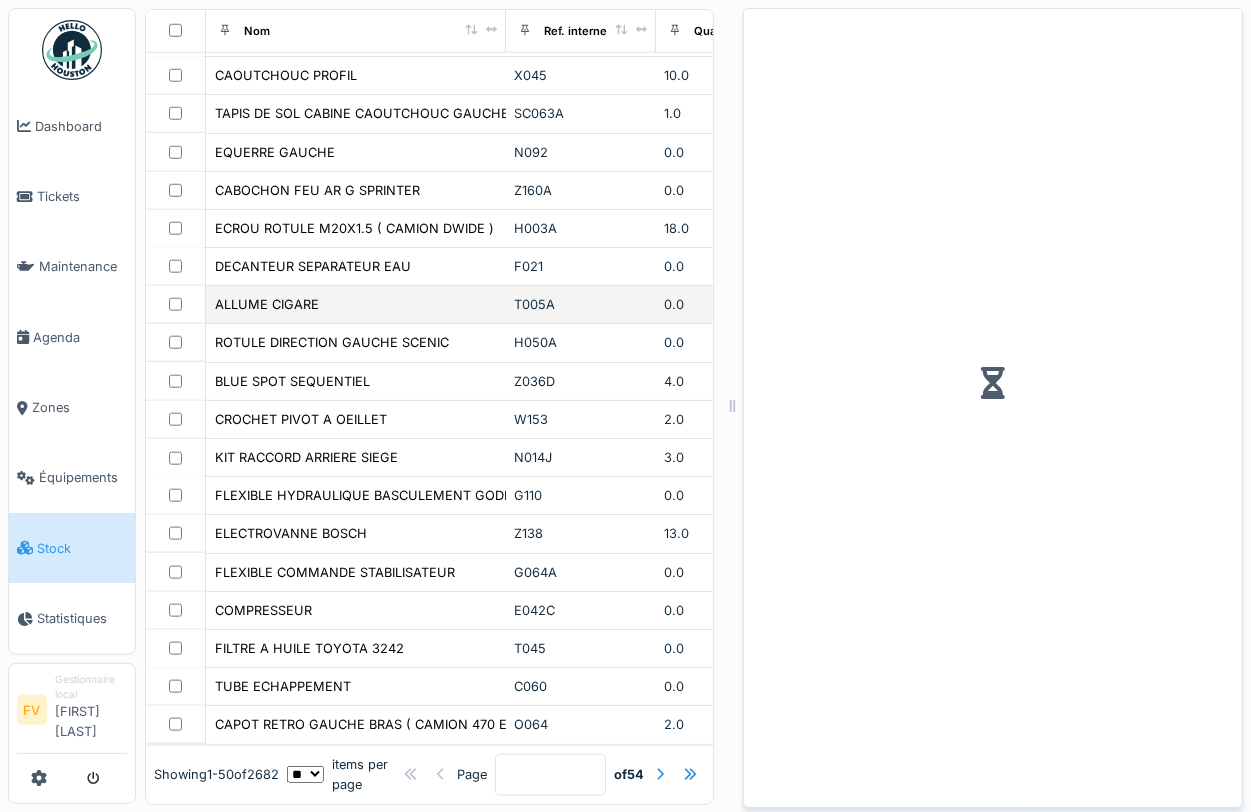 scroll, scrollTop: 1426, scrollLeft: 0, axis: vertical 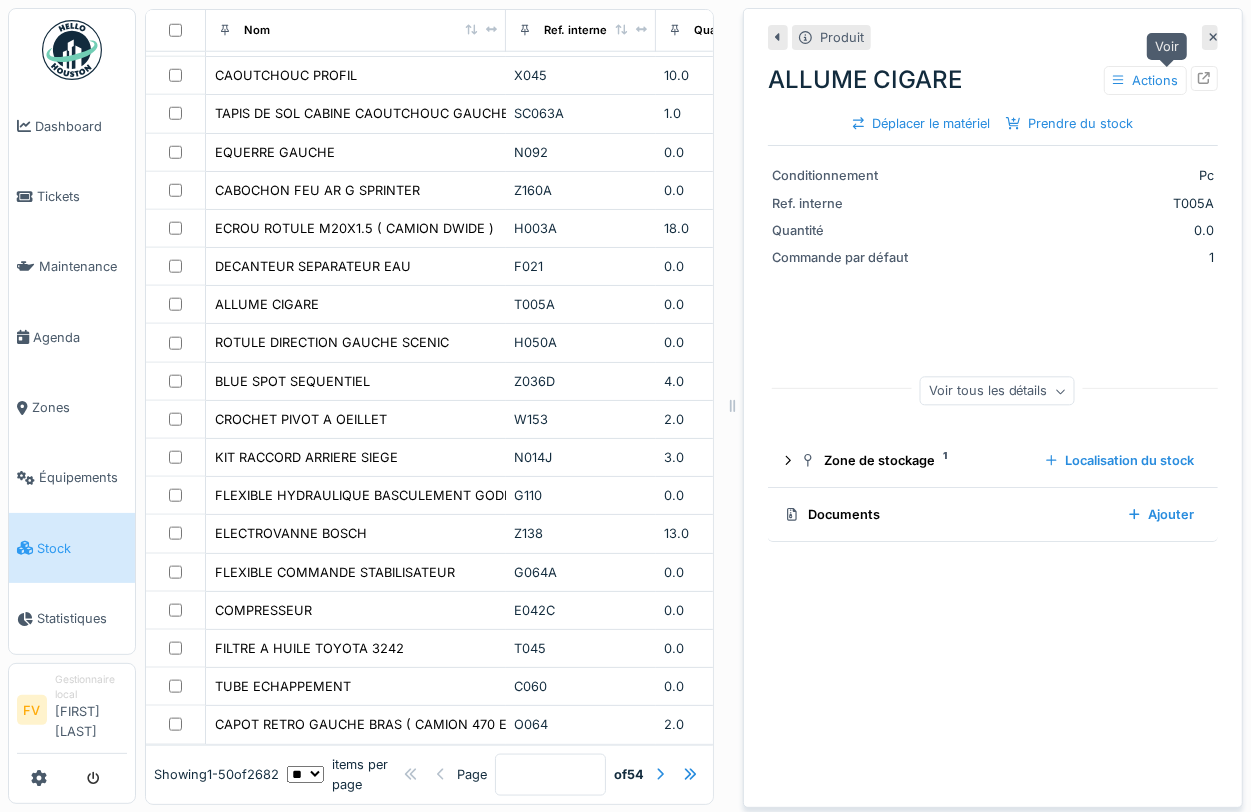 click 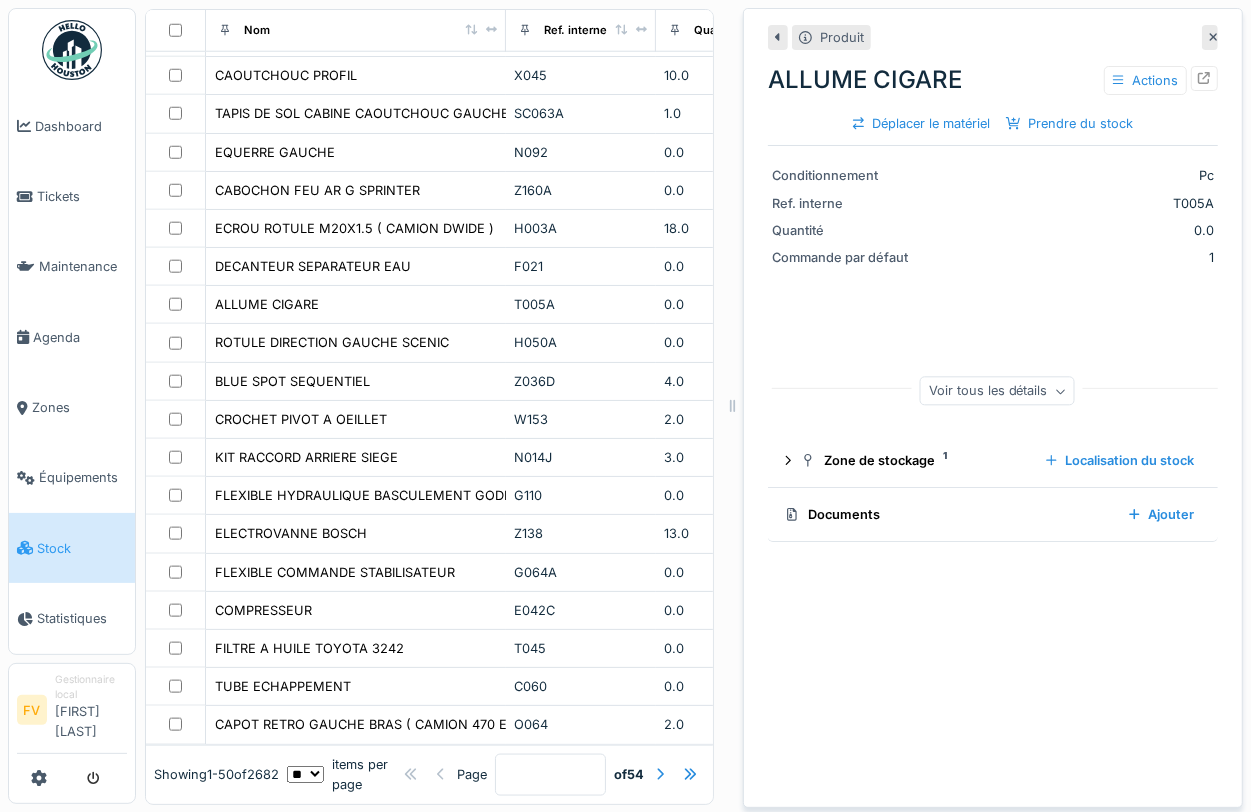 click 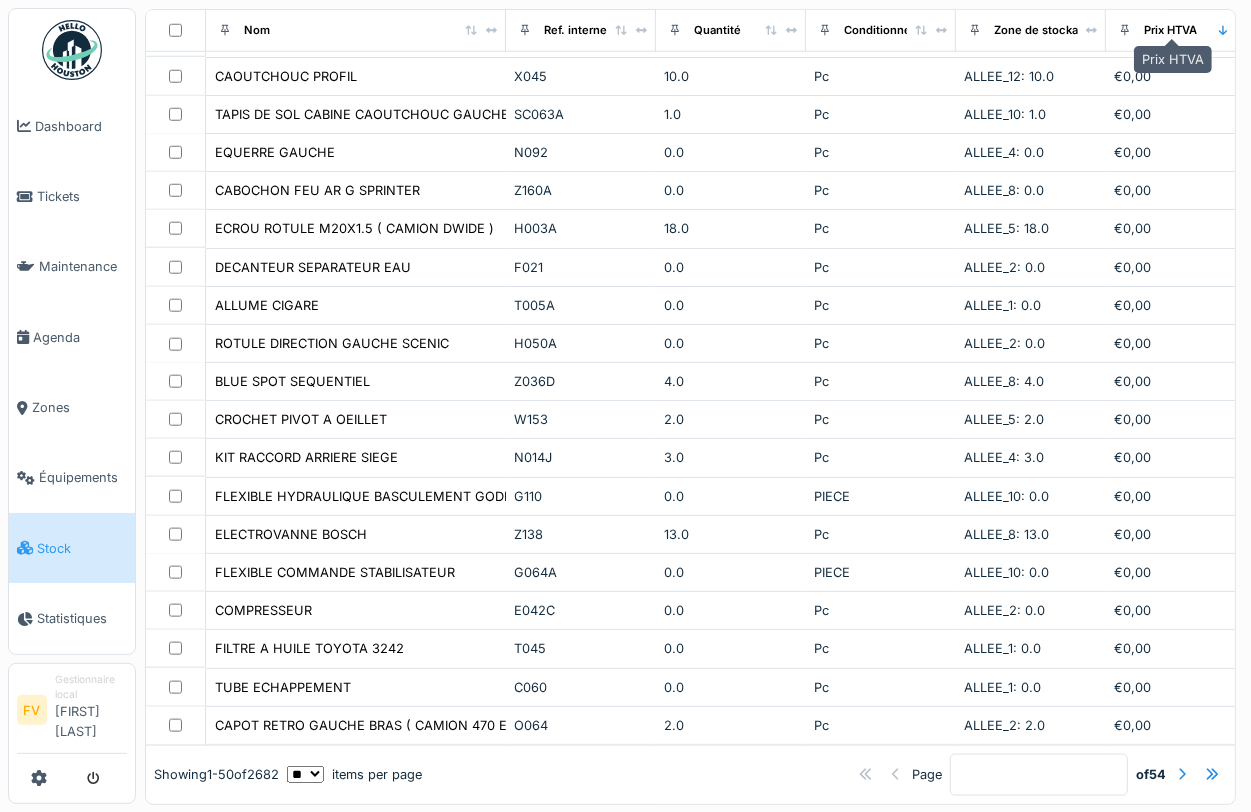 scroll, scrollTop: 1410, scrollLeft: 0, axis: vertical 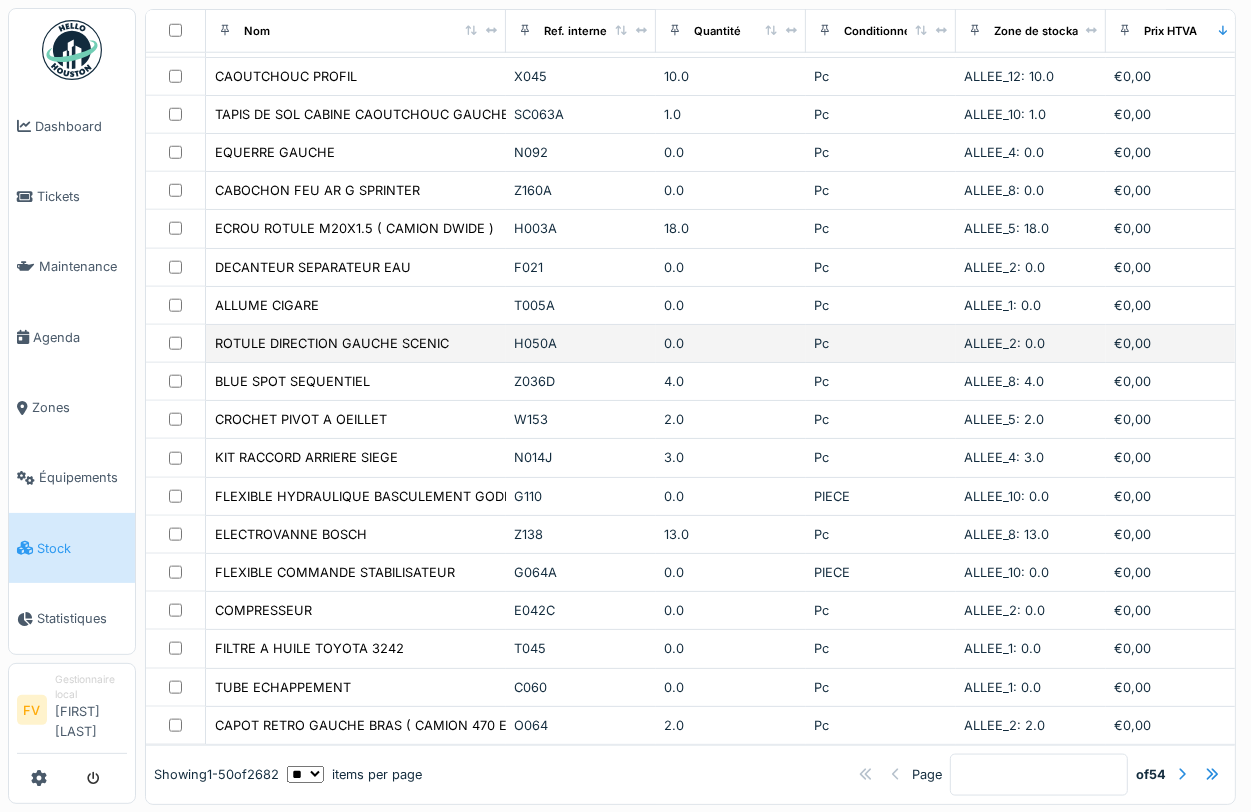 click on "H050A" at bounding box center (581, 343) 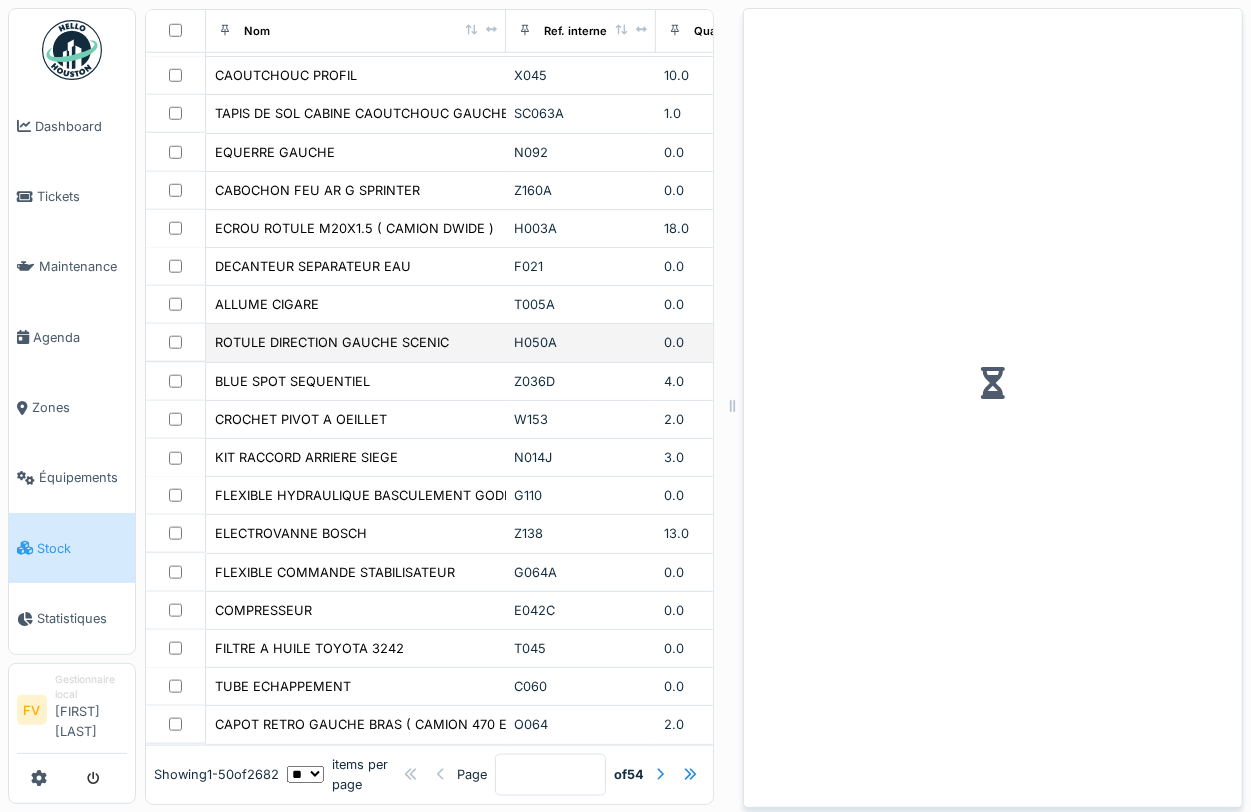 scroll, scrollTop: 1426, scrollLeft: 0, axis: vertical 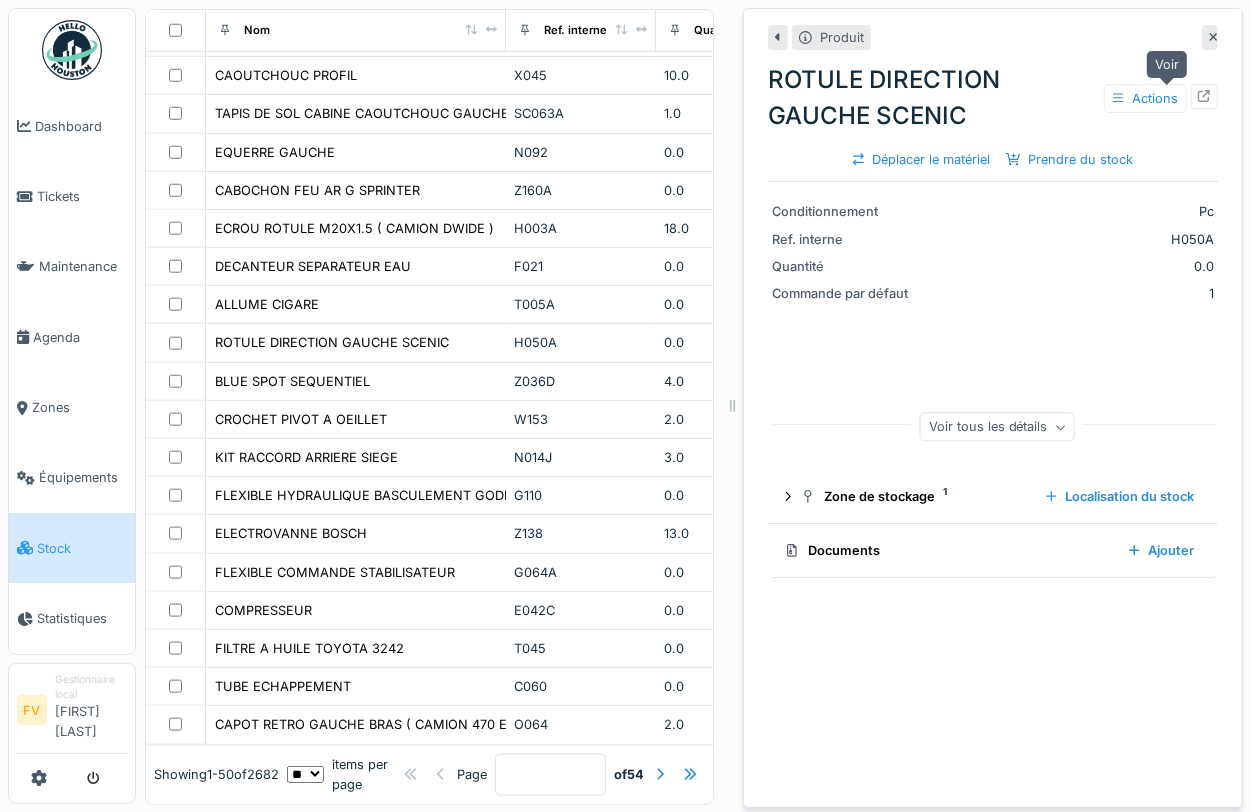 click 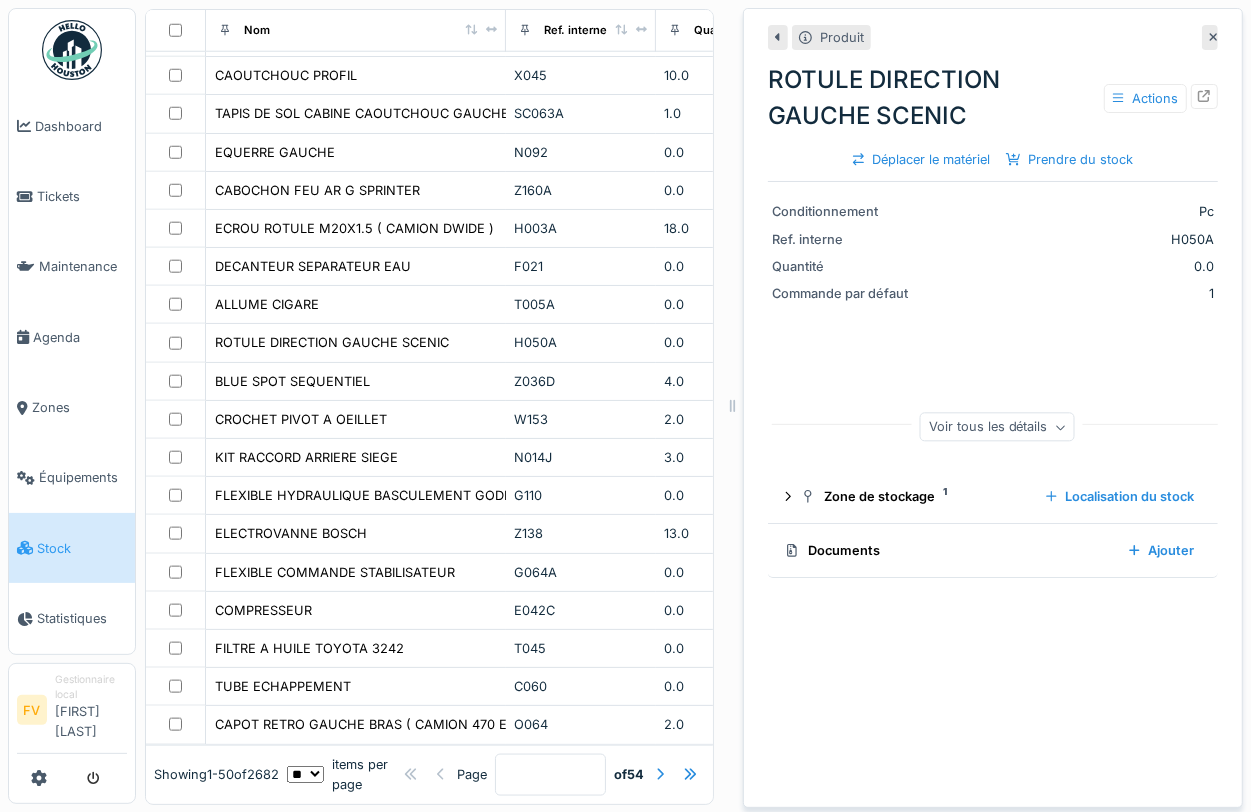 click 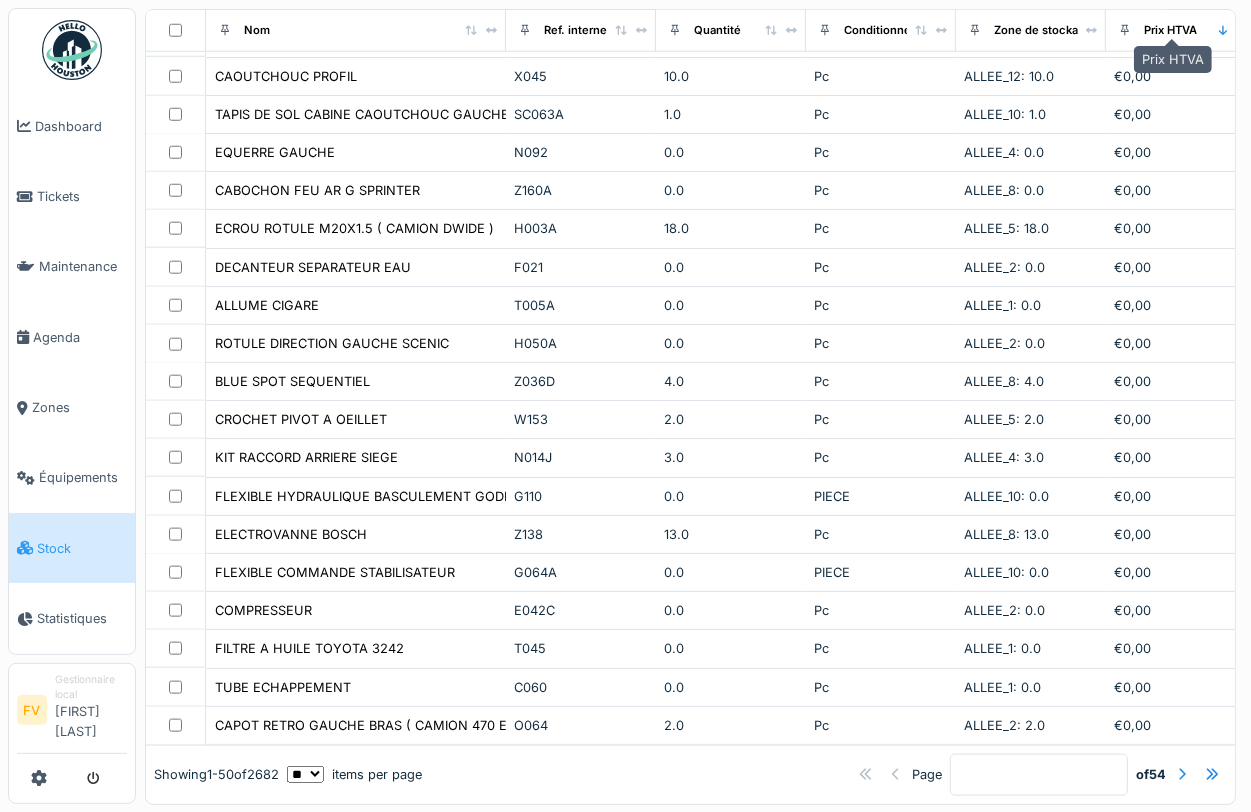 scroll, scrollTop: 1410, scrollLeft: 0, axis: vertical 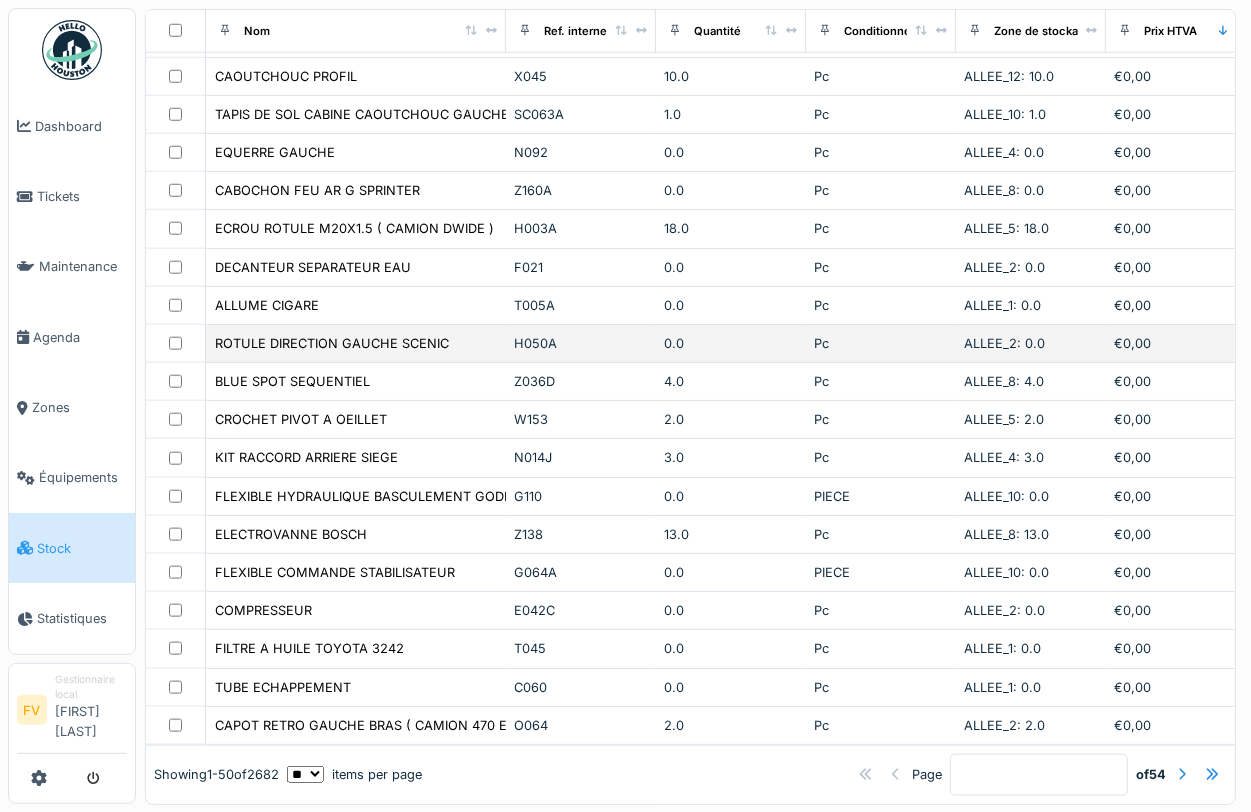 click on "H050A" at bounding box center [581, 343] 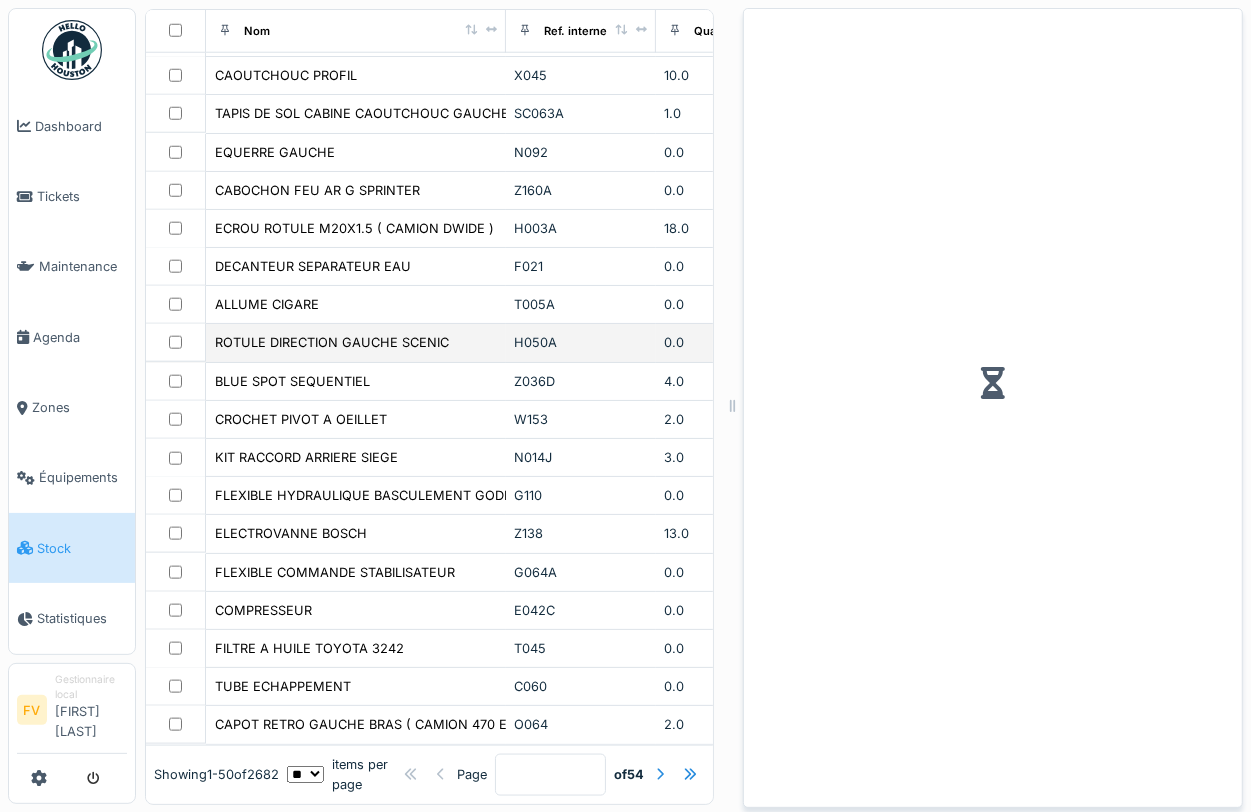 scroll, scrollTop: 1426, scrollLeft: 0, axis: vertical 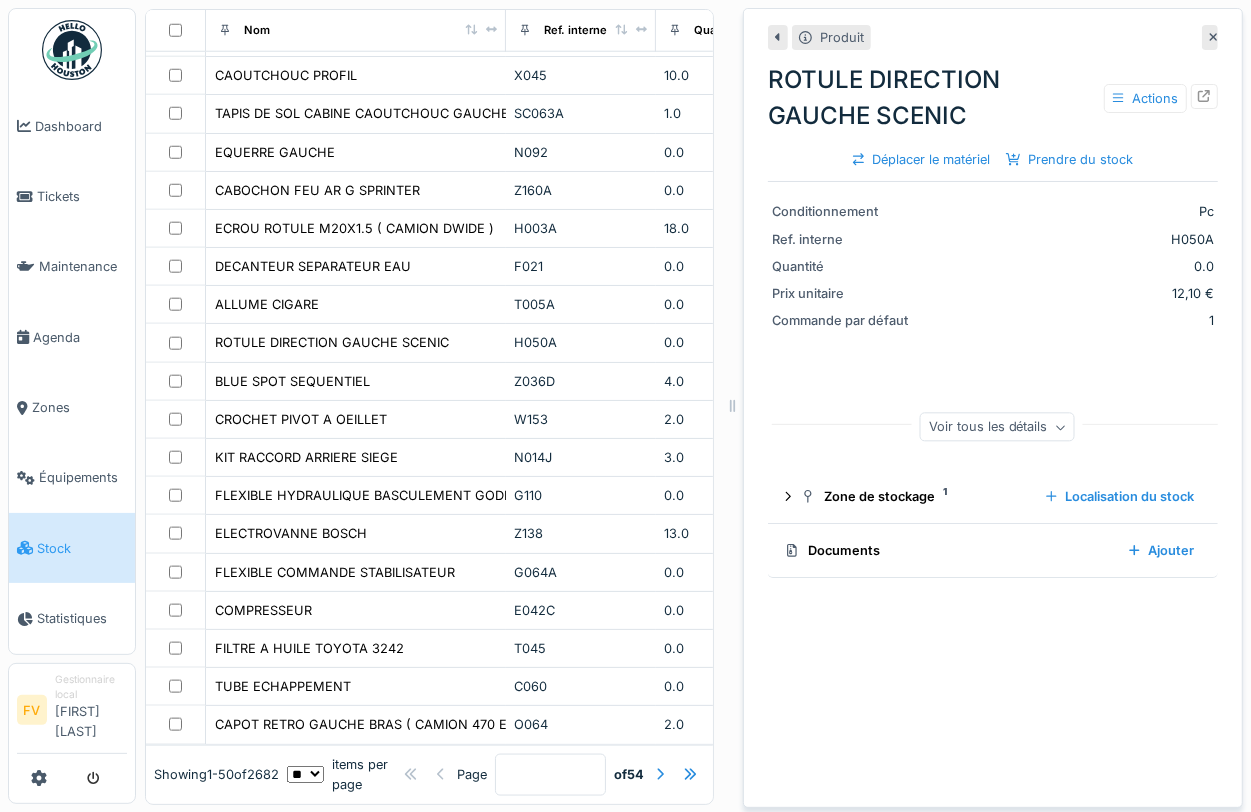 click 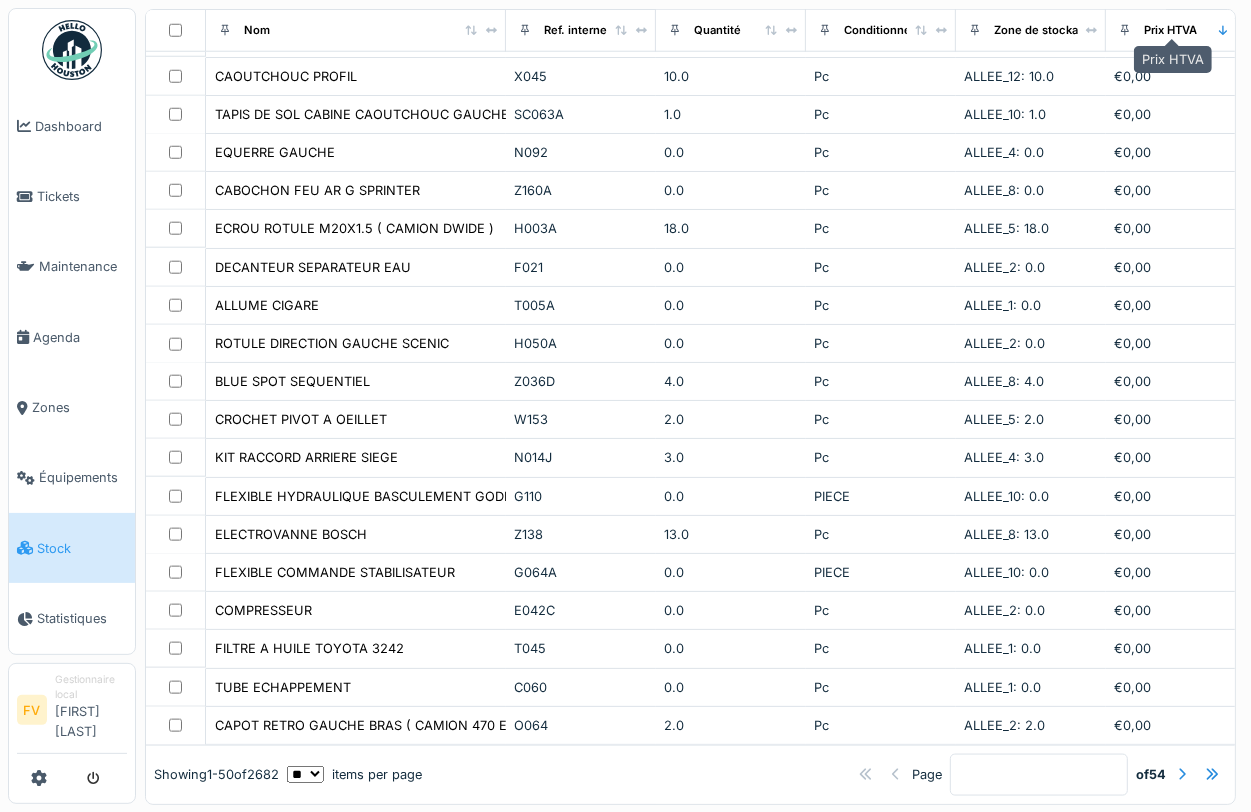 scroll, scrollTop: 1410, scrollLeft: 0, axis: vertical 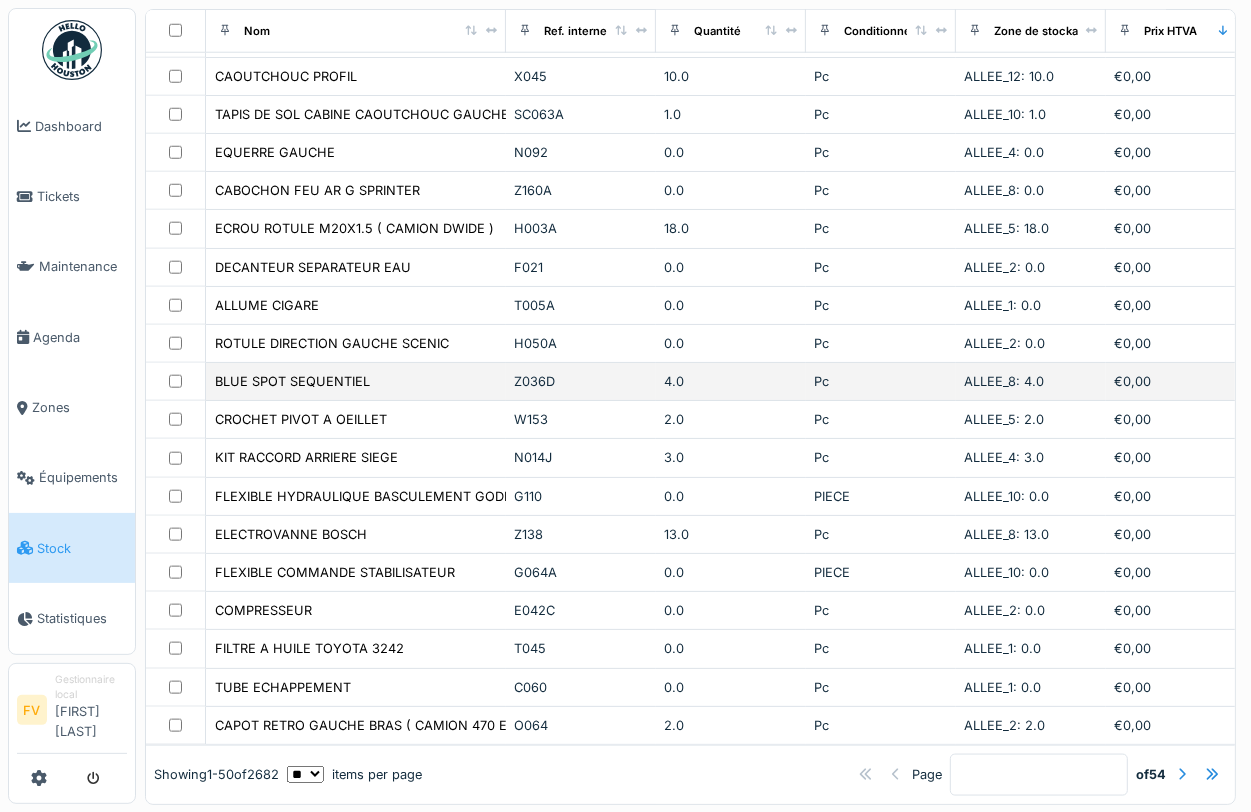 click on "BLUE SPOT SEQUENTIEL" at bounding box center [356, 382] 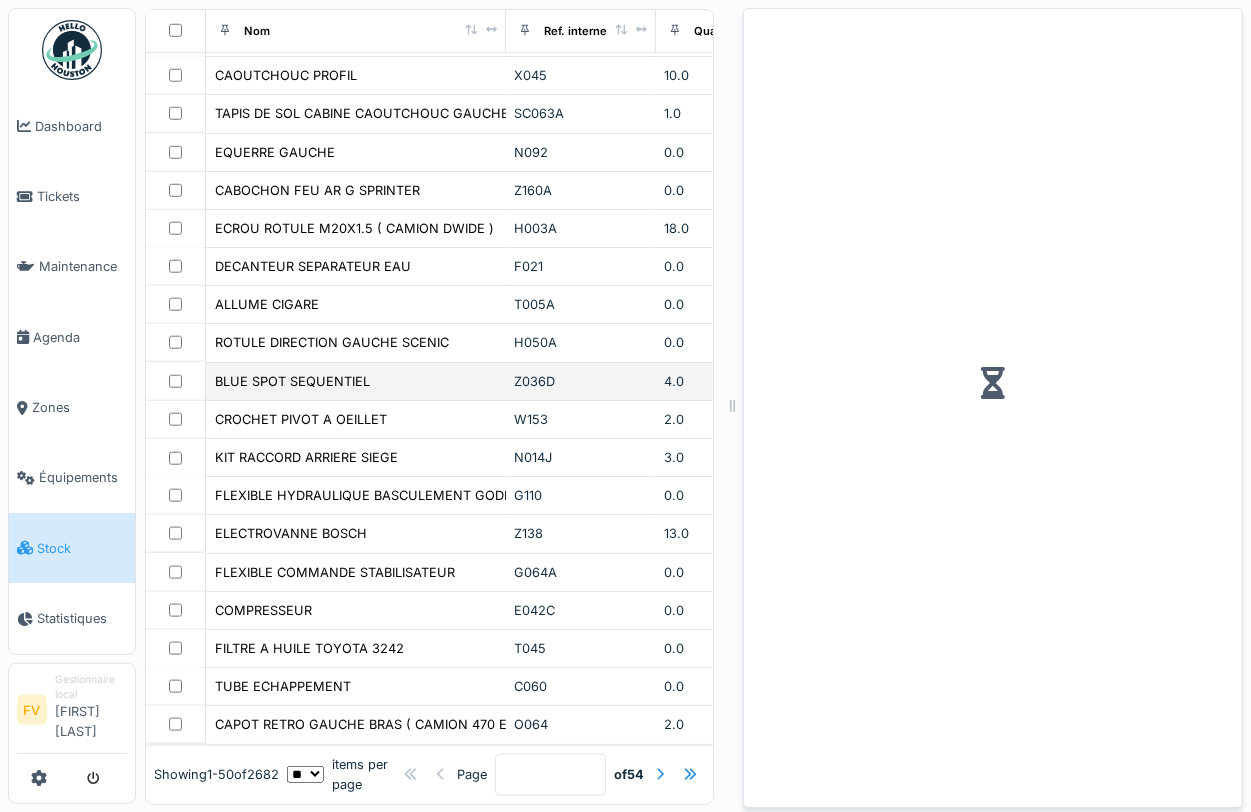 scroll, scrollTop: 1426, scrollLeft: 0, axis: vertical 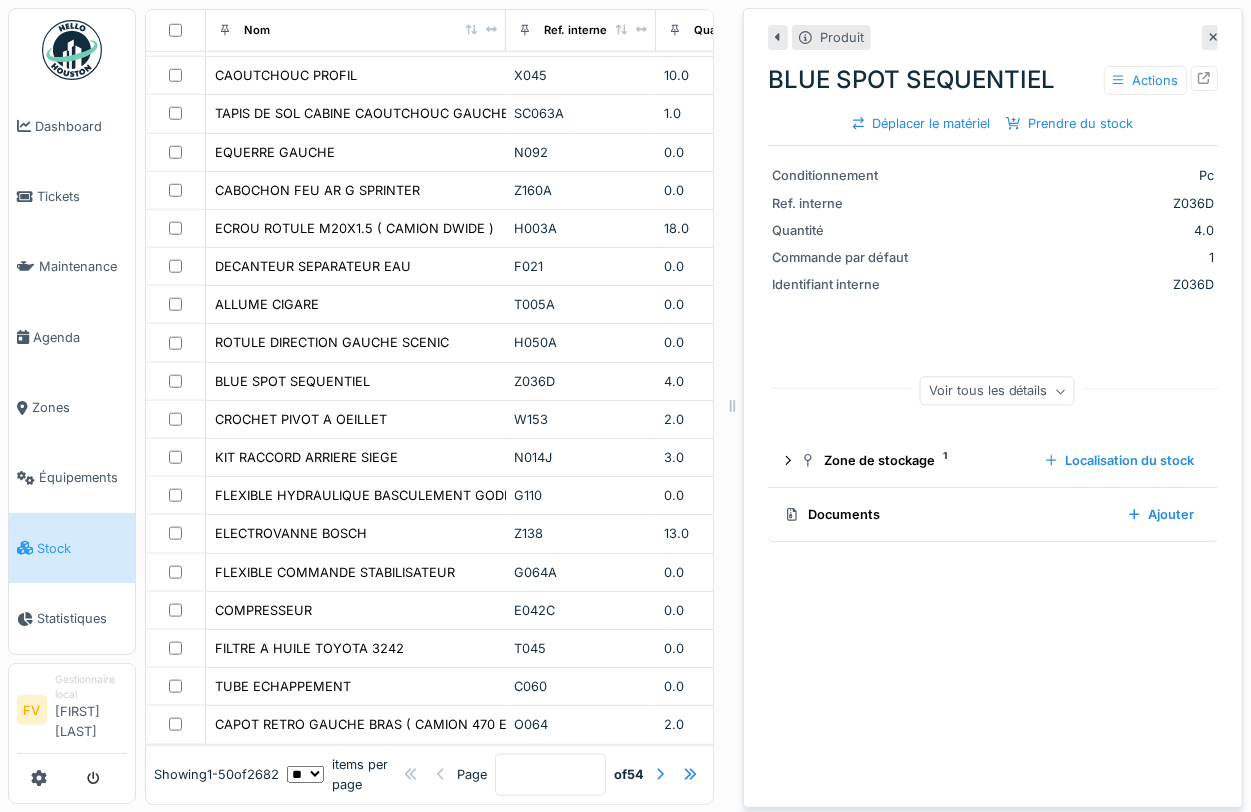 click 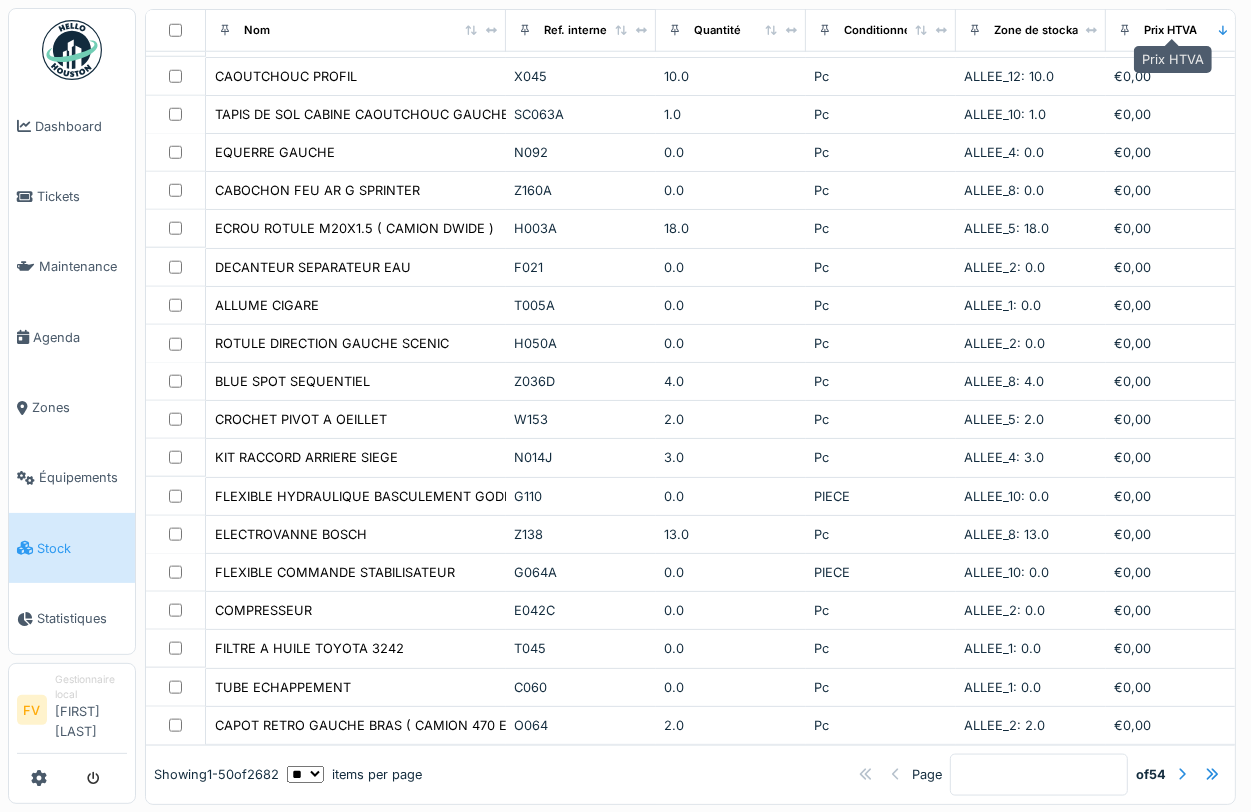 scroll, scrollTop: 1410, scrollLeft: 0, axis: vertical 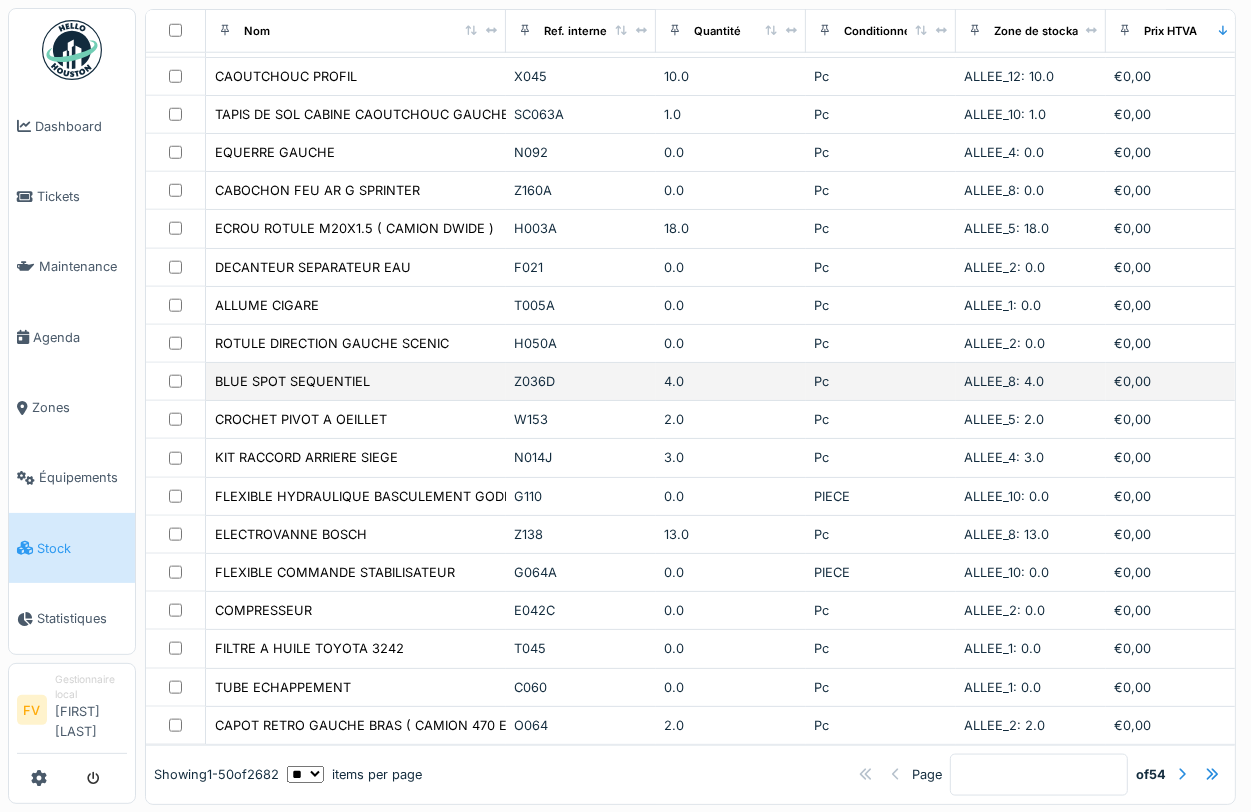 click on "Z036D" at bounding box center [581, 381] 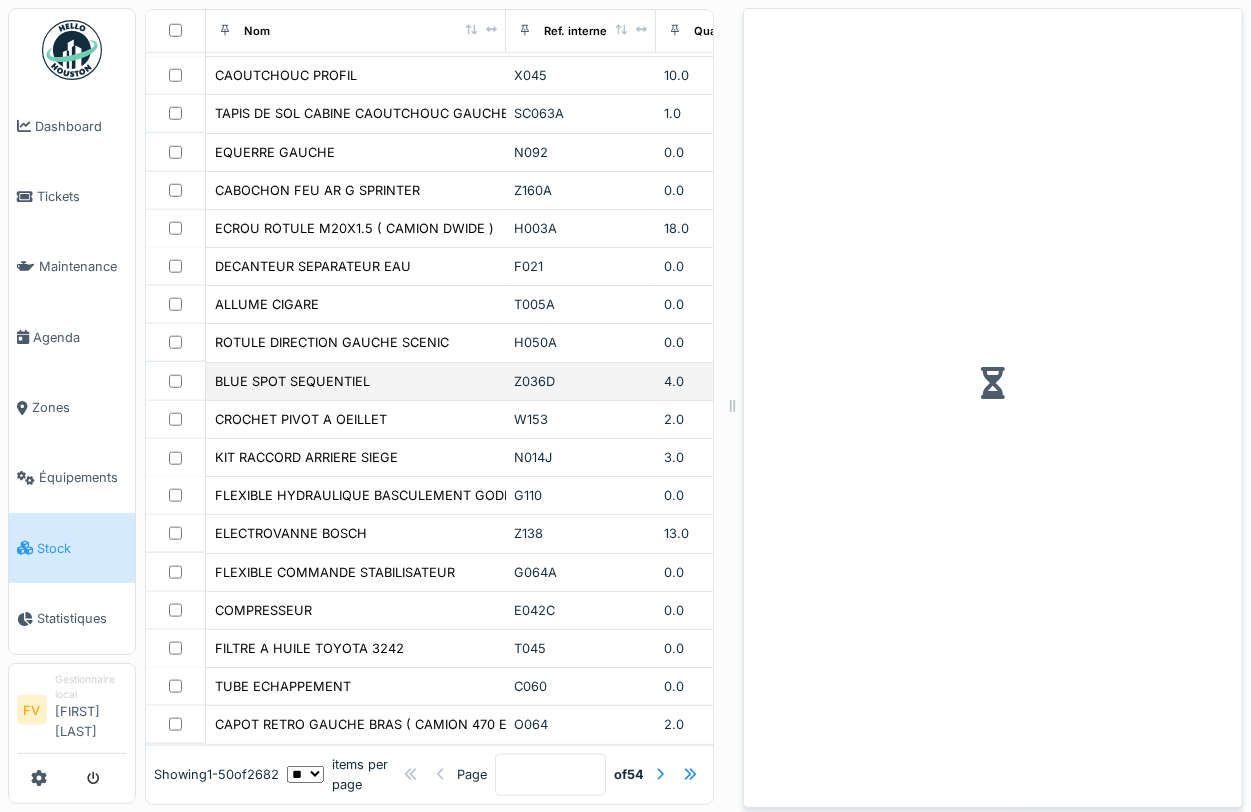 scroll, scrollTop: 1426, scrollLeft: 0, axis: vertical 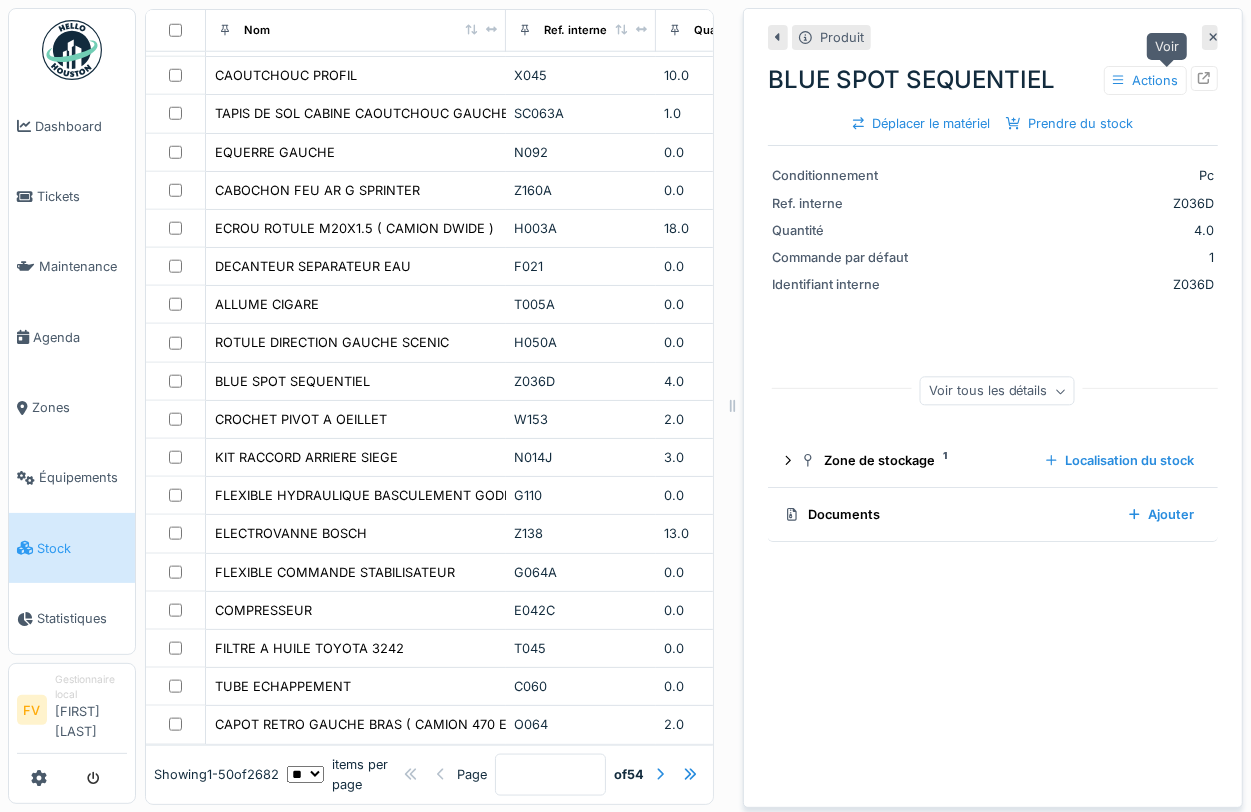 click 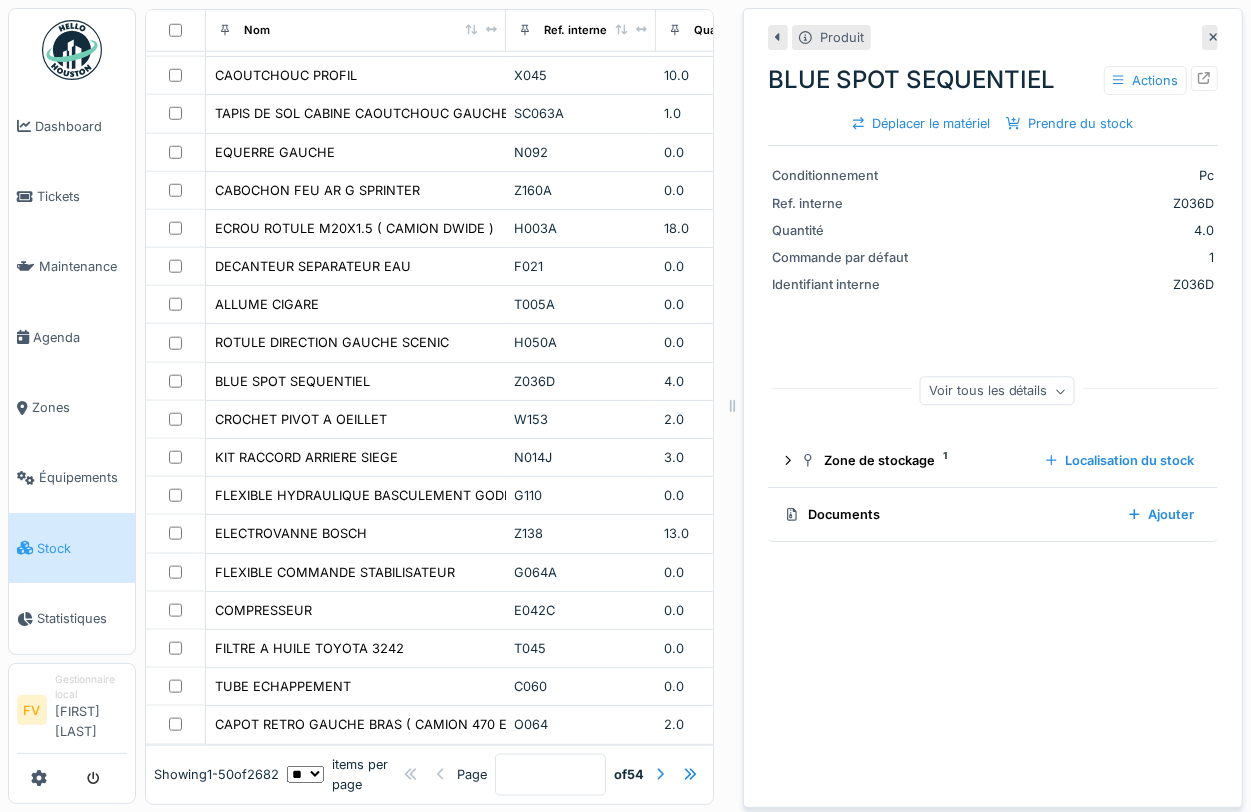 click 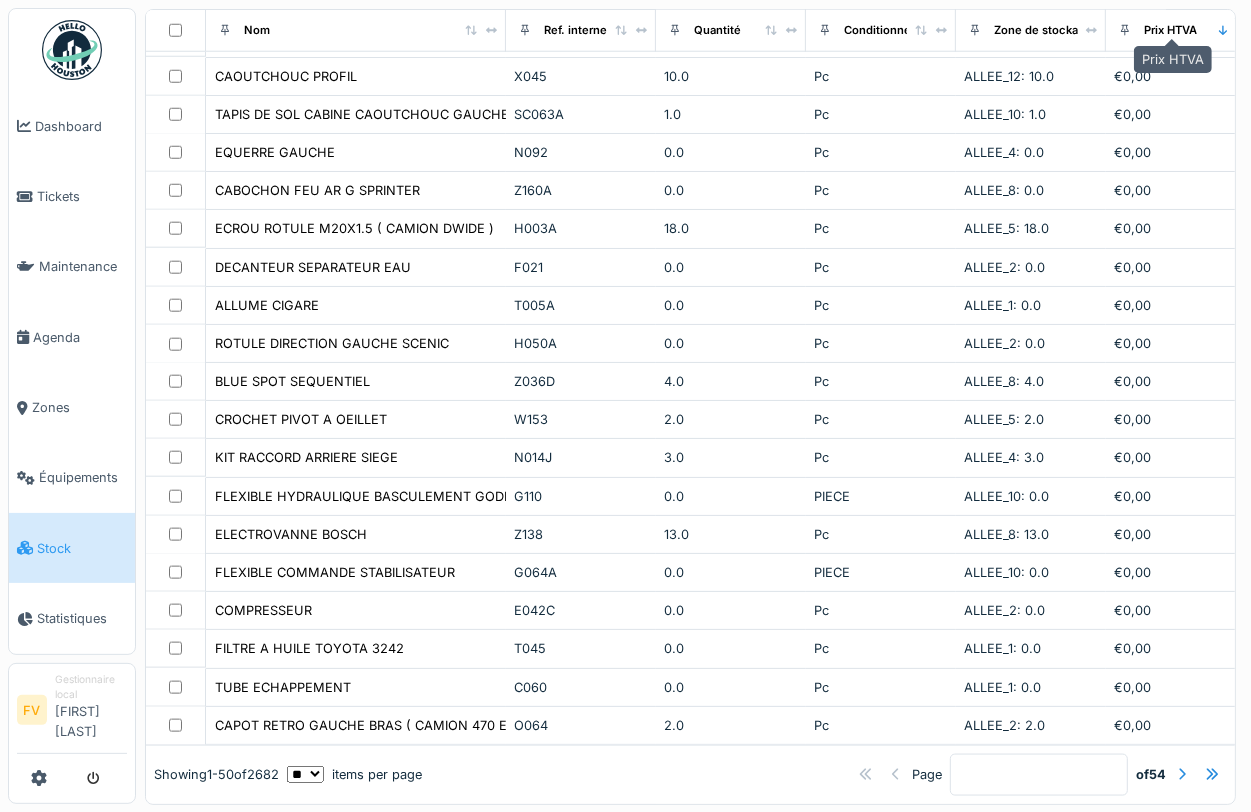 scroll, scrollTop: 1410, scrollLeft: 0, axis: vertical 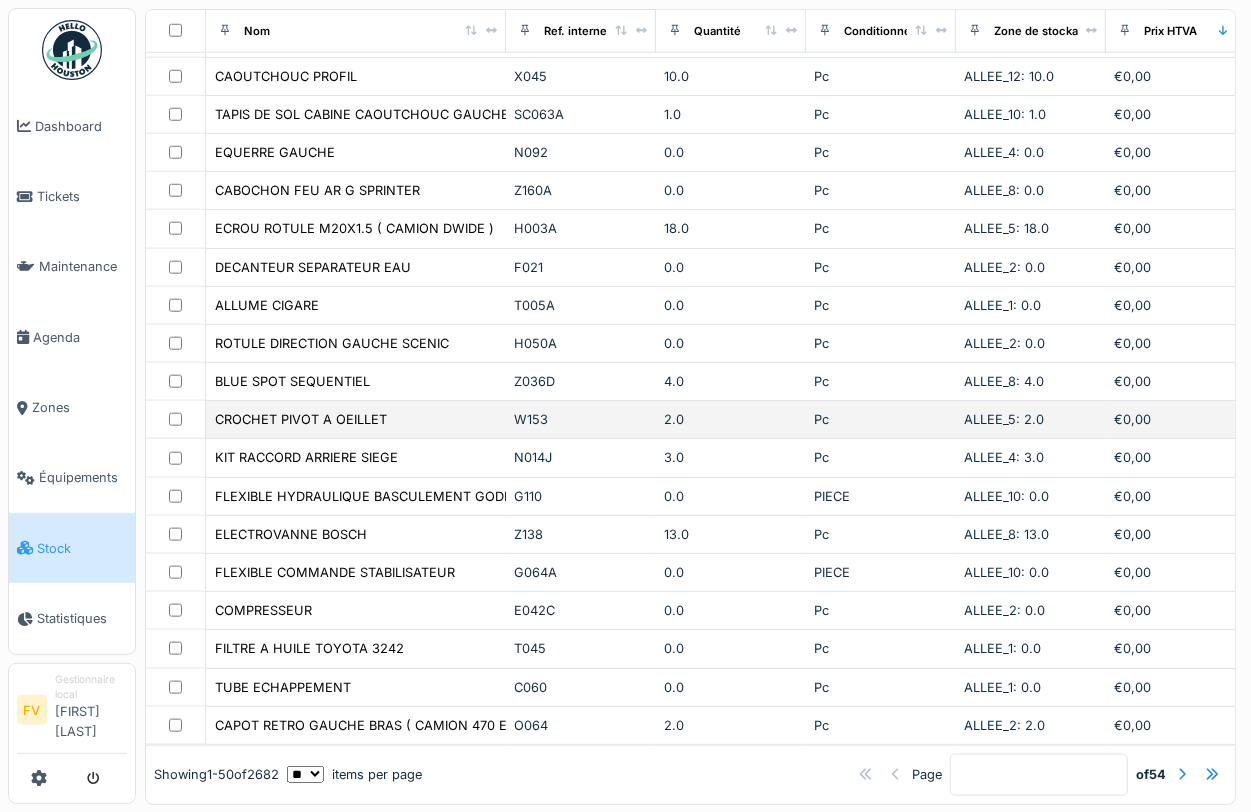 click on "CROCHET PIVOT A OEILLET" at bounding box center (356, 419) 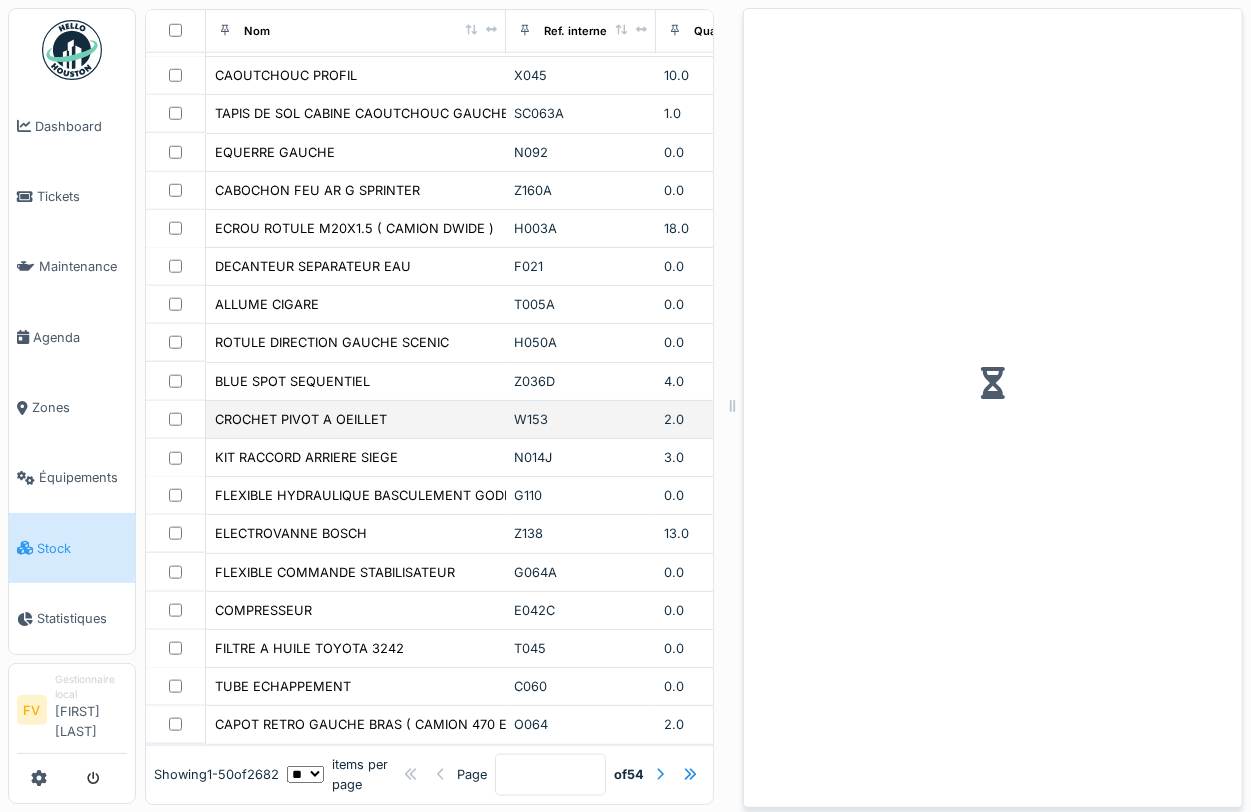 scroll, scrollTop: 1426, scrollLeft: 0, axis: vertical 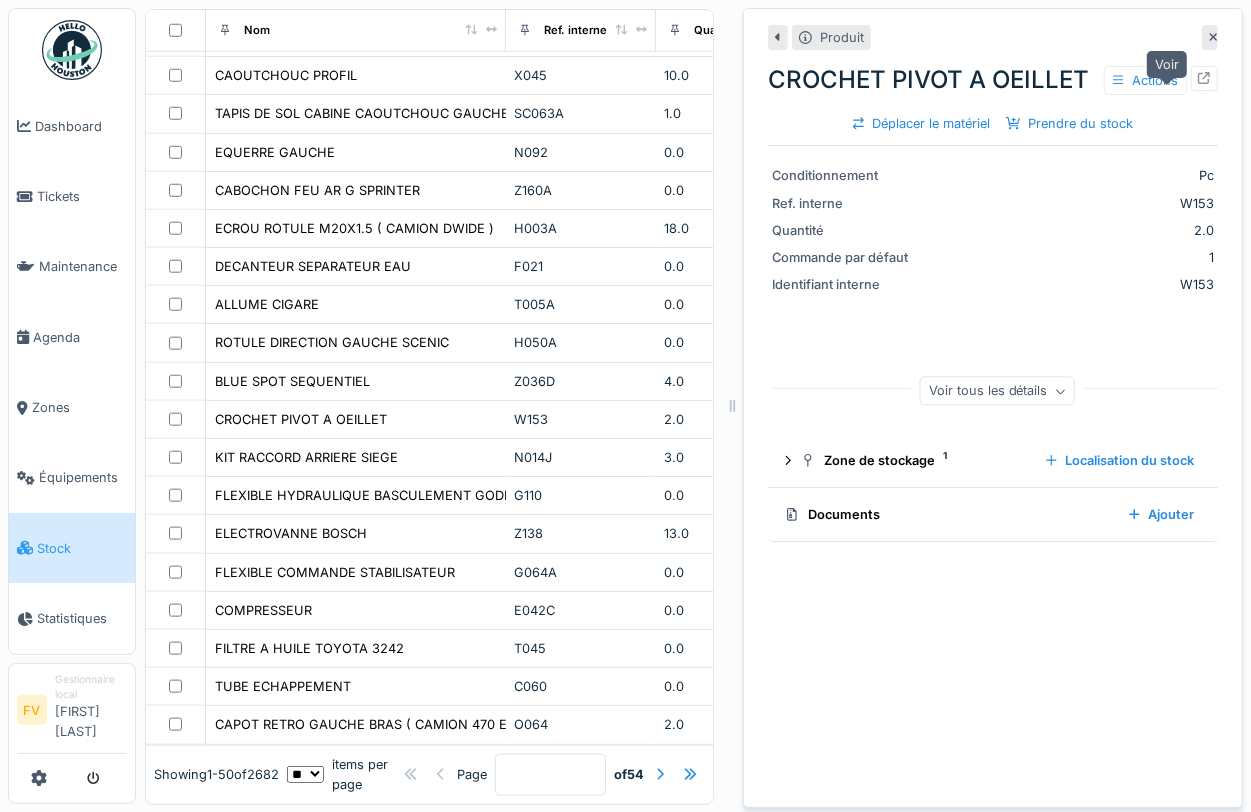click at bounding box center [1204, 78] 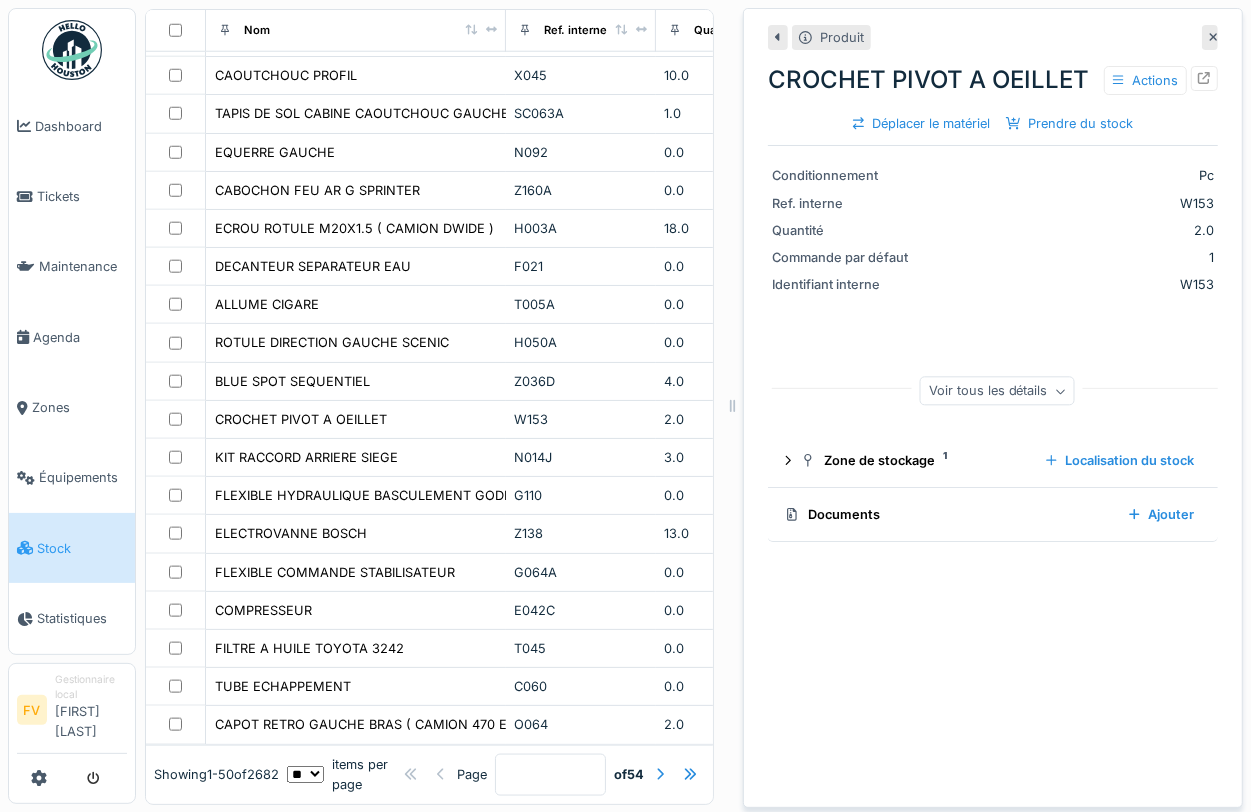 click at bounding box center (1210, 37) 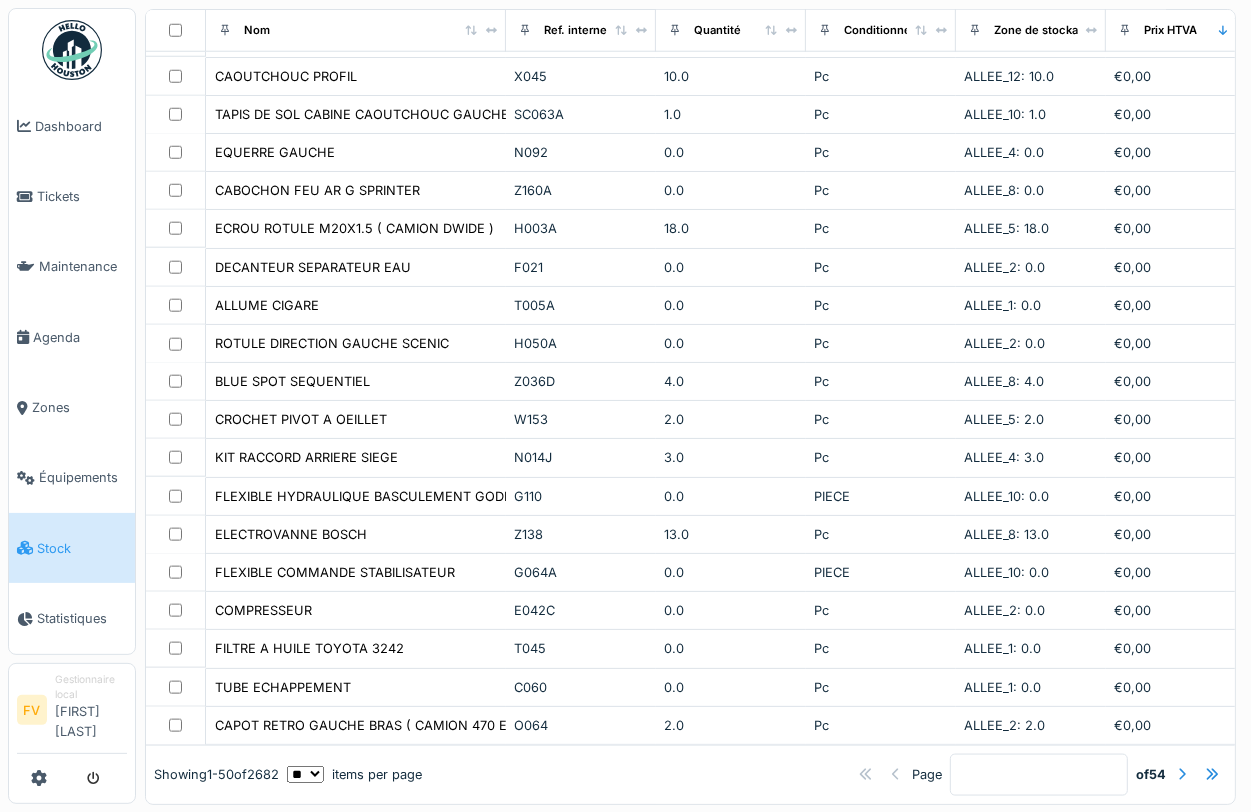 scroll, scrollTop: 1410, scrollLeft: 0, axis: vertical 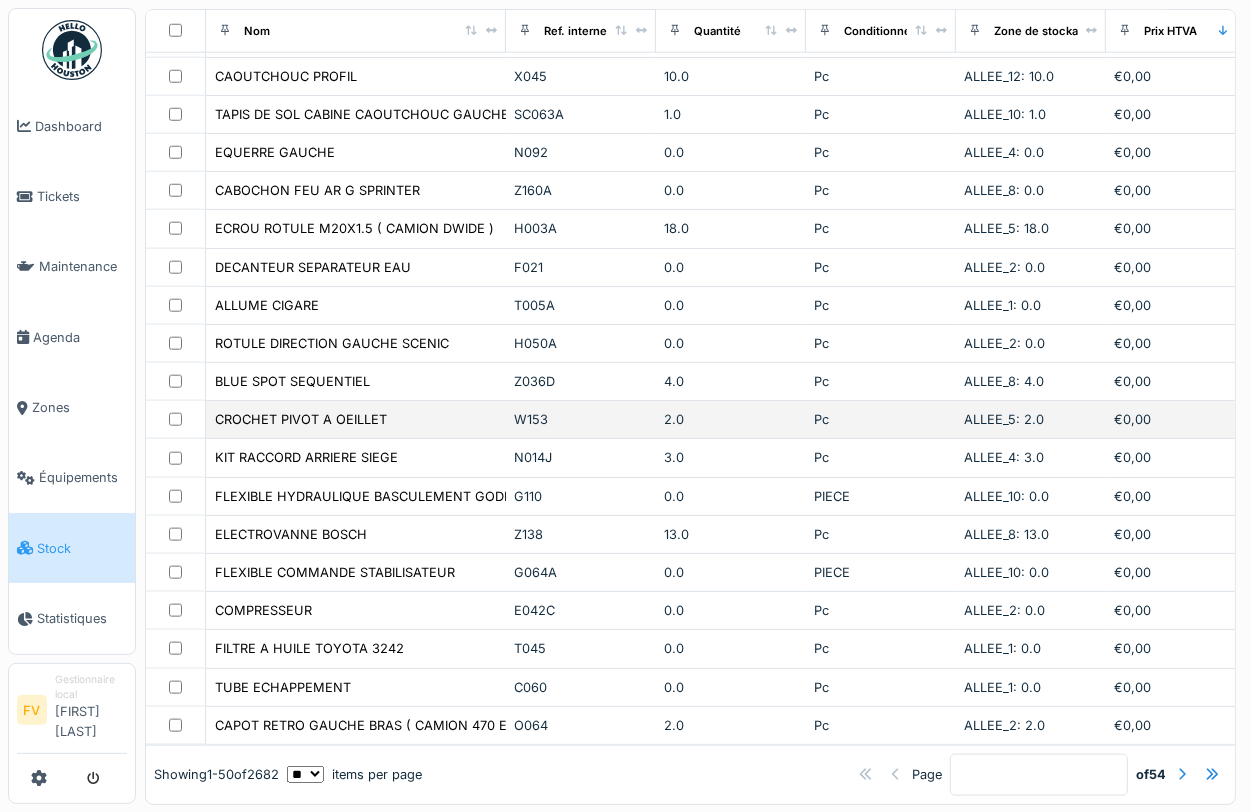 click on "CROCHET PIVOT A OEILLET" at bounding box center (356, 419) 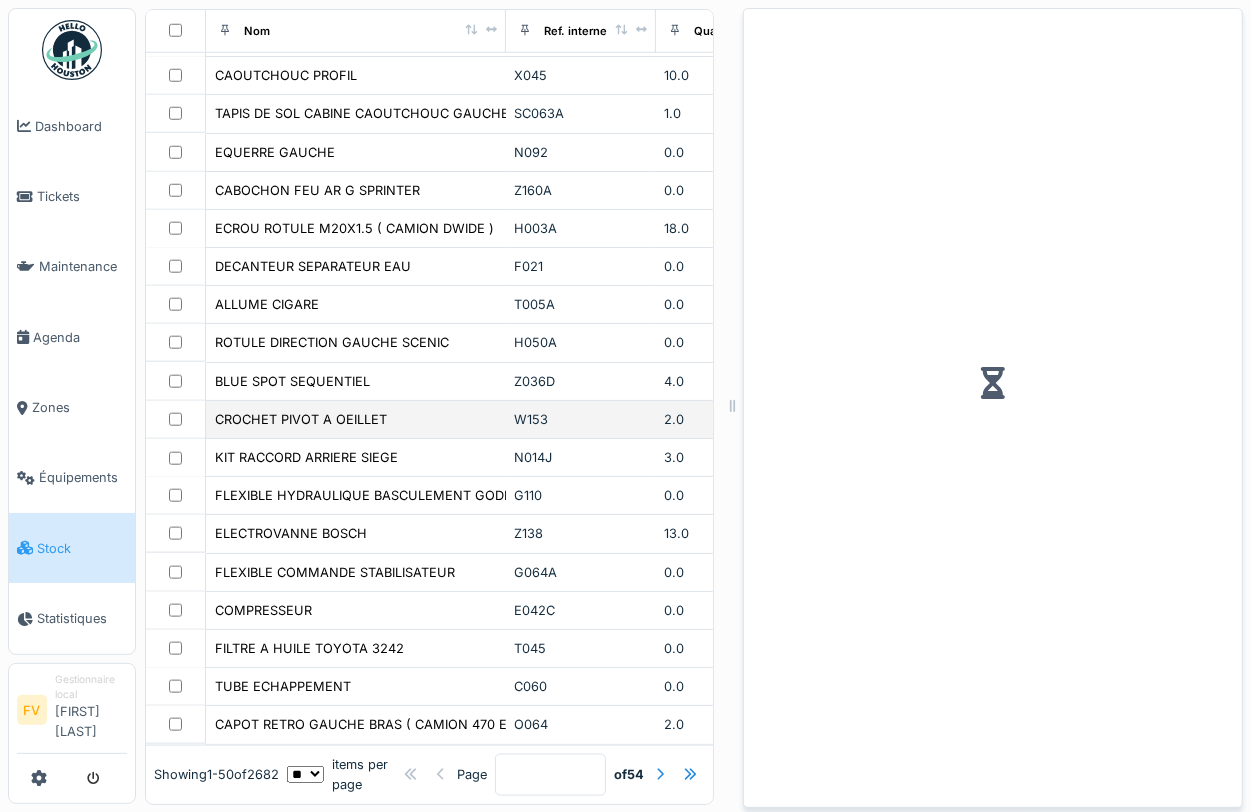 scroll, scrollTop: 1426, scrollLeft: 0, axis: vertical 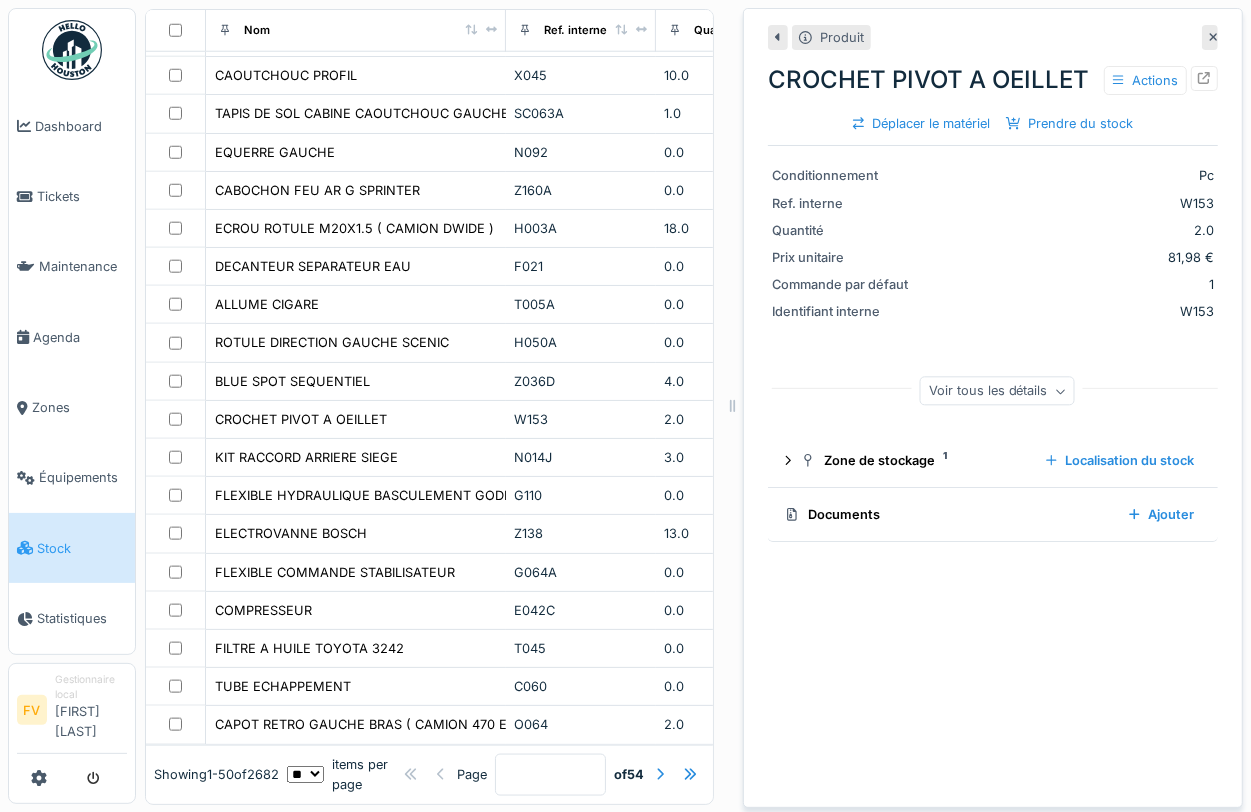 click 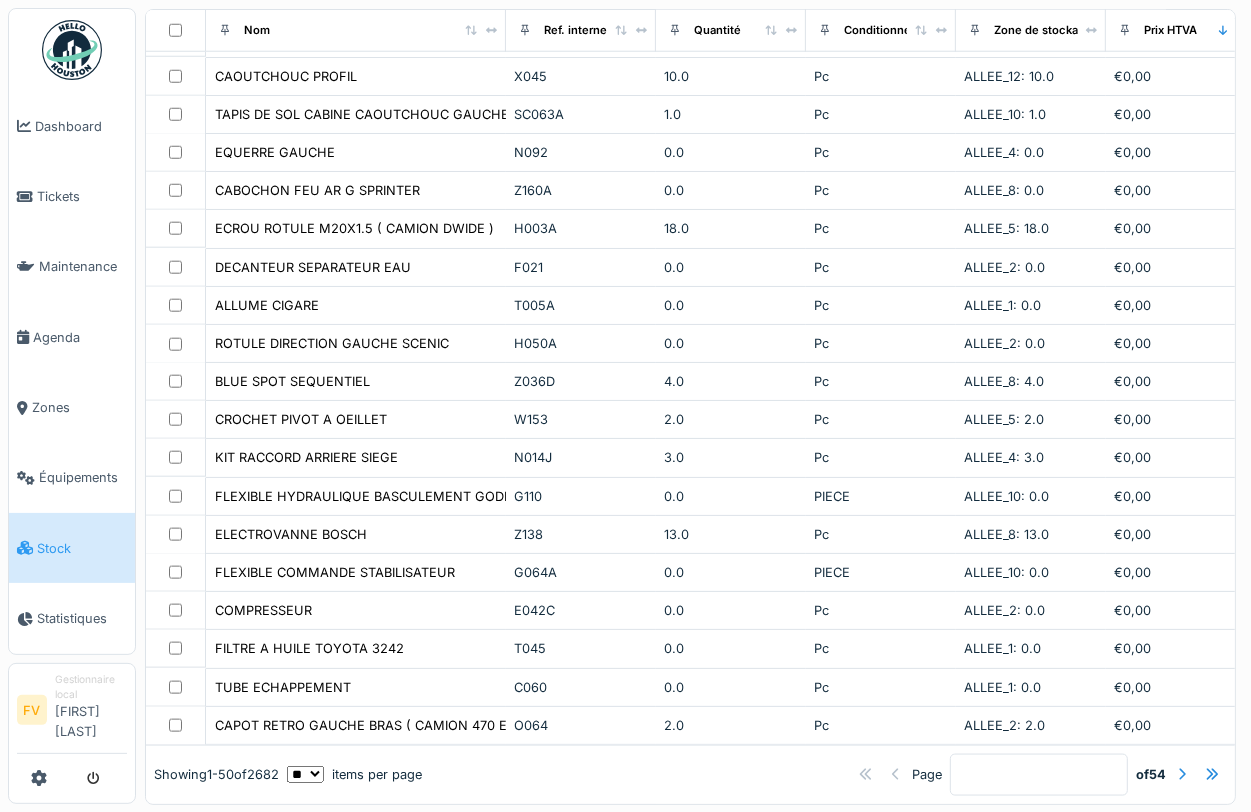scroll, scrollTop: 1410, scrollLeft: 0, axis: vertical 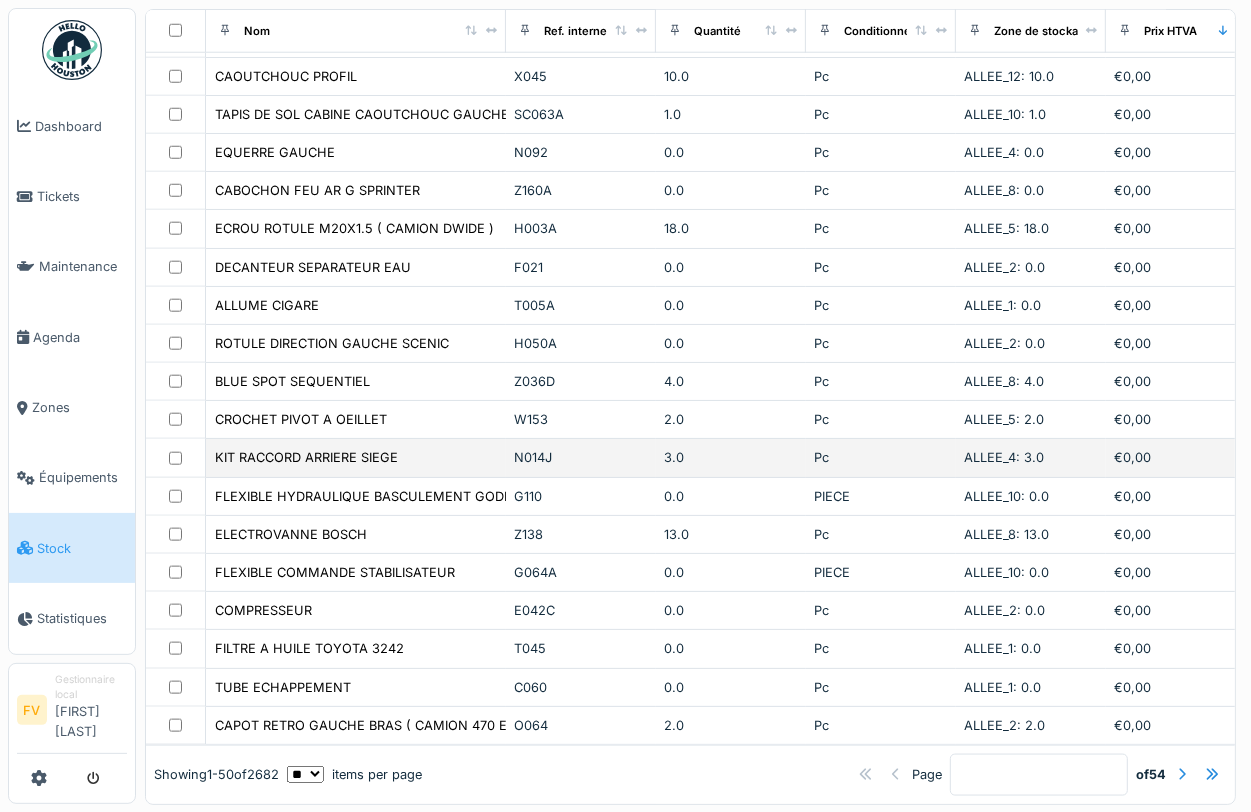 click on "KIT RACCORD ARRIERE SIEGE" at bounding box center (356, 457) 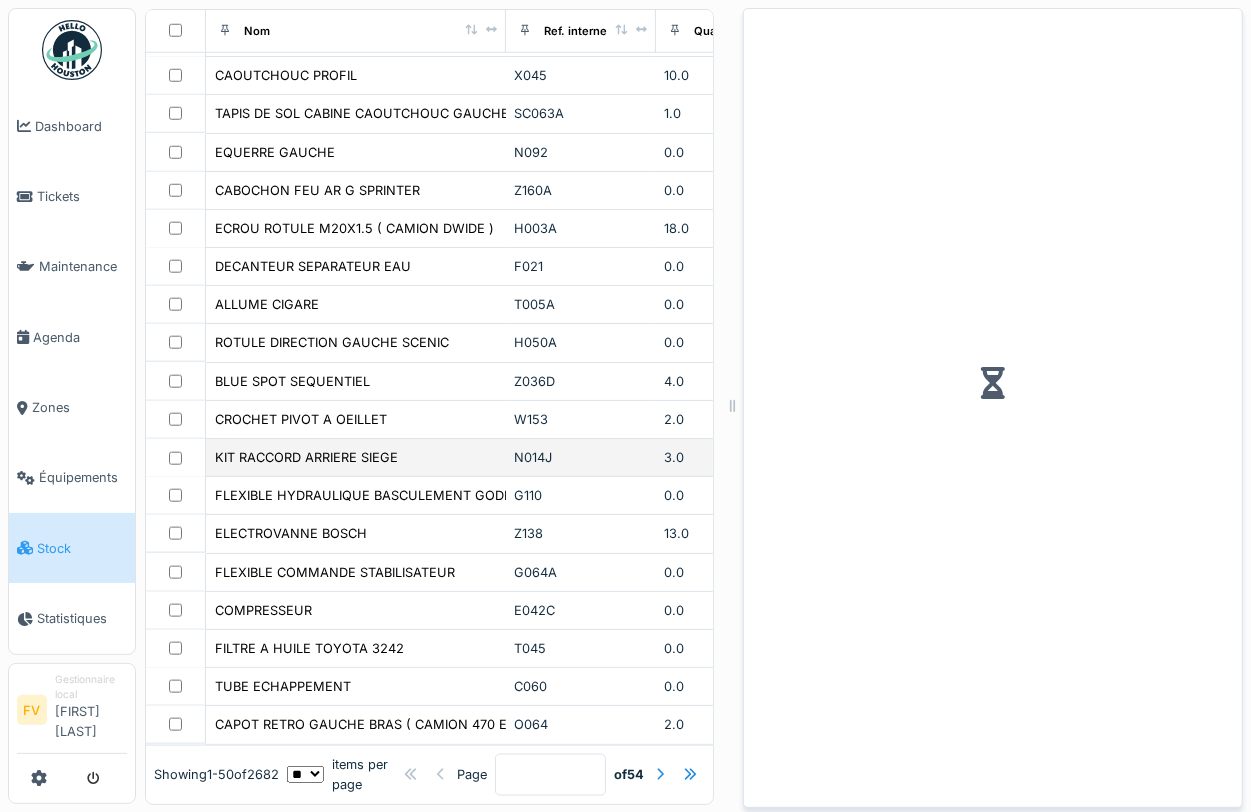 scroll, scrollTop: 1426, scrollLeft: 0, axis: vertical 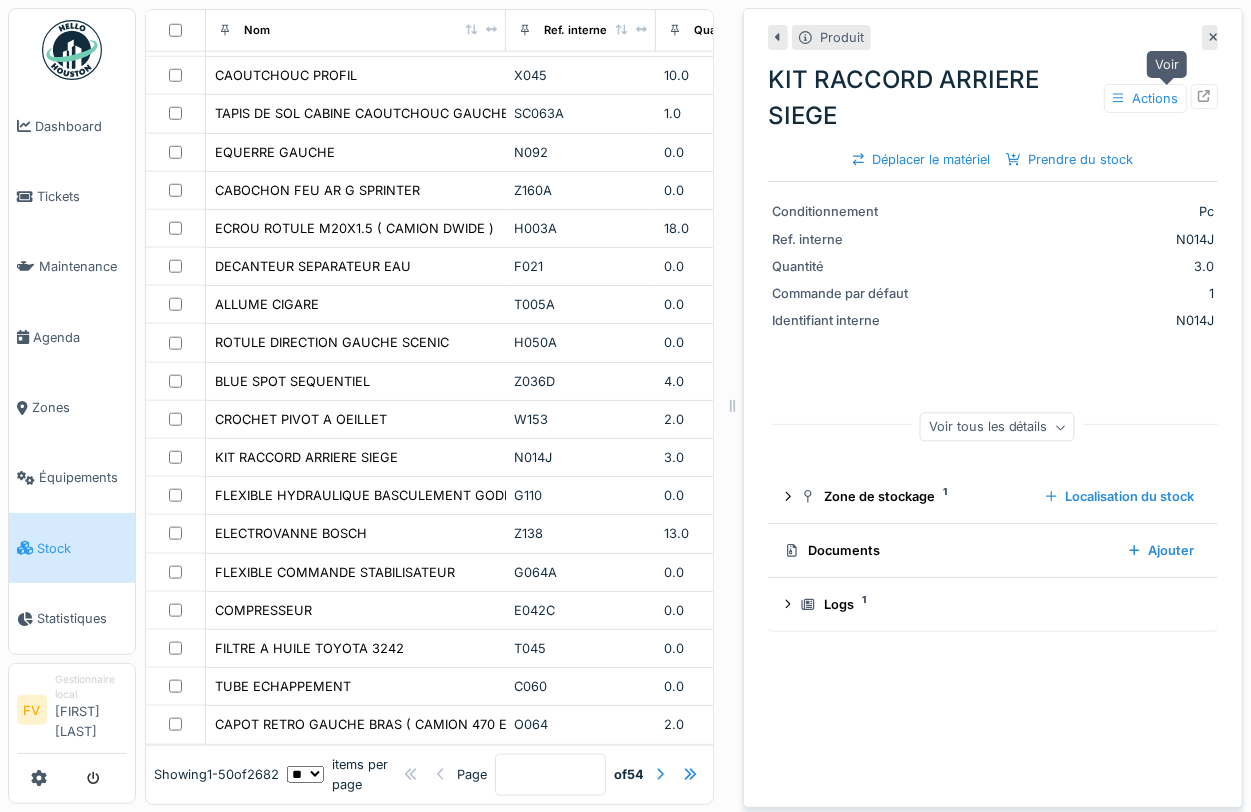click at bounding box center (1204, 96) 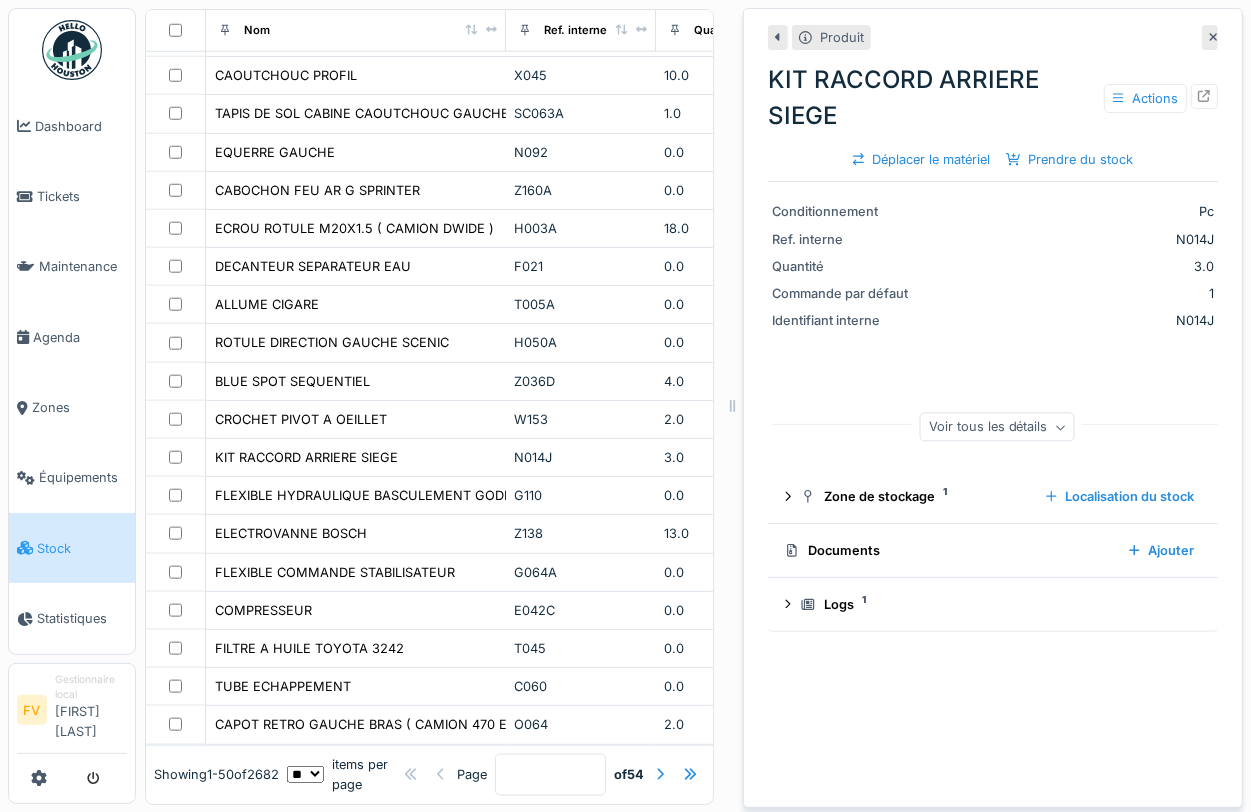 click at bounding box center [1210, 37] 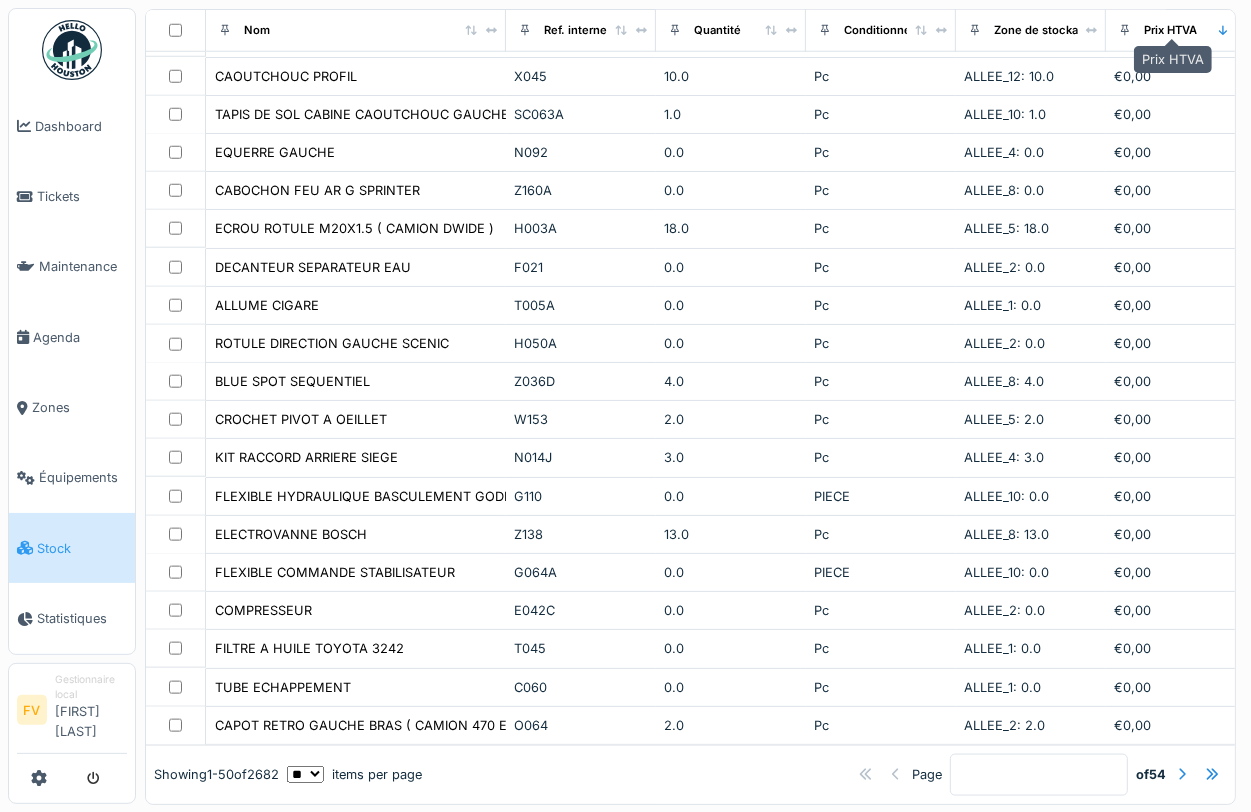 scroll, scrollTop: 1410, scrollLeft: 0, axis: vertical 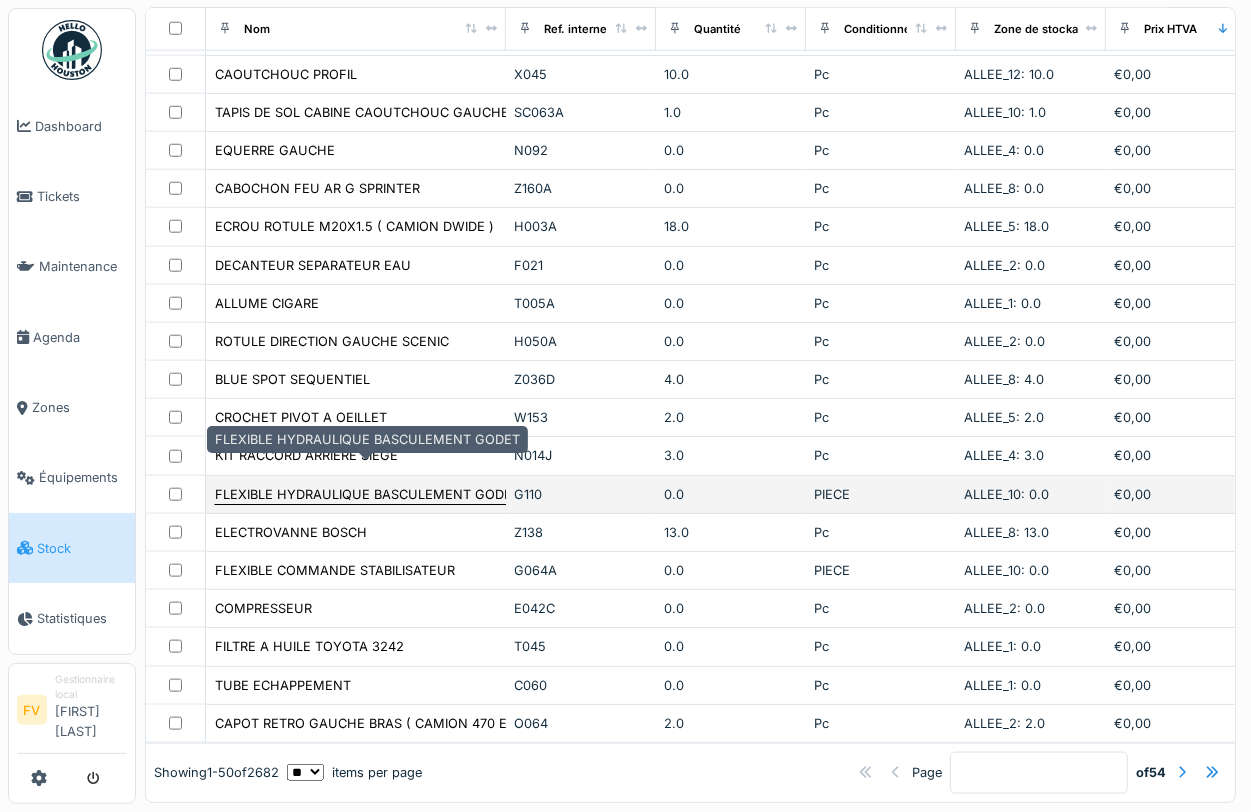 click on "FLEXIBLE HYDRAULIQUE BASCULEMENT GODET" at bounding box center [367, 494] 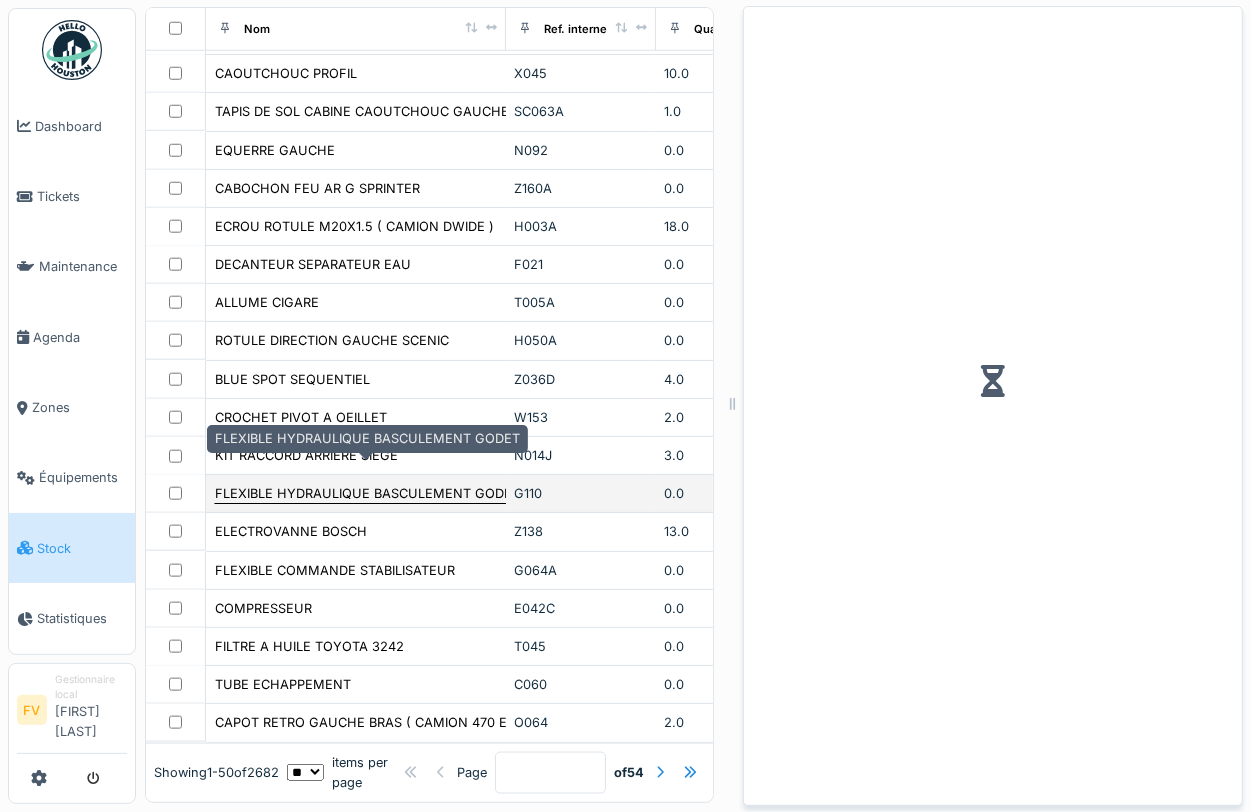 scroll, scrollTop: 1470, scrollLeft: 0, axis: vertical 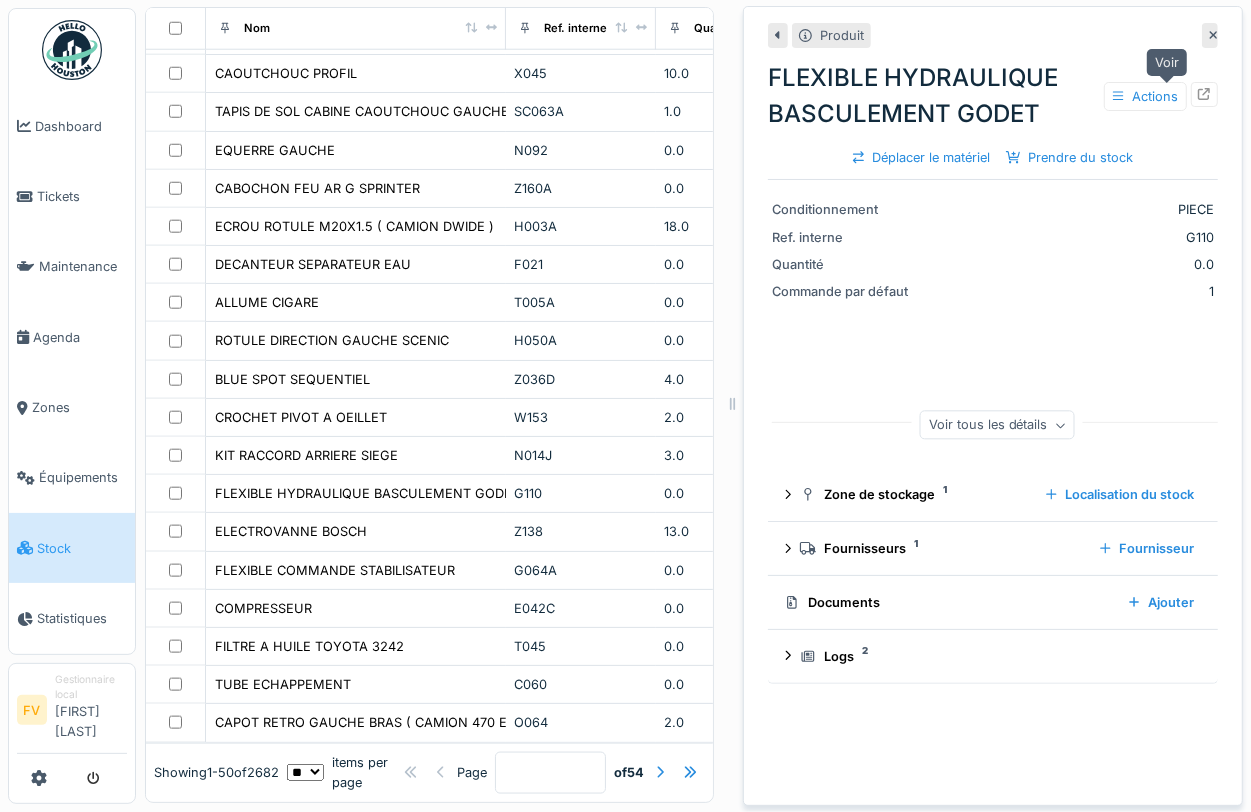 click 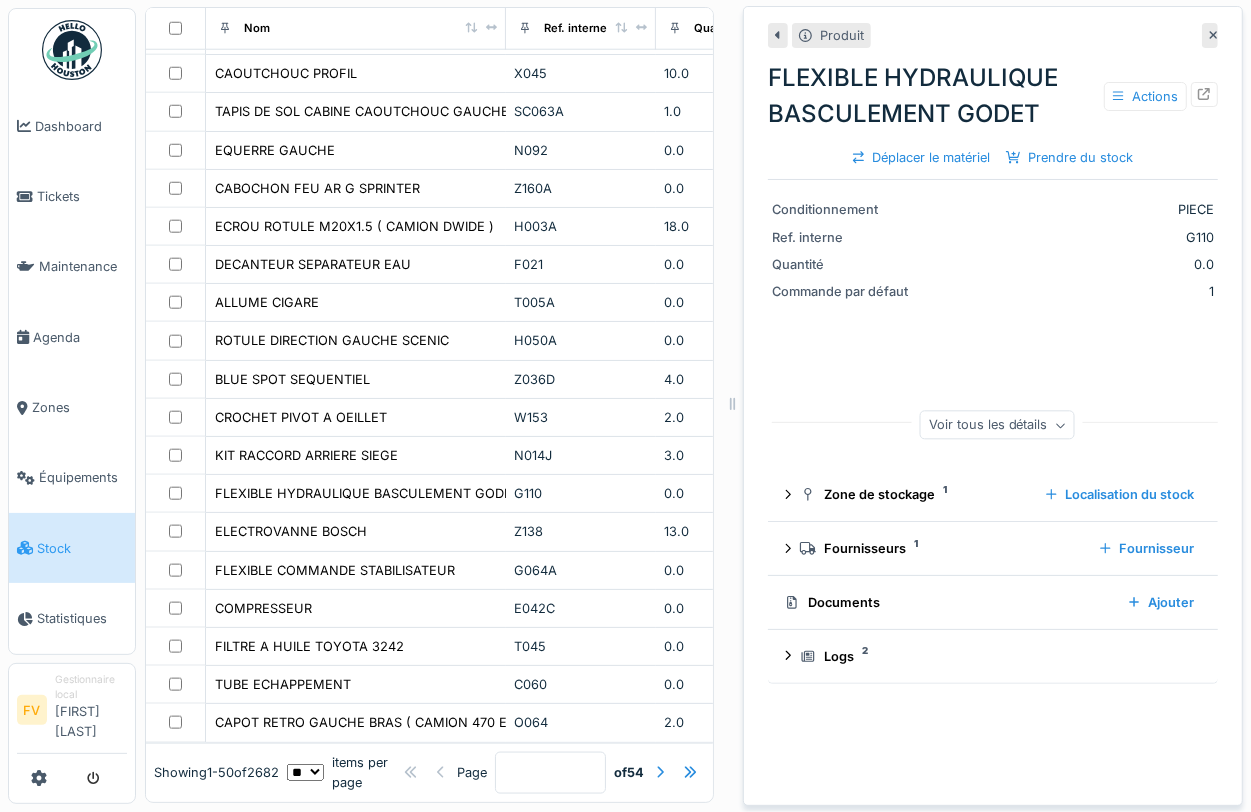 click 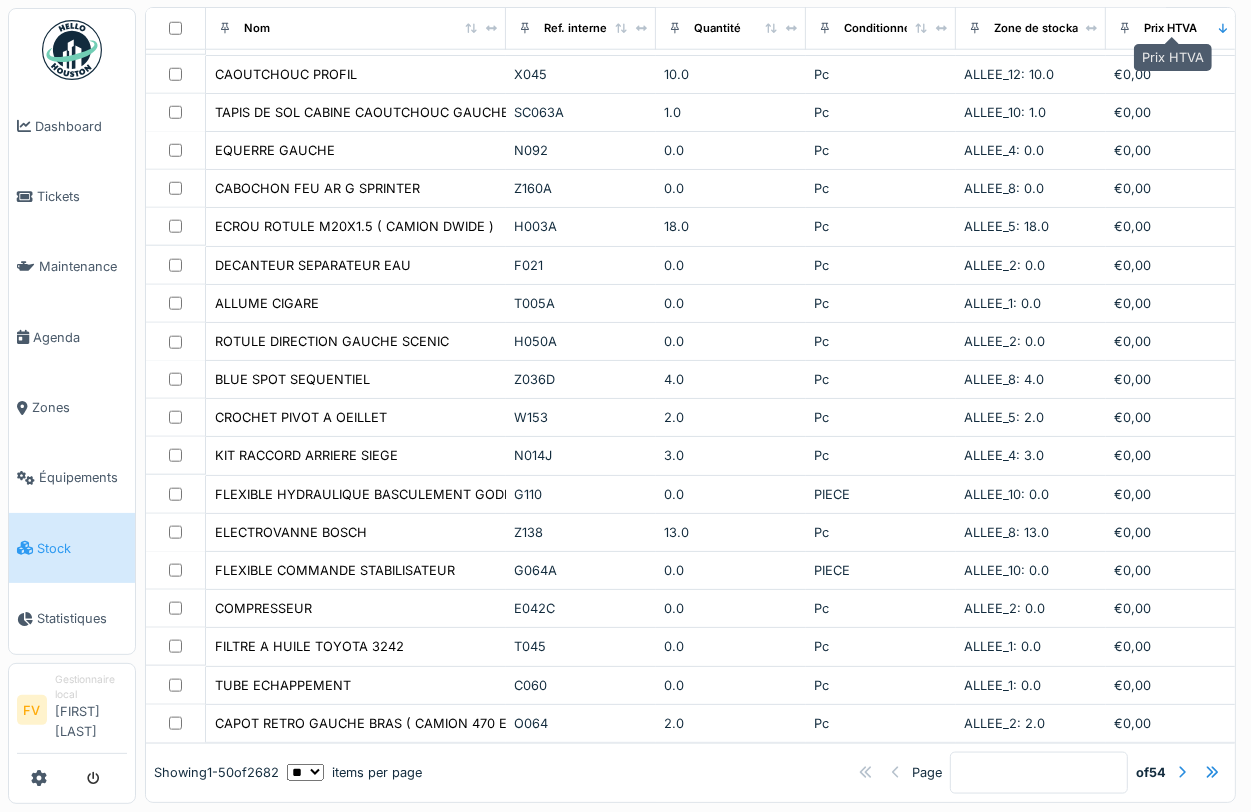 scroll, scrollTop: 1453, scrollLeft: 0, axis: vertical 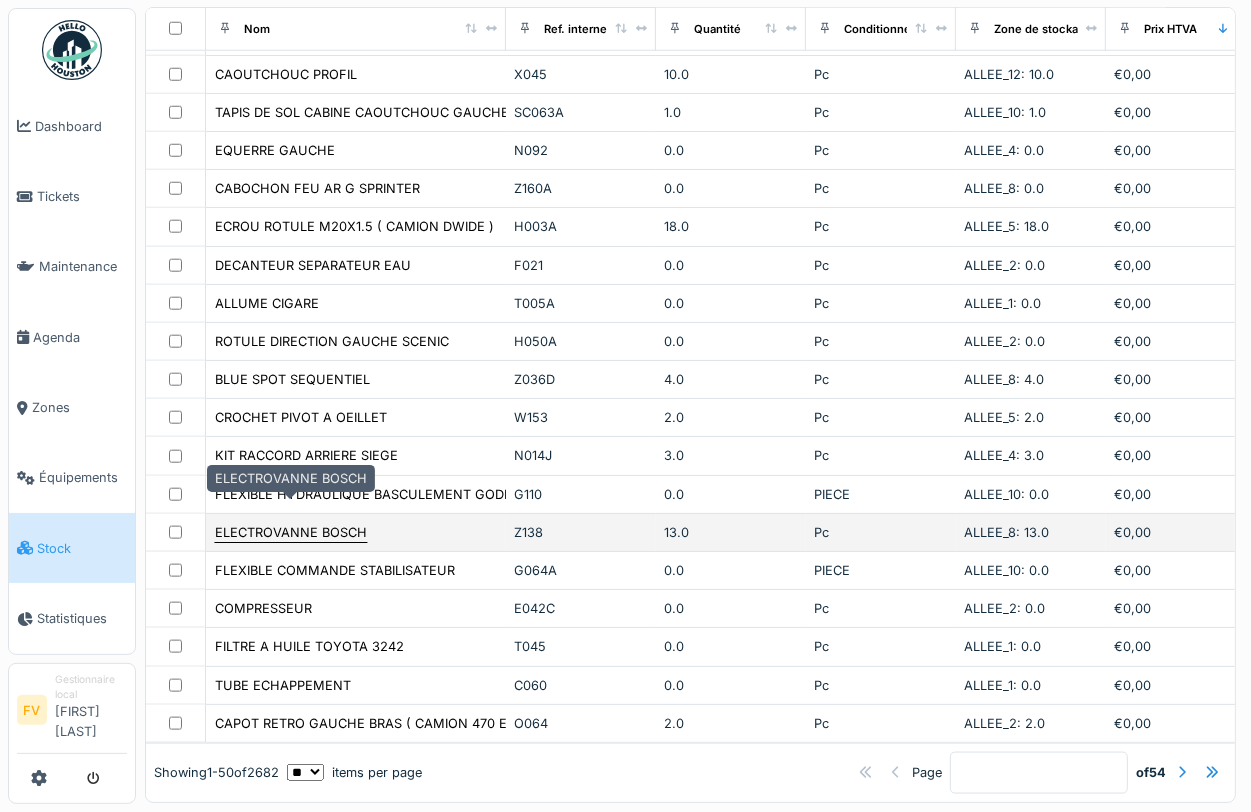 click on "ELECTROVANNE BOSCH" at bounding box center (291, 532) 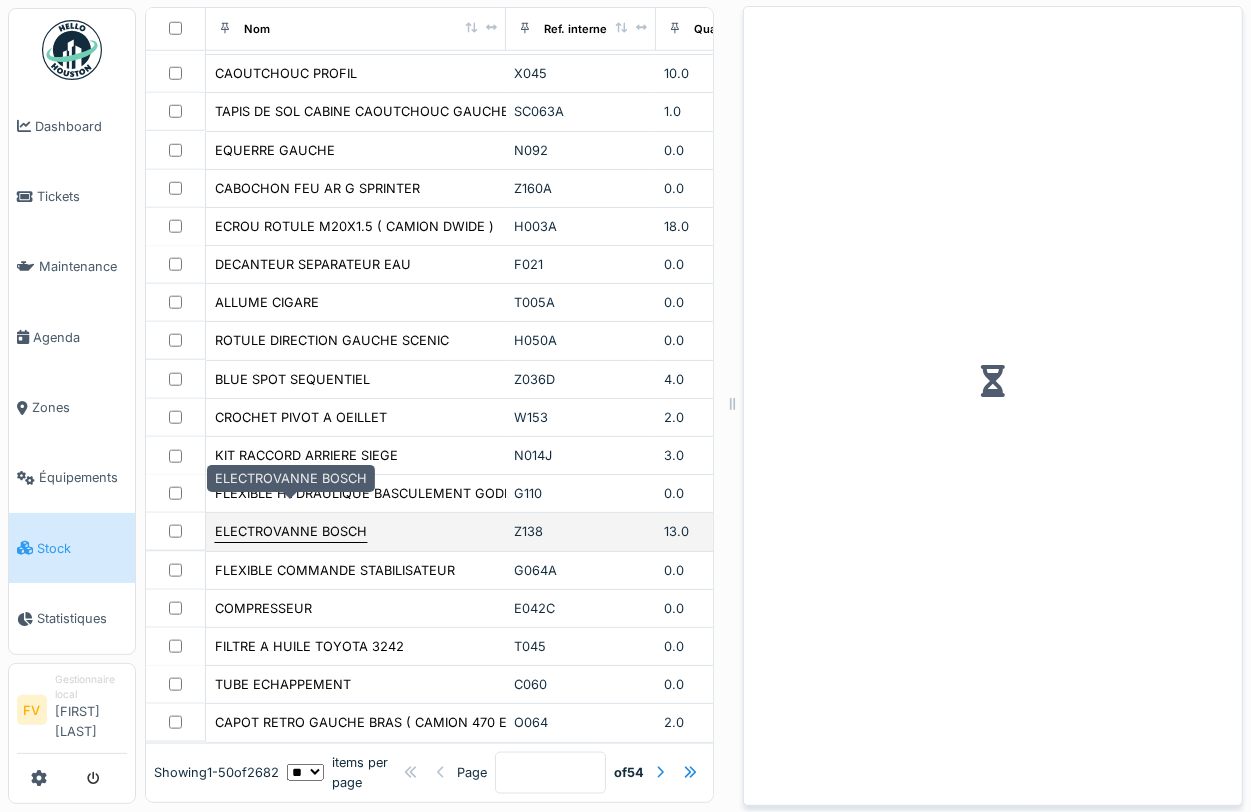 scroll, scrollTop: 1470, scrollLeft: 0, axis: vertical 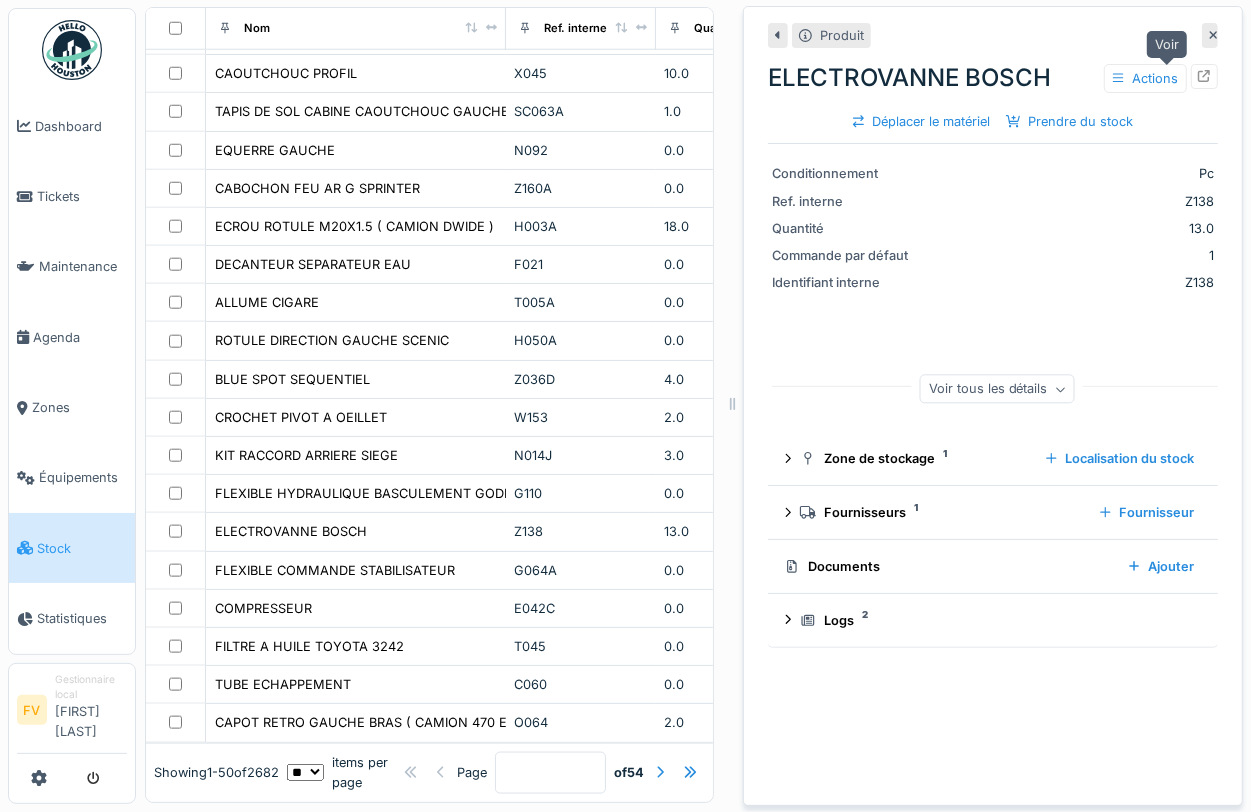 click 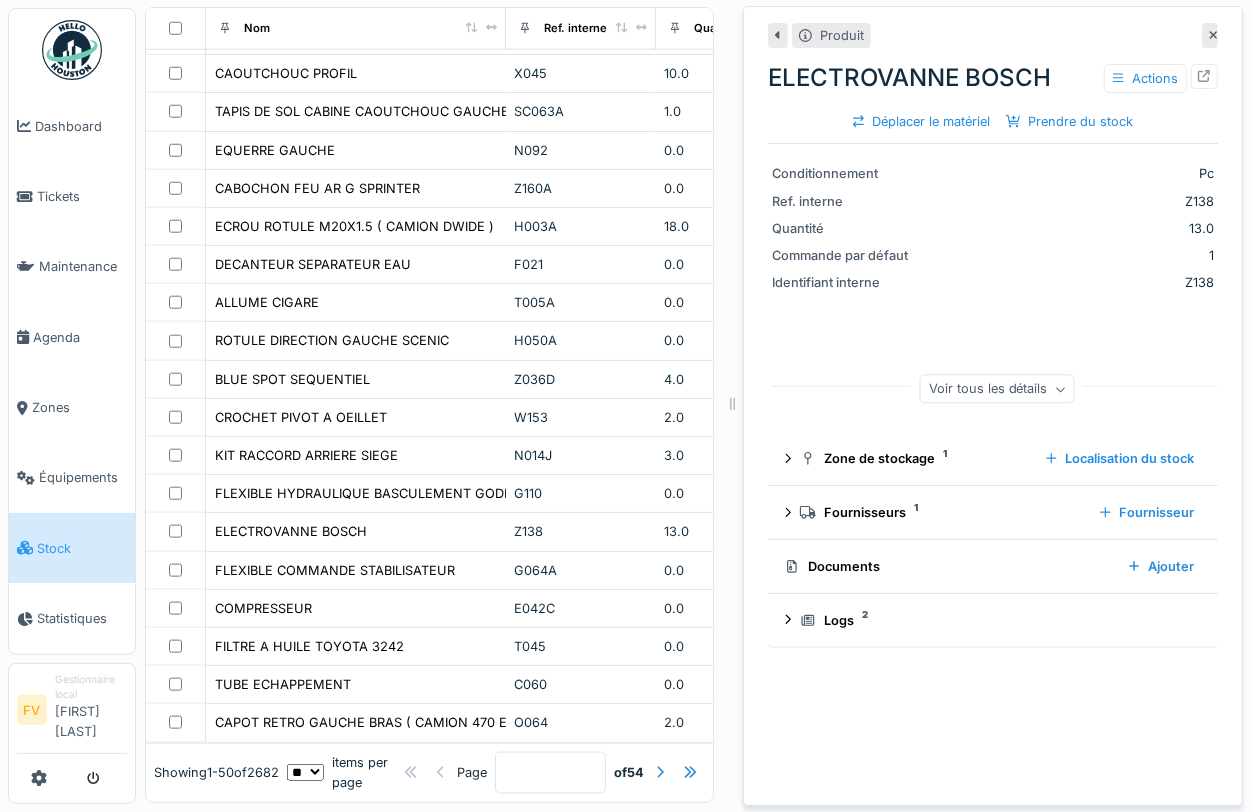 click 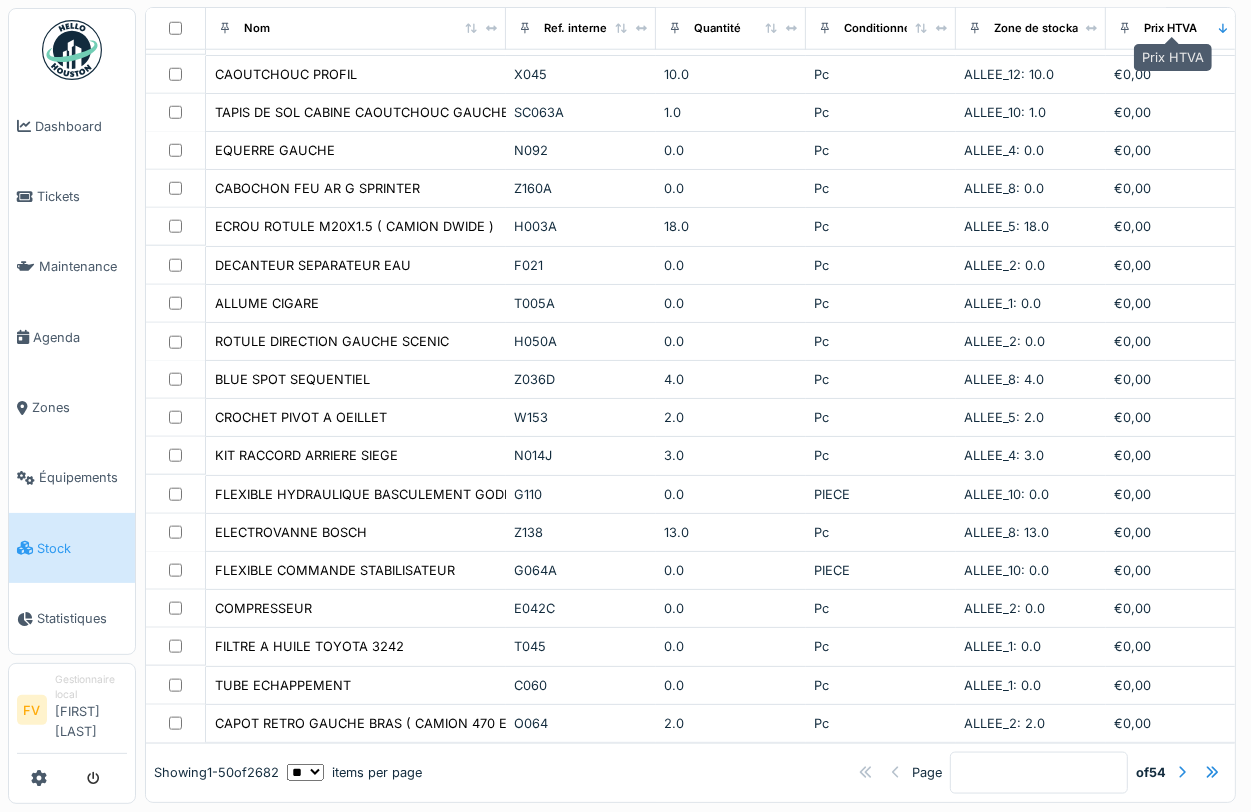 scroll, scrollTop: 1453, scrollLeft: 0, axis: vertical 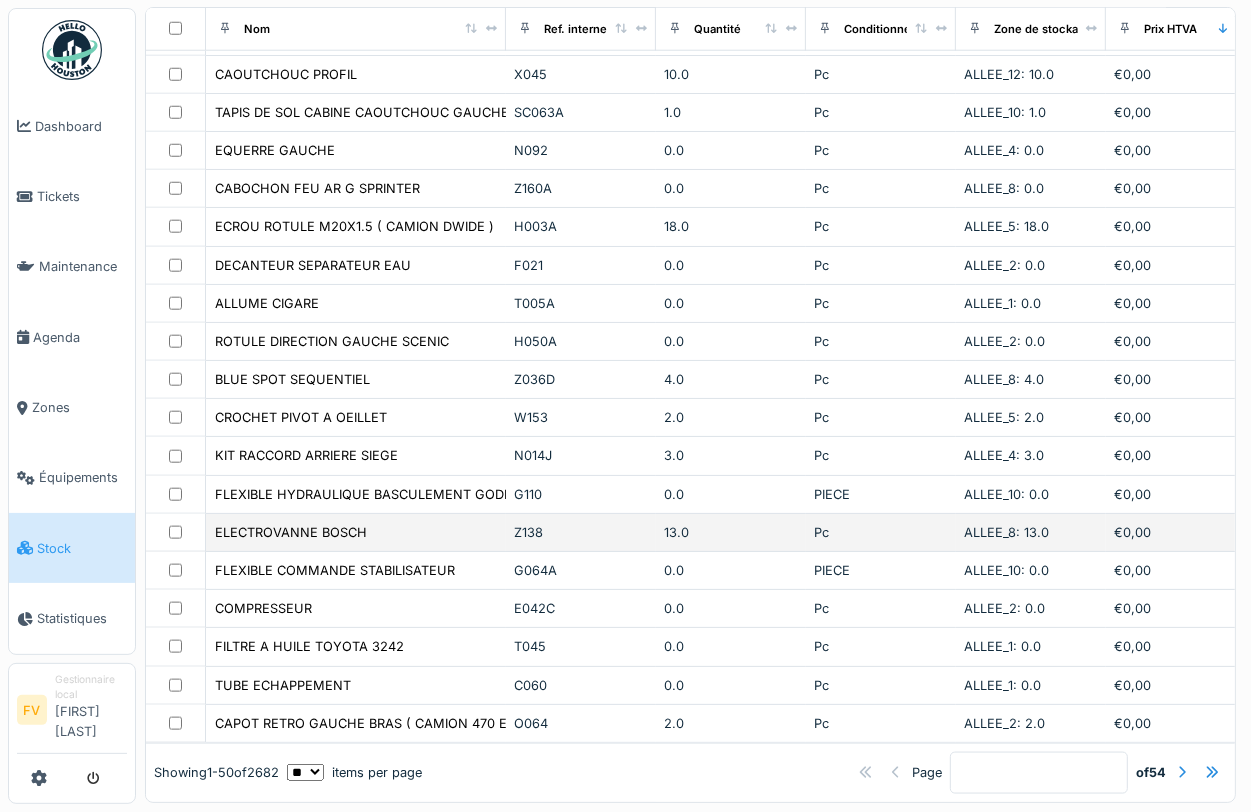 click on "ELECTROVANNE BOSCH" at bounding box center [356, 532] 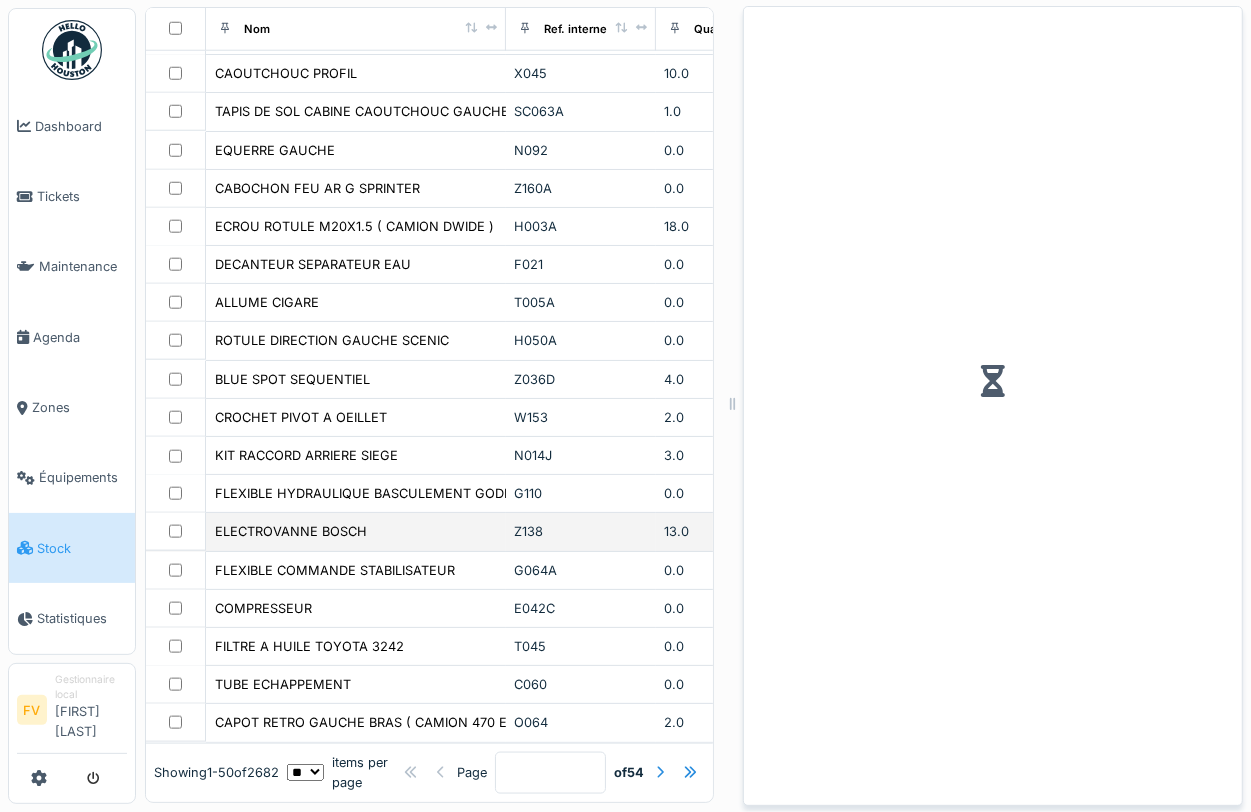 scroll, scrollTop: 1470, scrollLeft: 0, axis: vertical 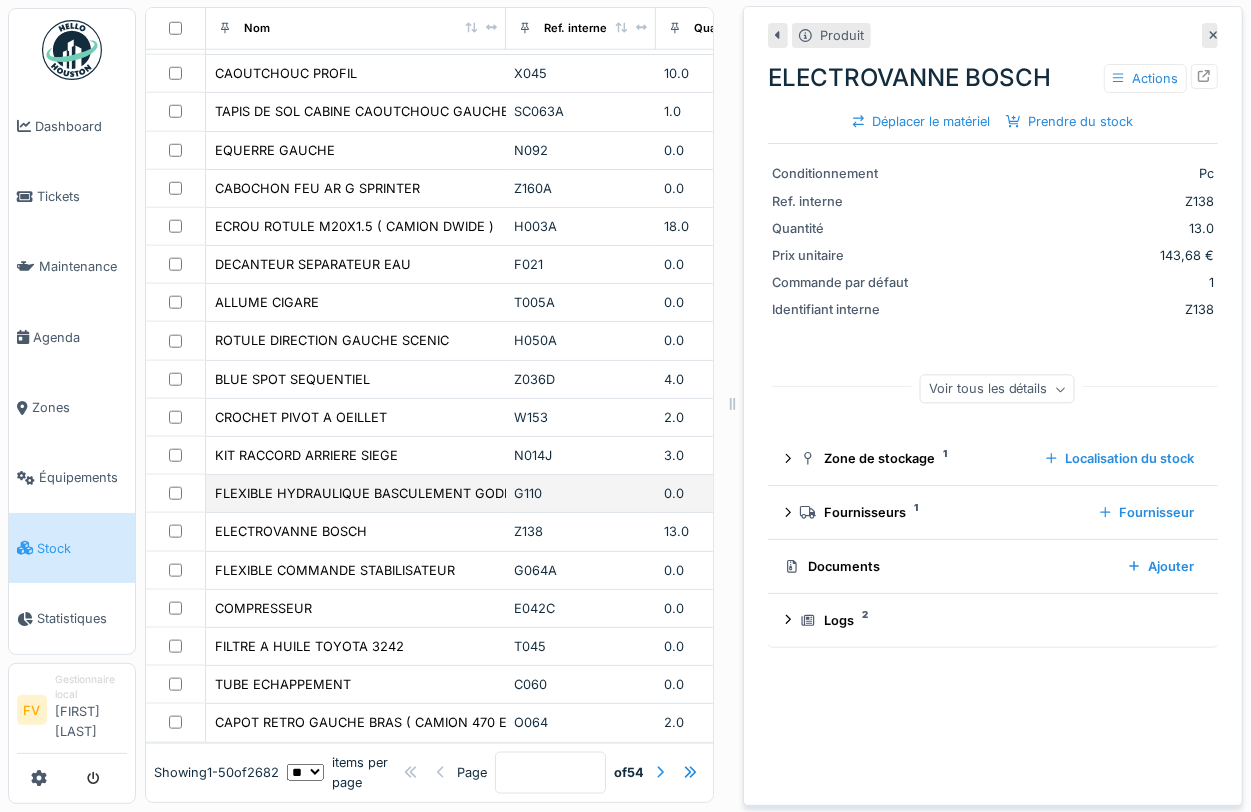 click on "FLEXIBLE HYDRAULIQUE BASCULEMENT GODET" at bounding box center (356, 494) 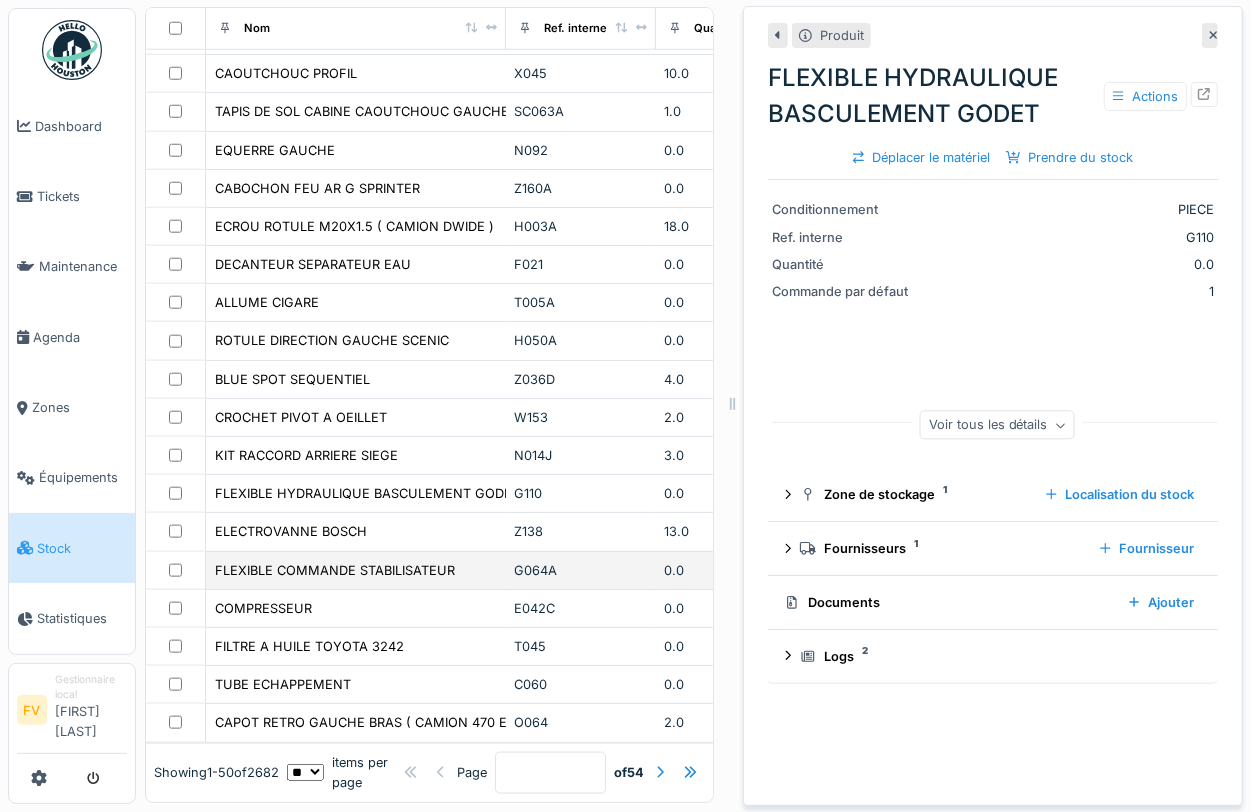 click on "FLEXIBLE COMMANDE STABILISATEUR" at bounding box center [356, 570] 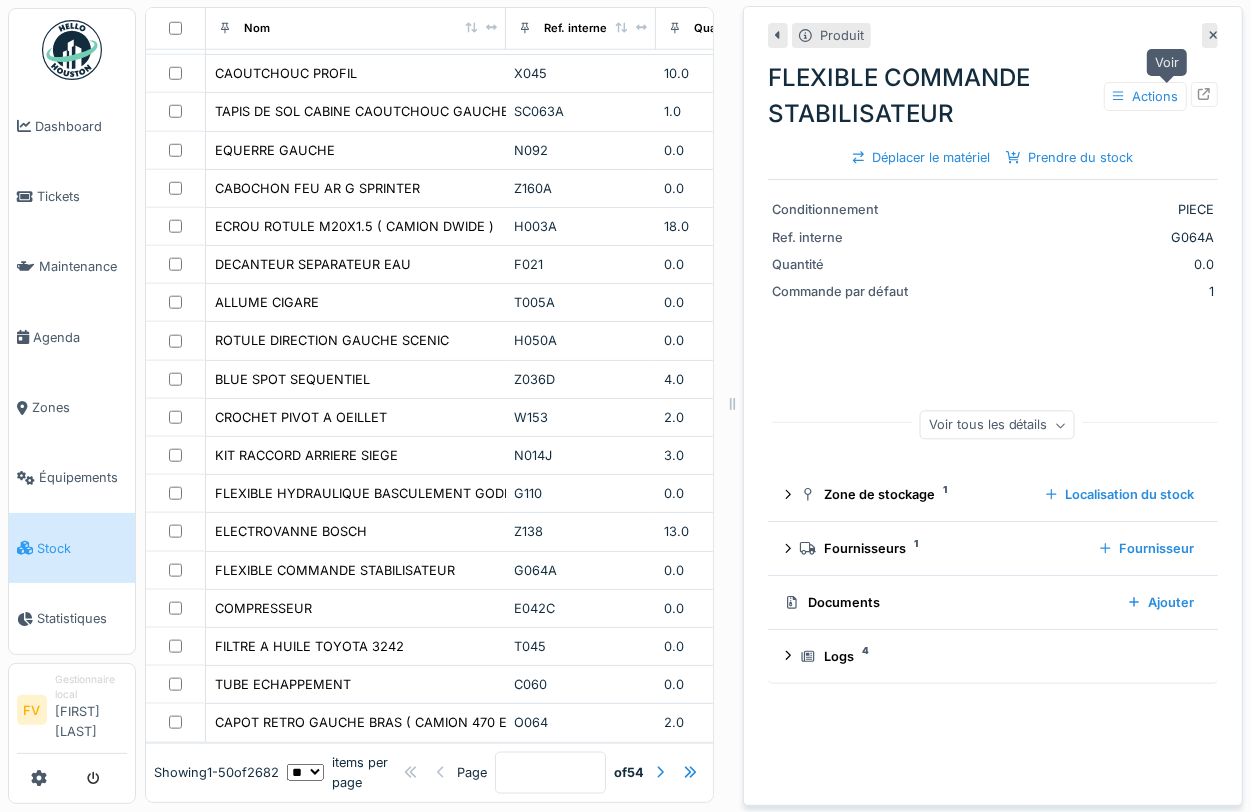 click 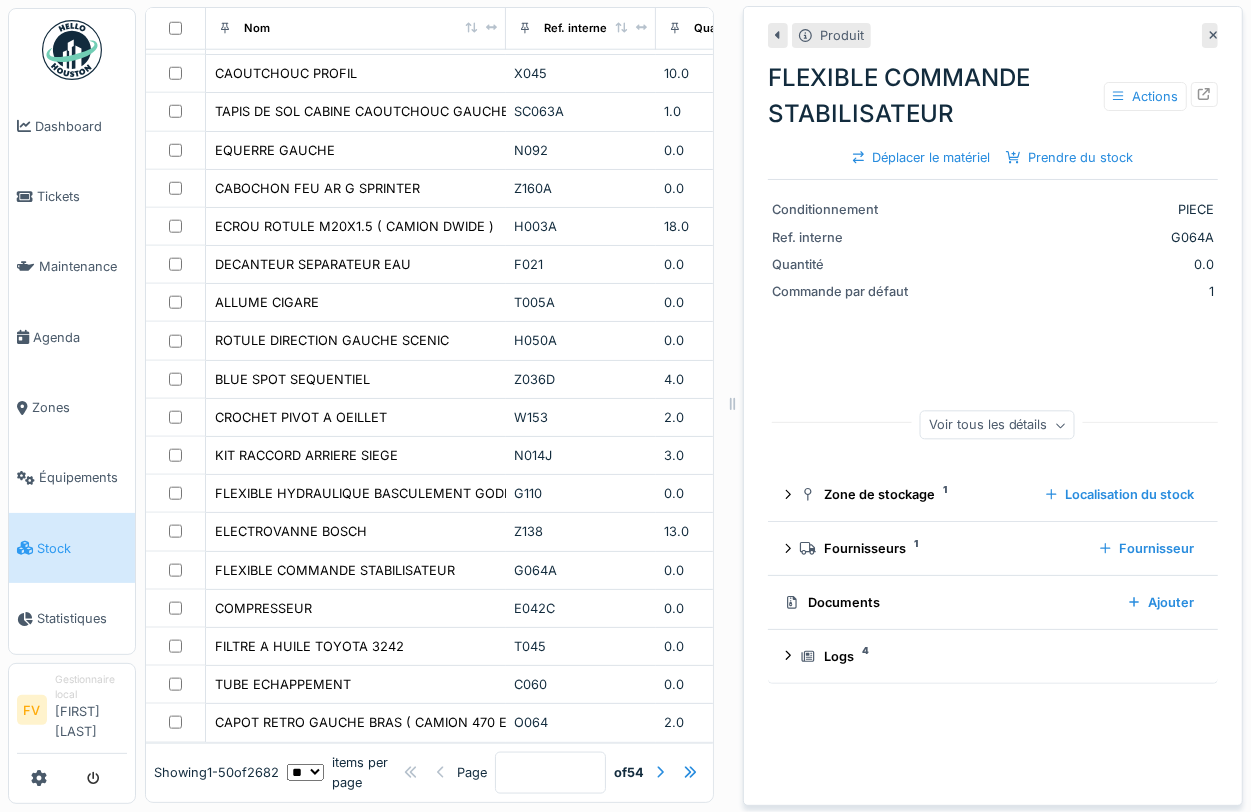 click 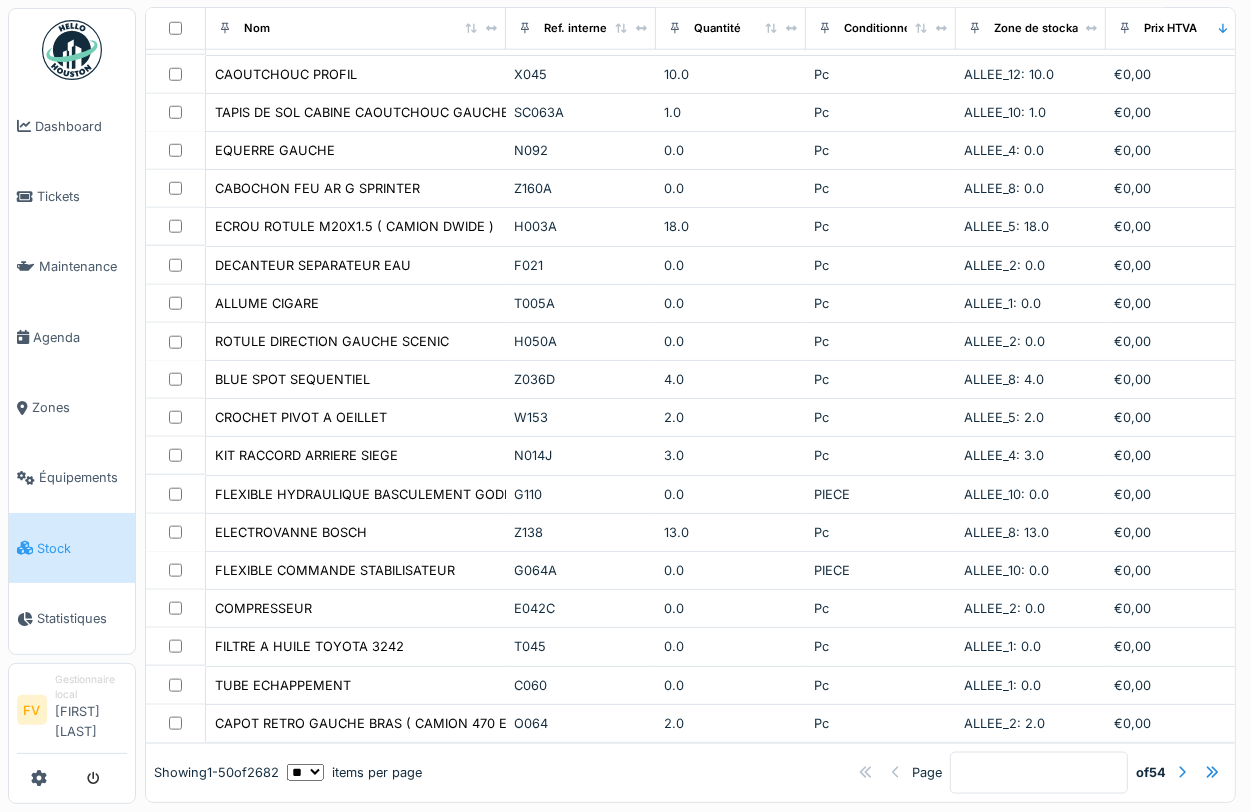 scroll, scrollTop: 1453, scrollLeft: 0, axis: vertical 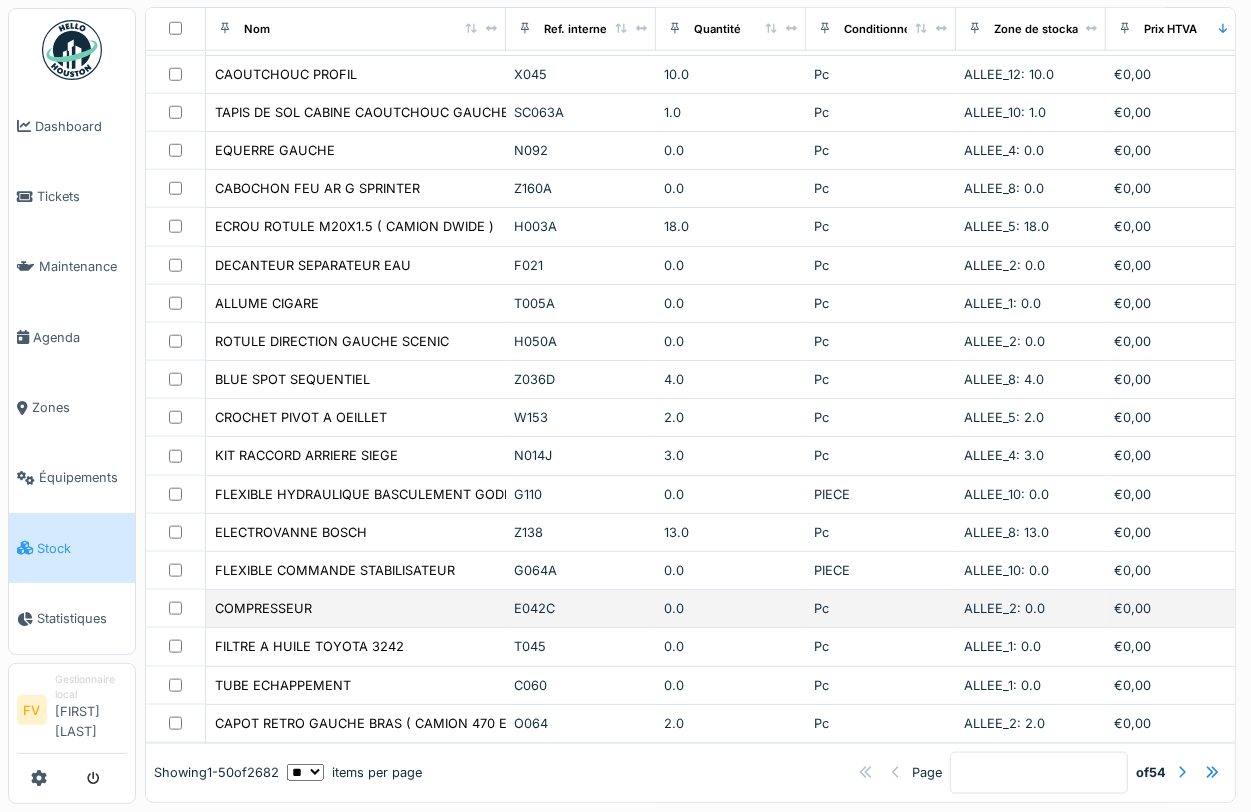 click on "E042C" at bounding box center [581, 609] 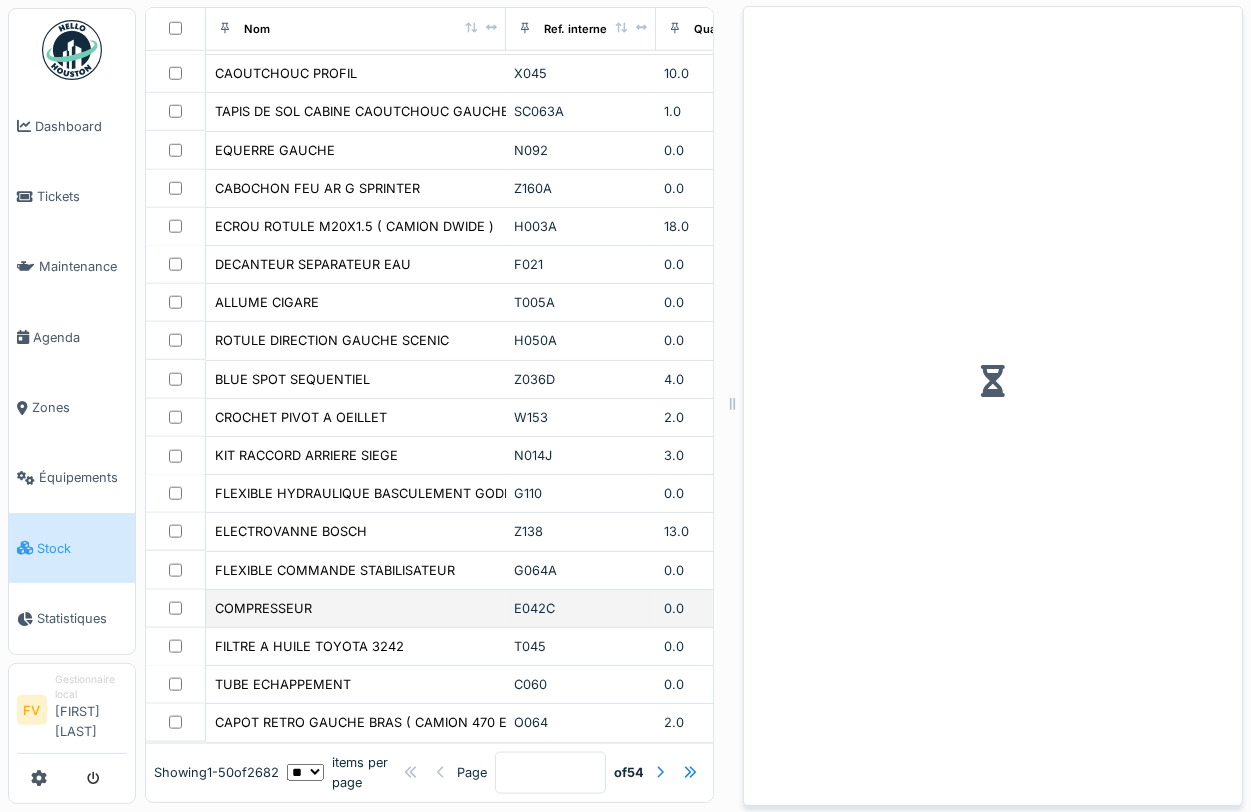 scroll, scrollTop: 1470, scrollLeft: 0, axis: vertical 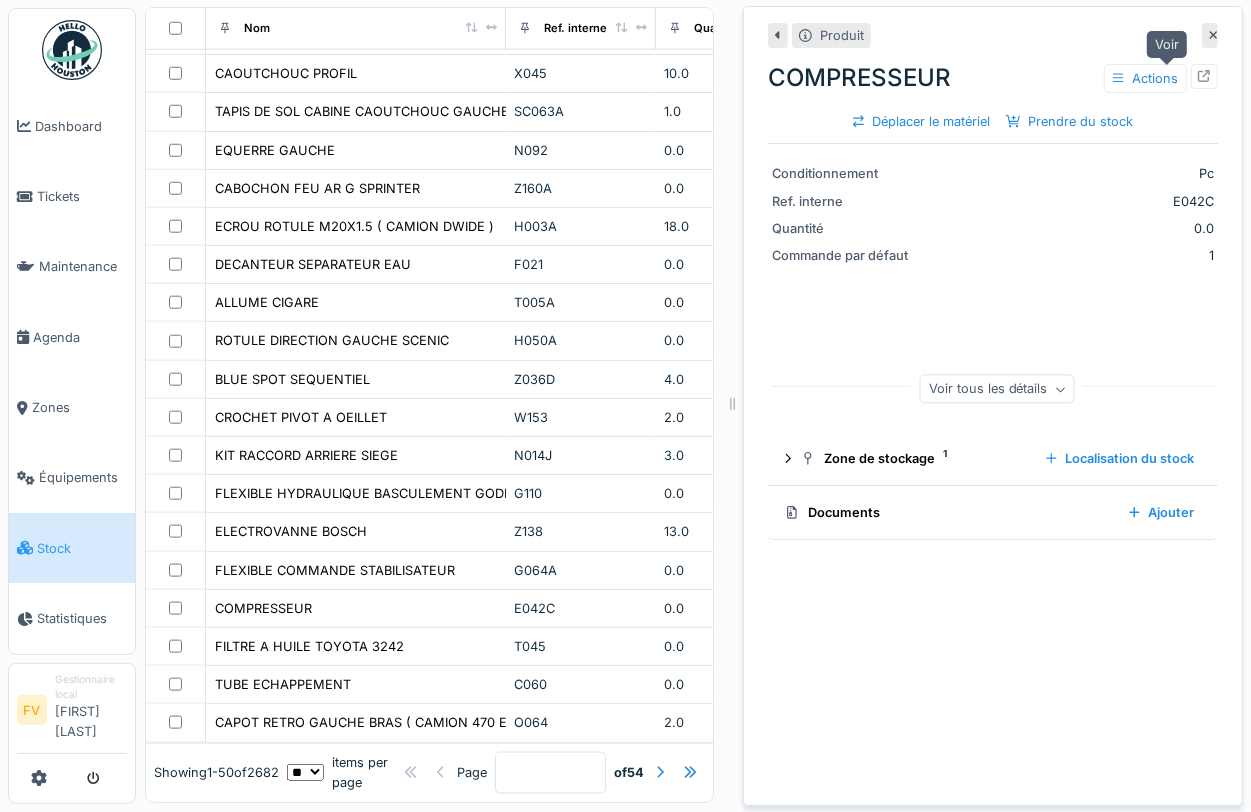 click at bounding box center (1204, 76) 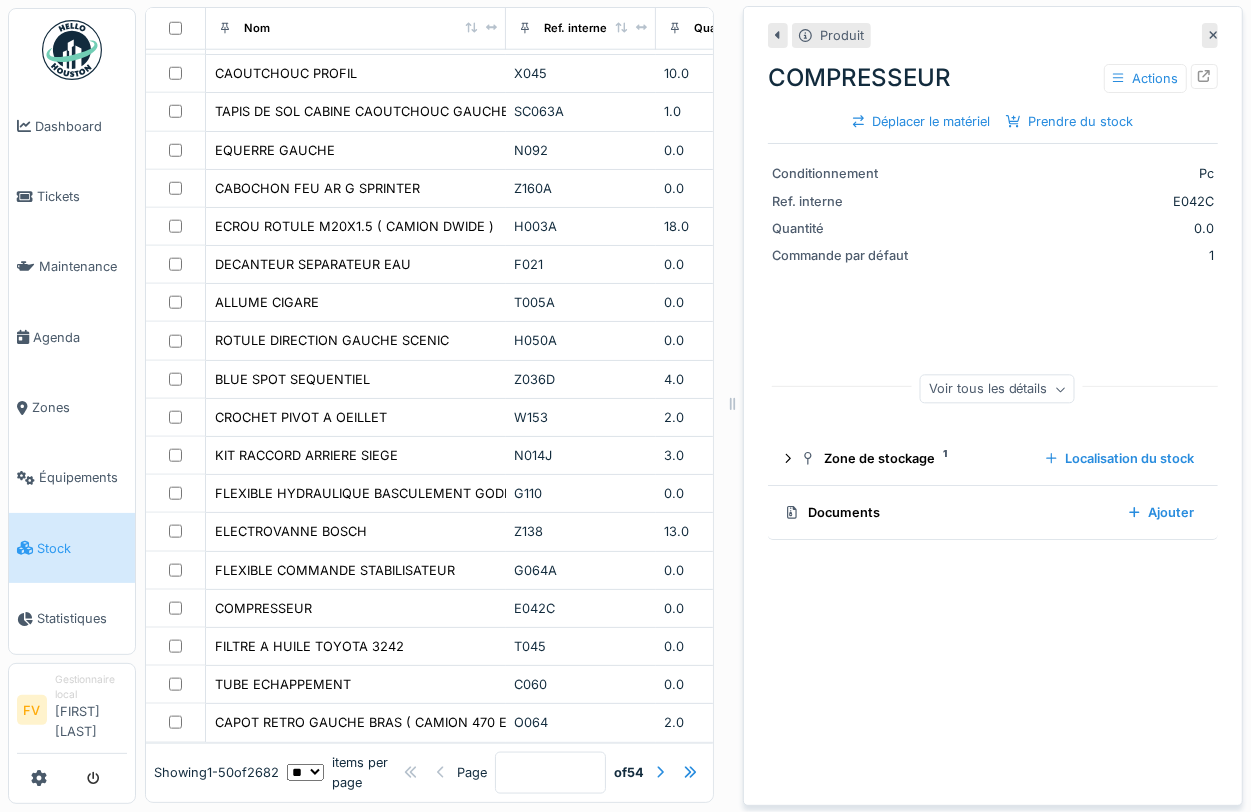 click 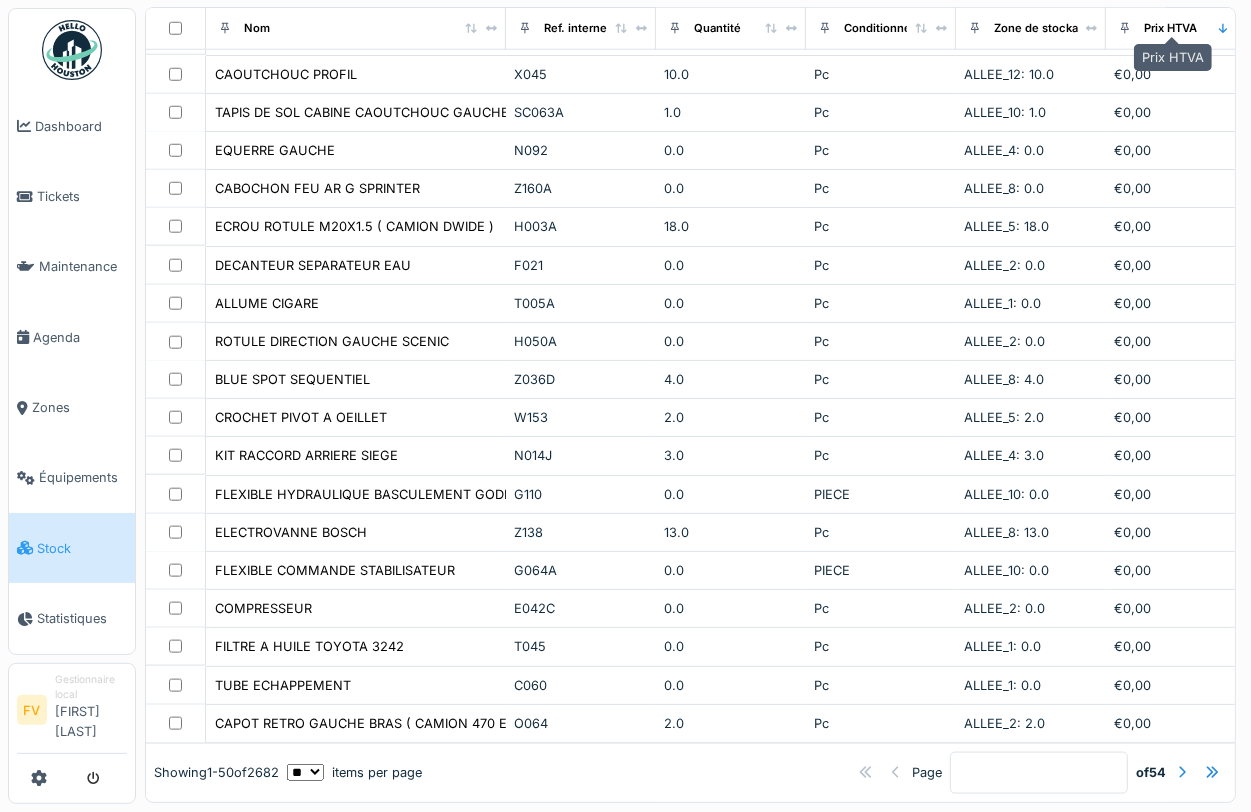 scroll, scrollTop: 1453, scrollLeft: 0, axis: vertical 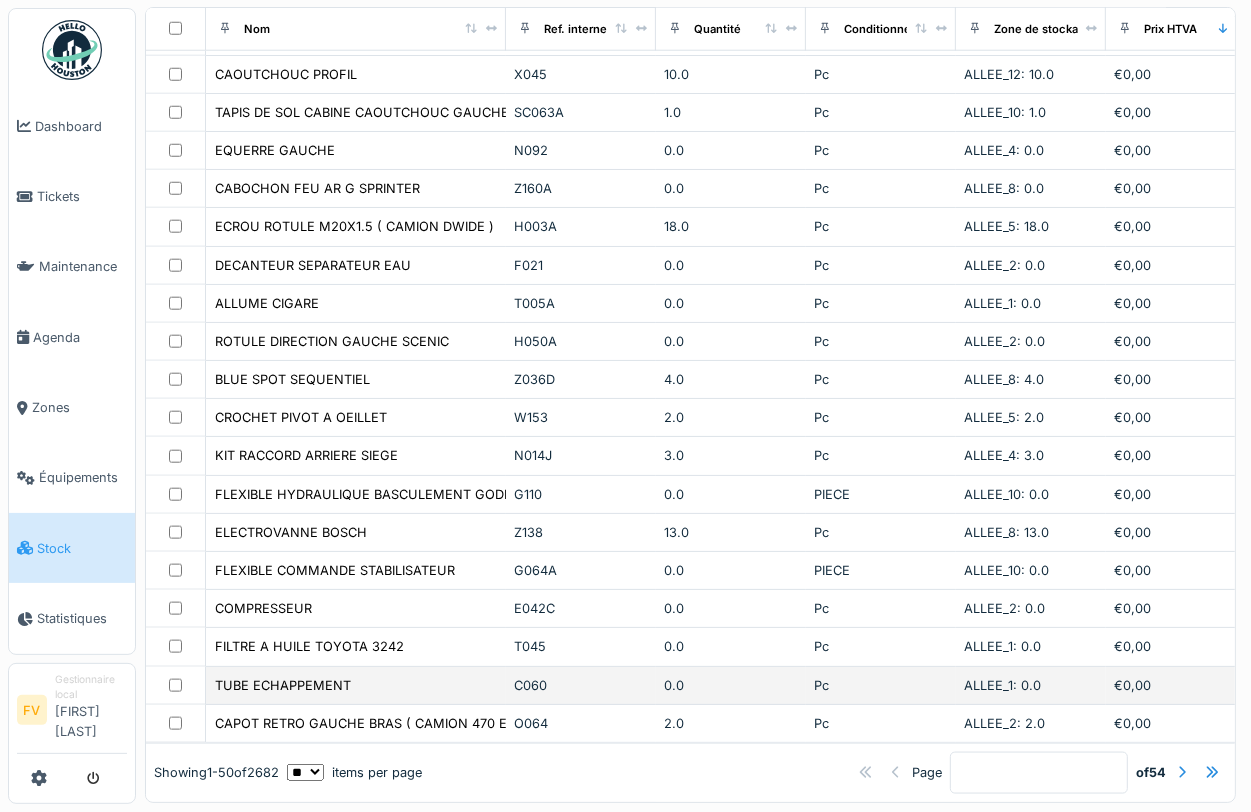 click on "C060" at bounding box center [581, 685] 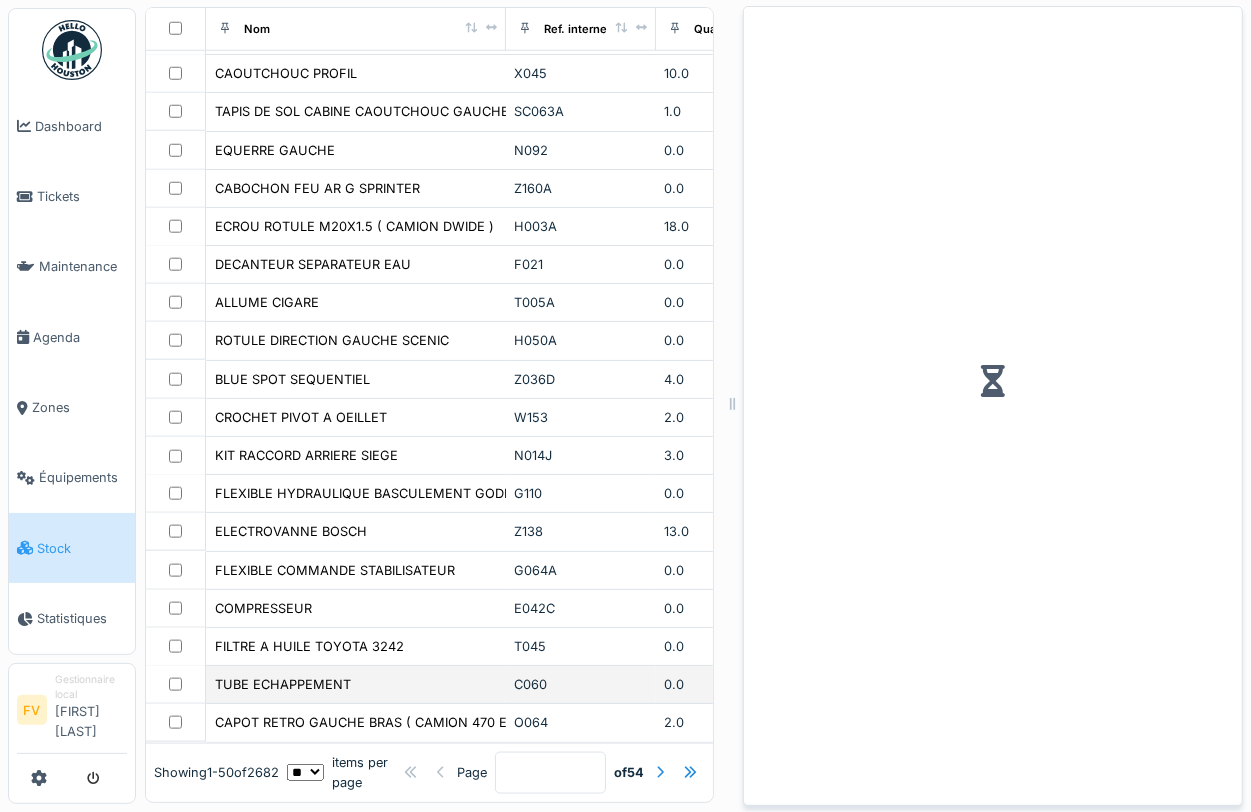 scroll, scrollTop: 1470, scrollLeft: 0, axis: vertical 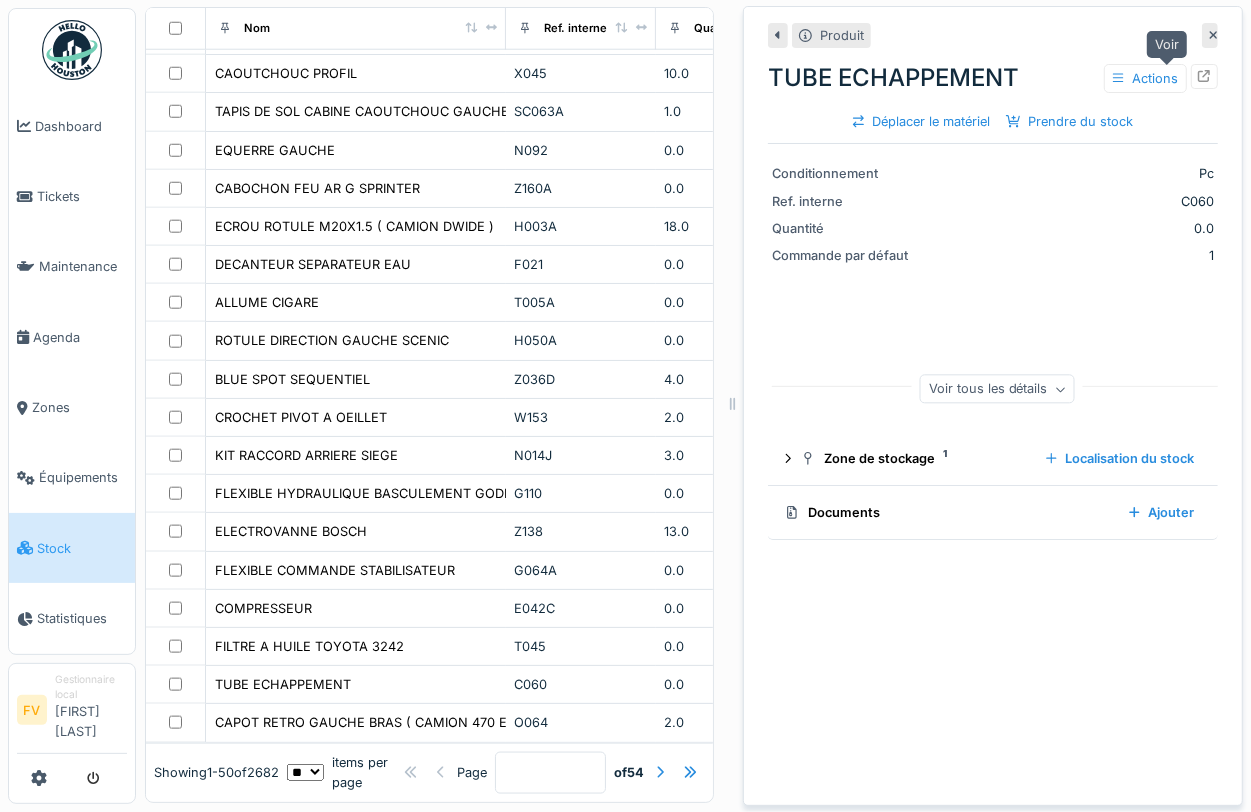 click at bounding box center (1204, 76) 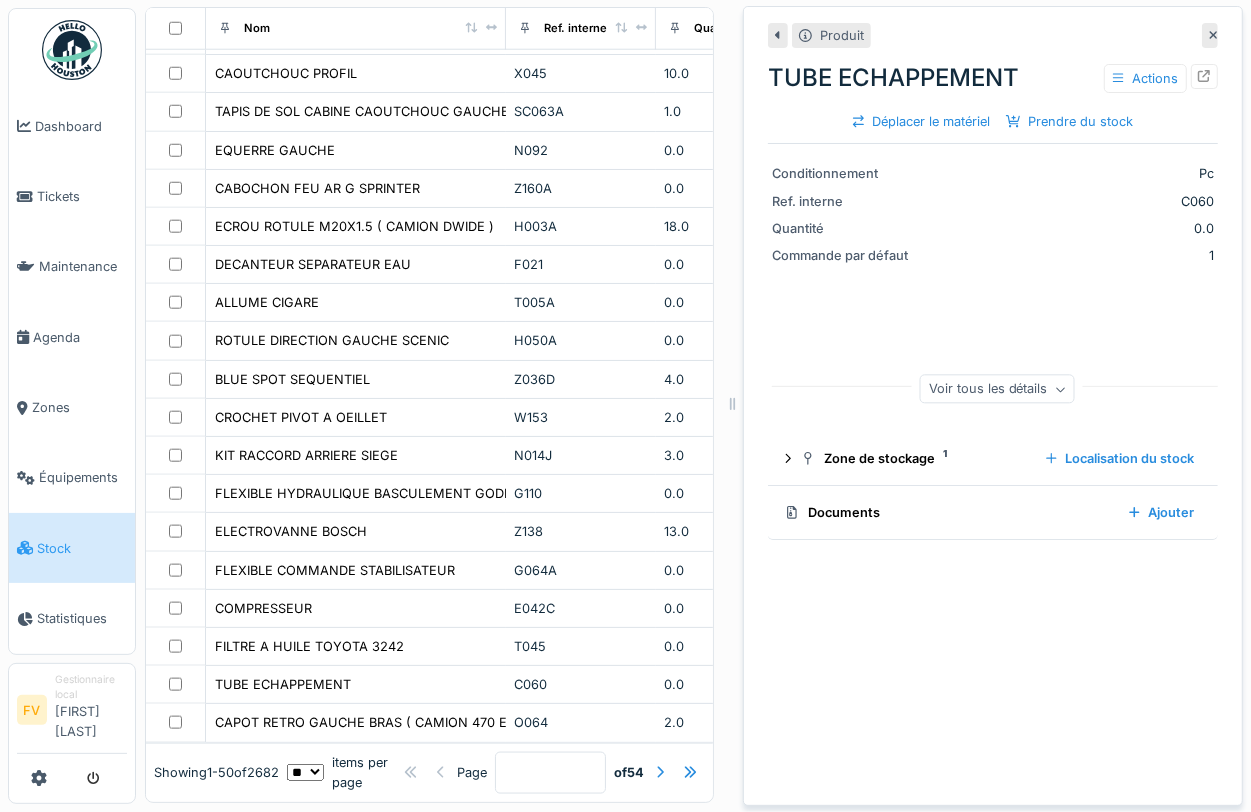 click on "Produit TUBE ECHAPPEMENT Actions Déplacer le matériel Prendre du stock Conditionnement Pc Ref. interne C060 Quantité 0.0 Commande par défaut 1 Voir tous les détails Zone de stockage 1 Localisation du stock Documents Ajouter" at bounding box center [993, 406] 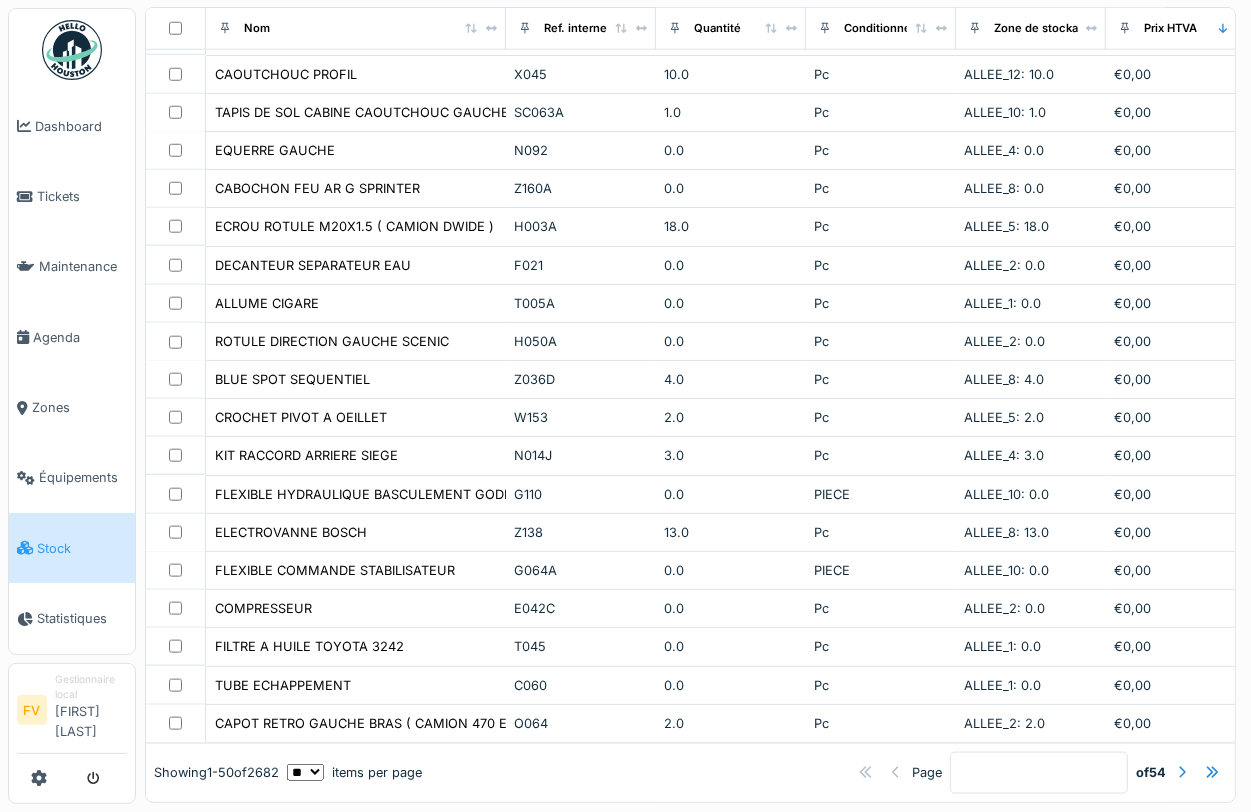 scroll, scrollTop: 1453, scrollLeft: 0, axis: vertical 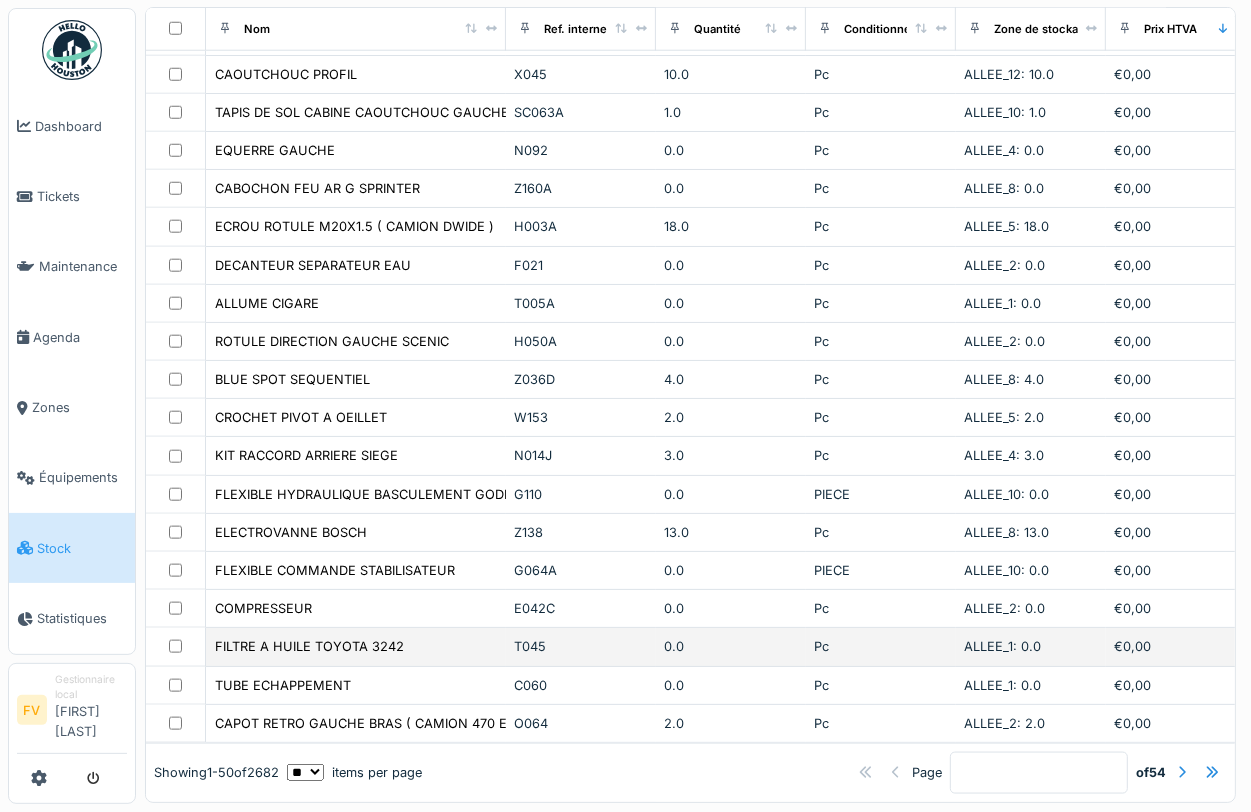 click on "FILTRE A HUILE TOYOTA 3242" at bounding box center (356, 646) 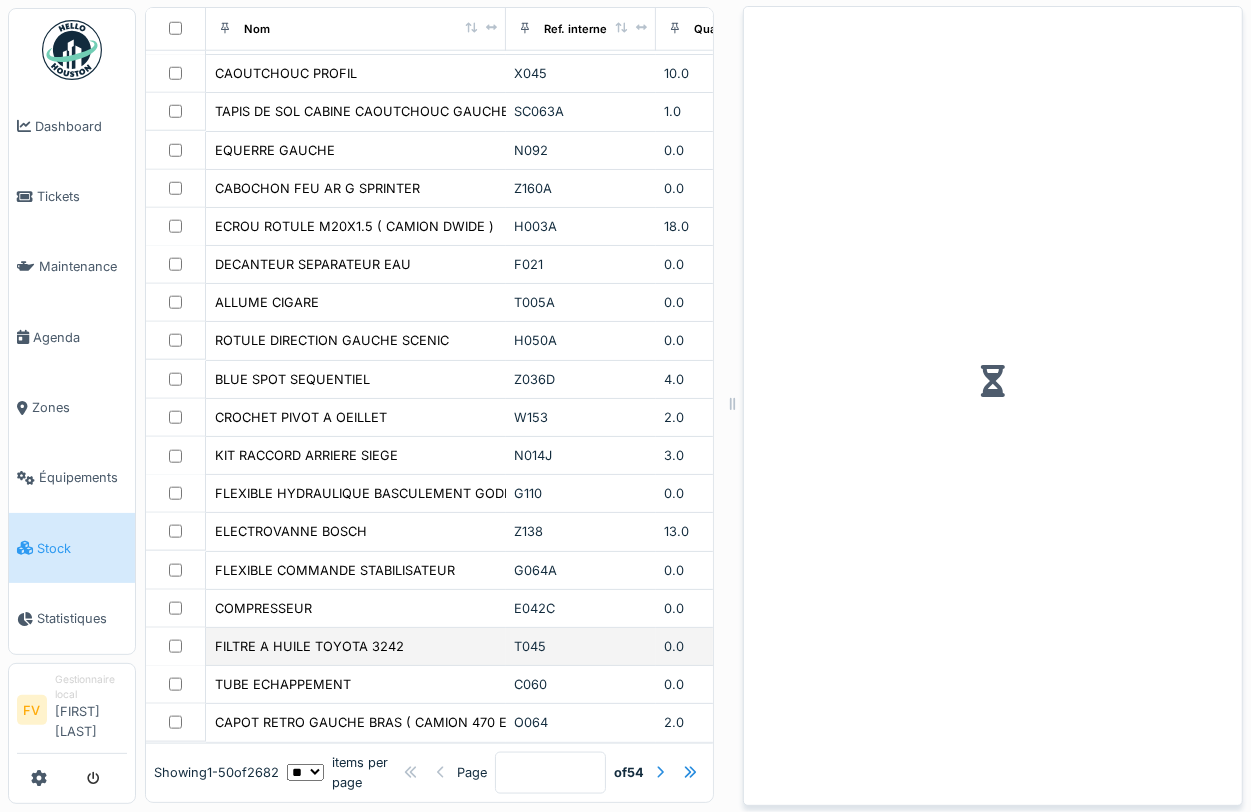 scroll, scrollTop: 1470, scrollLeft: 0, axis: vertical 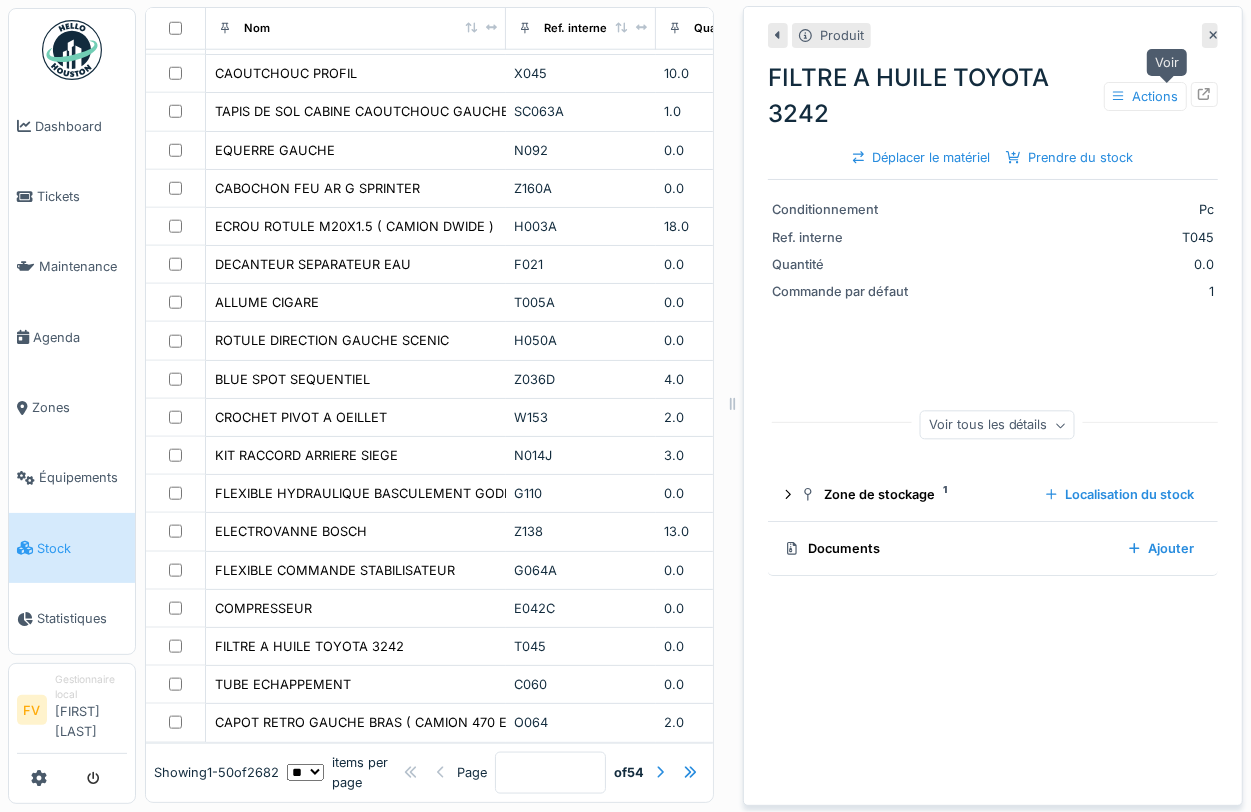 click at bounding box center (1204, 94) 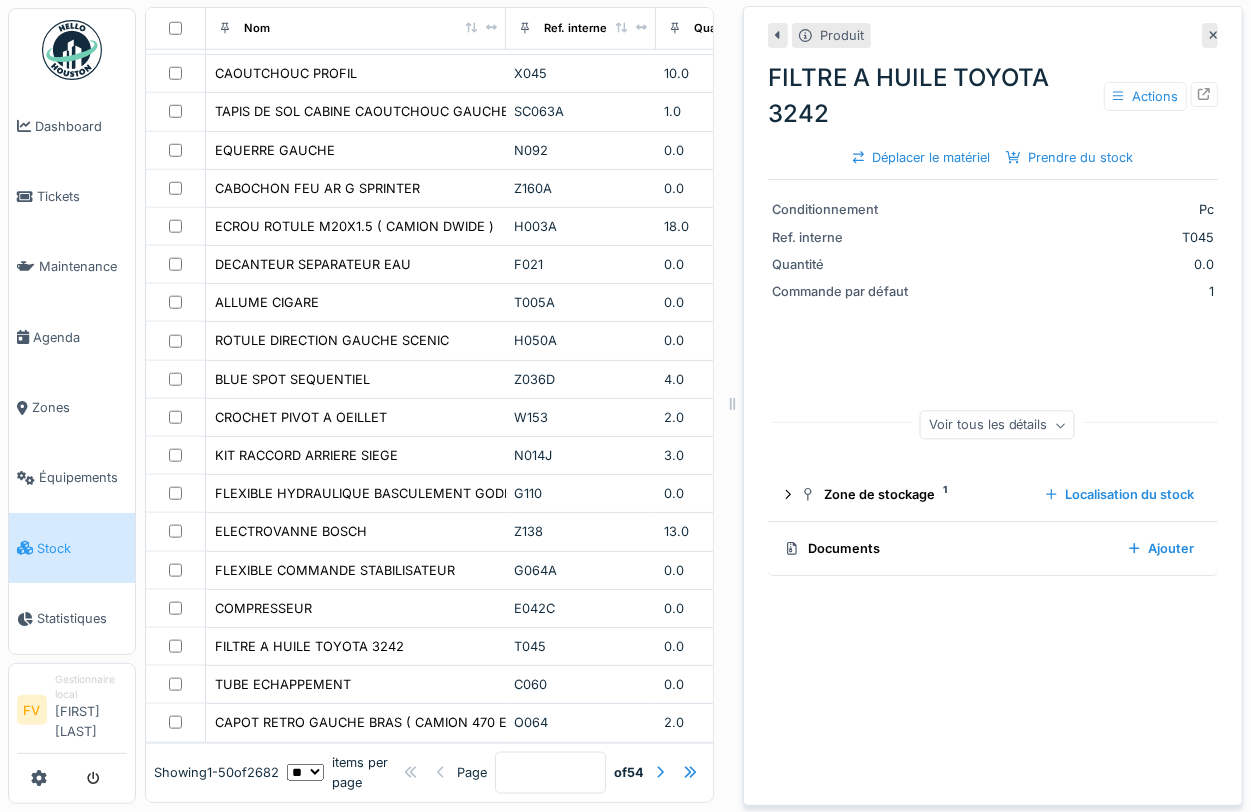 click 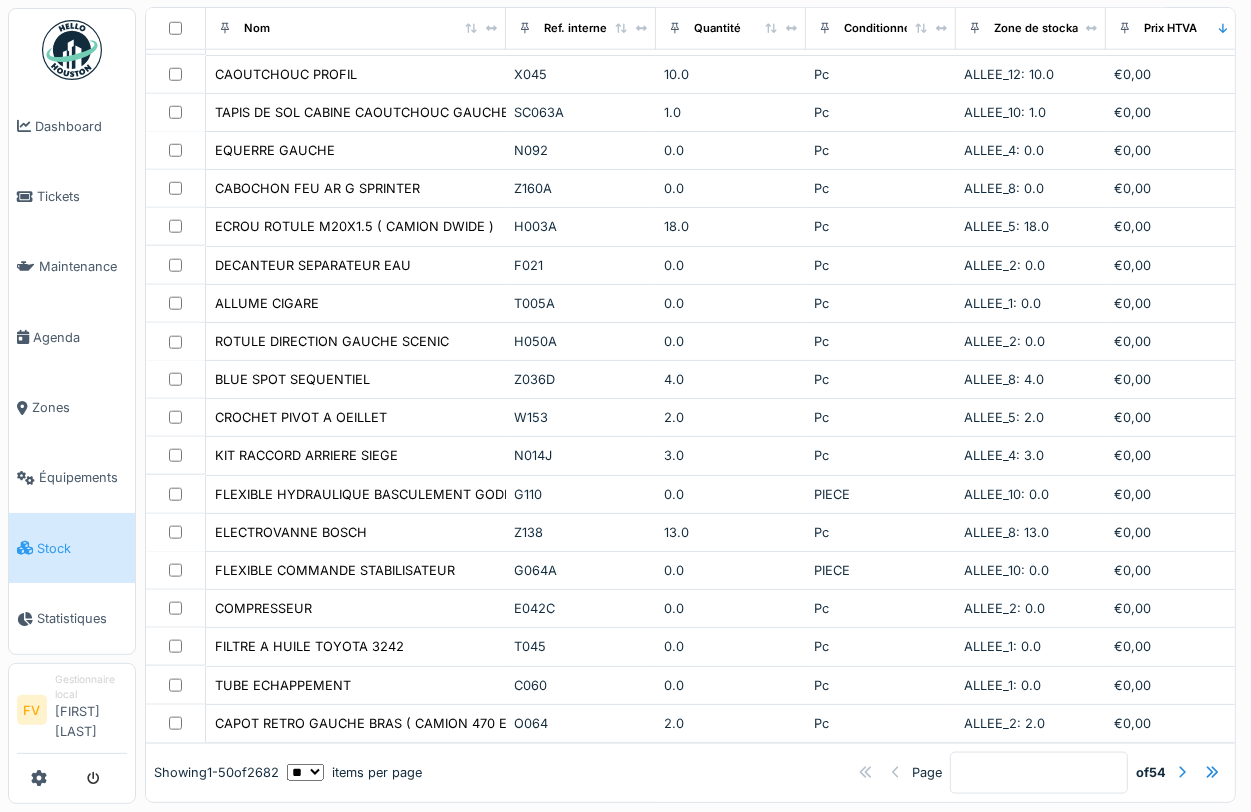 scroll, scrollTop: 1453, scrollLeft: 0, axis: vertical 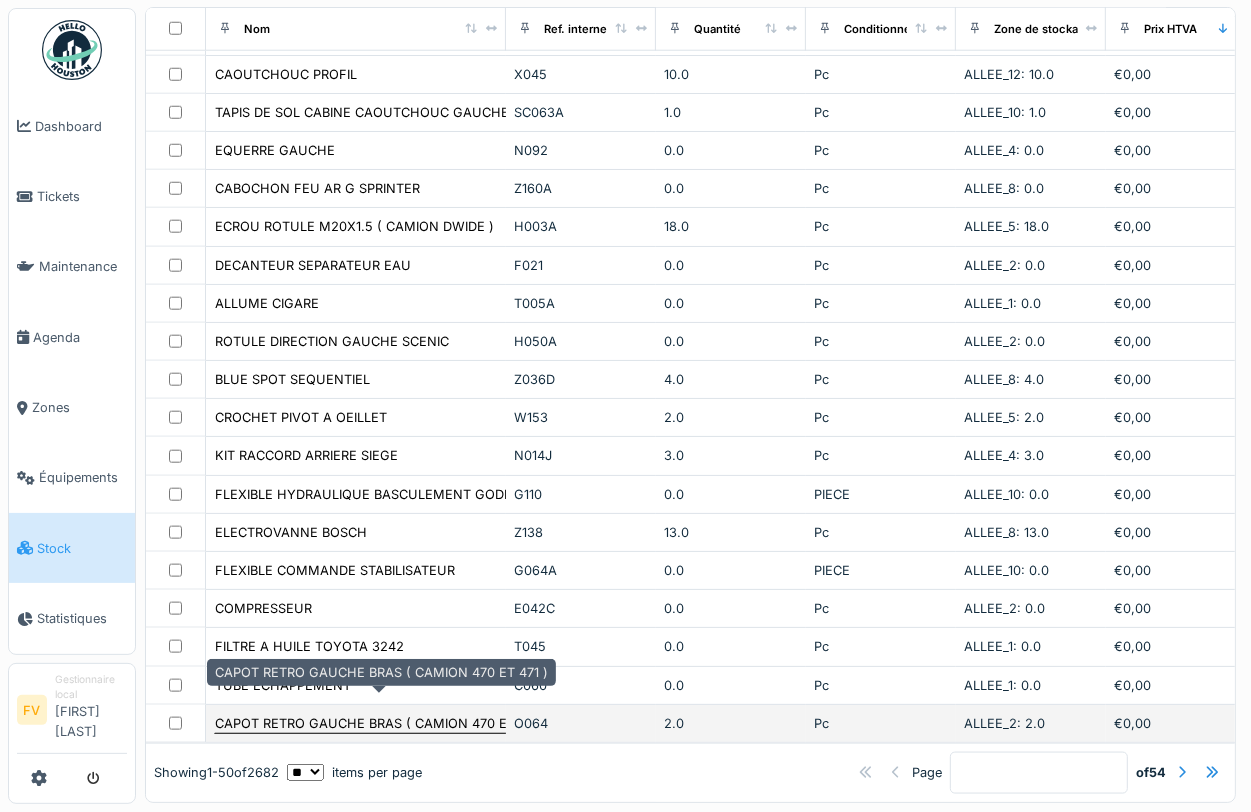 click on "CAPOT RETRO GAUCHE BRAS ( CAMION 470 ET 471 )" at bounding box center [381, 723] 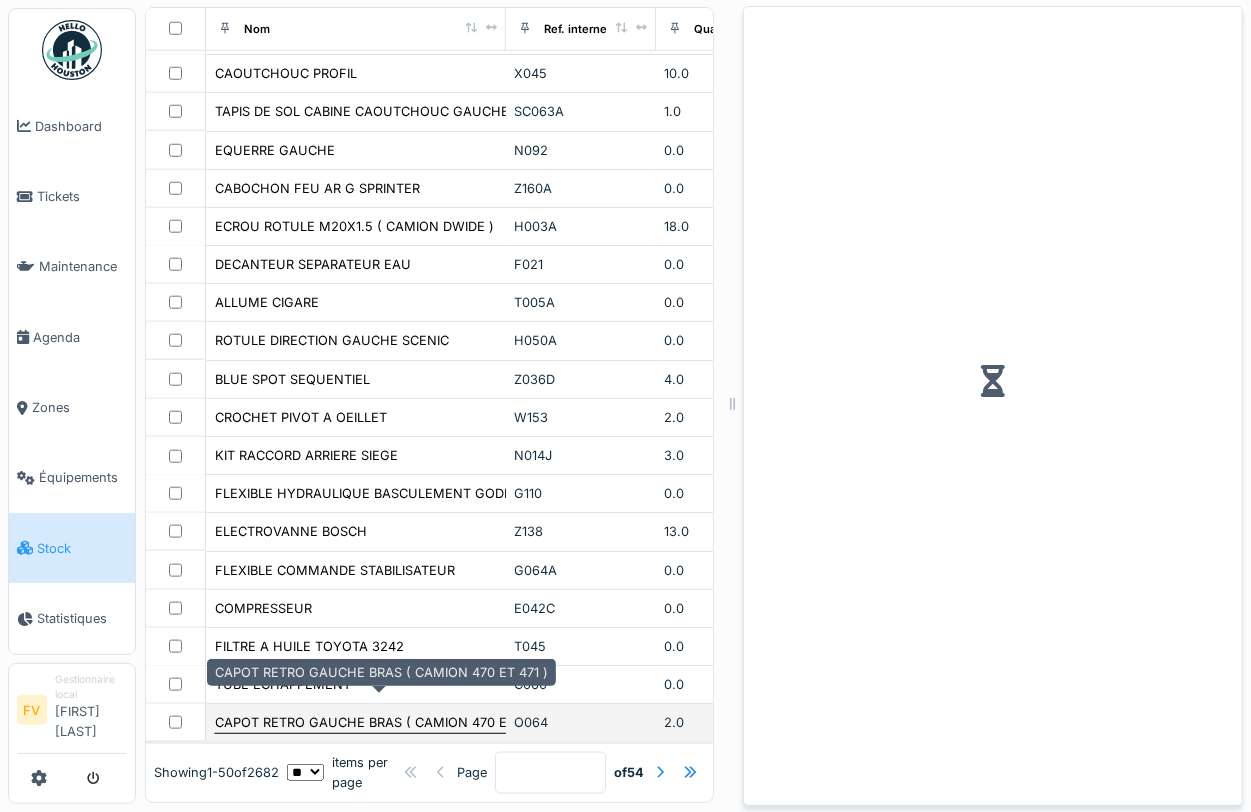 scroll, scrollTop: 1470, scrollLeft: 0, axis: vertical 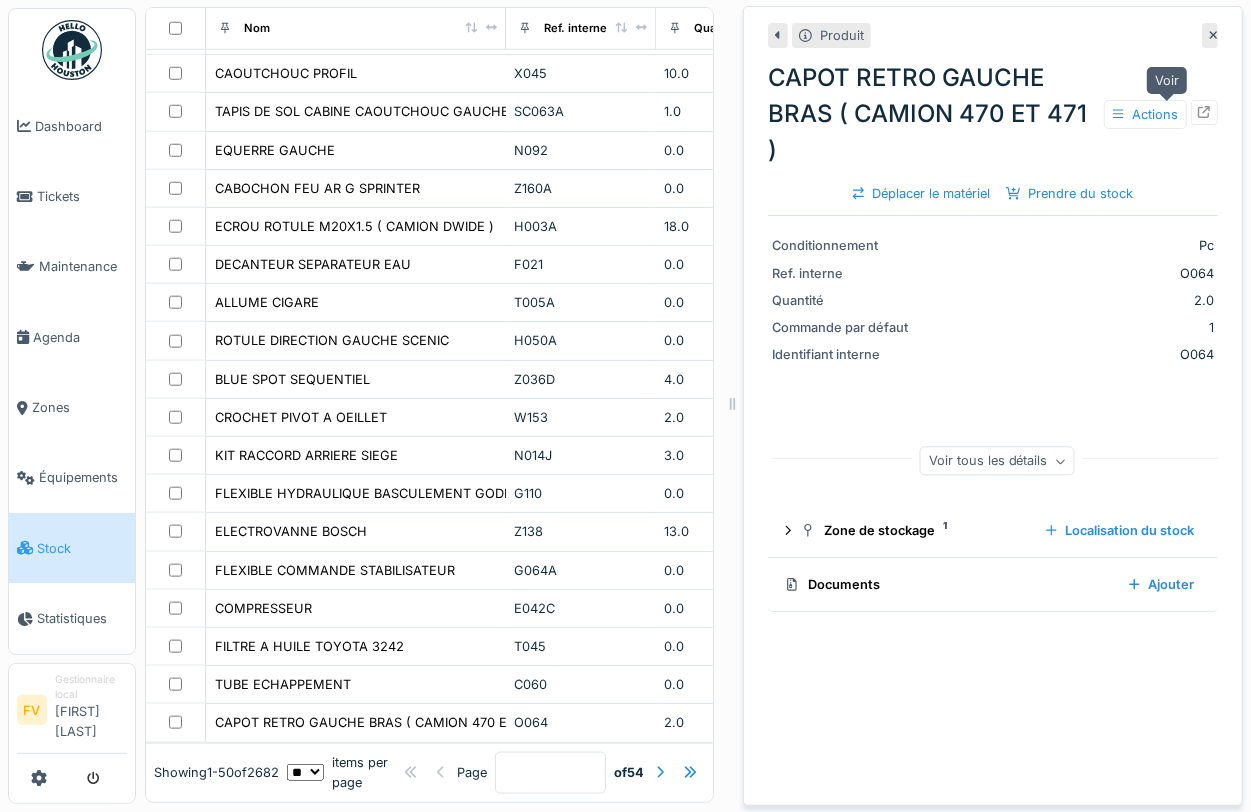 click at bounding box center [1204, 112] 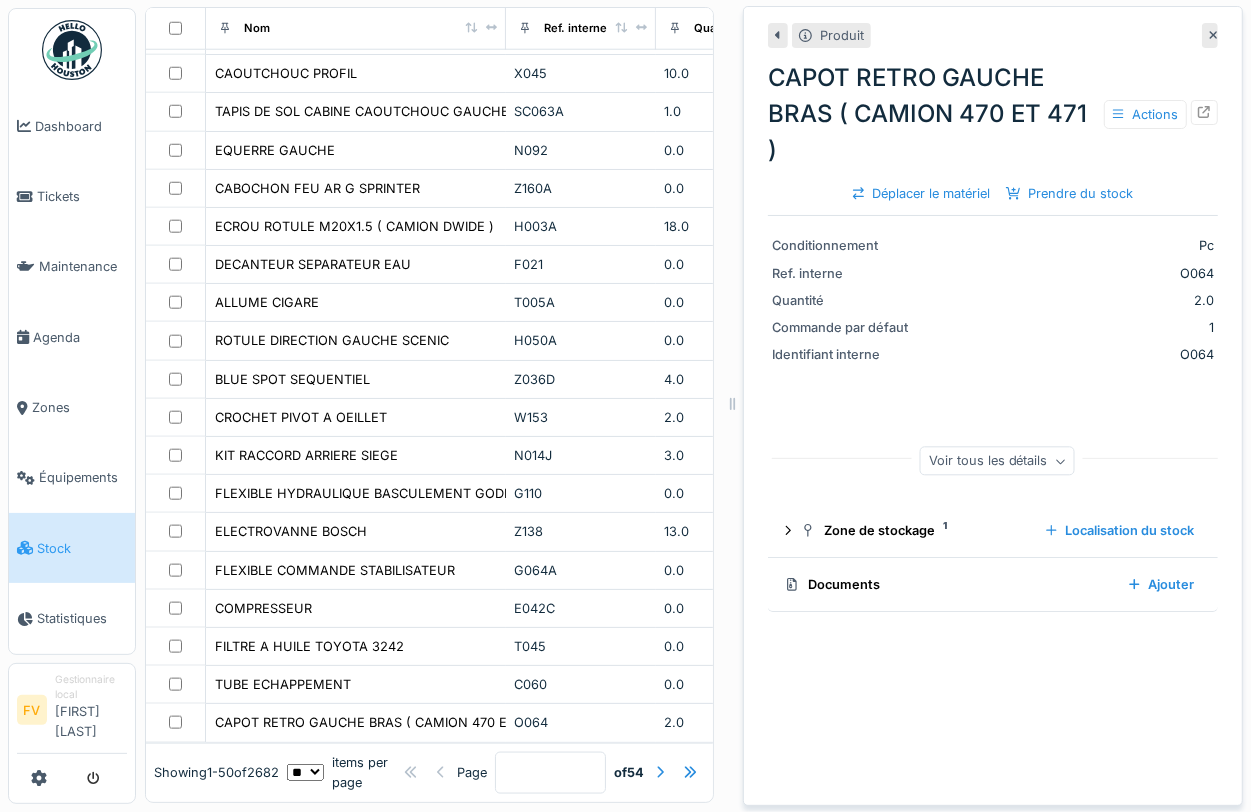 click 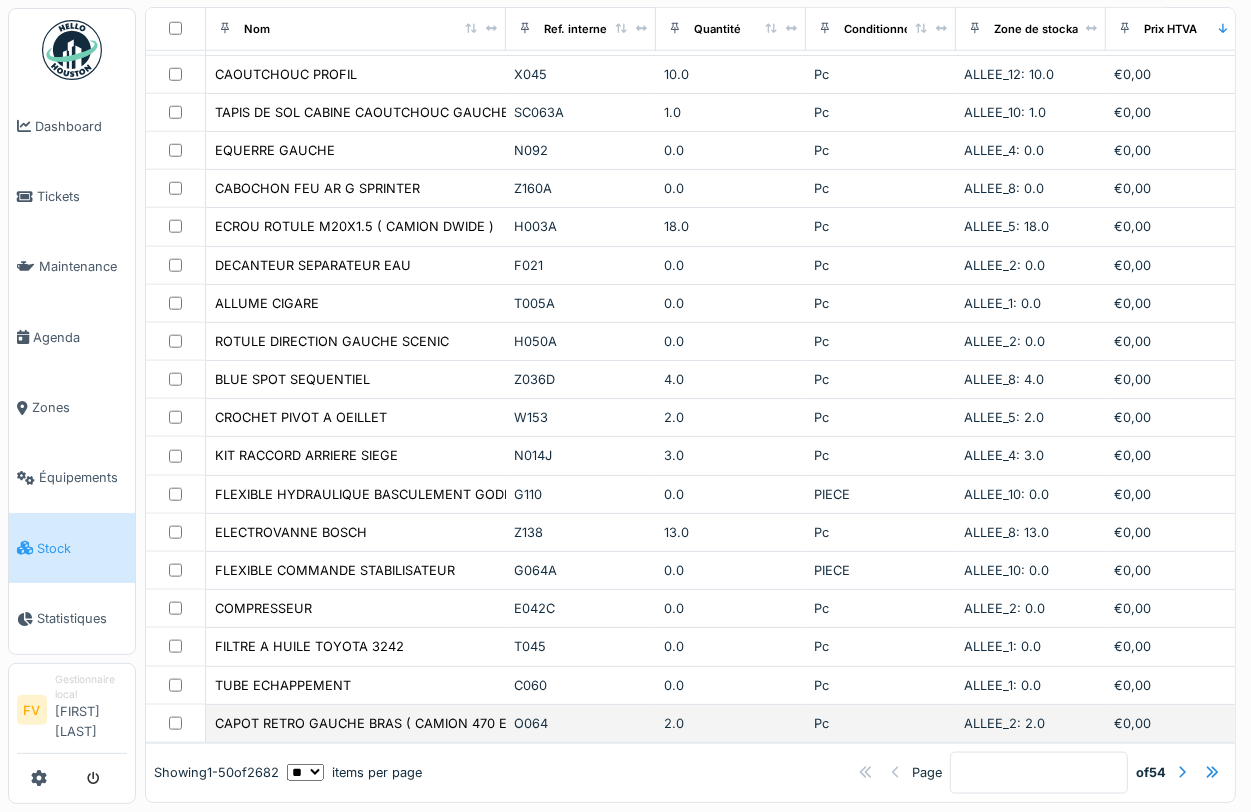 scroll, scrollTop: 1203, scrollLeft: 0, axis: vertical 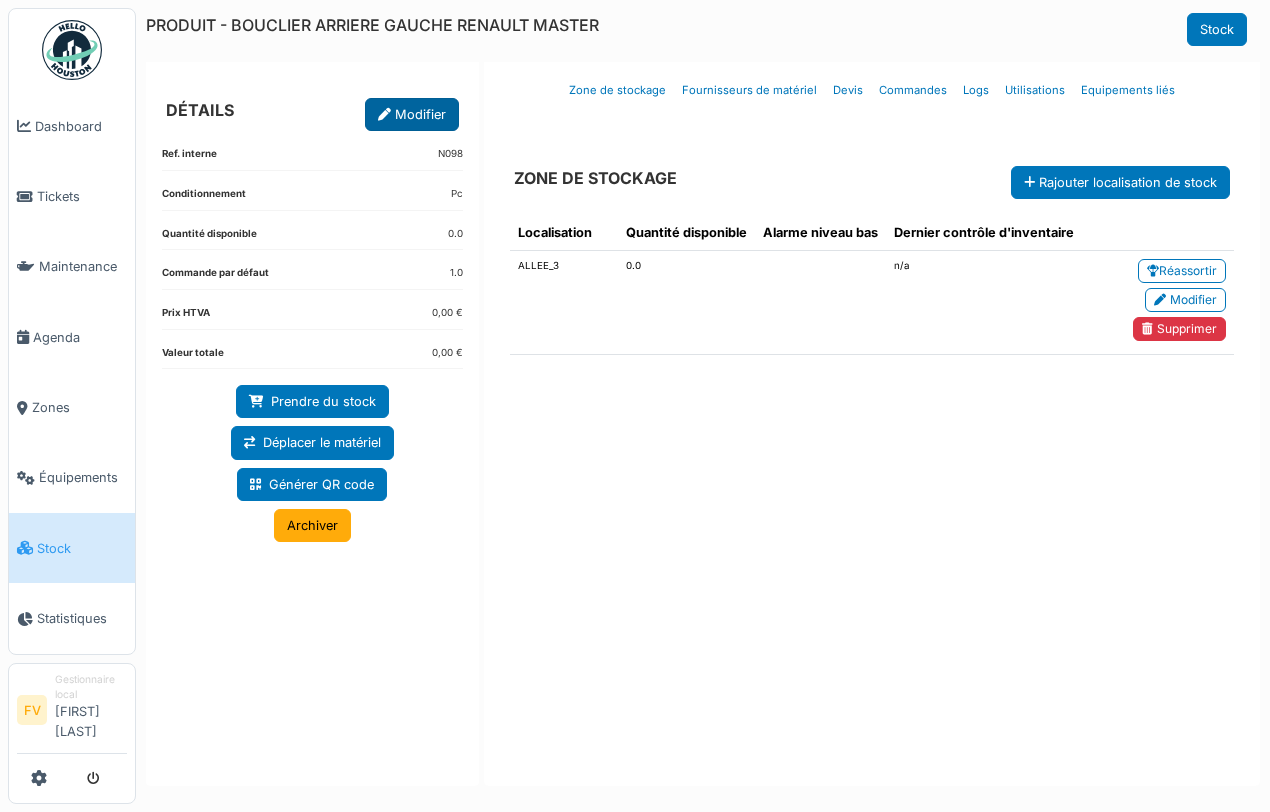 click on "Modifier" at bounding box center (412, 114) 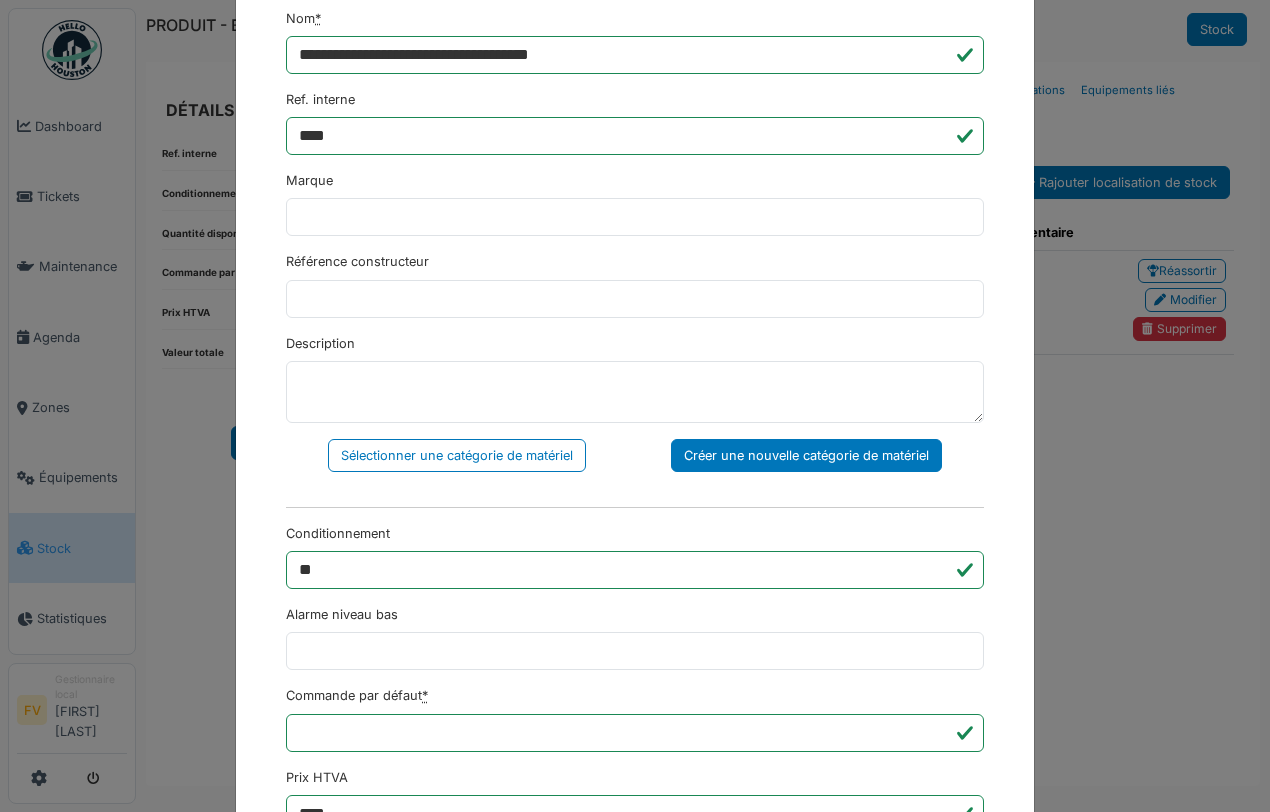 scroll, scrollTop: 375, scrollLeft: 0, axis: vertical 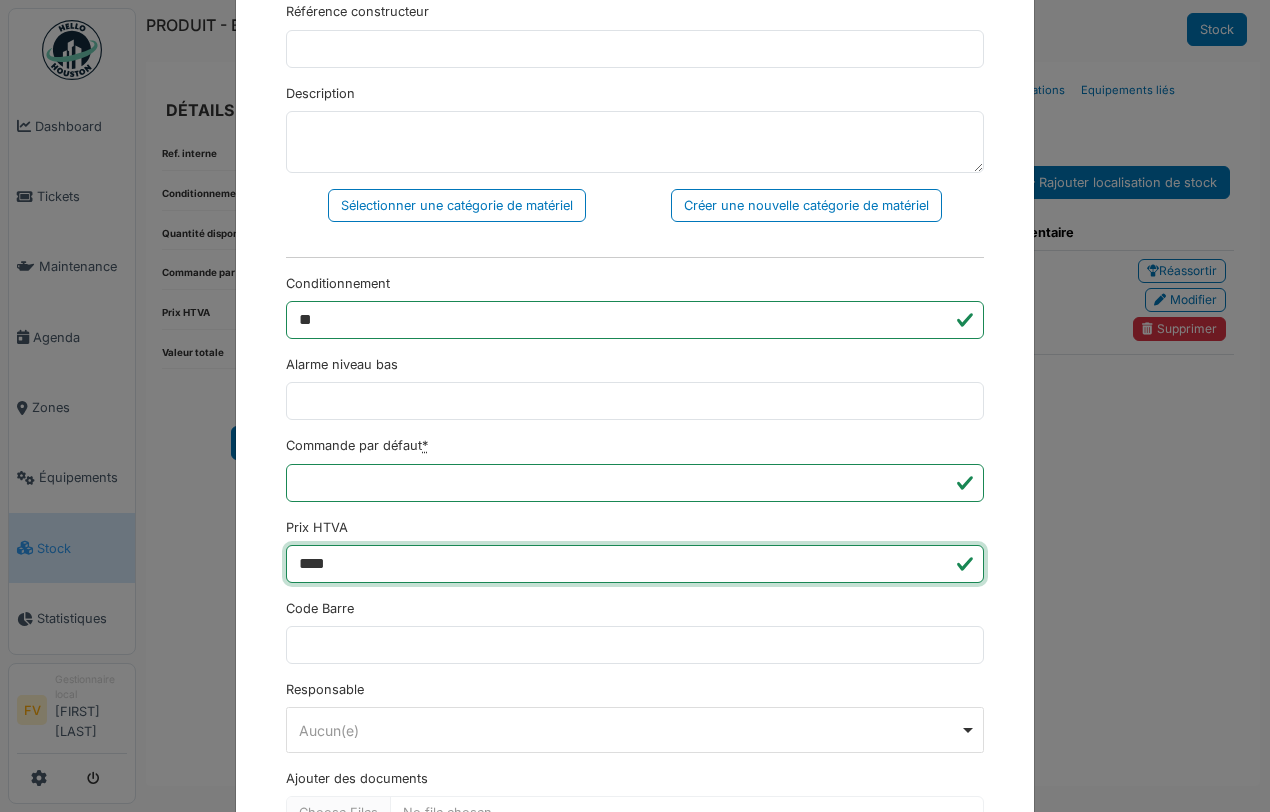 click on "****" at bounding box center (635, 564) 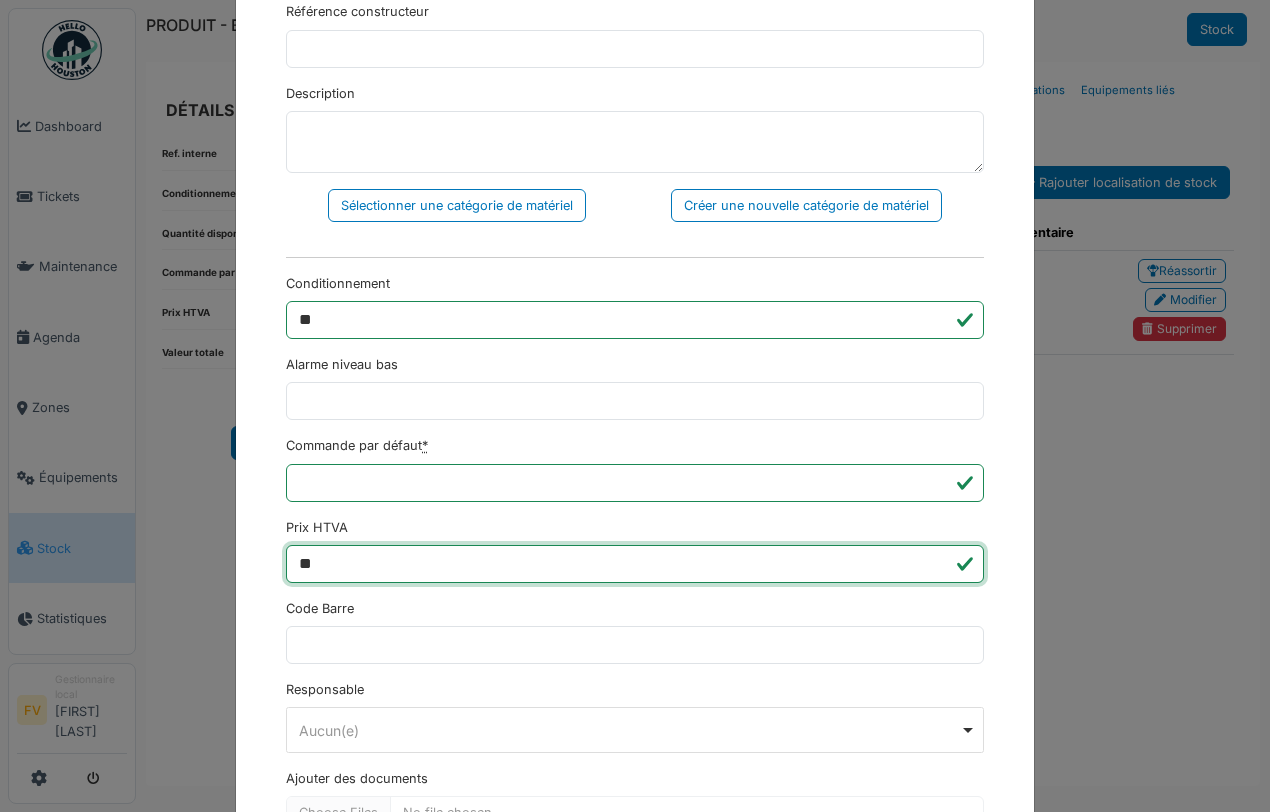 type on "*" 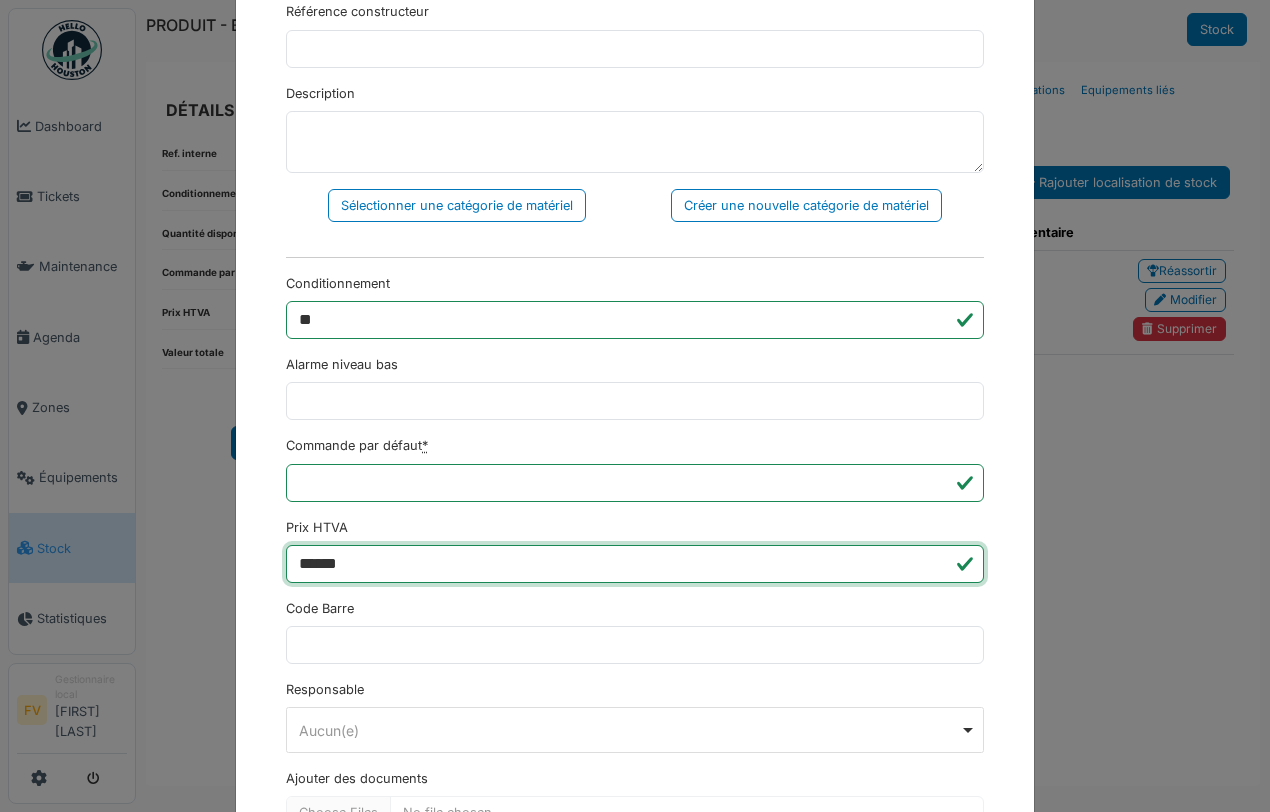 type on "******" 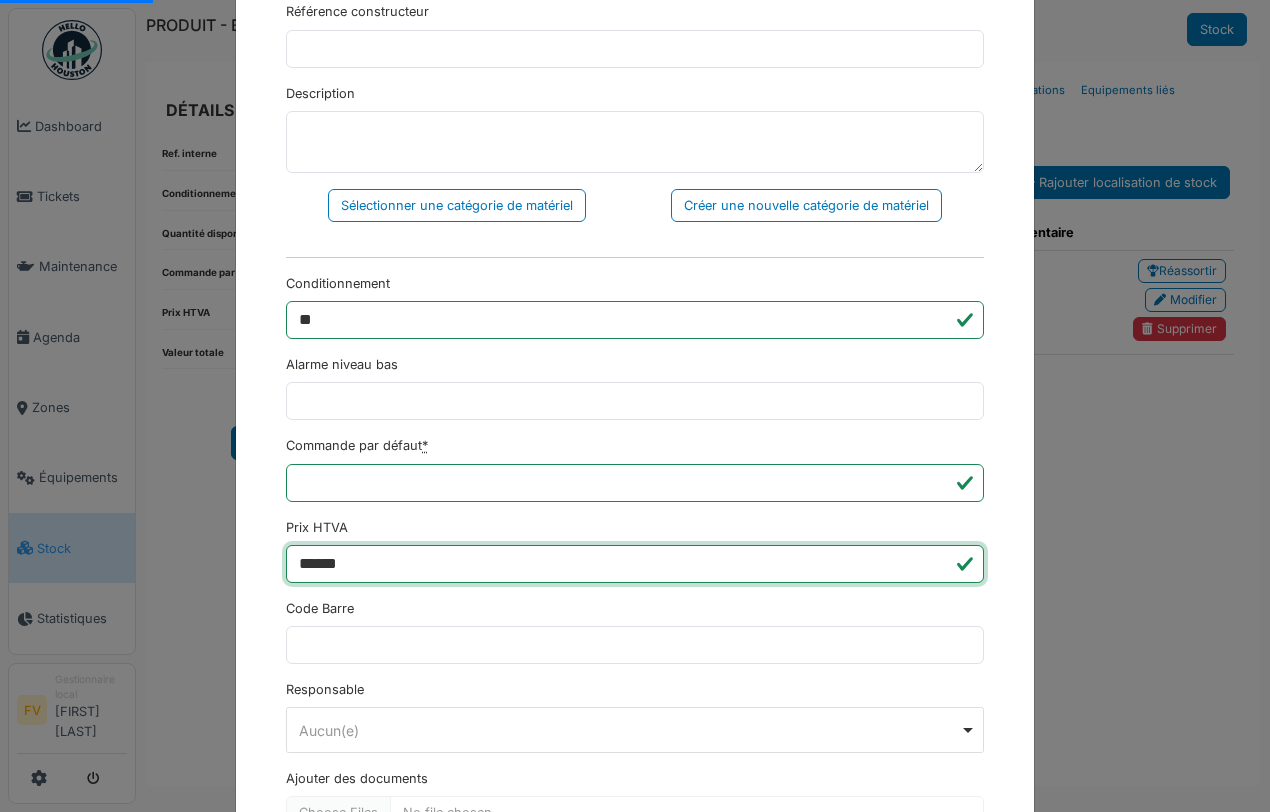 scroll, scrollTop: 516, scrollLeft: 0, axis: vertical 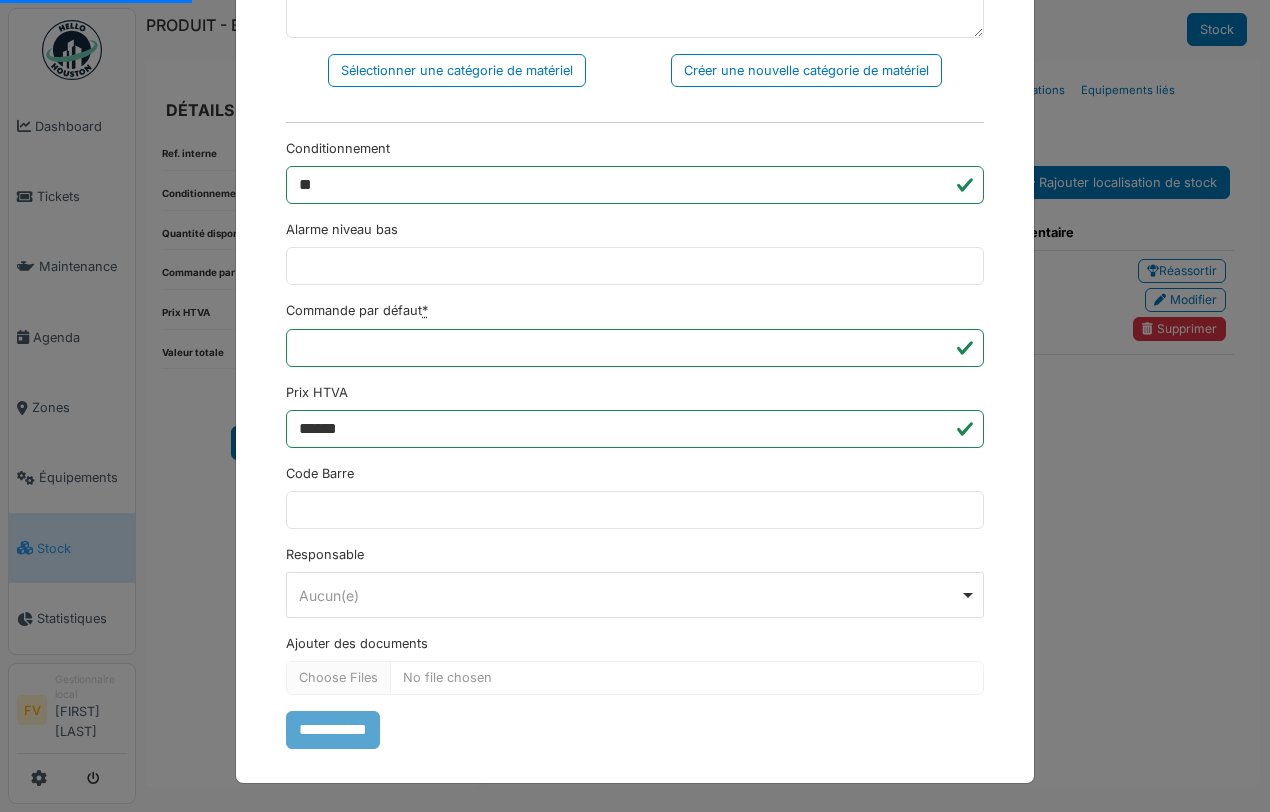 click on "**********" at bounding box center [635, 186] 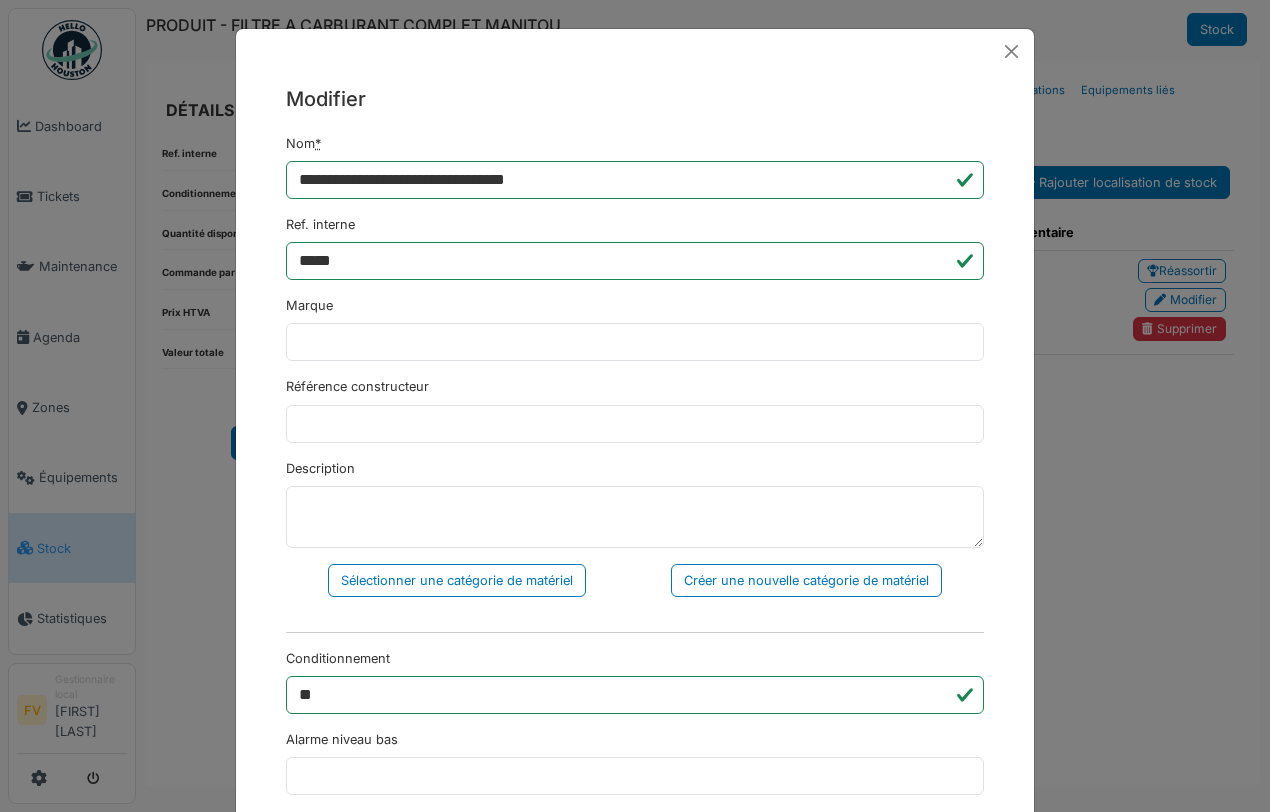 scroll, scrollTop: 0, scrollLeft: 0, axis: both 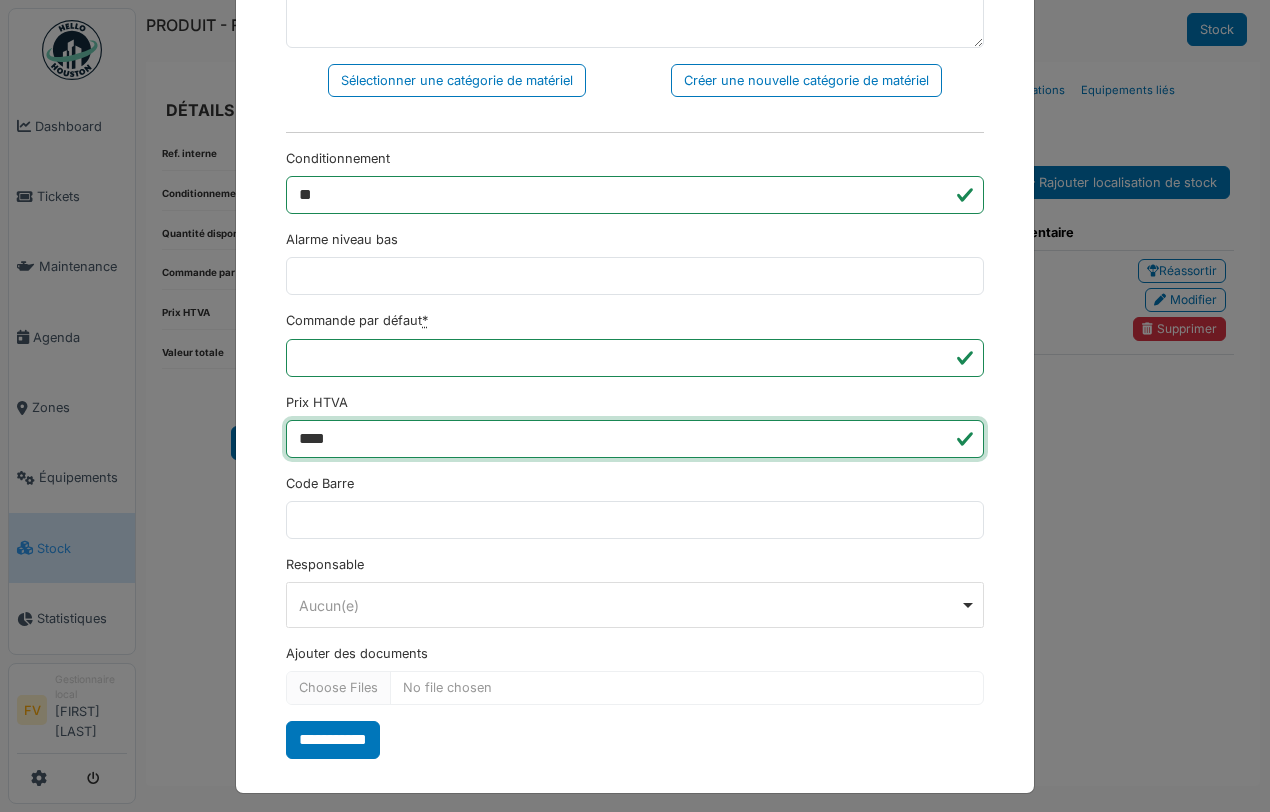 click on "****" at bounding box center (635, 439) 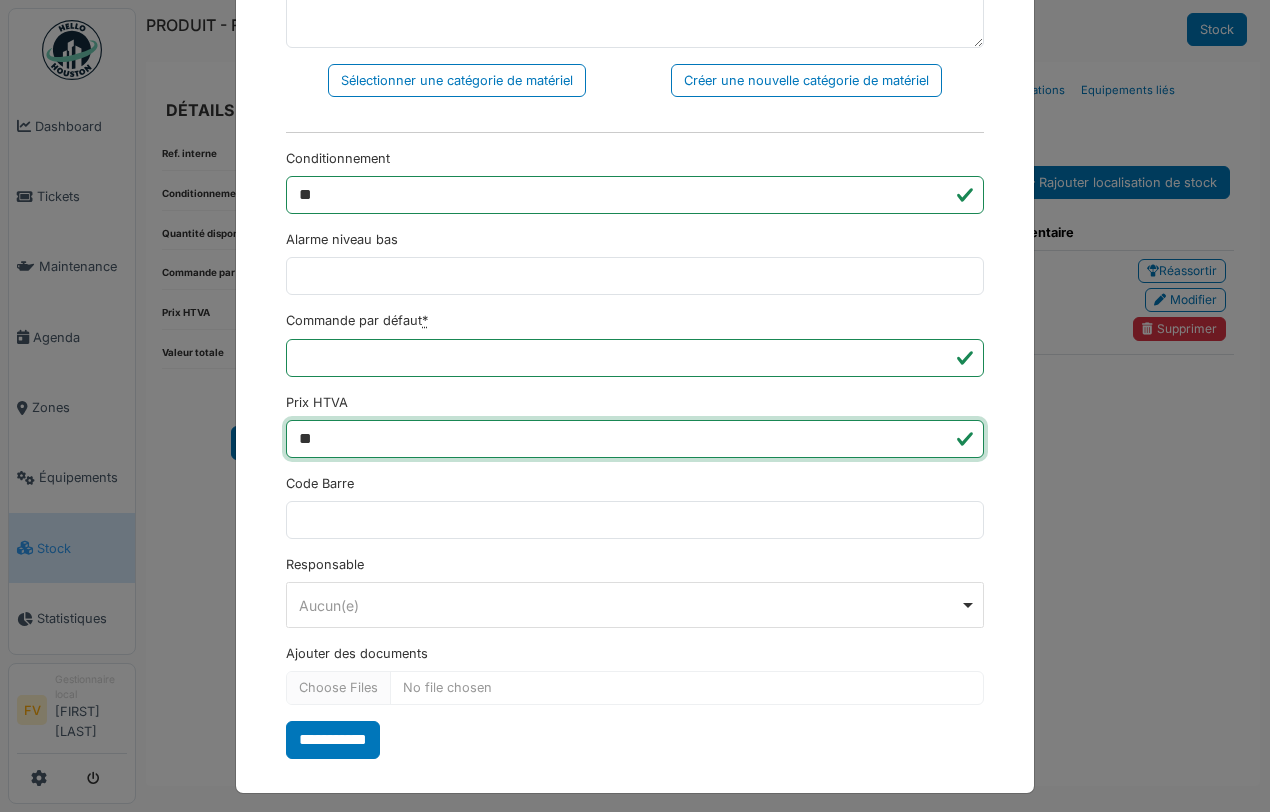 type on "*" 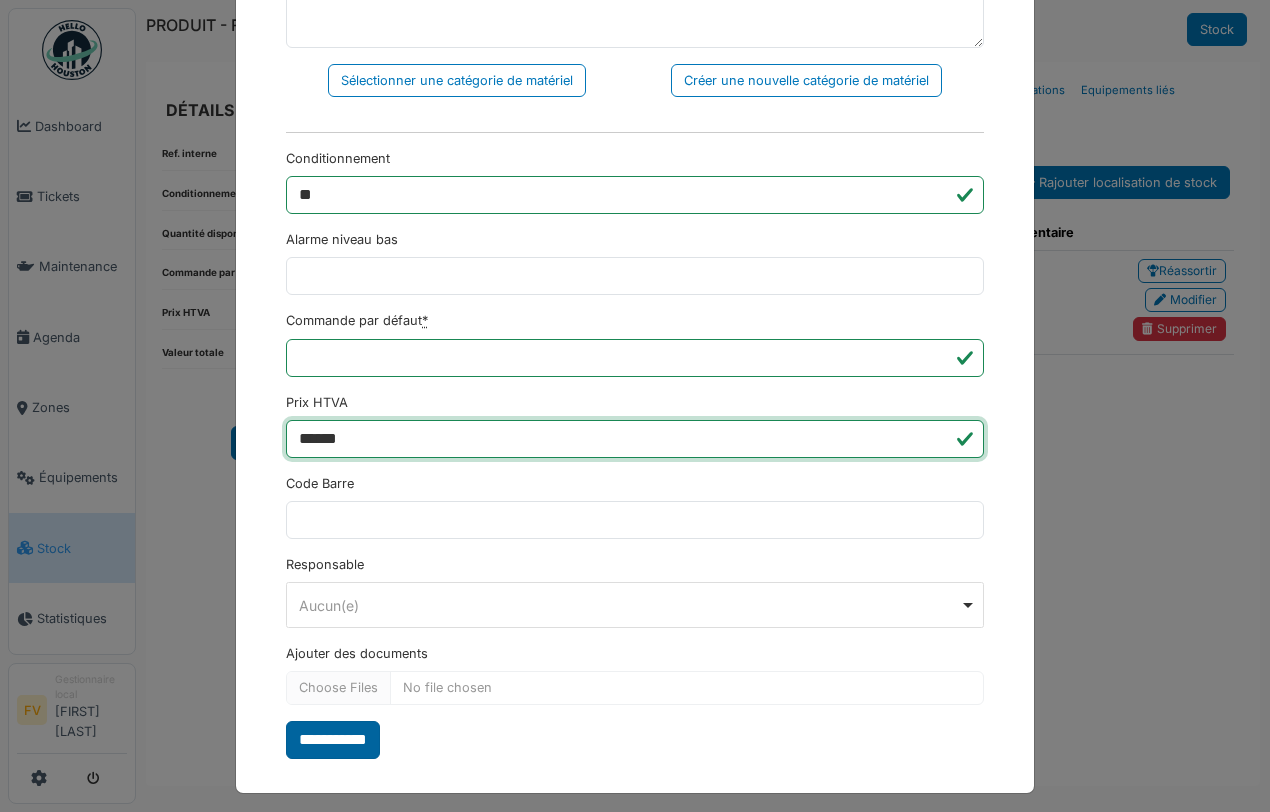 type on "******" 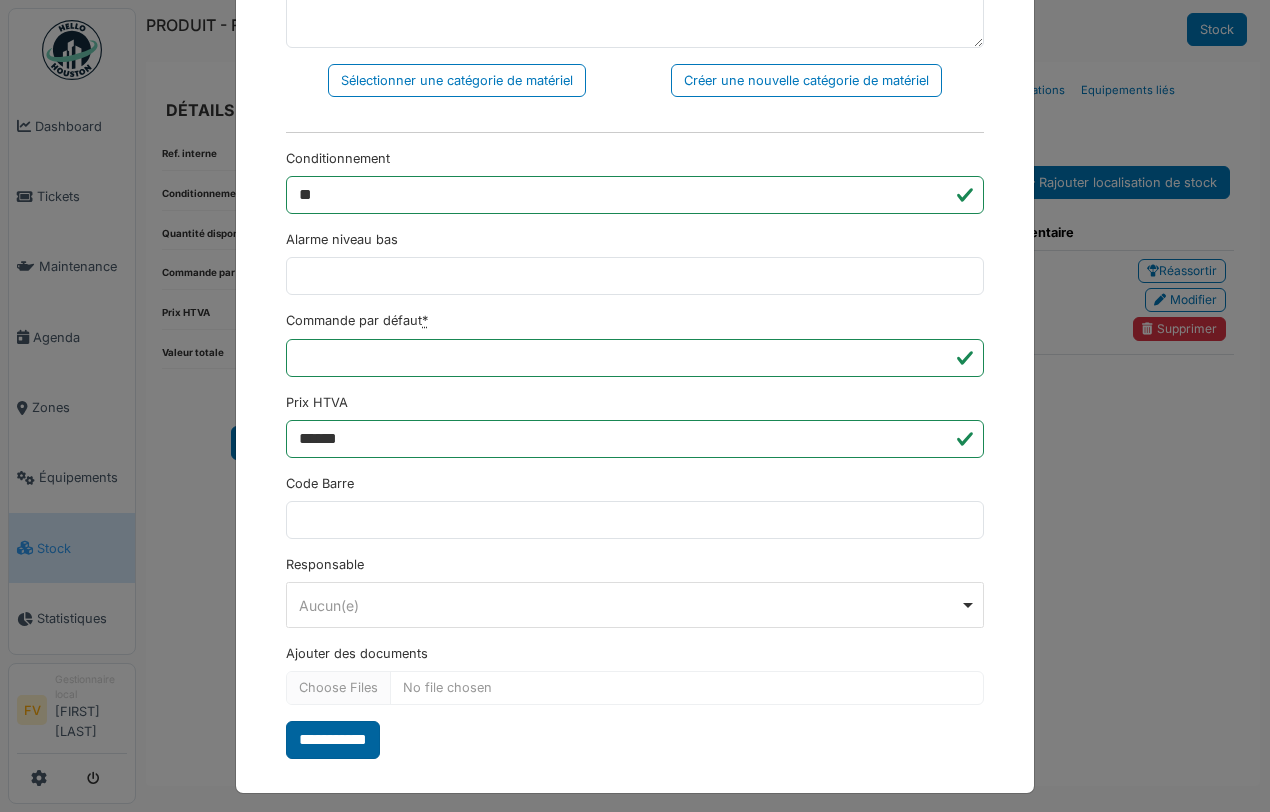 click on "**********" at bounding box center (333, 740) 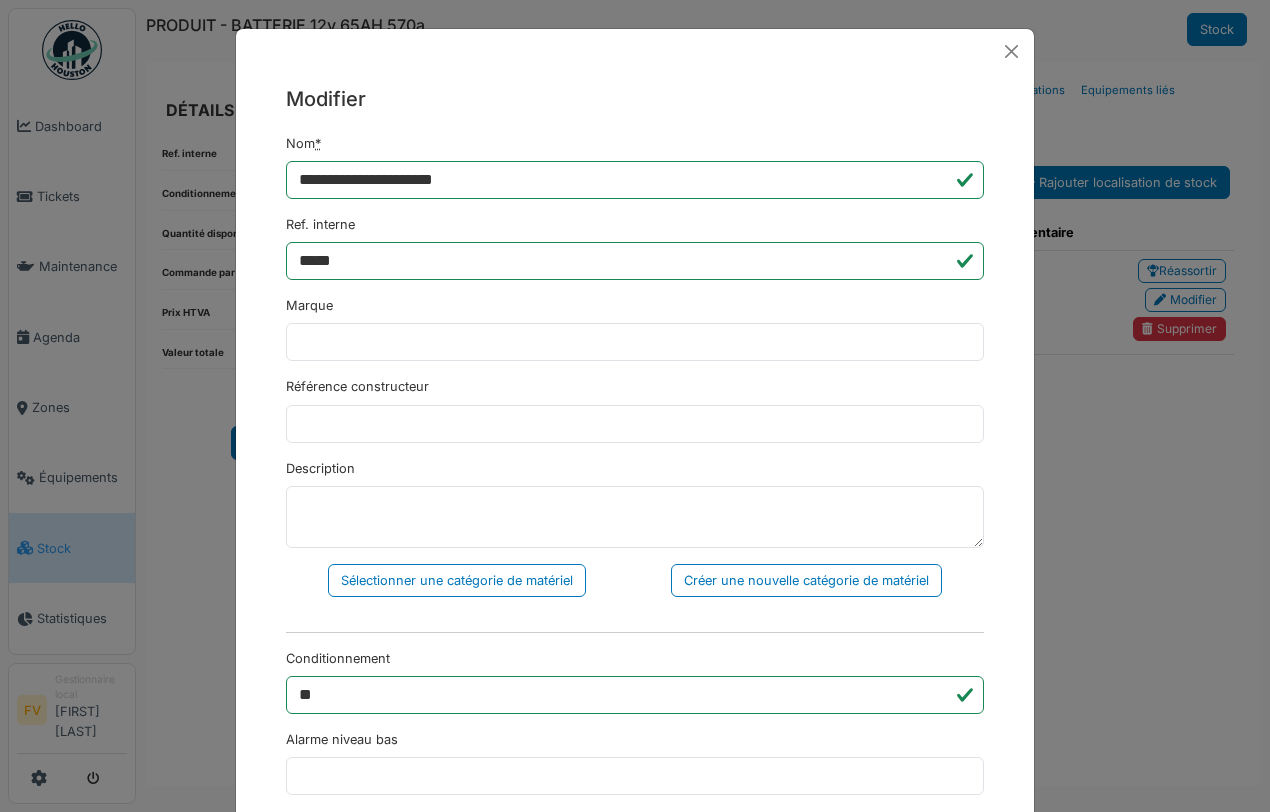 scroll, scrollTop: 0, scrollLeft: 0, axis: both 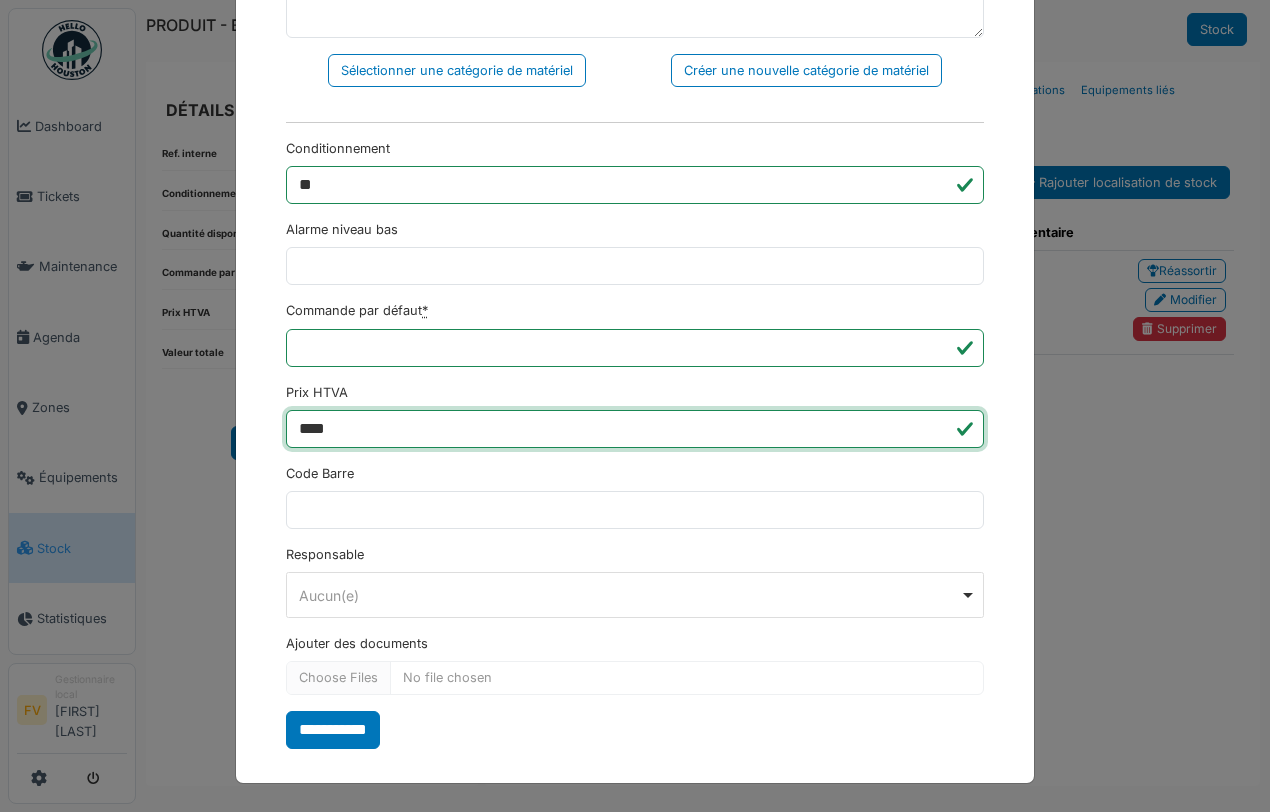 click on "****" at bounding box center [635, 429] 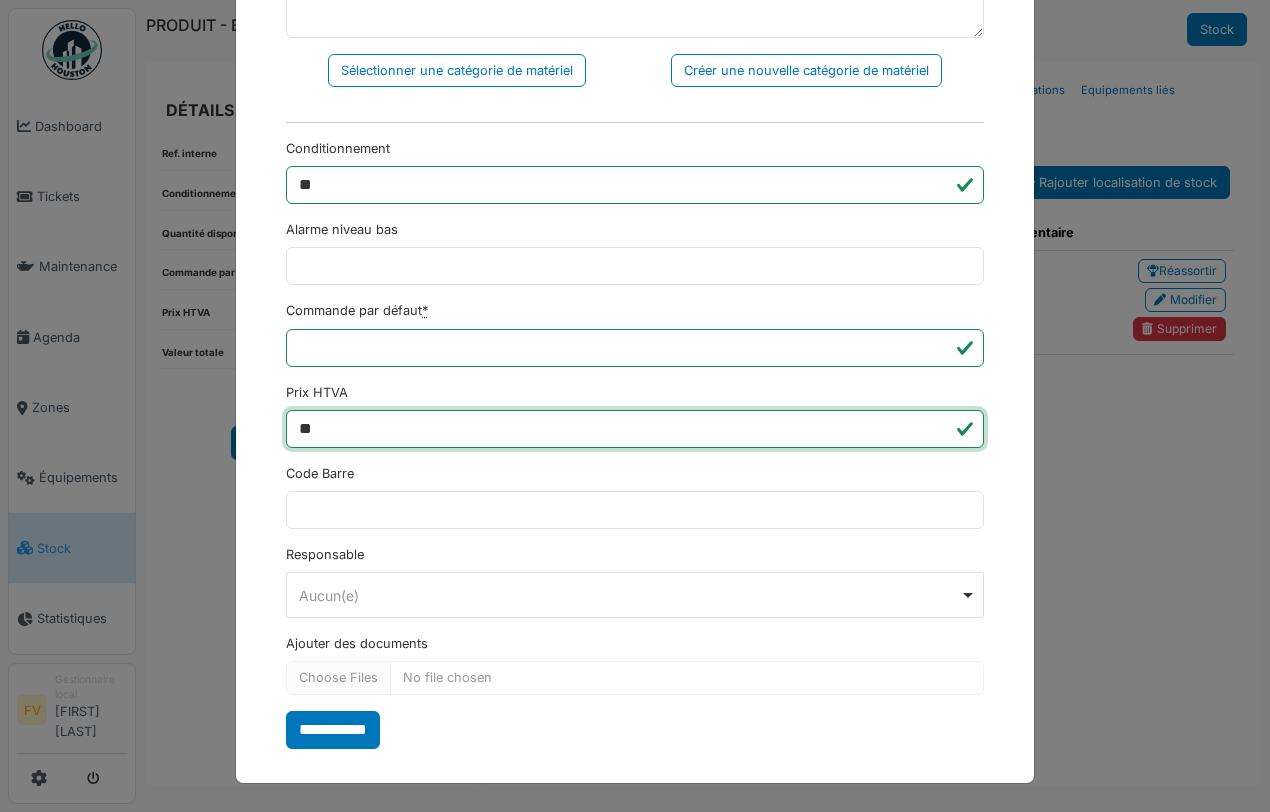 type on "*" 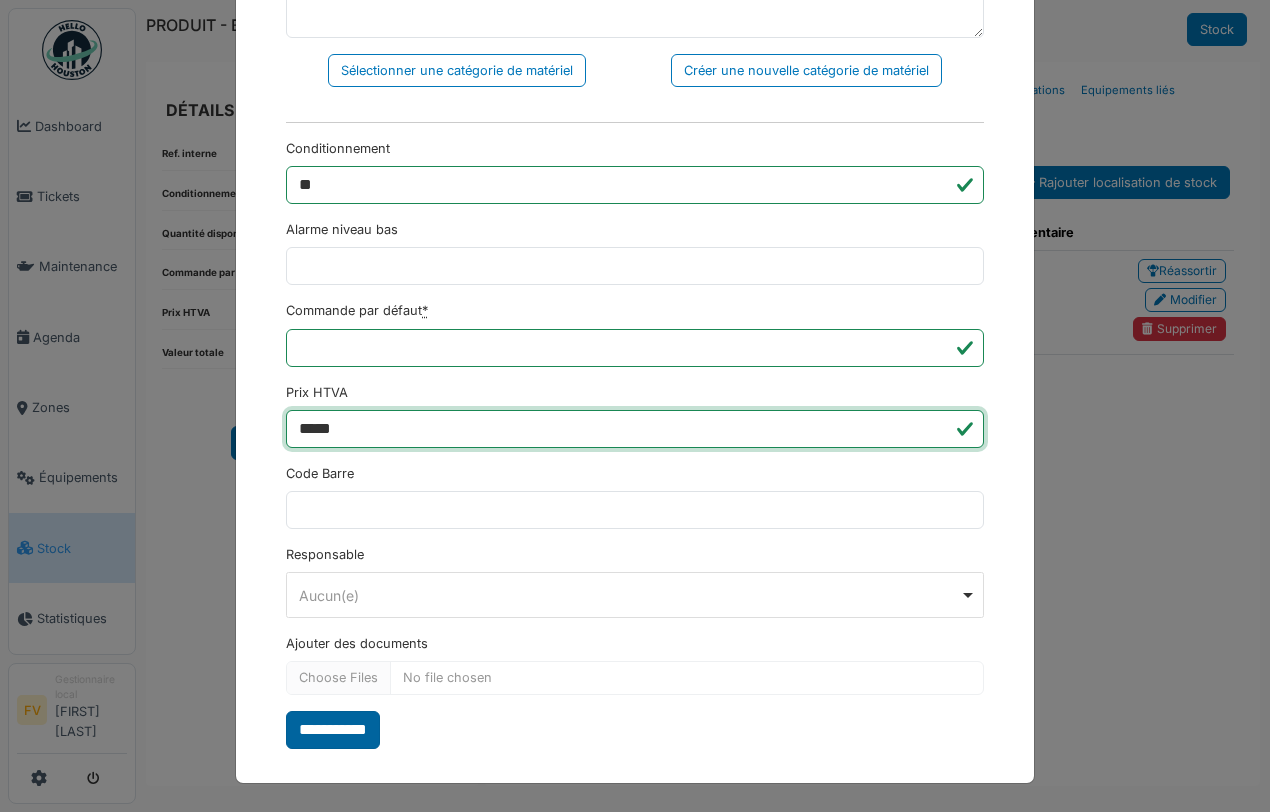 type on "*****" 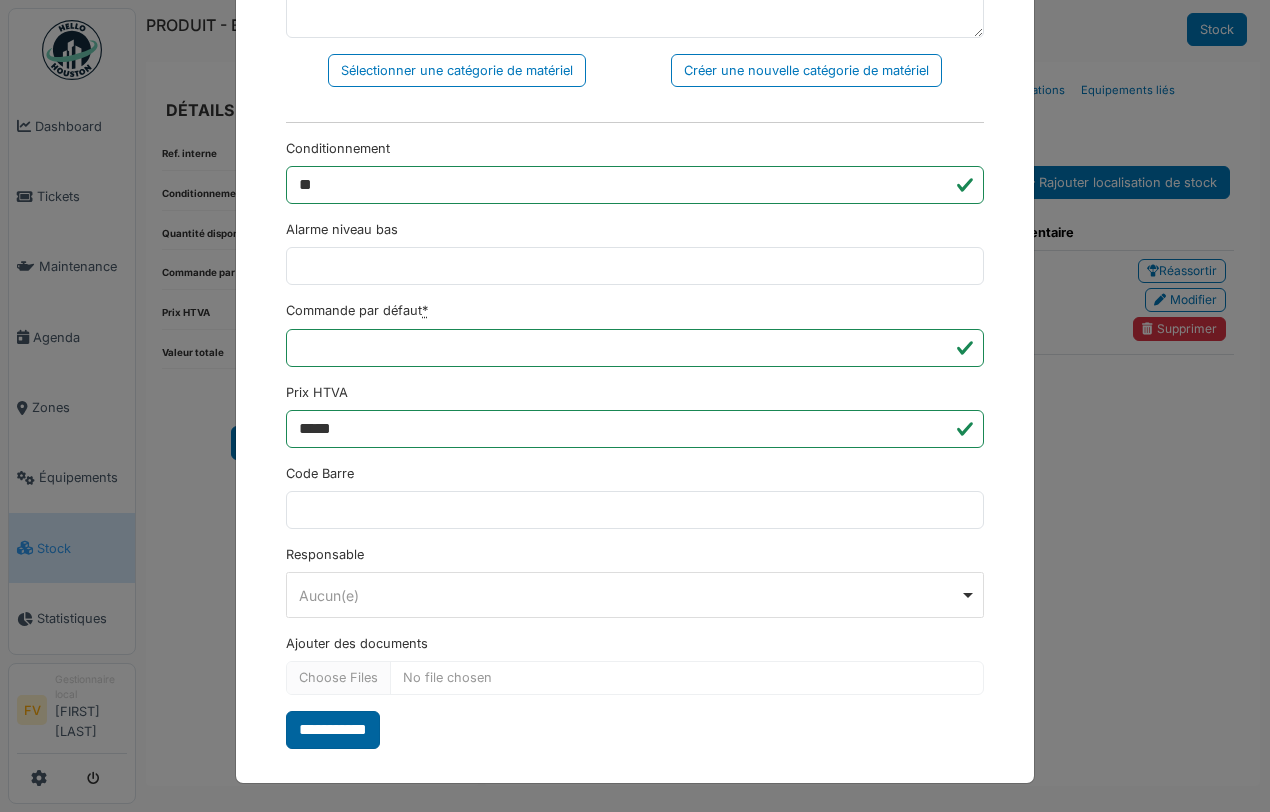 click on "**********" at bounding box center (333, 730) 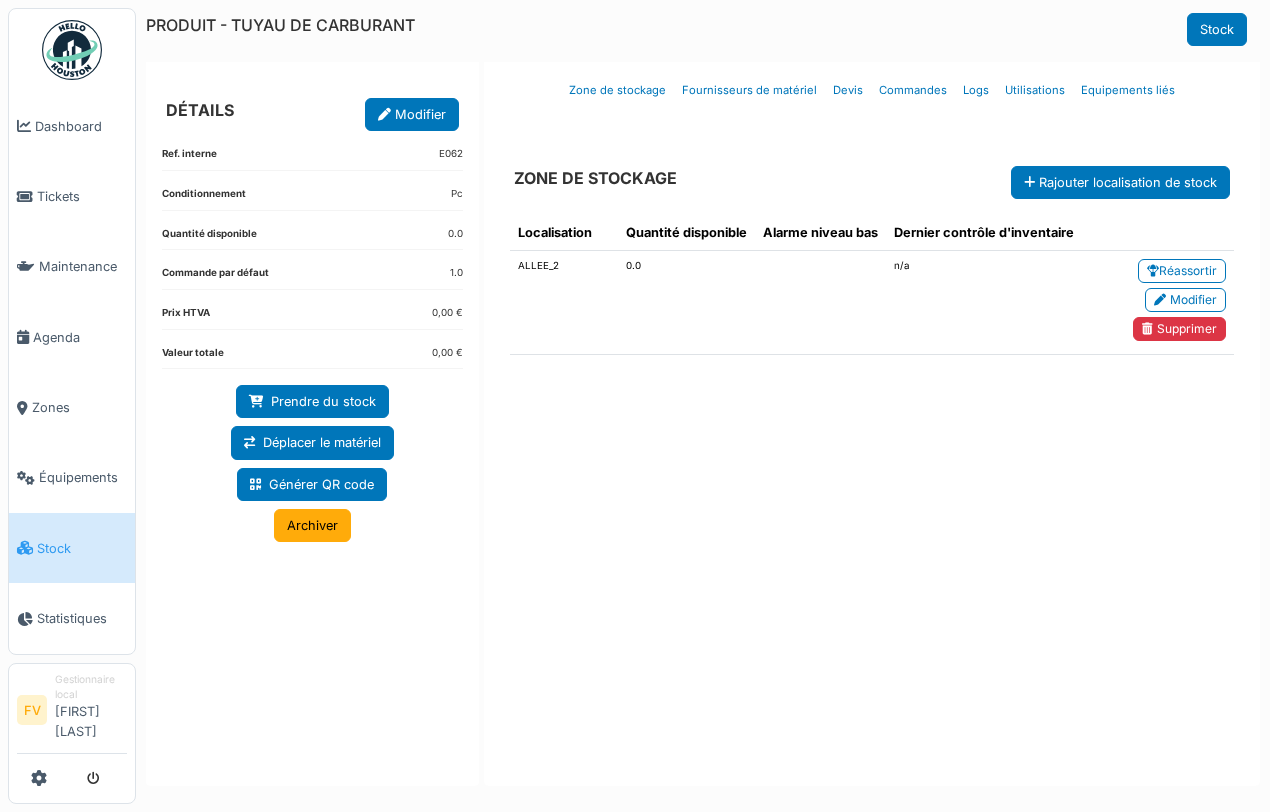 click on "Modifier" at bounding box center [412, 114] 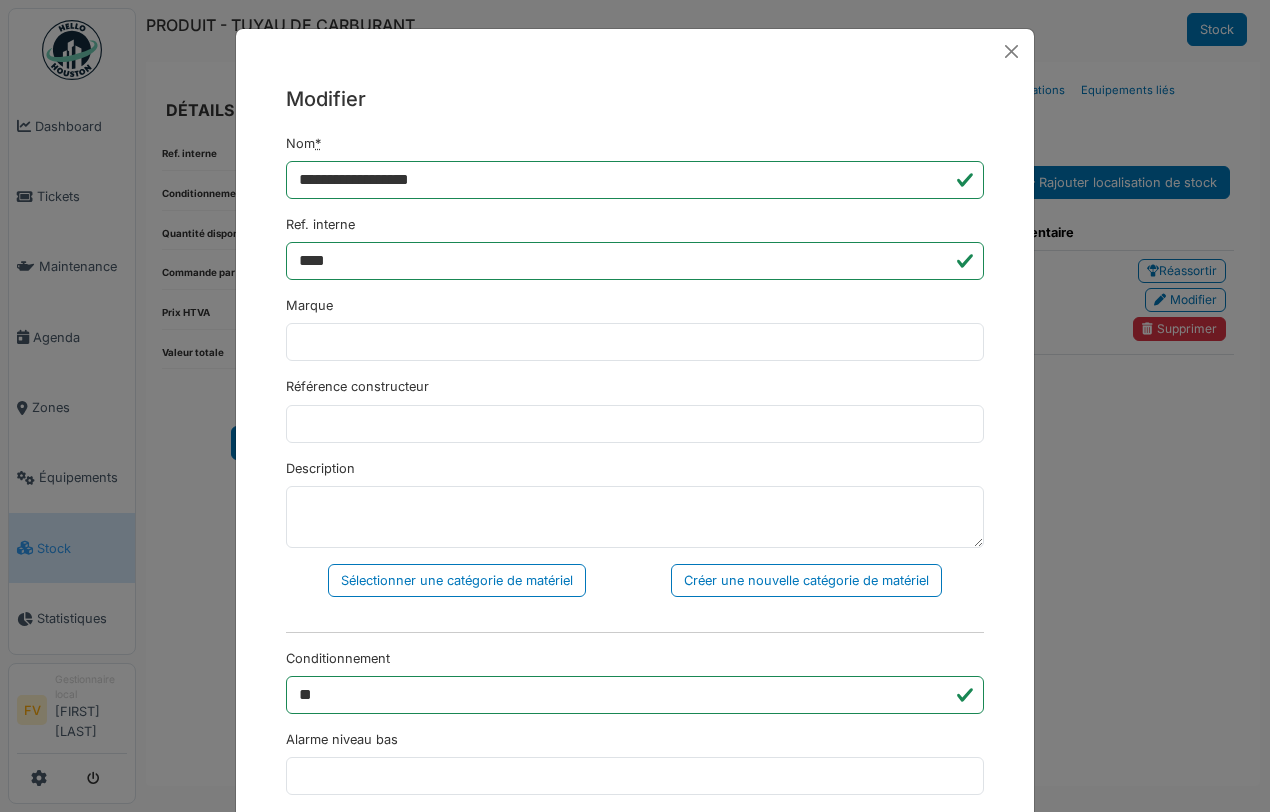 scroll, scrollTop: 516, scrollLeft: 0, axis: vertical 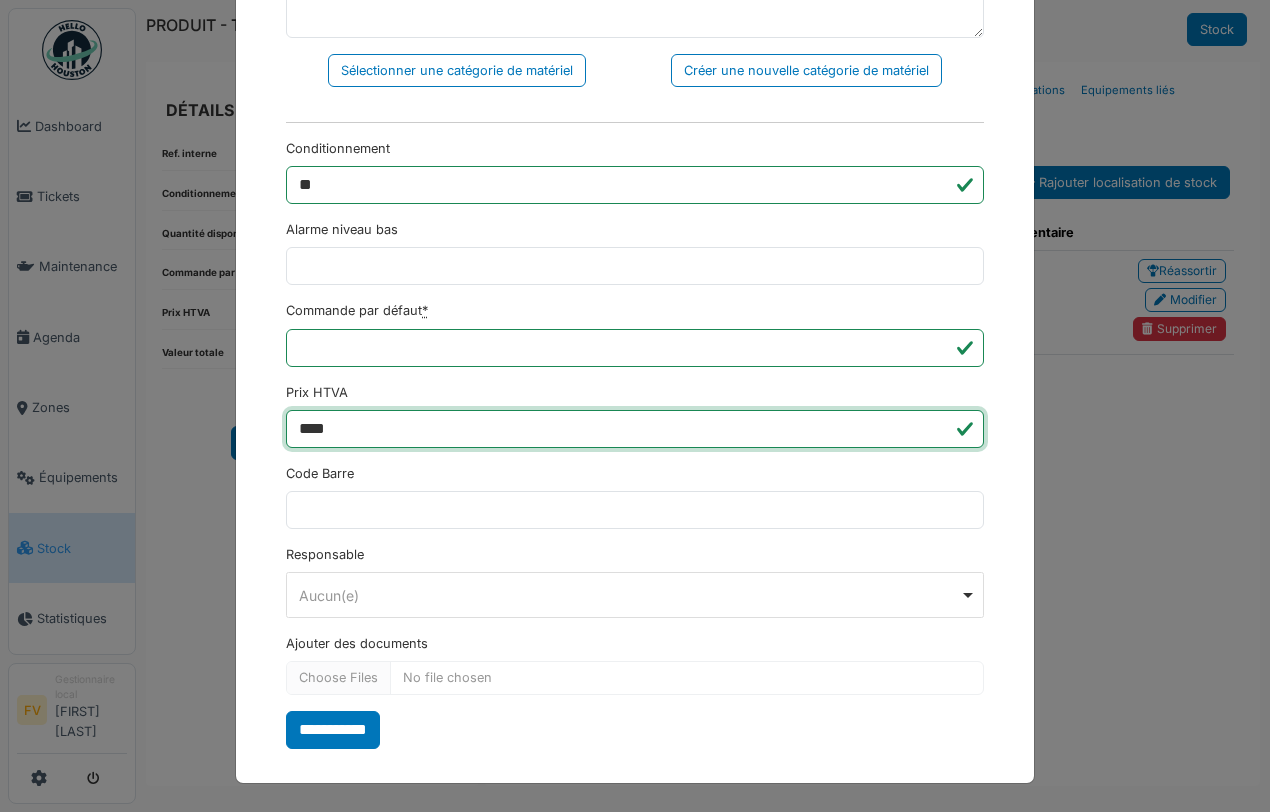 click on "****" at bounding box center (635, 429) 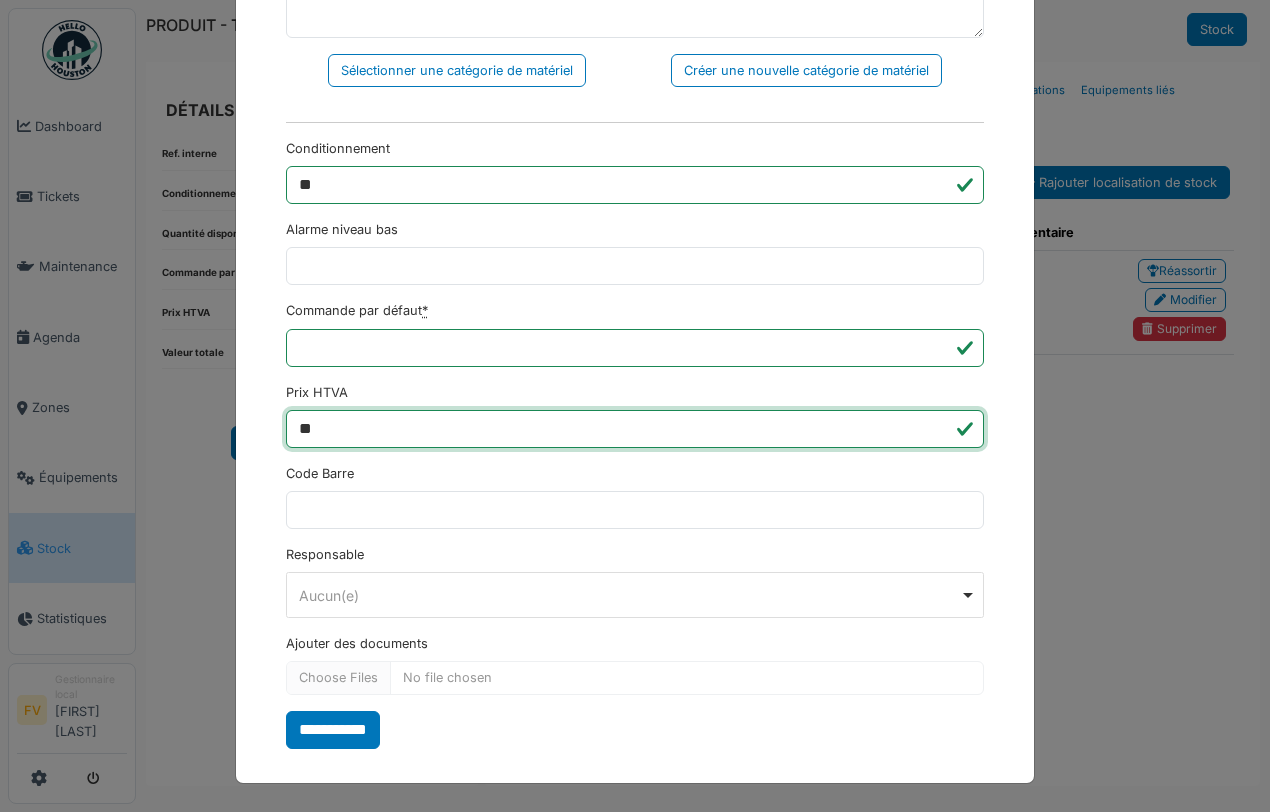 type on "*" 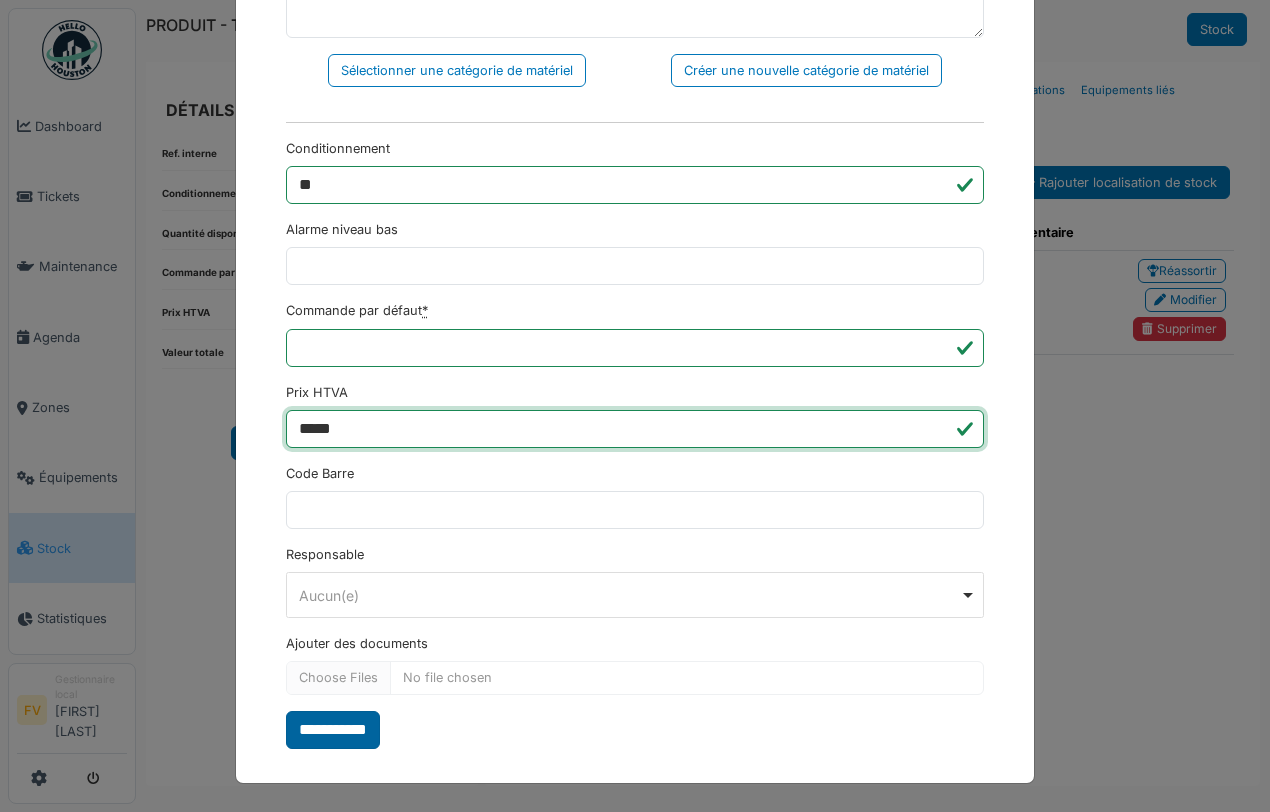 type on "*****" 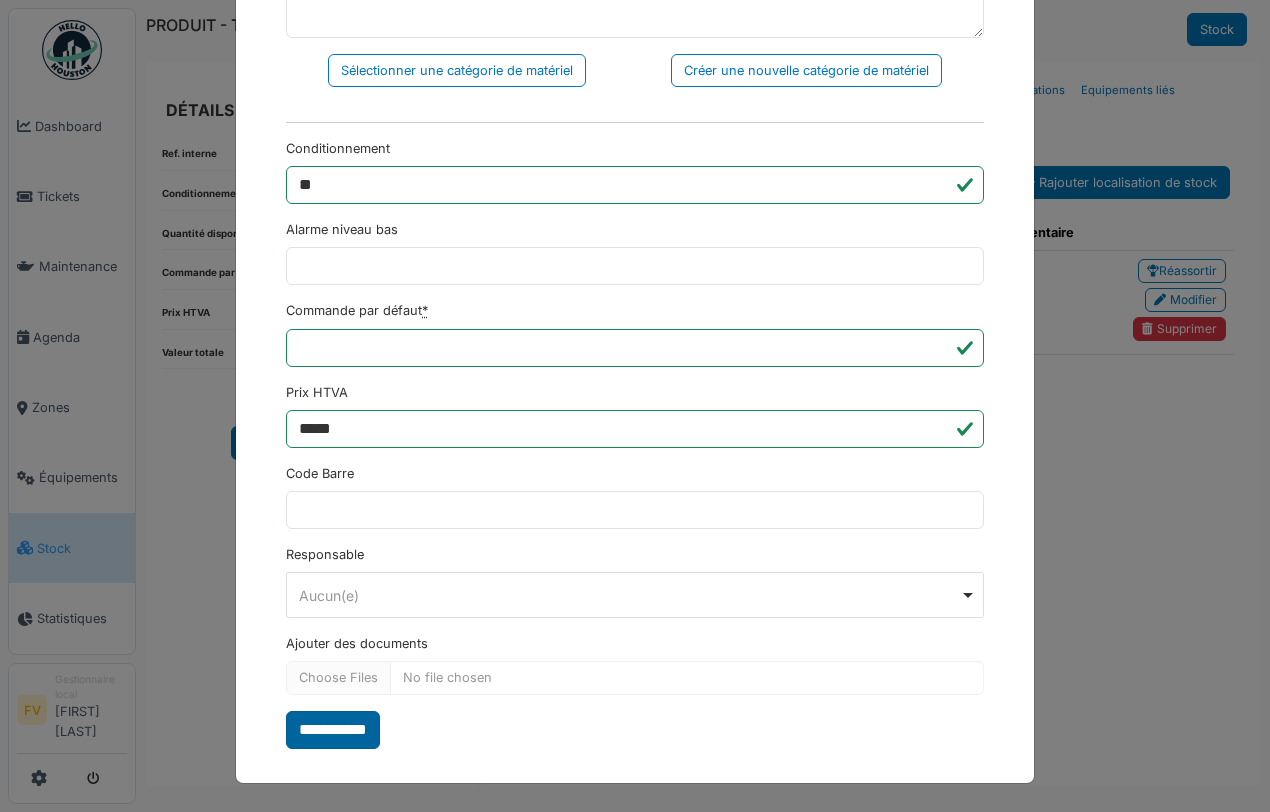 click on "**********" at bounding box center [333, 730] 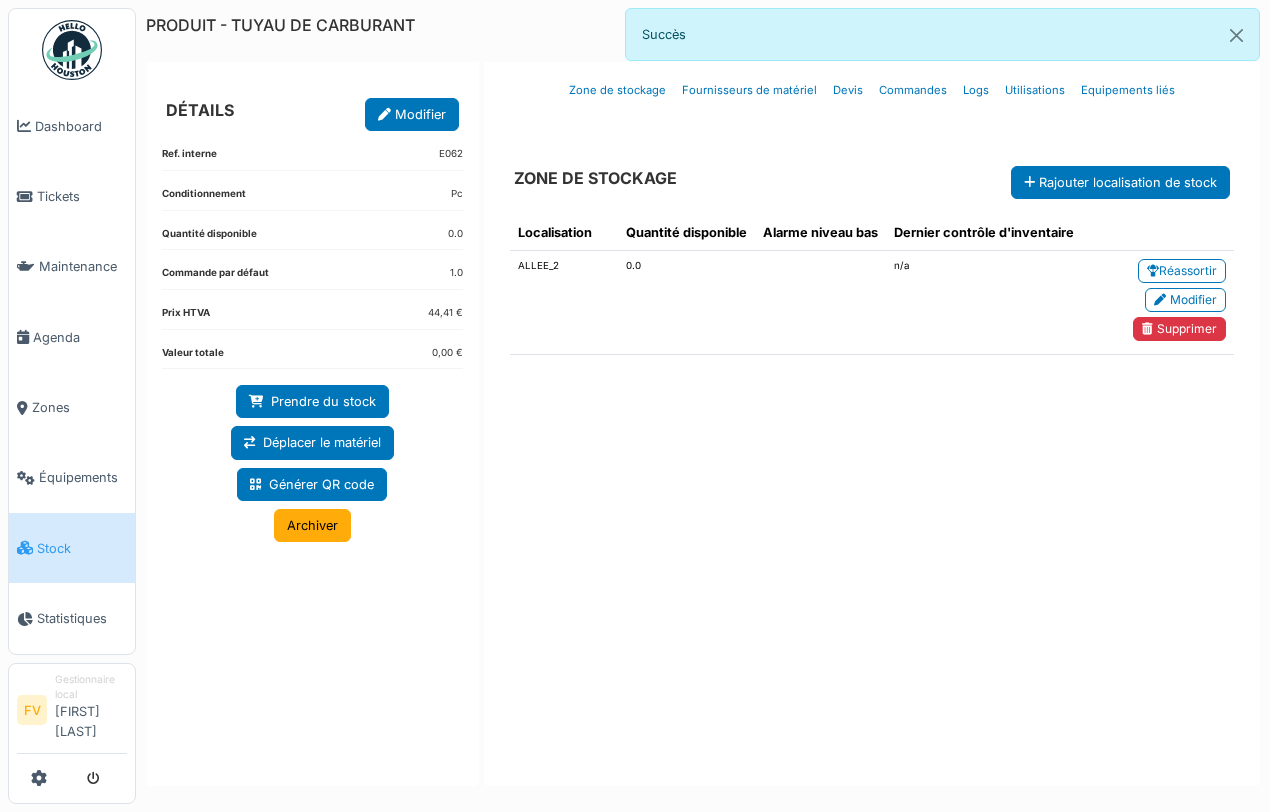 click on "Conditionnement
Pc" at bounding box center (312, 199) 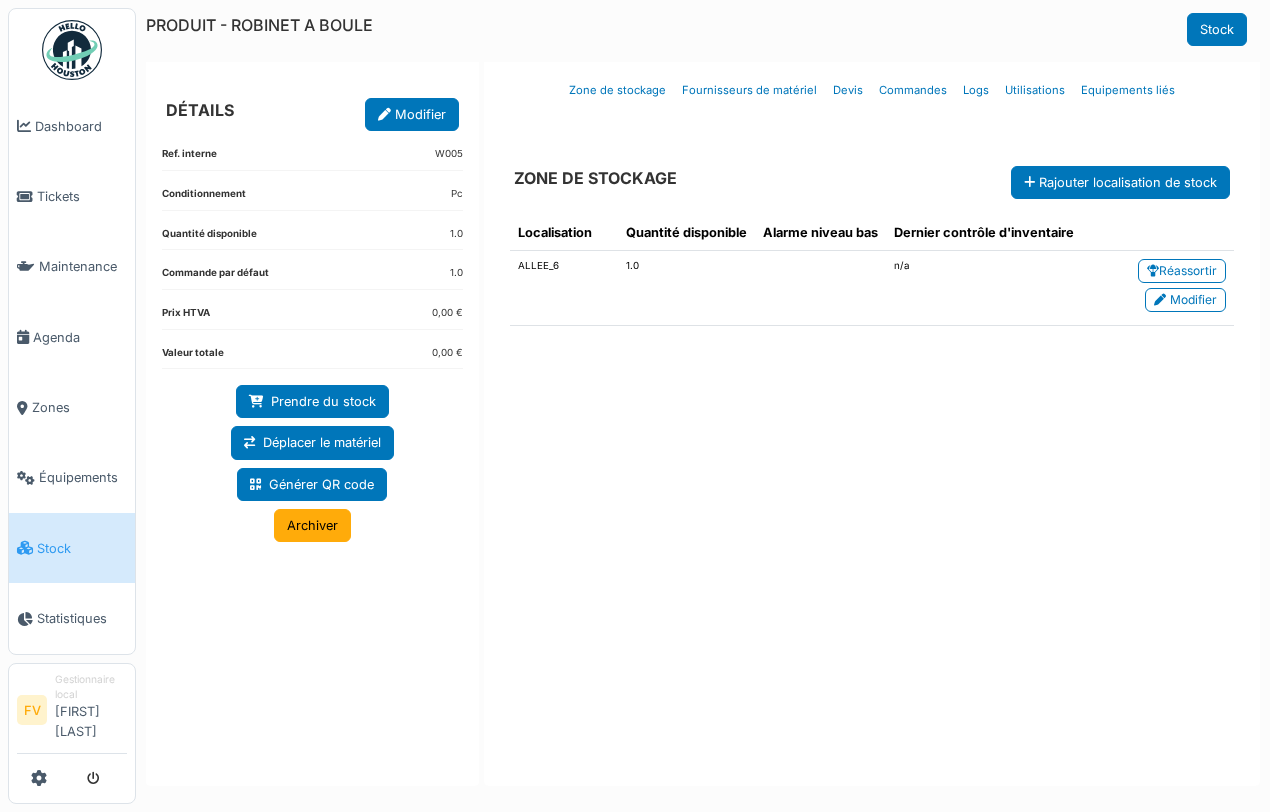 scroll, scrollTop: 0, scrollLeft: 0, axis: both 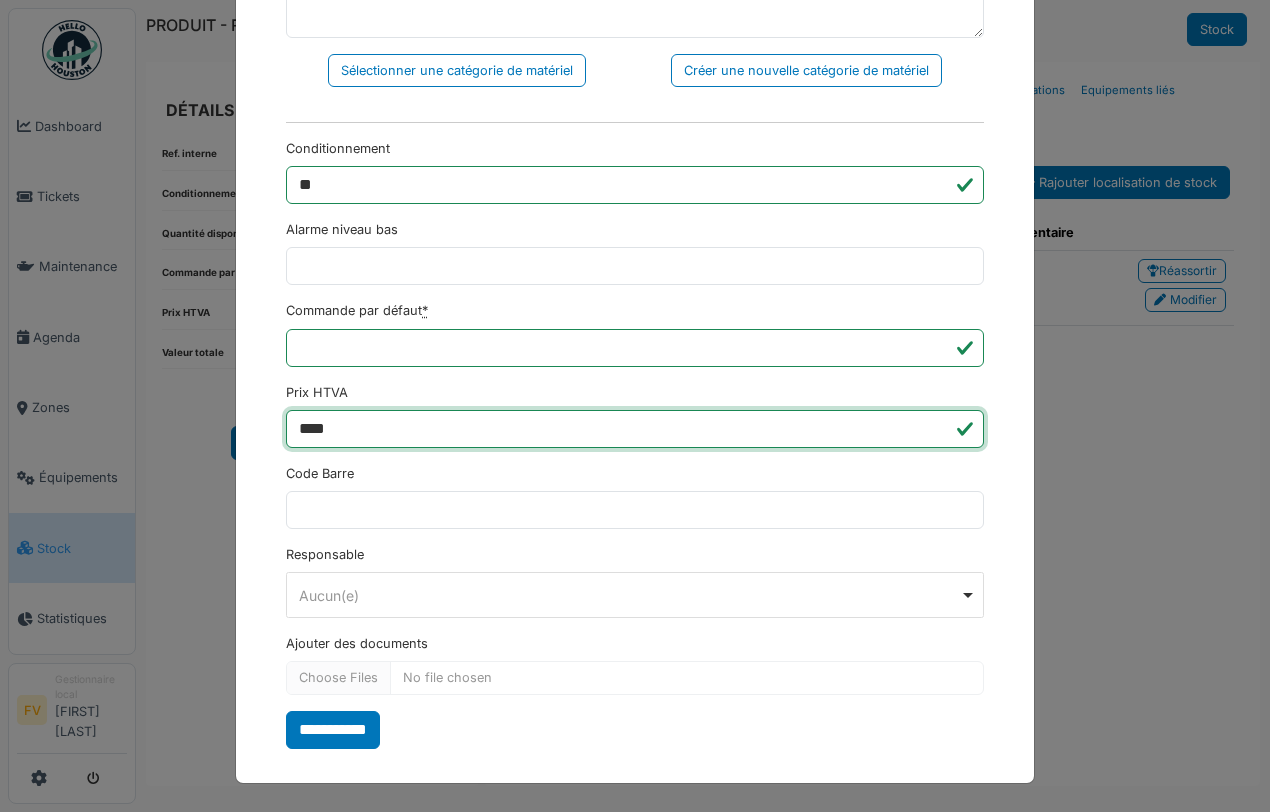 click on "****" at bounding box center [635, 429] 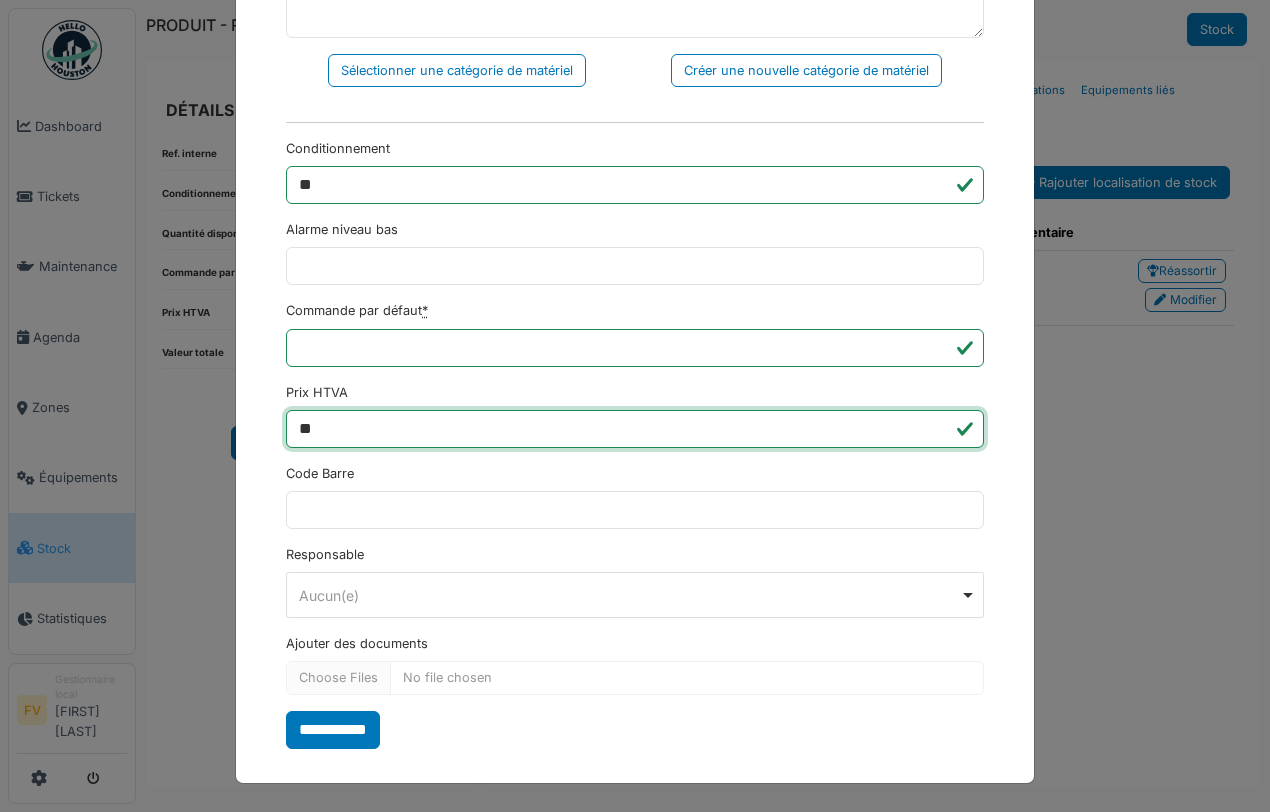 type on "*" 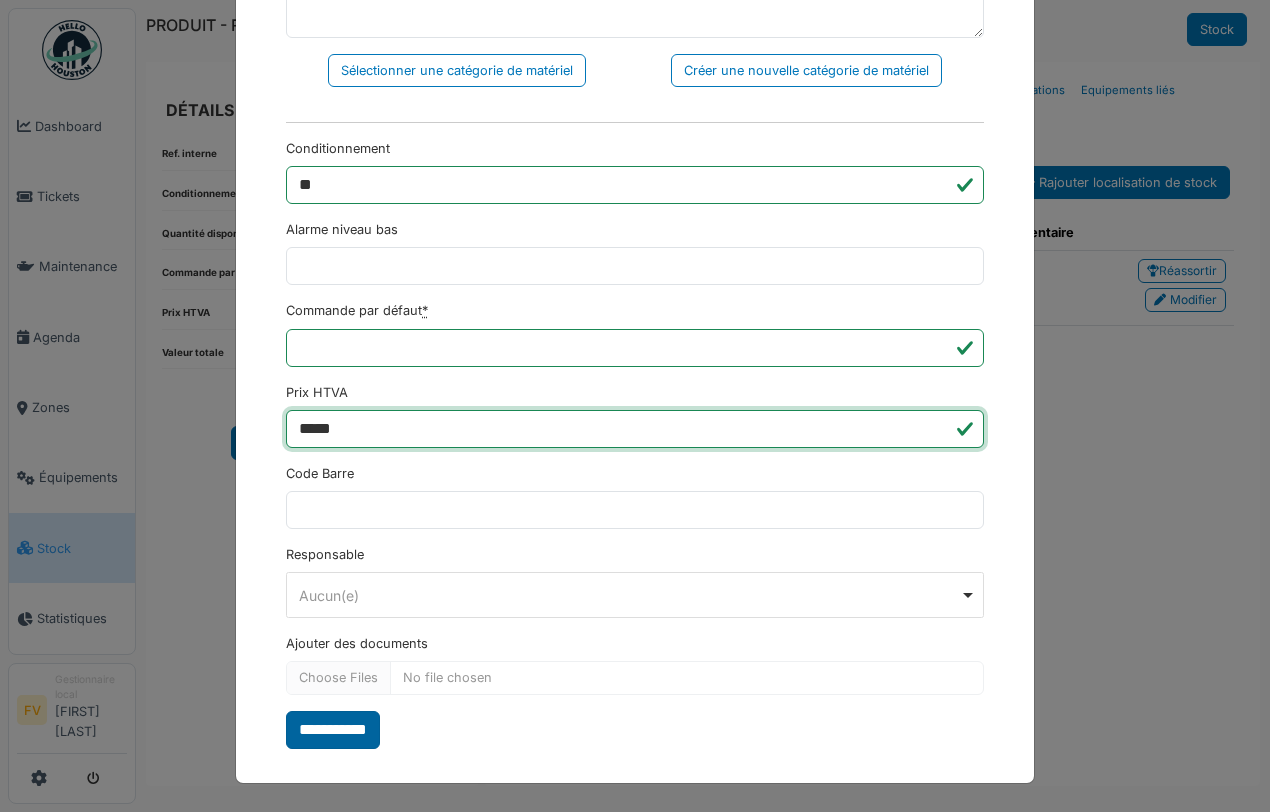 type on "*****" 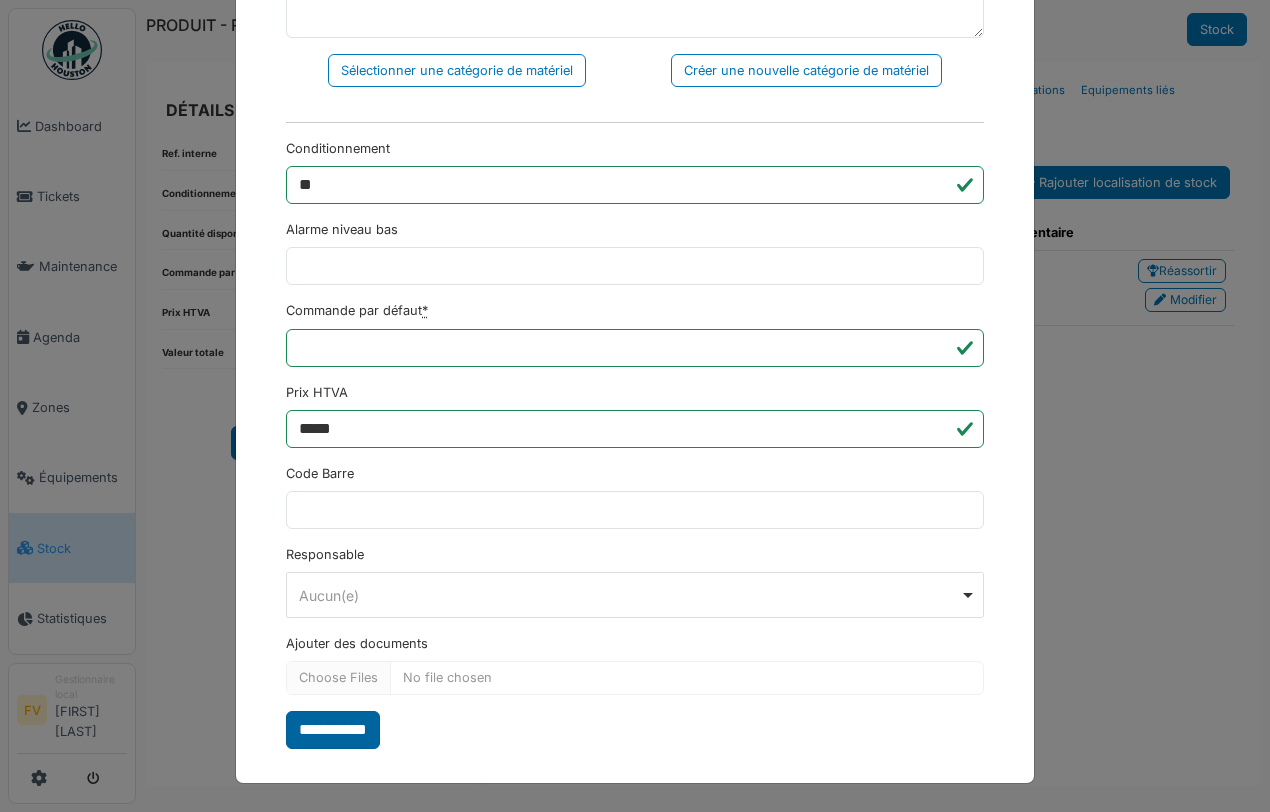 click on "**********" at bounding box center [333, 730] 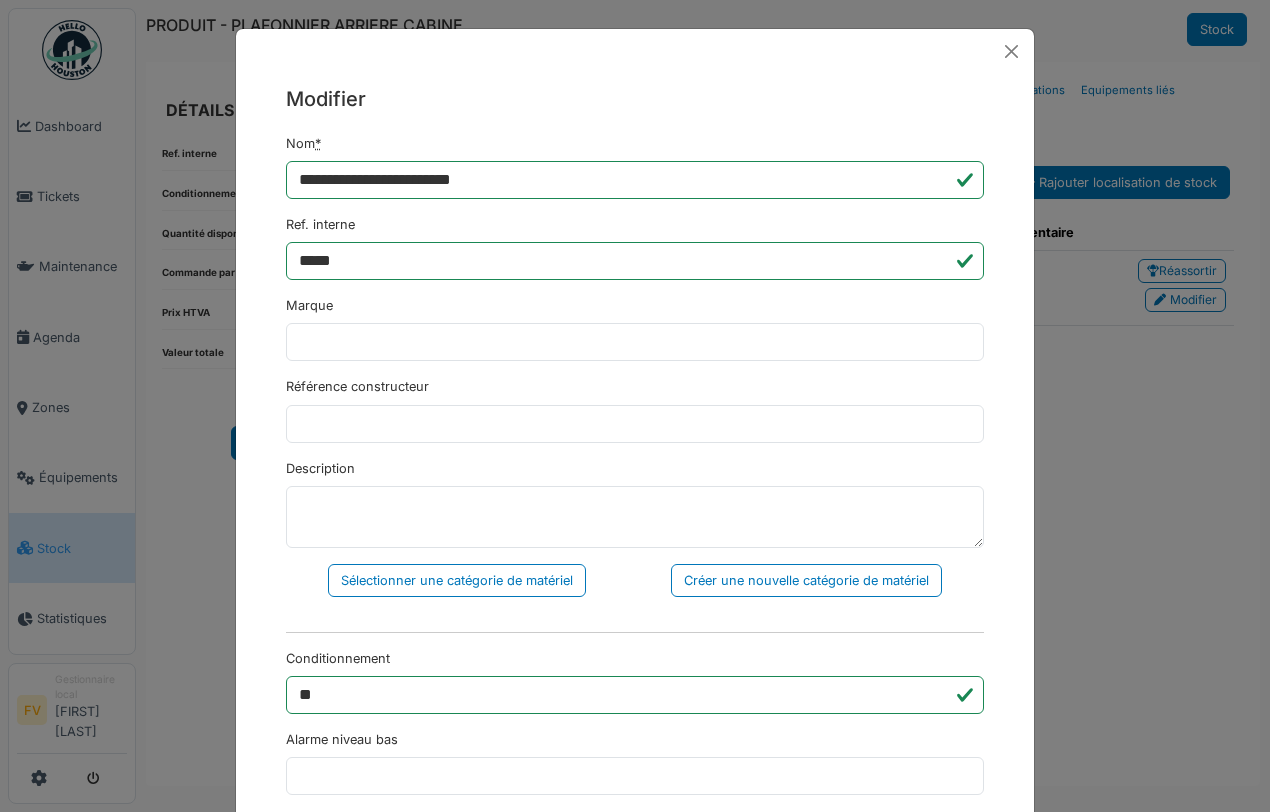 scroll, scrollTop: 0, scrollLeft: 0, axis: both 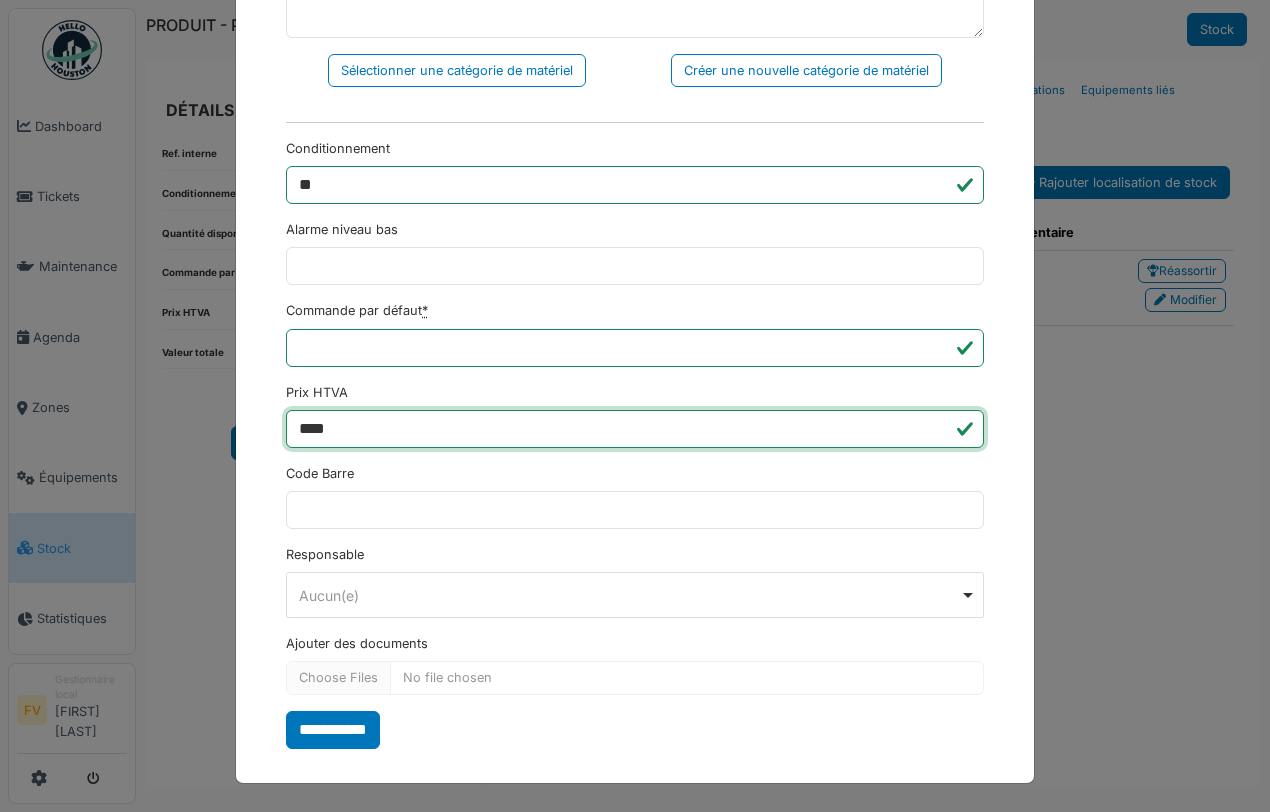 click on "****" at bounding box center [635, 429] 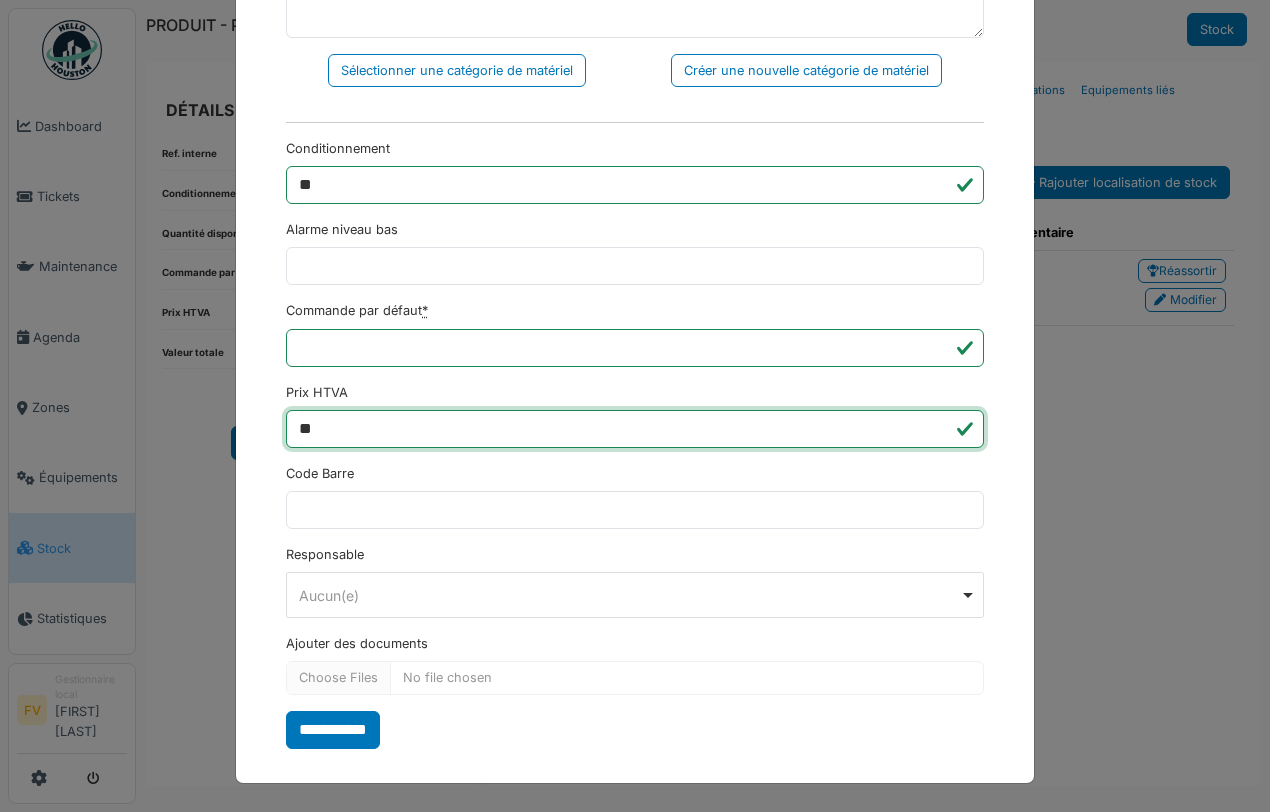 type on "*" 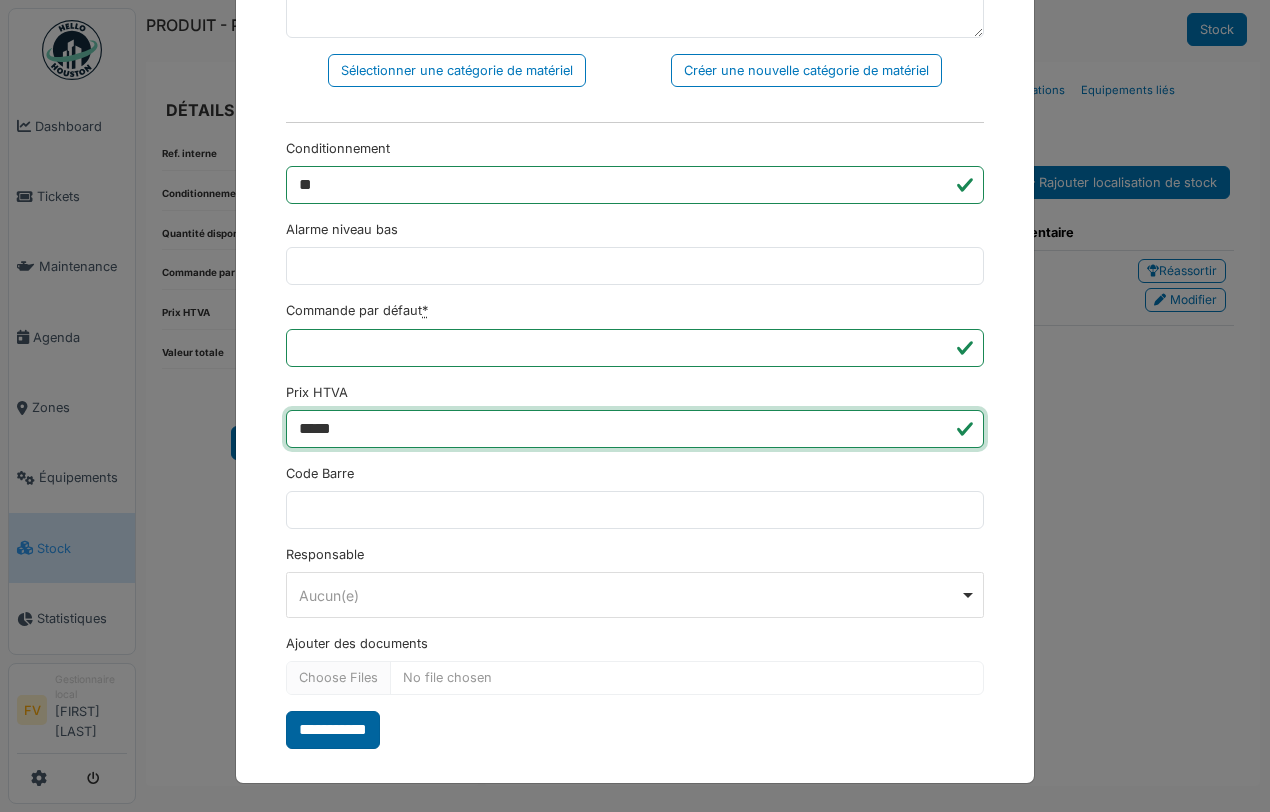type on "*****" 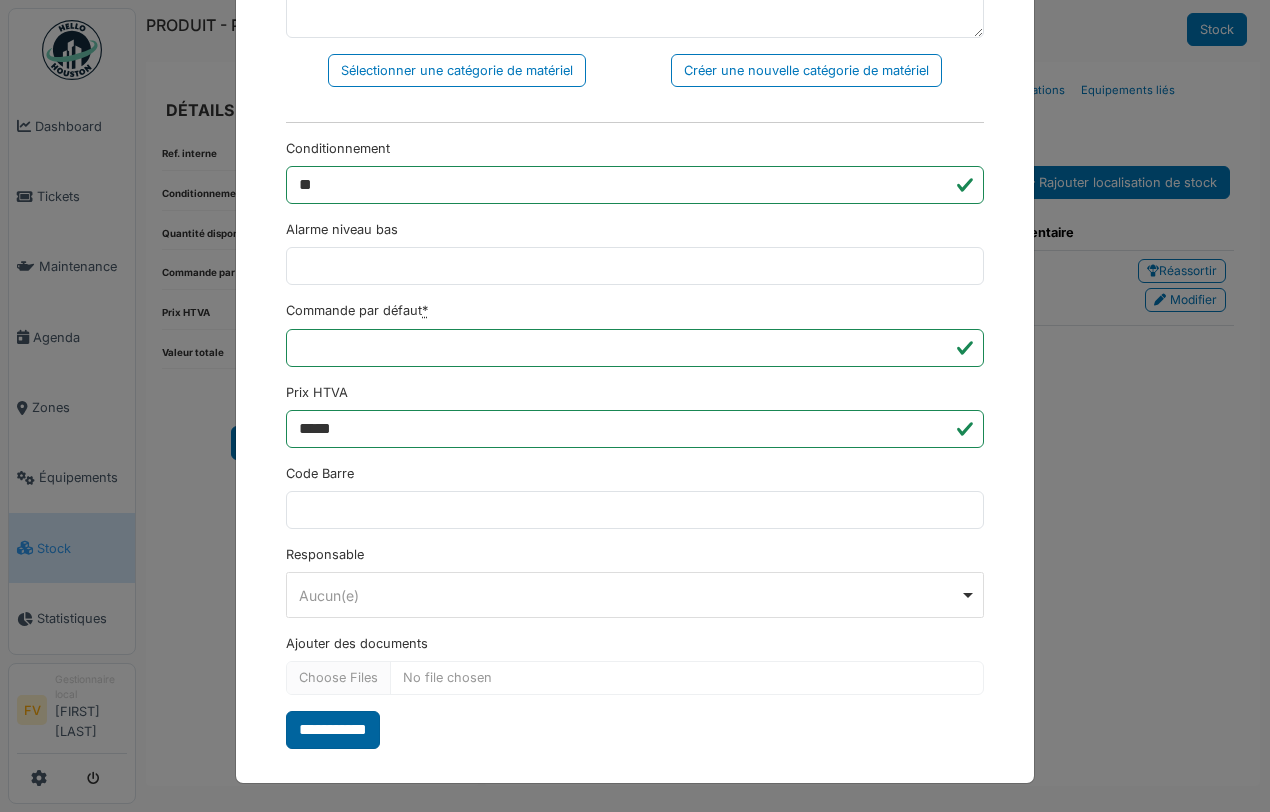 click on "**********" at bounding box center [333, 730] 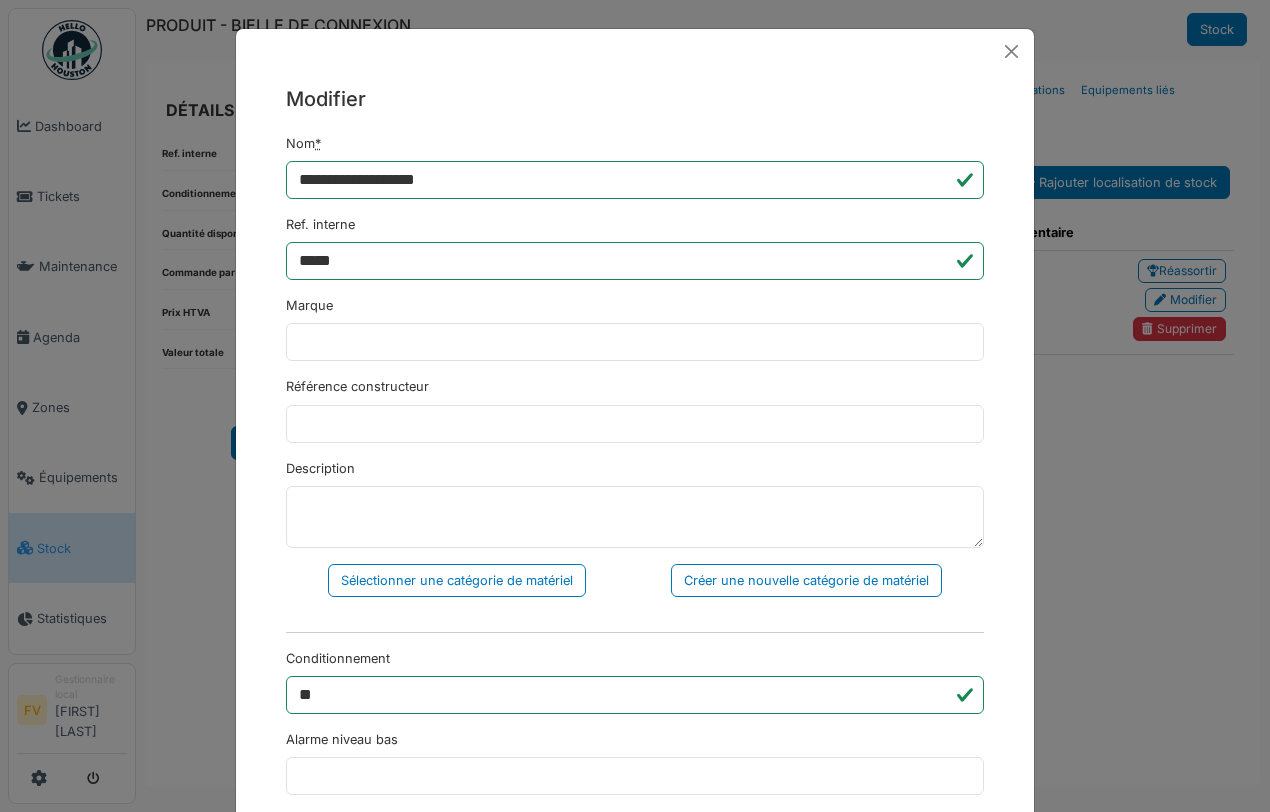 scroll, scrollTop: 0, scrollLeft: 0, axis: both 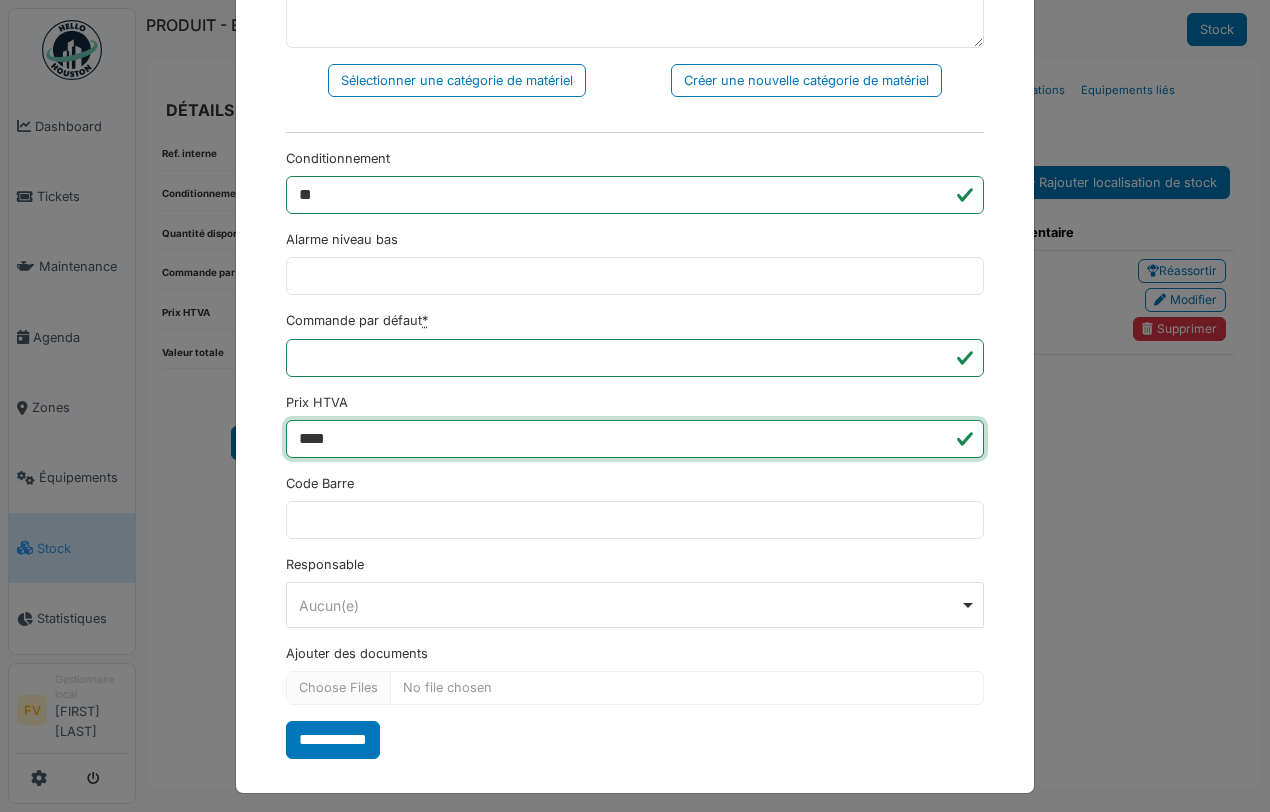 click on "****" at bounding box center (635, 439) 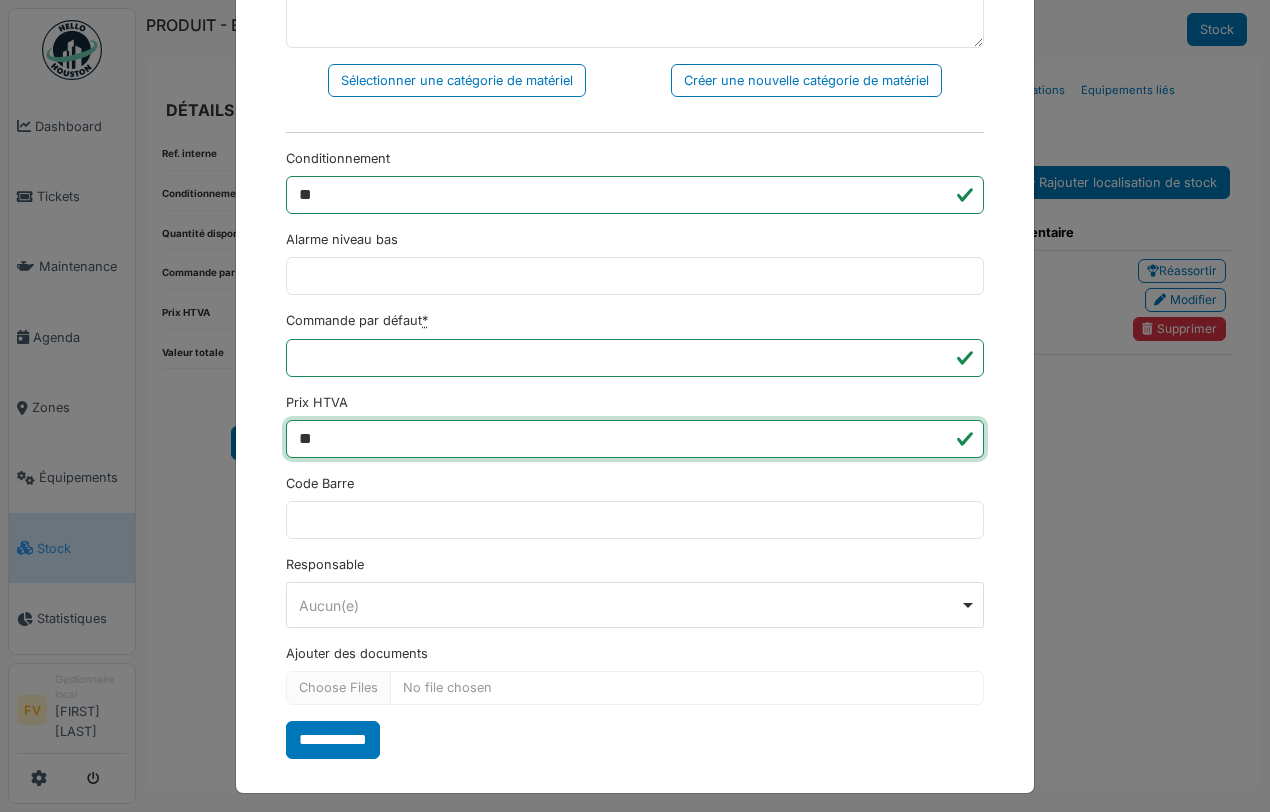 type on "*" 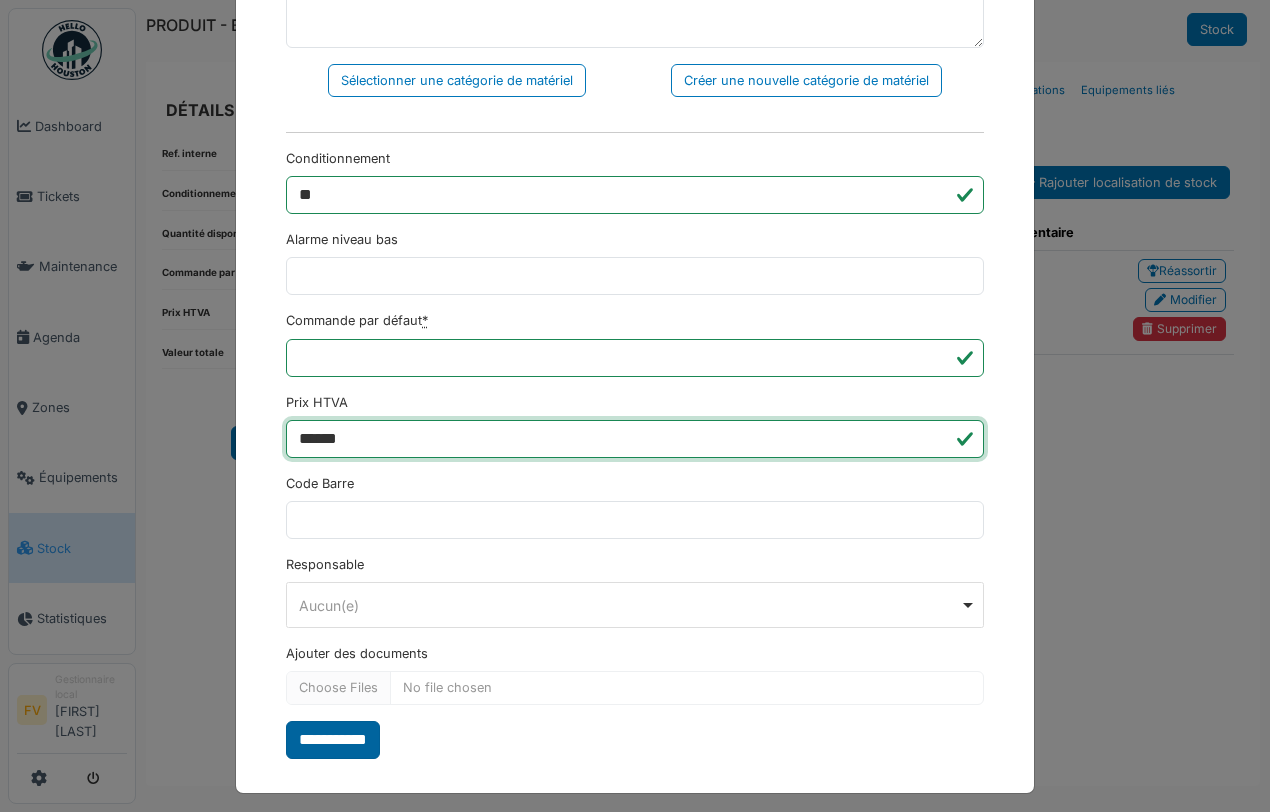 type on "******" 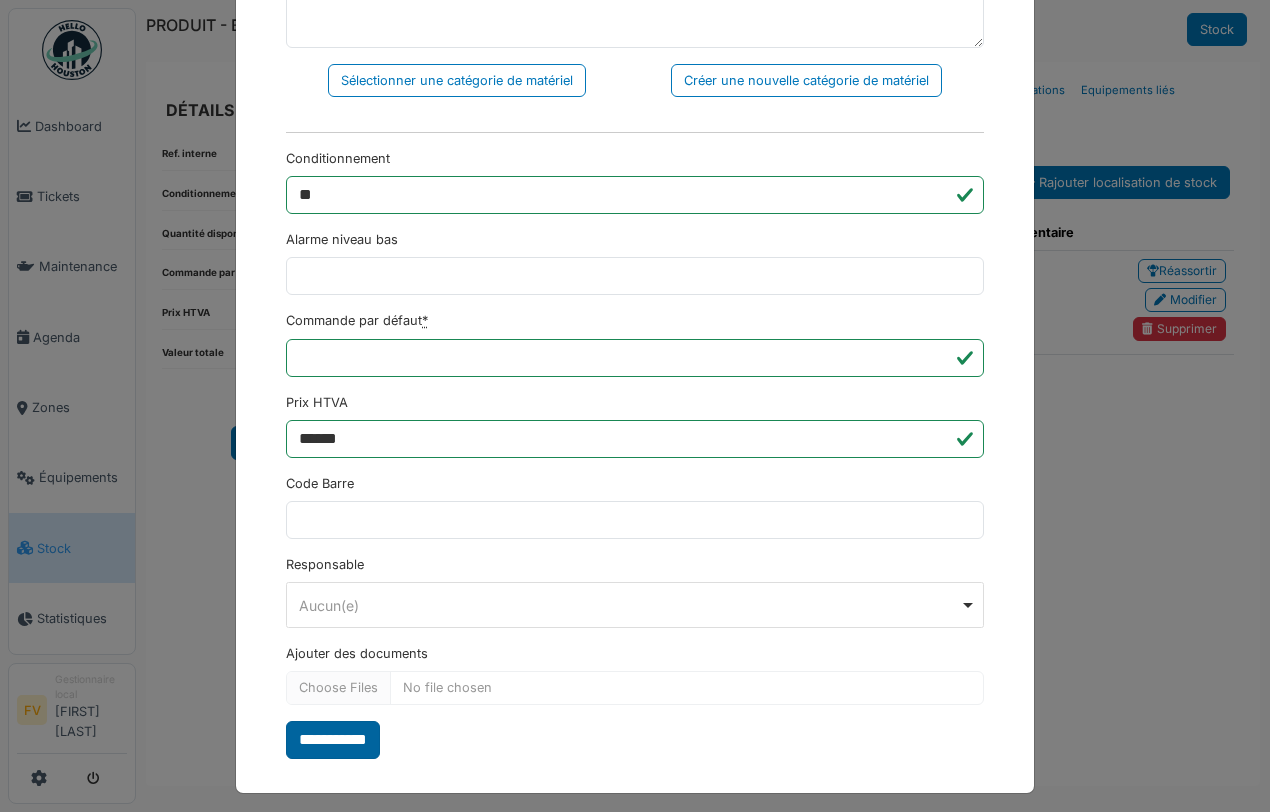 click on "**********" at bounding box center (333, 740) 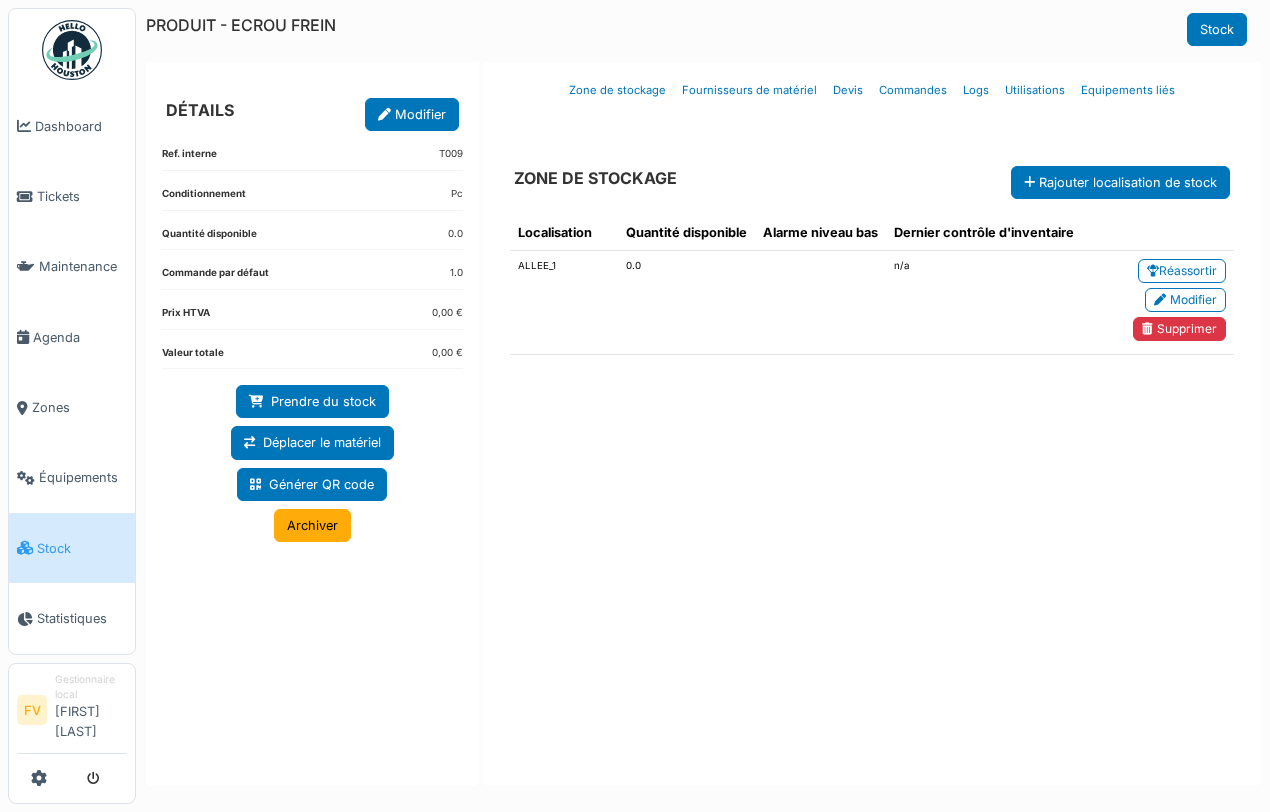 scroll, scrollTop: 0, scrollLeft: 0, axis: both 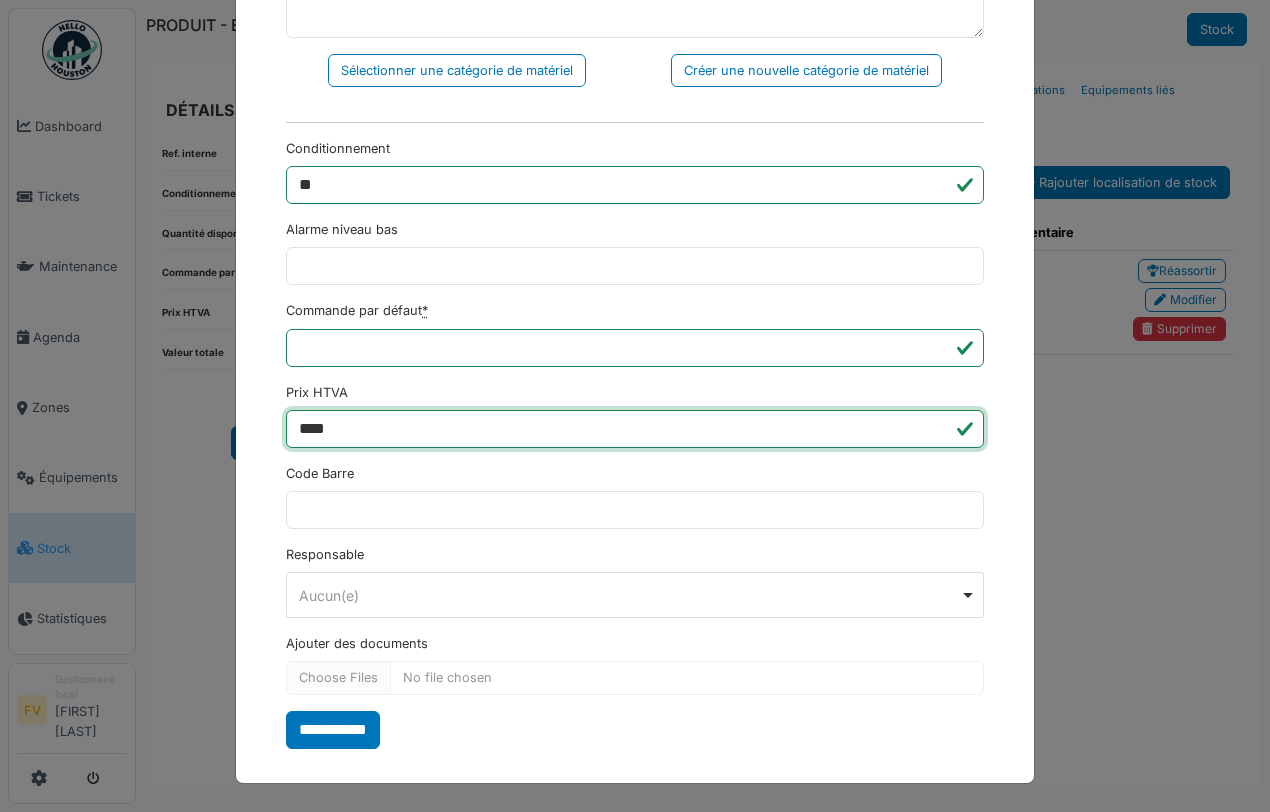 click on "****" at bounding box center (635, 429) 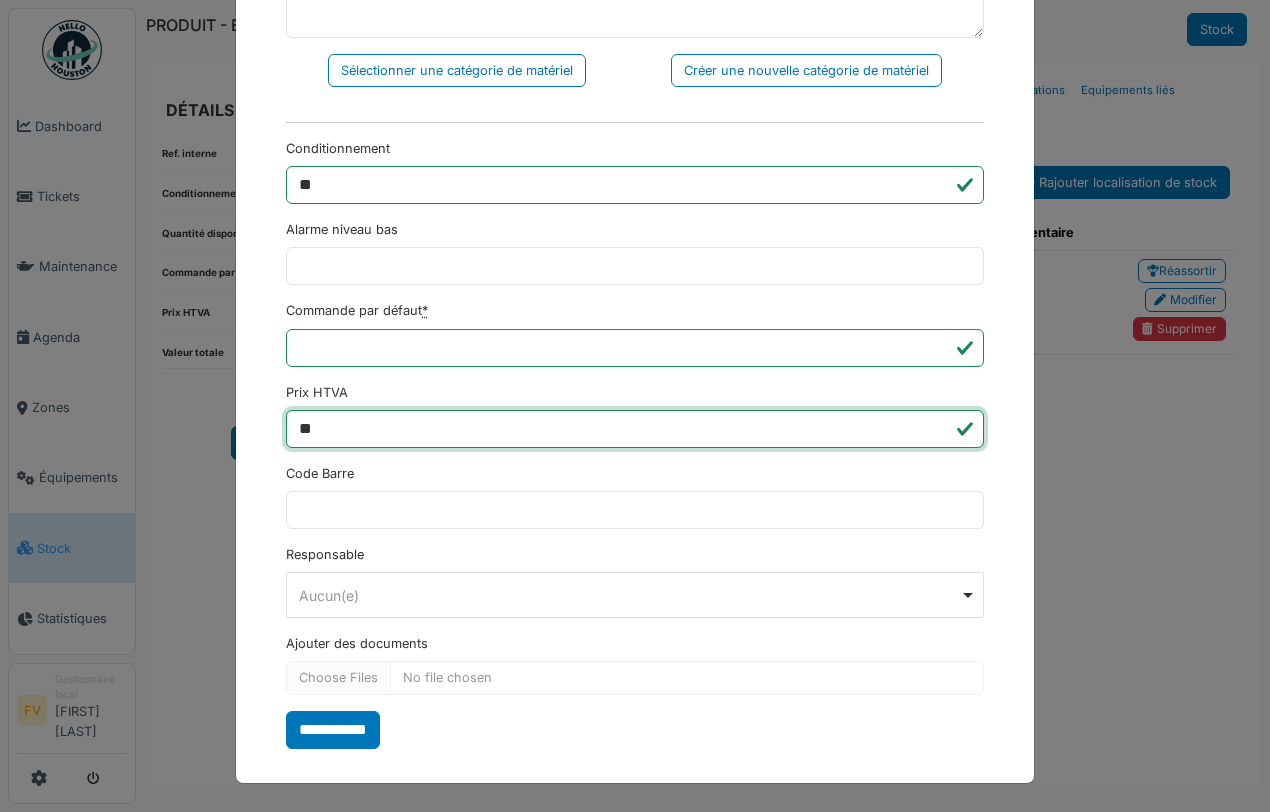 type on "*" 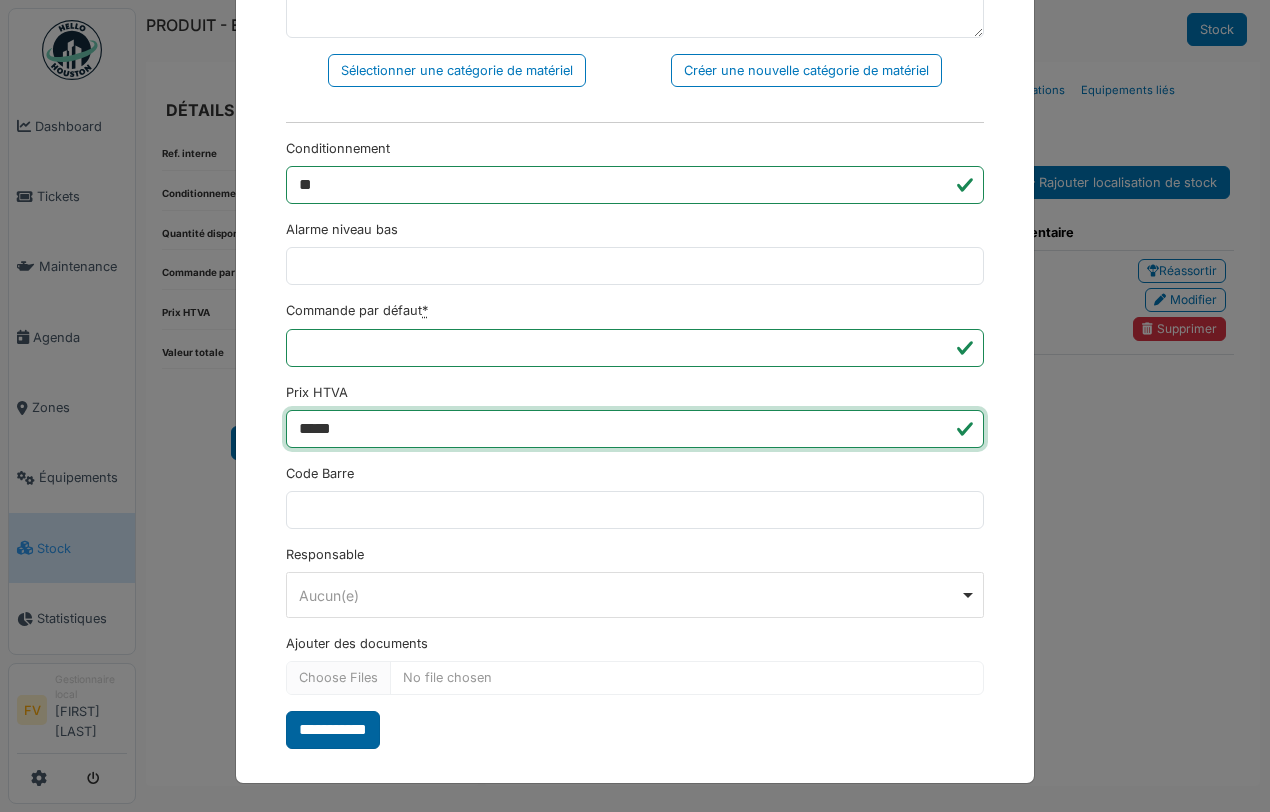 type on "*****" 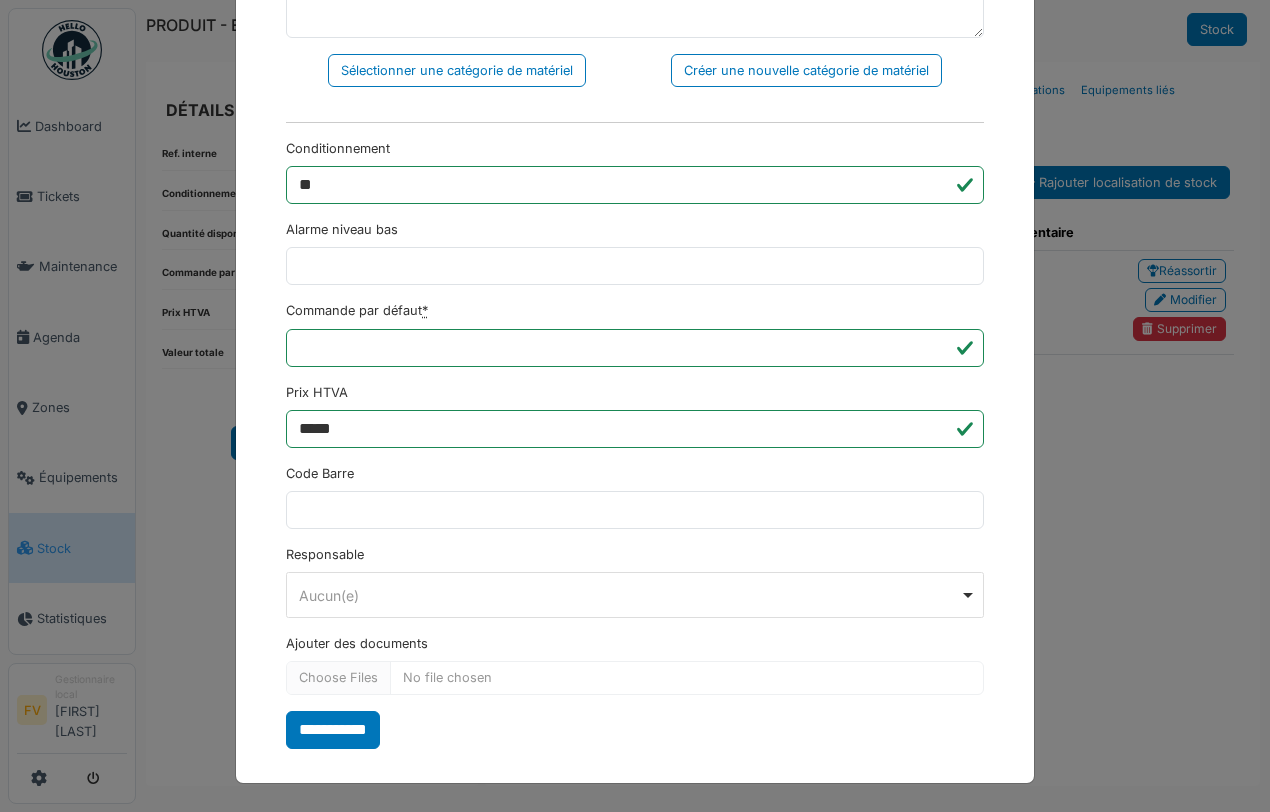 click on "**********" at bounding box center (333, 730) 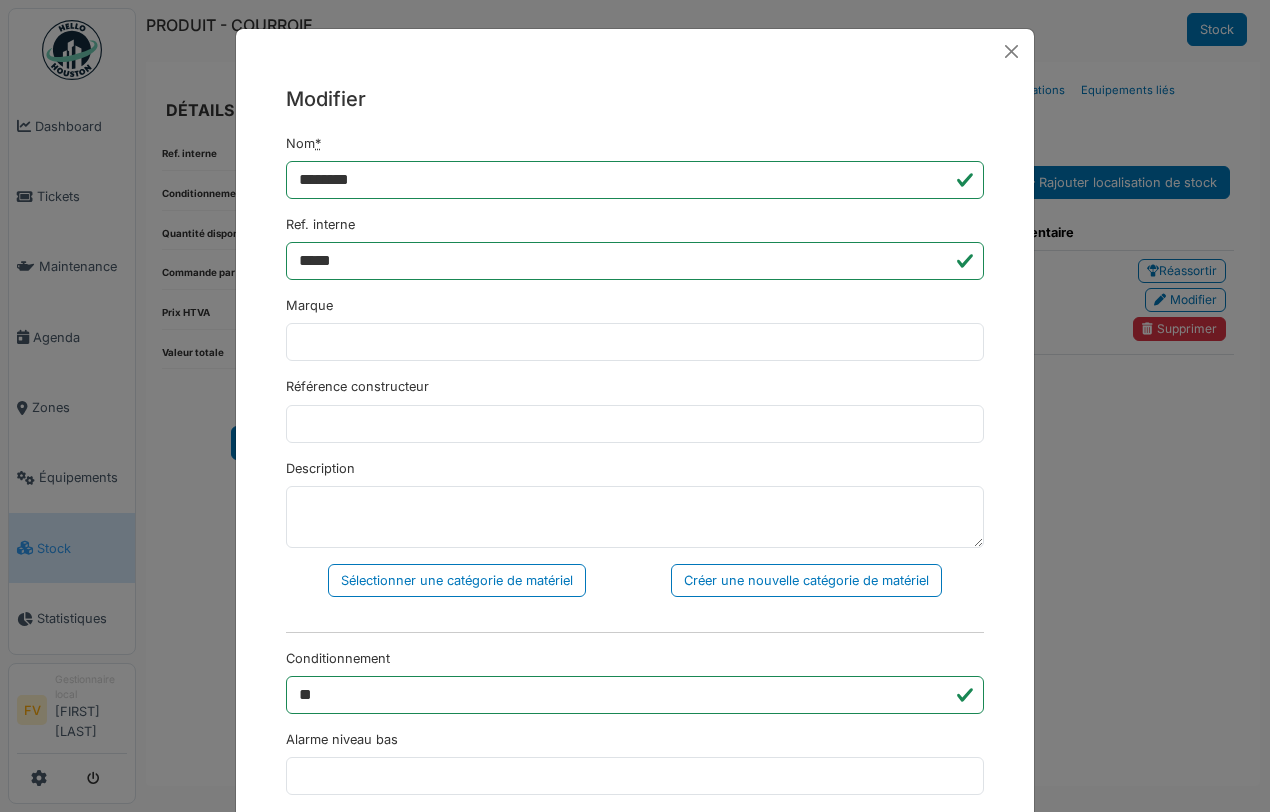scroll, scrollTop: 0, scrollLeft: 0, axis: both 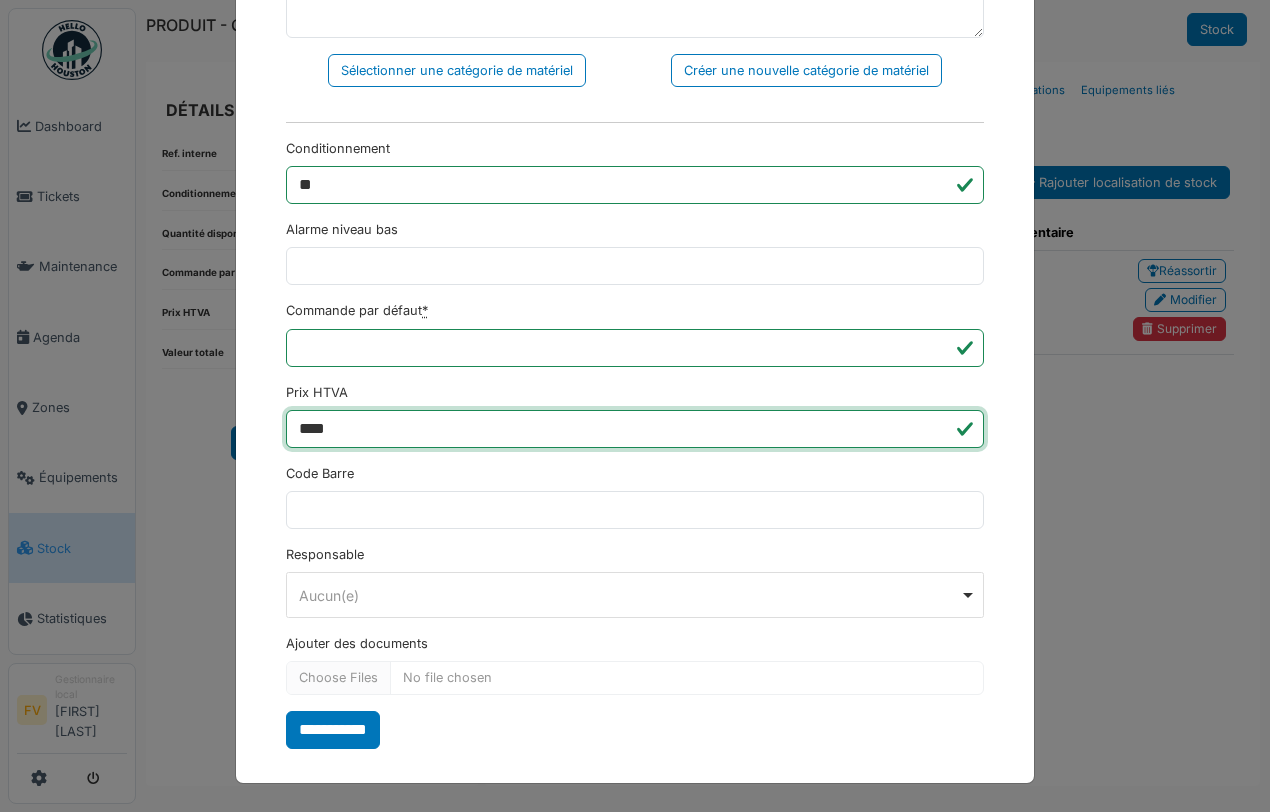 click on "****" at bounding box center [635, 429] 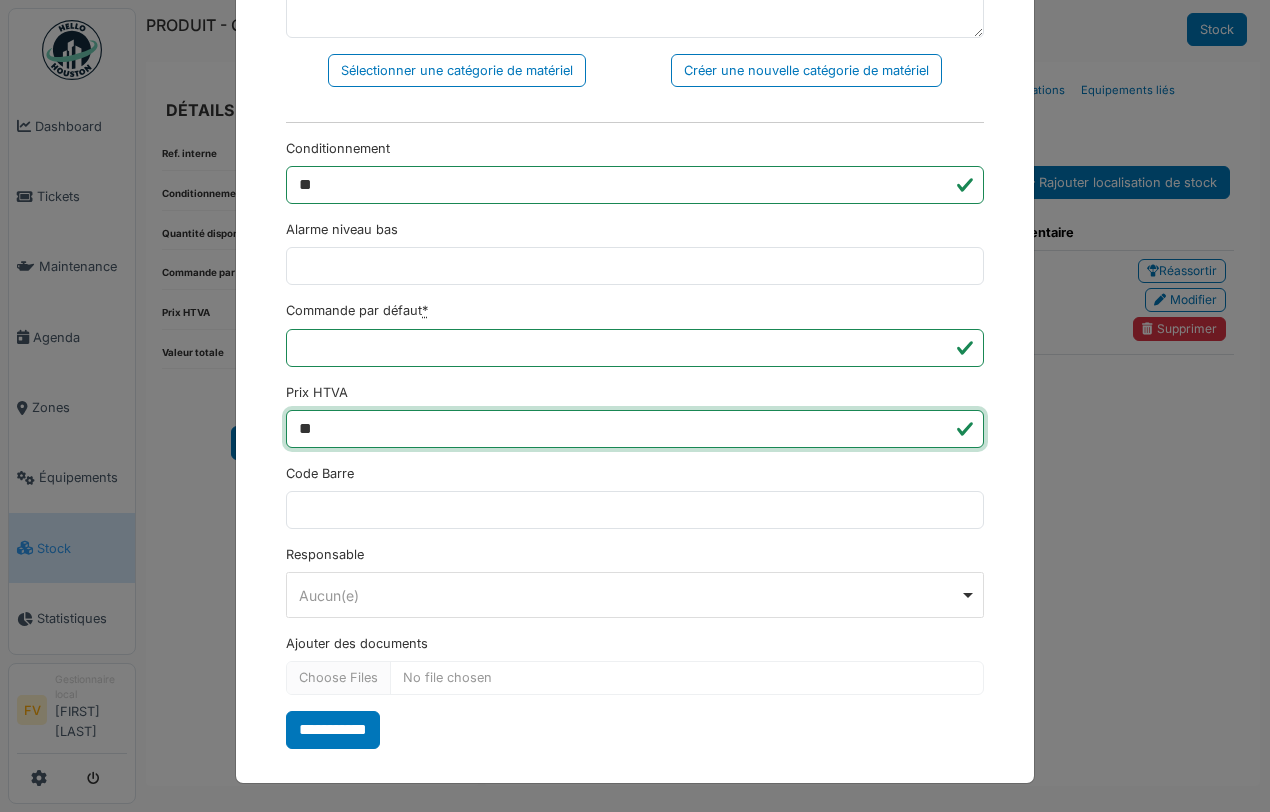 type on "*" 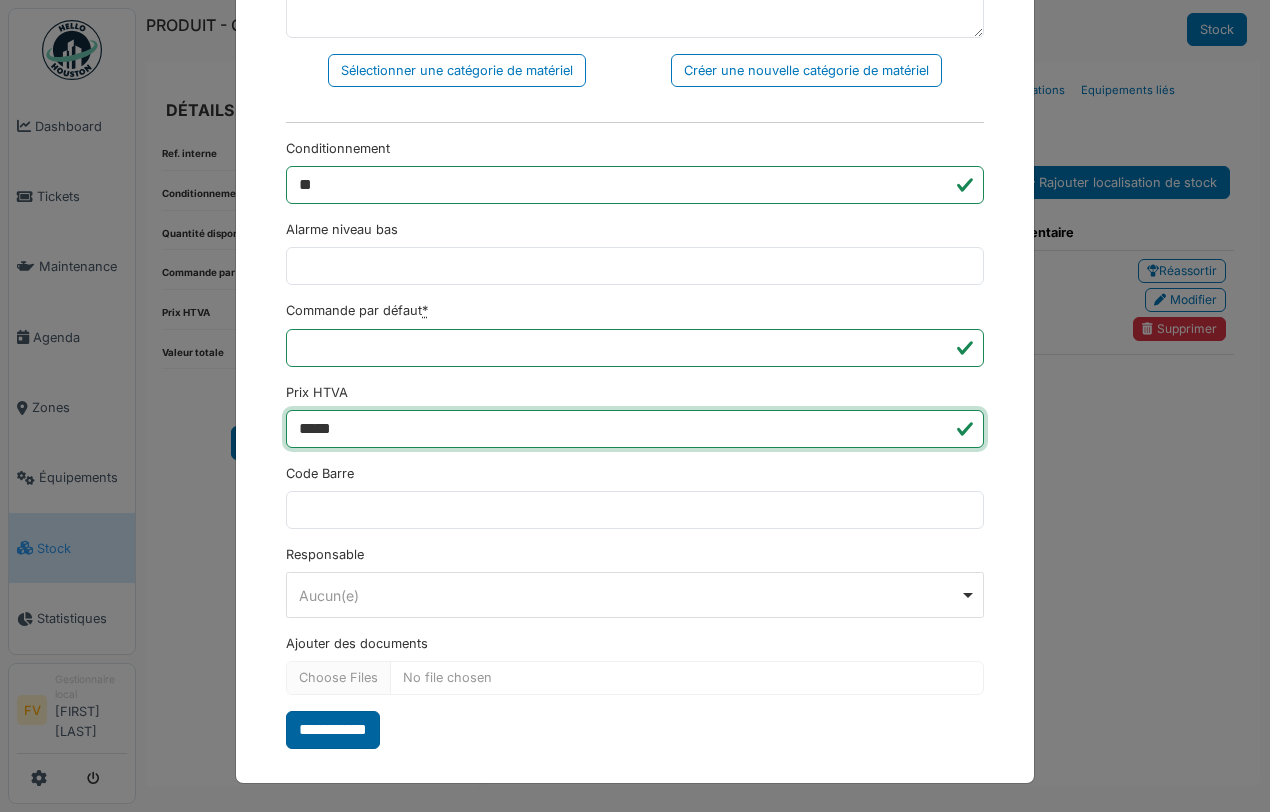 type on "*****" 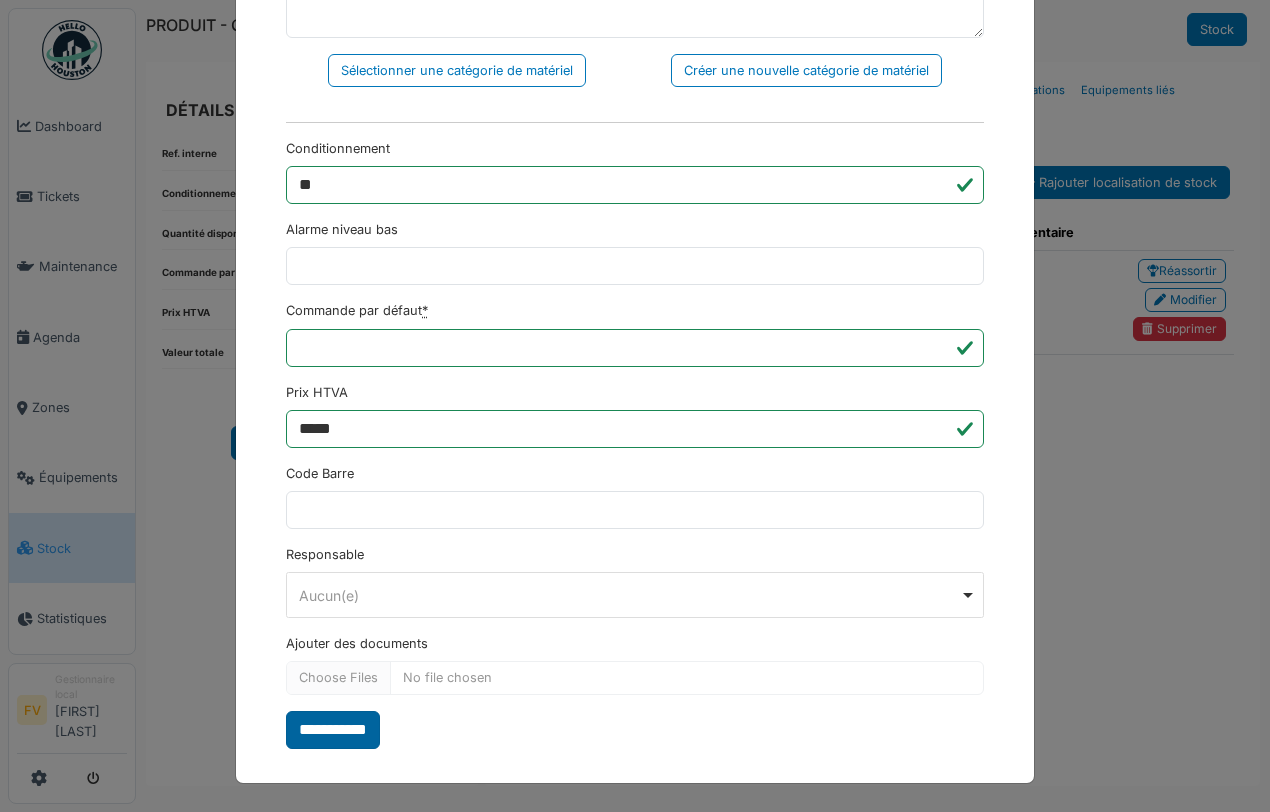 click on "**********" at bounding box center [333, 730] 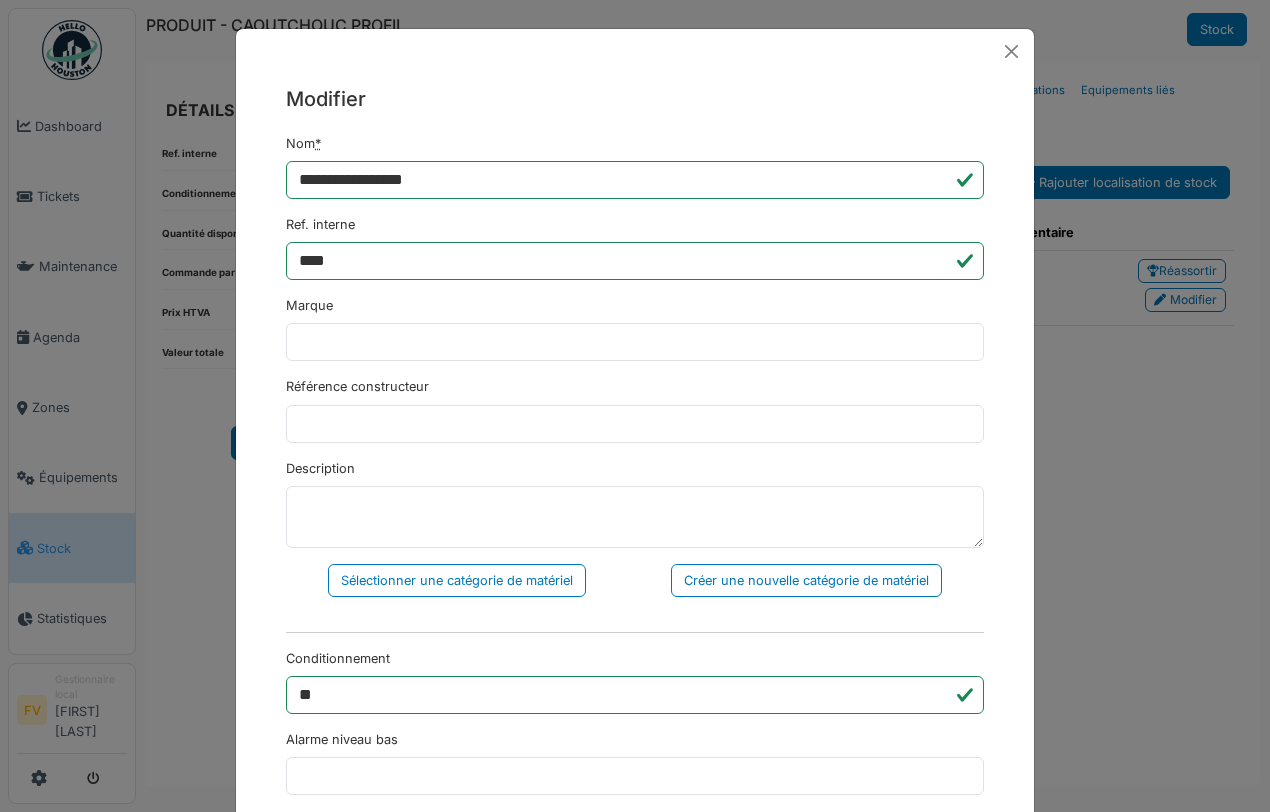 scroll, scrollTop: 0, scrollLeft: 0, axis: both 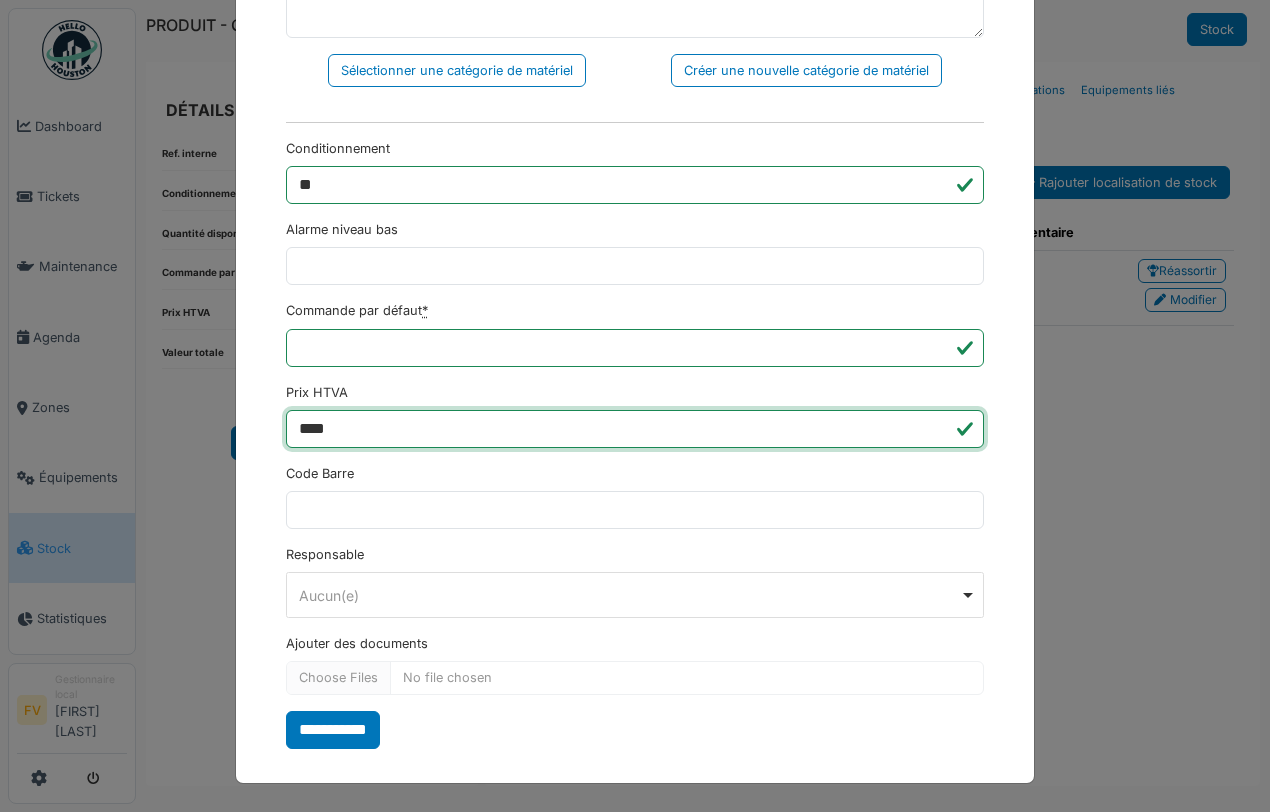 click on "****" at bounding box center [635, 429] 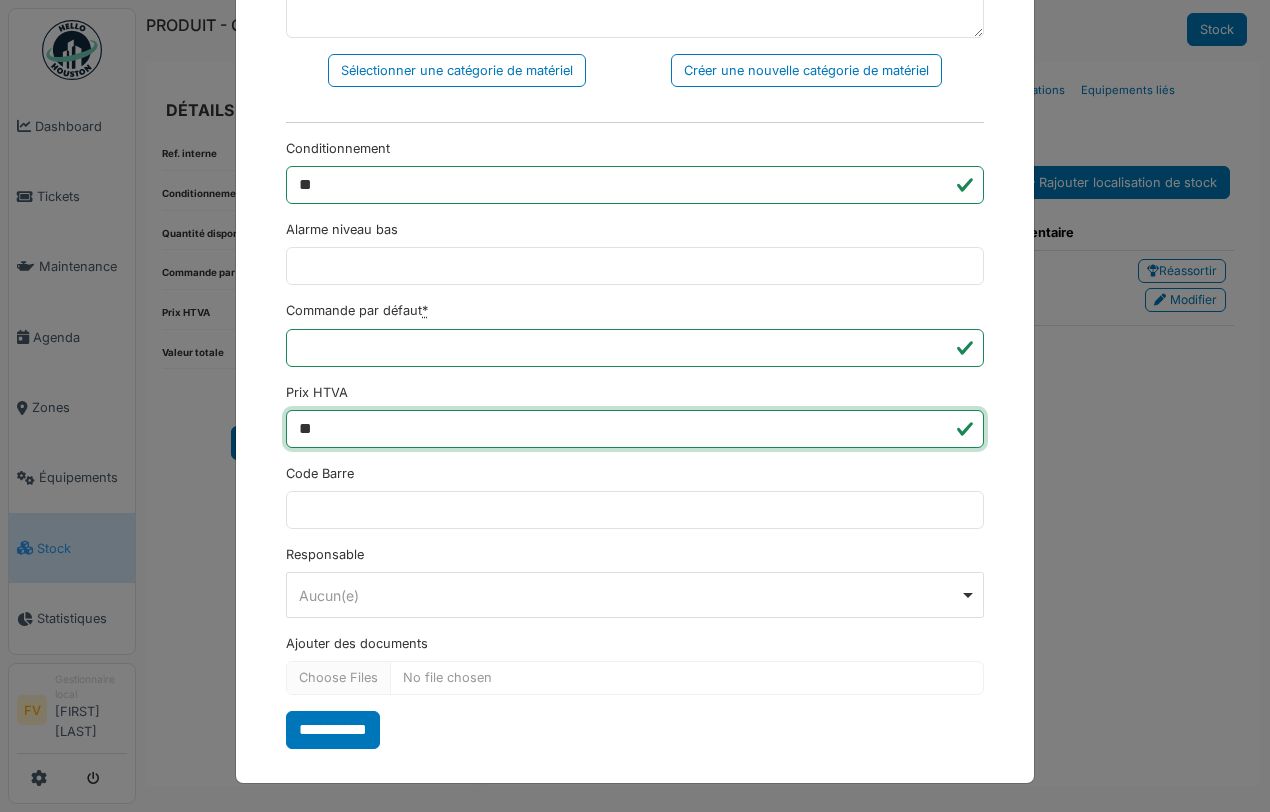 type on "*" 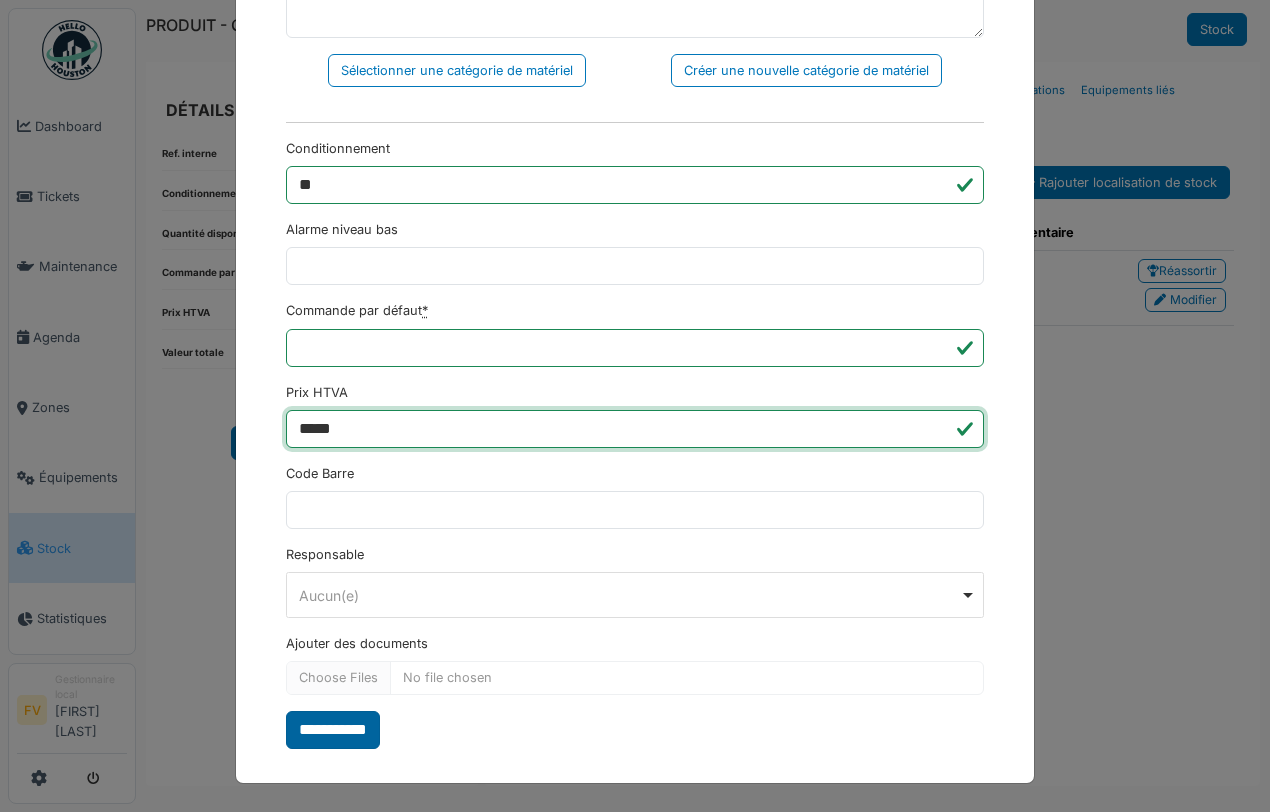 type on "*****" 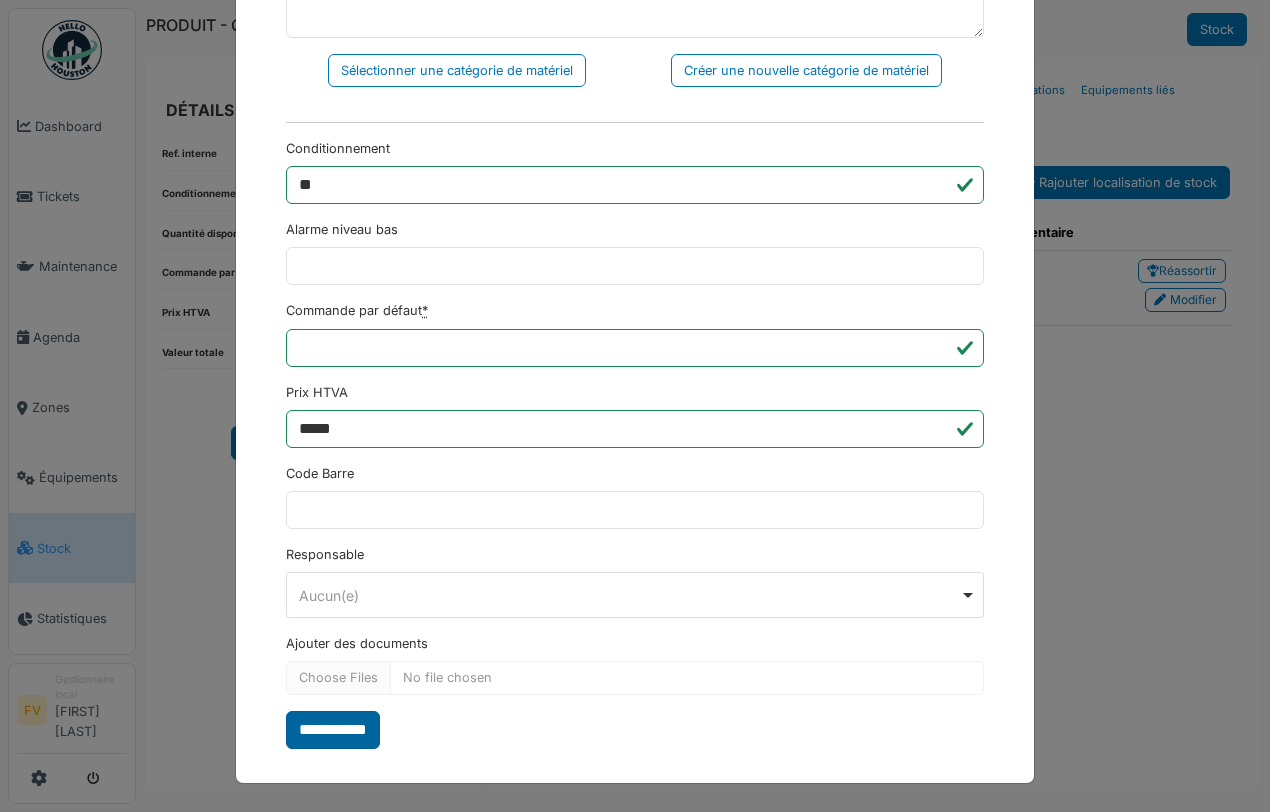 click on "**********" at bounding box center (333, 730) 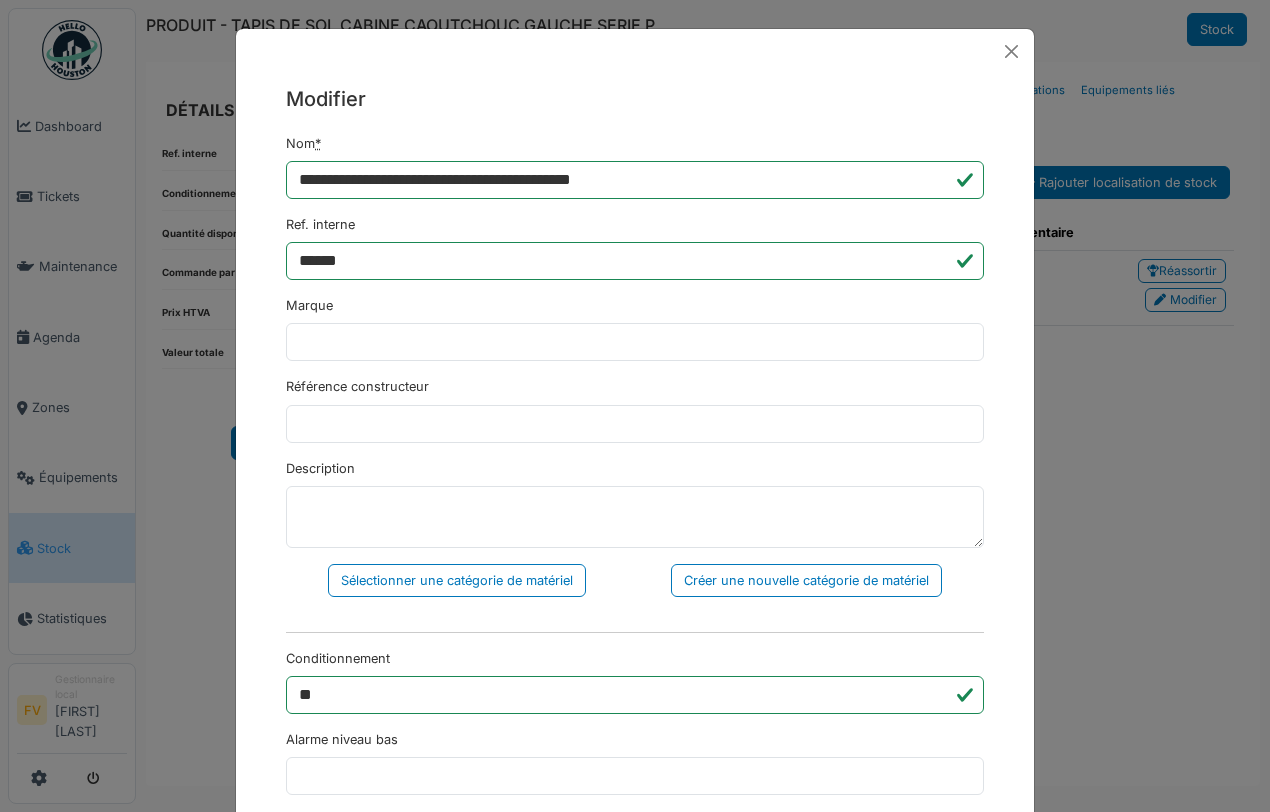 scroll, scrollTop: 0, scrollLeft: 0, axis: both 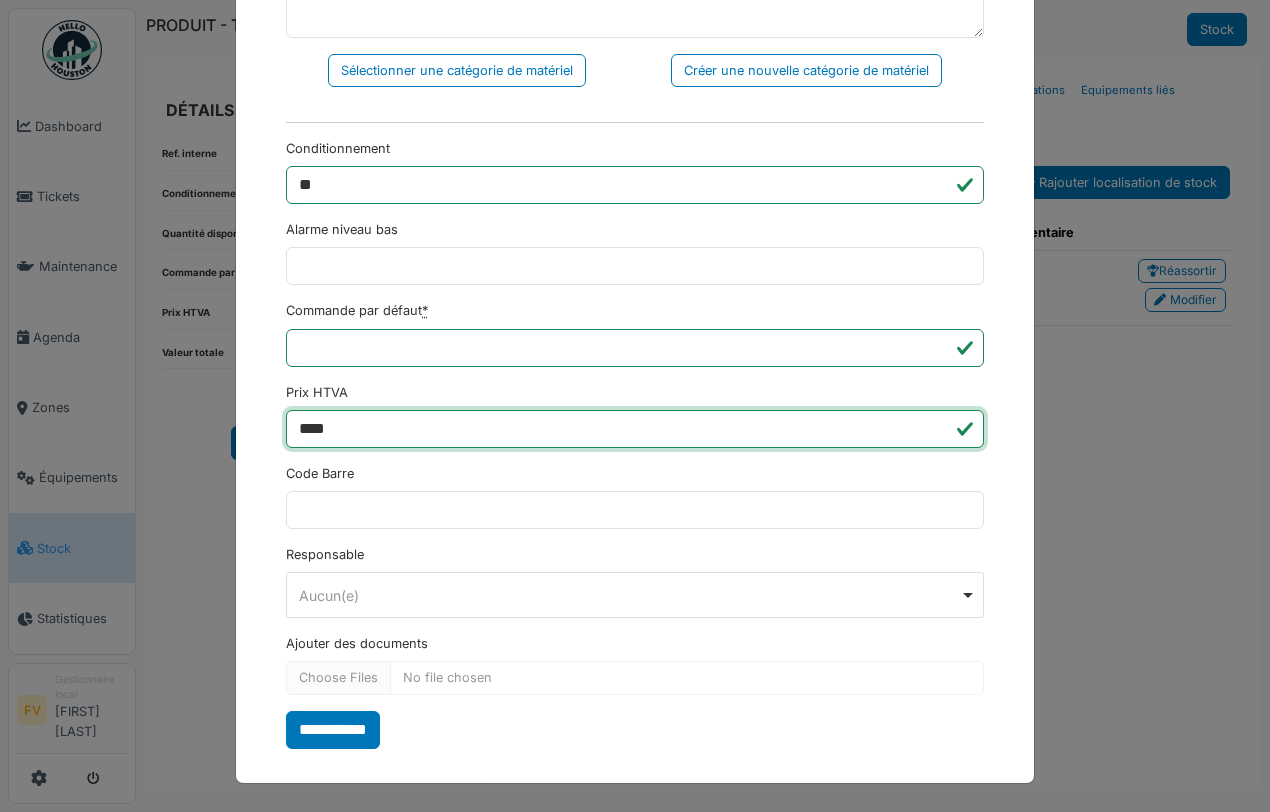 click on "****" at bounding box center [635, 429] 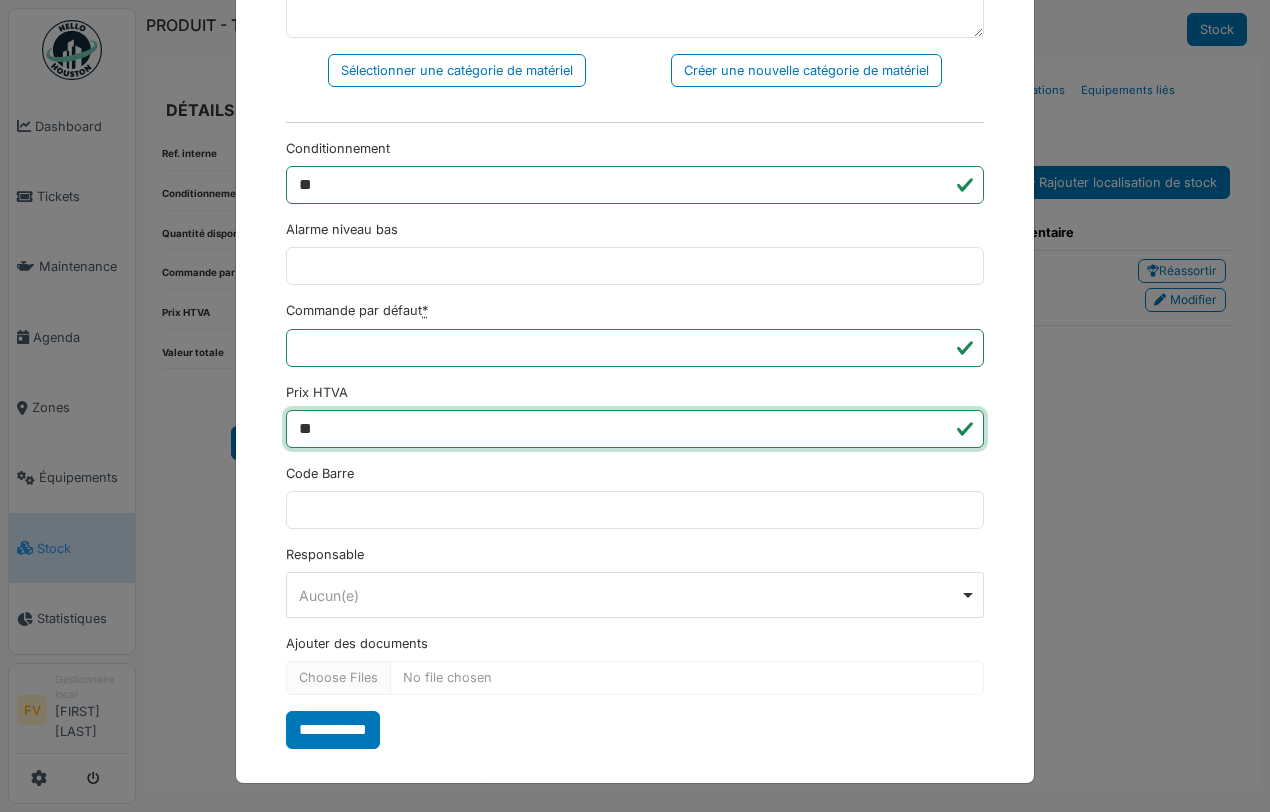 type on "*" 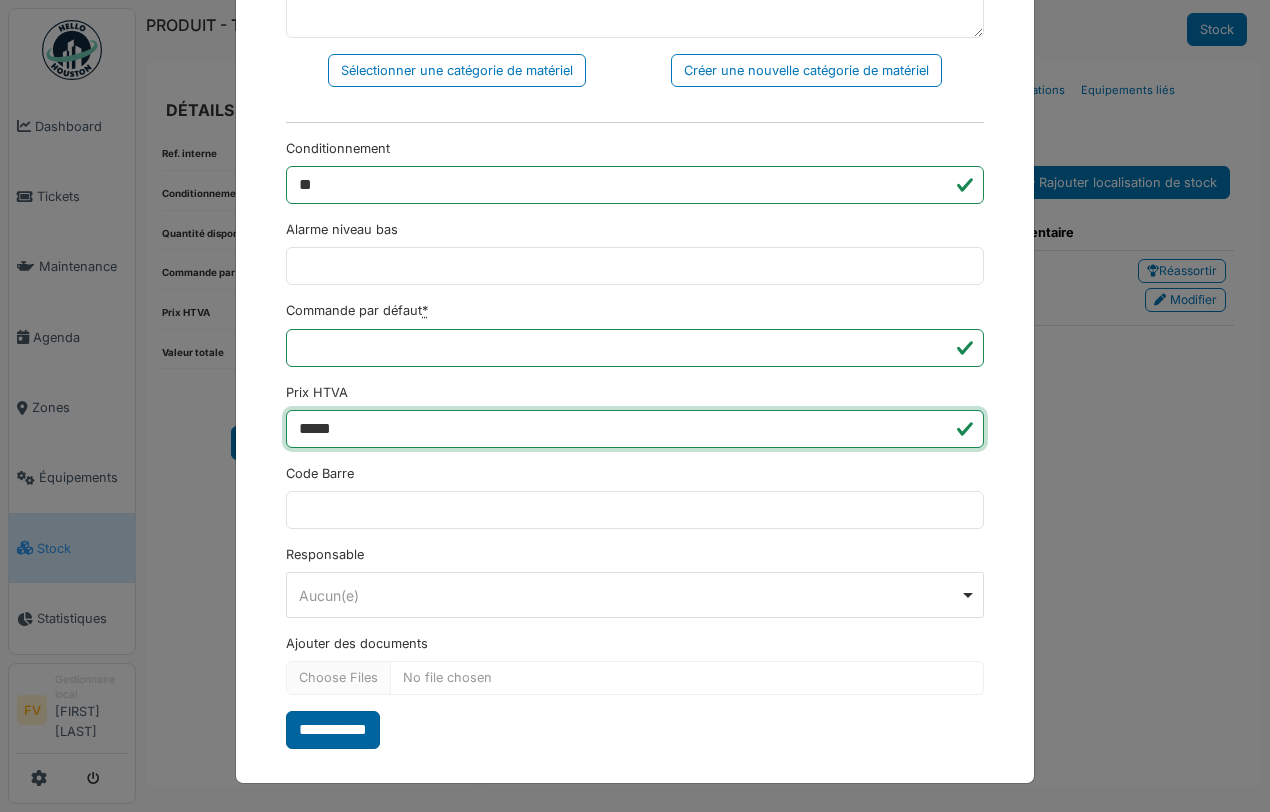 type on "*****" 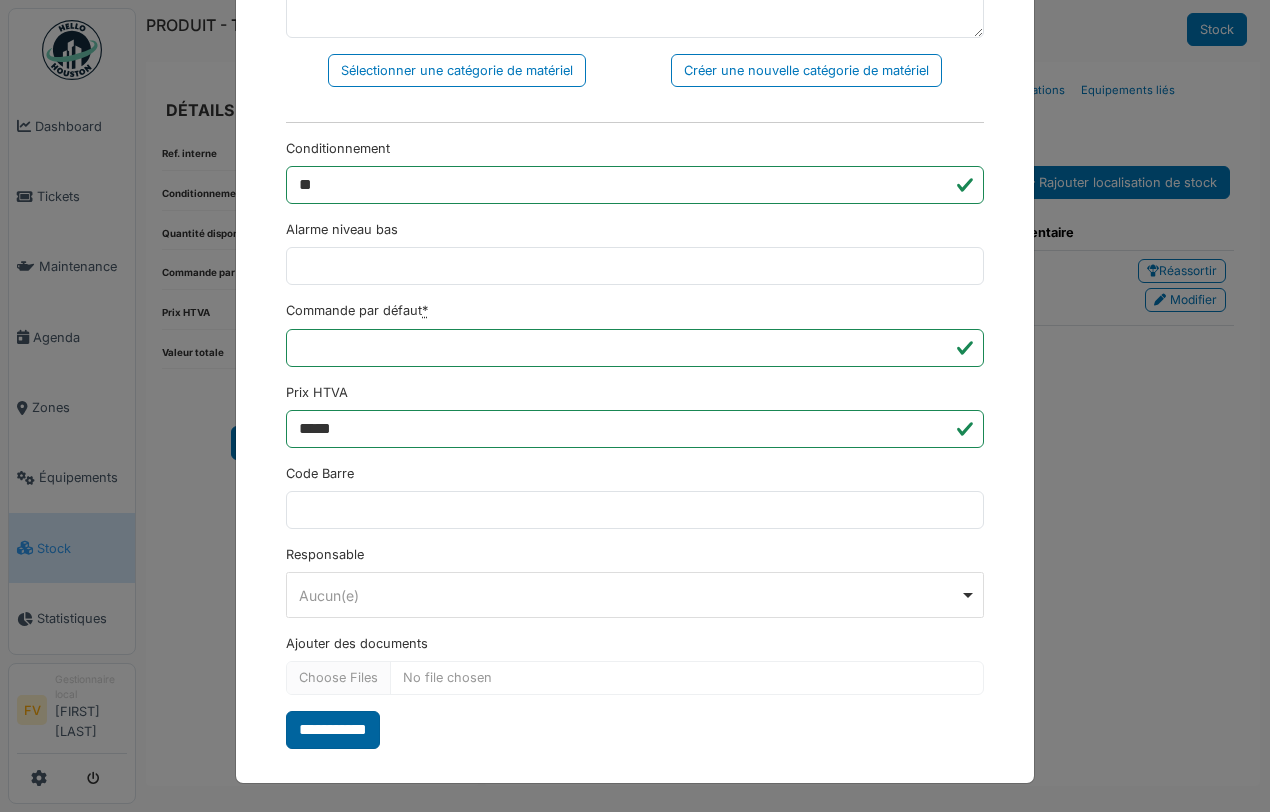 click on "**********" at bounding box center (333, 730) 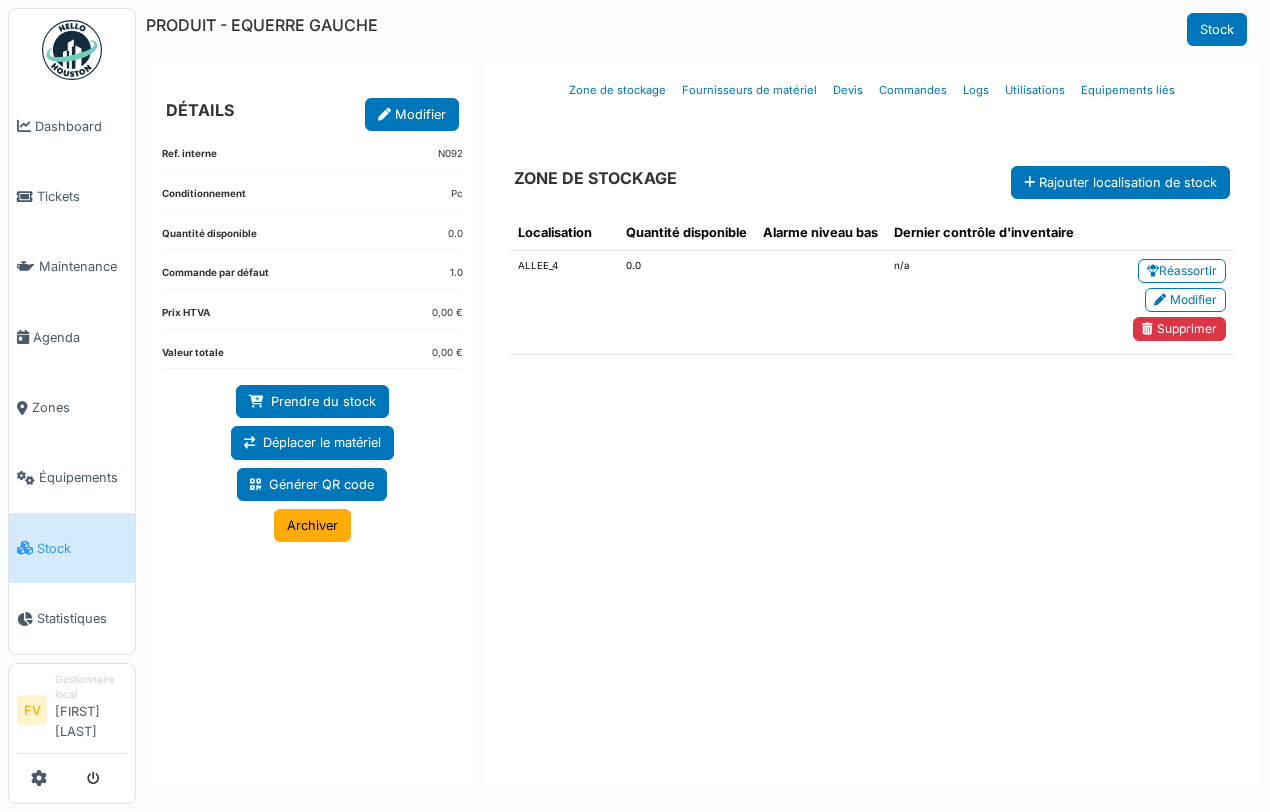 scroll, scrollTop: 0, scrollLeft: 0, axis: both 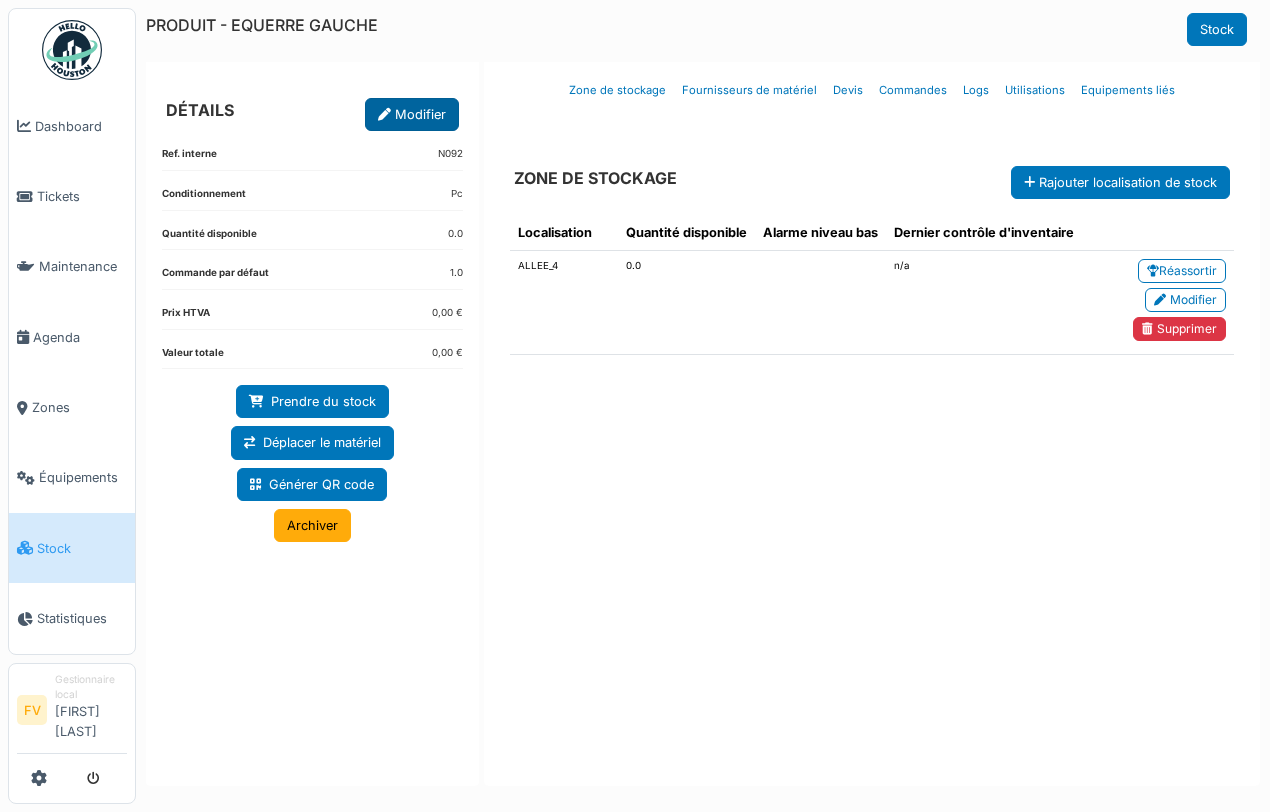 click on "Modifier" at bounding box center (412, 114) 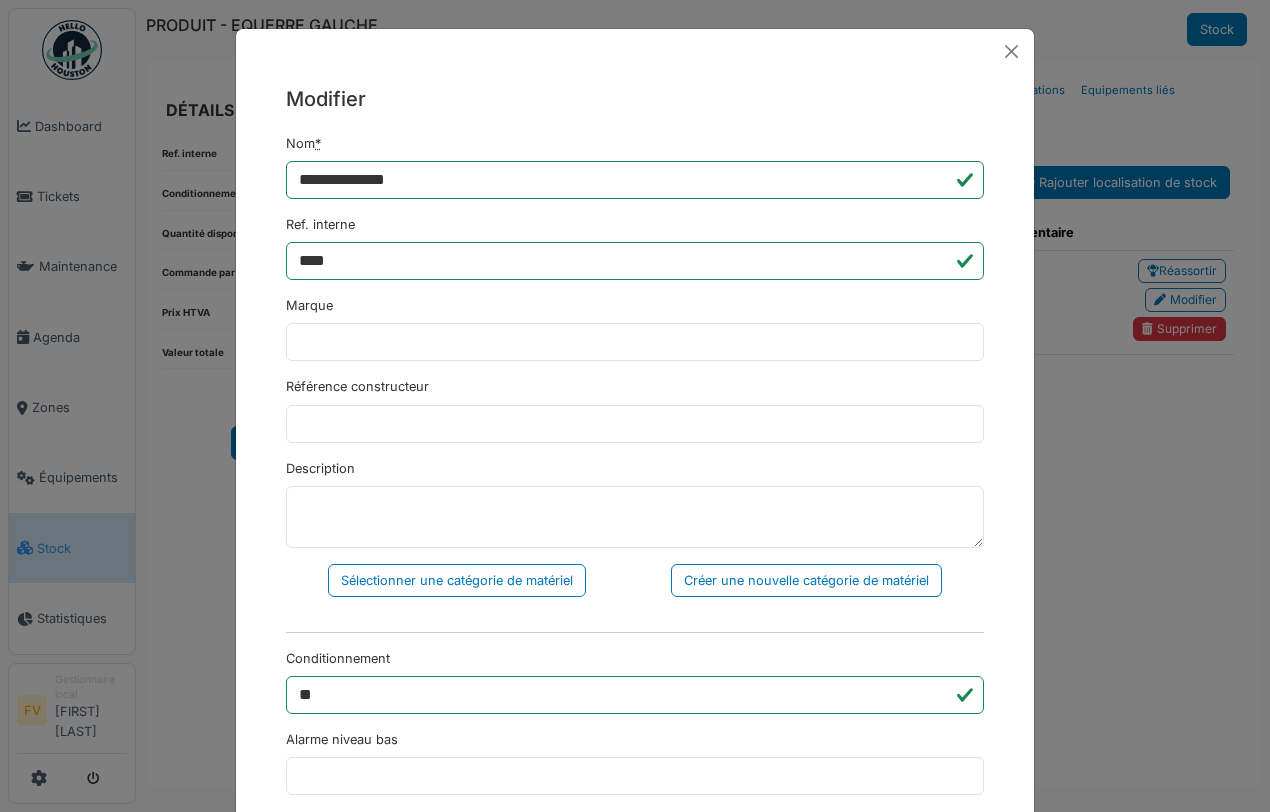 scroll, scrollTop: 516, scrollLeft: 0, axis: vertical 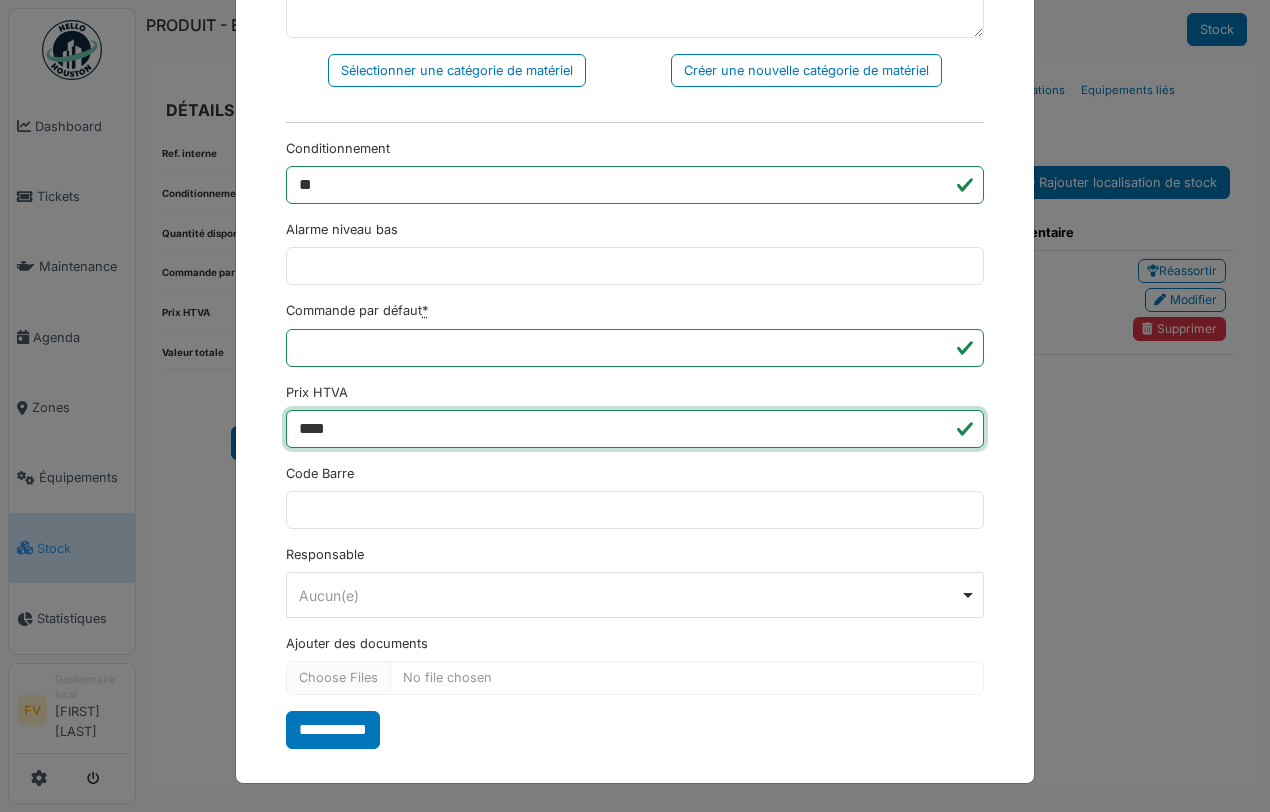 click on "****" at bounding box center [635, 429] 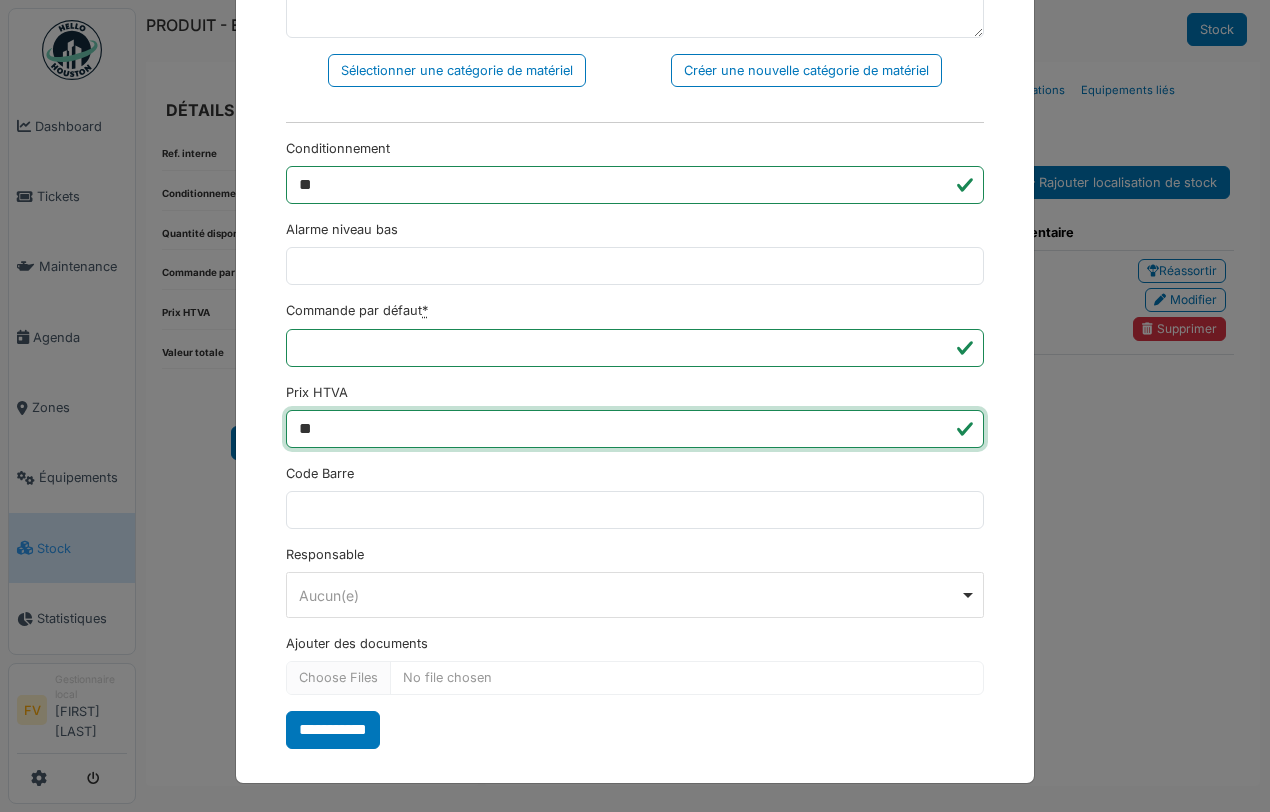type on "*" 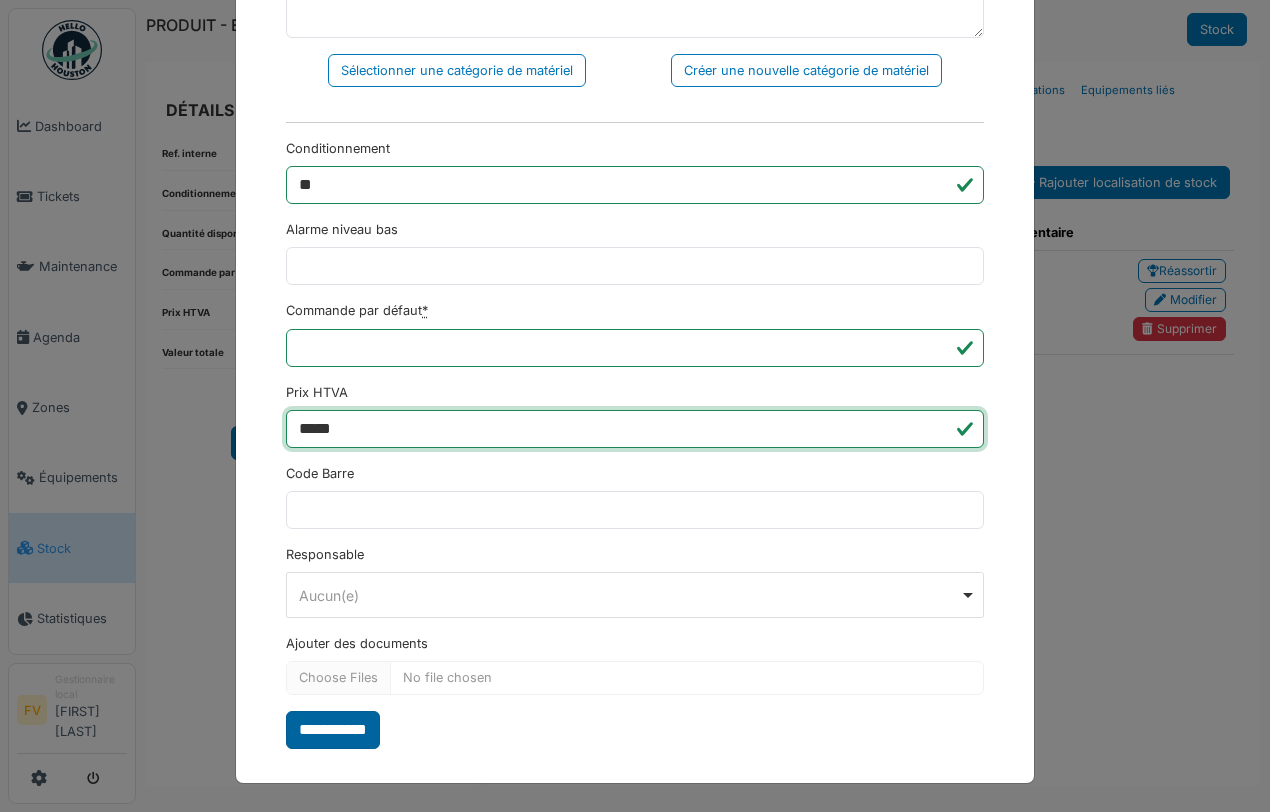 type on "*****" 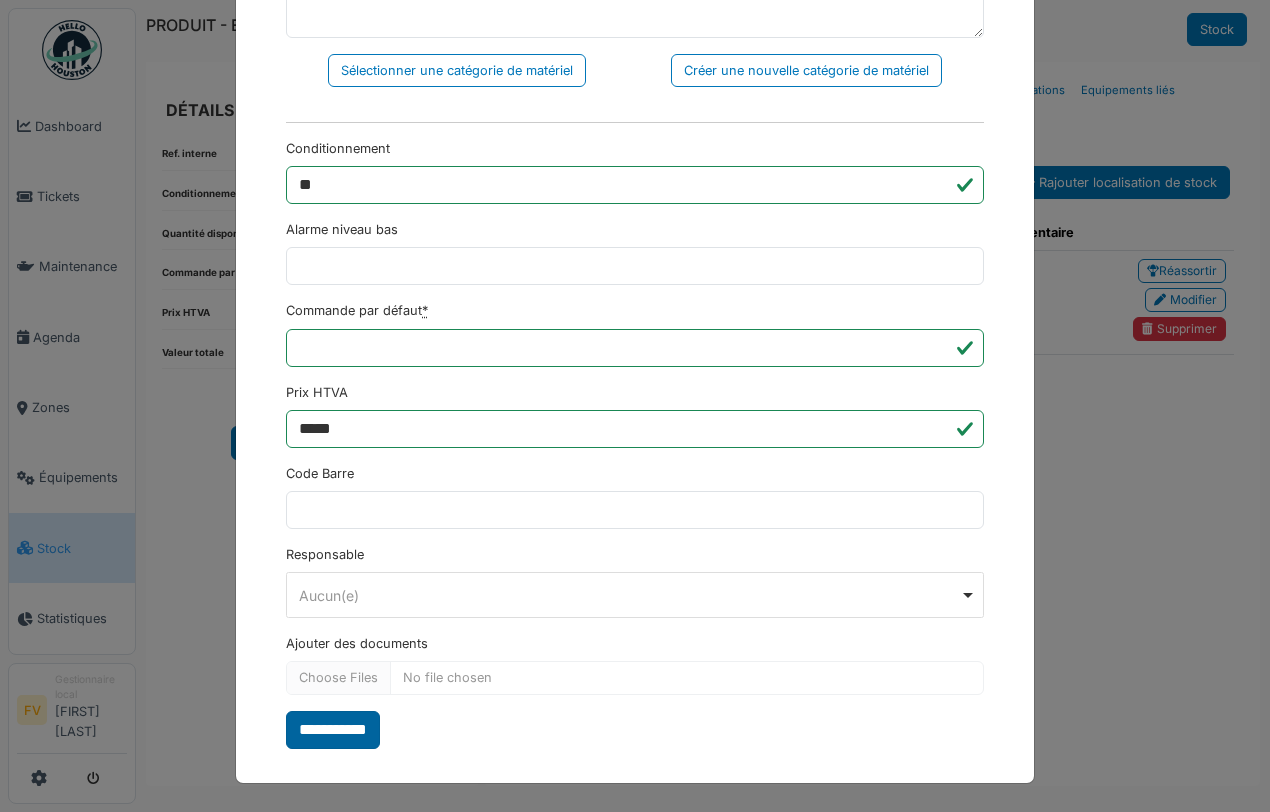 click on "**********" at bounding box center [333, 730] 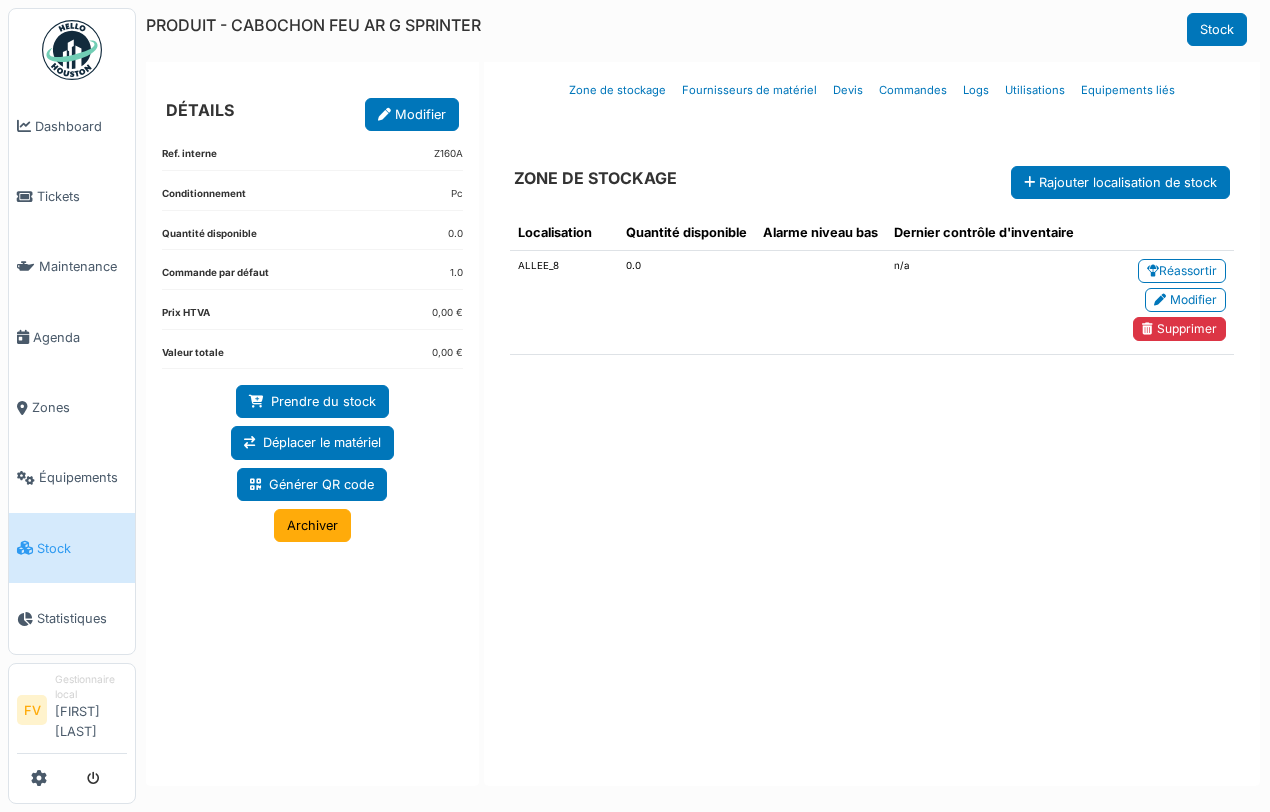 scroll, scrollTop: 0, scrollLeft: 0, axis: both 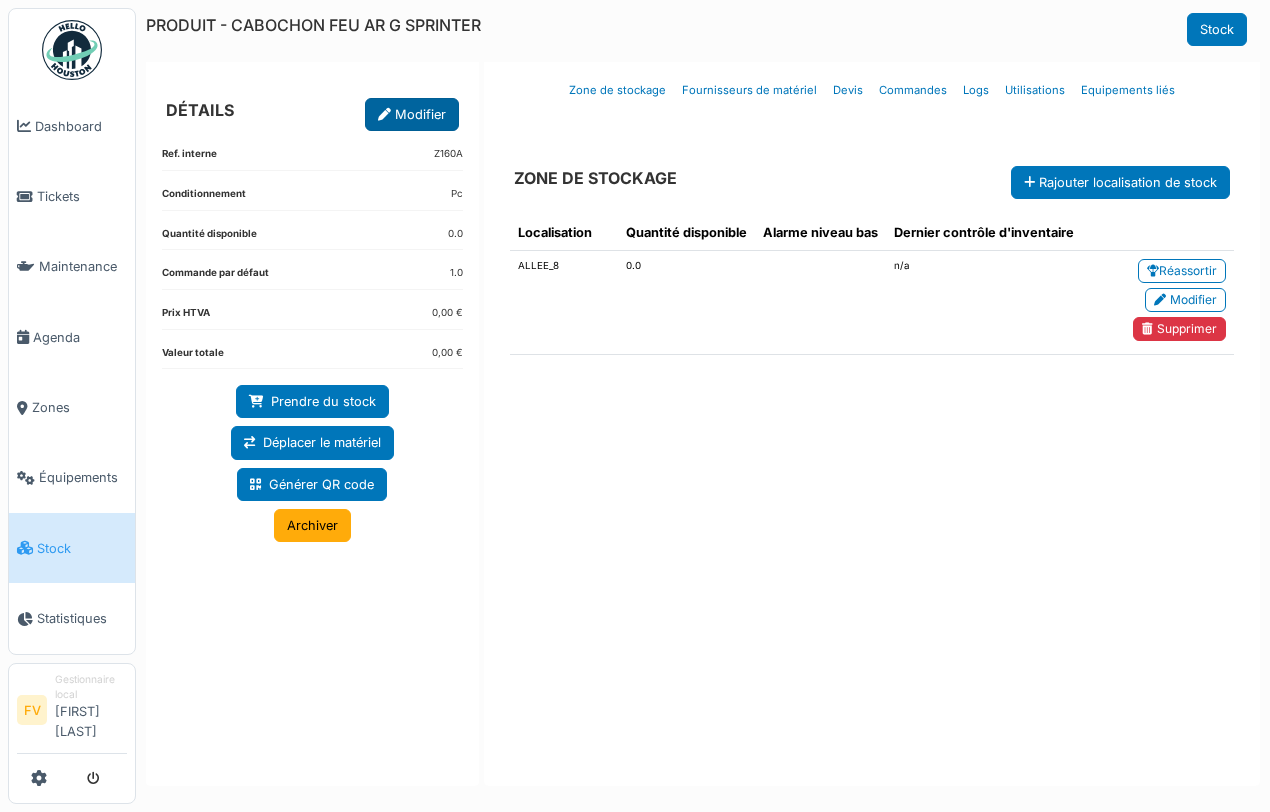 click on "Modifier" at bounding box center (412, 114) 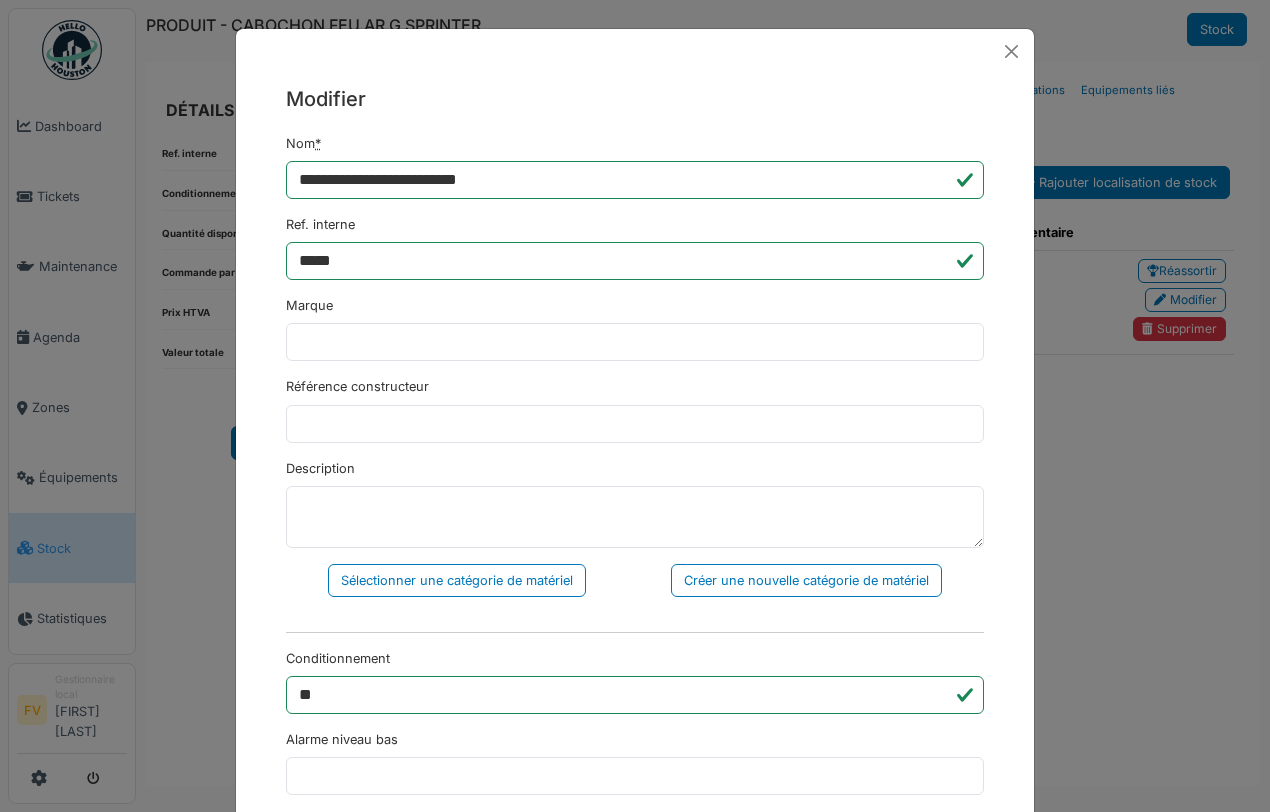 scroll, scrollTop: 516, scrollLeft: 0, axis: vertical 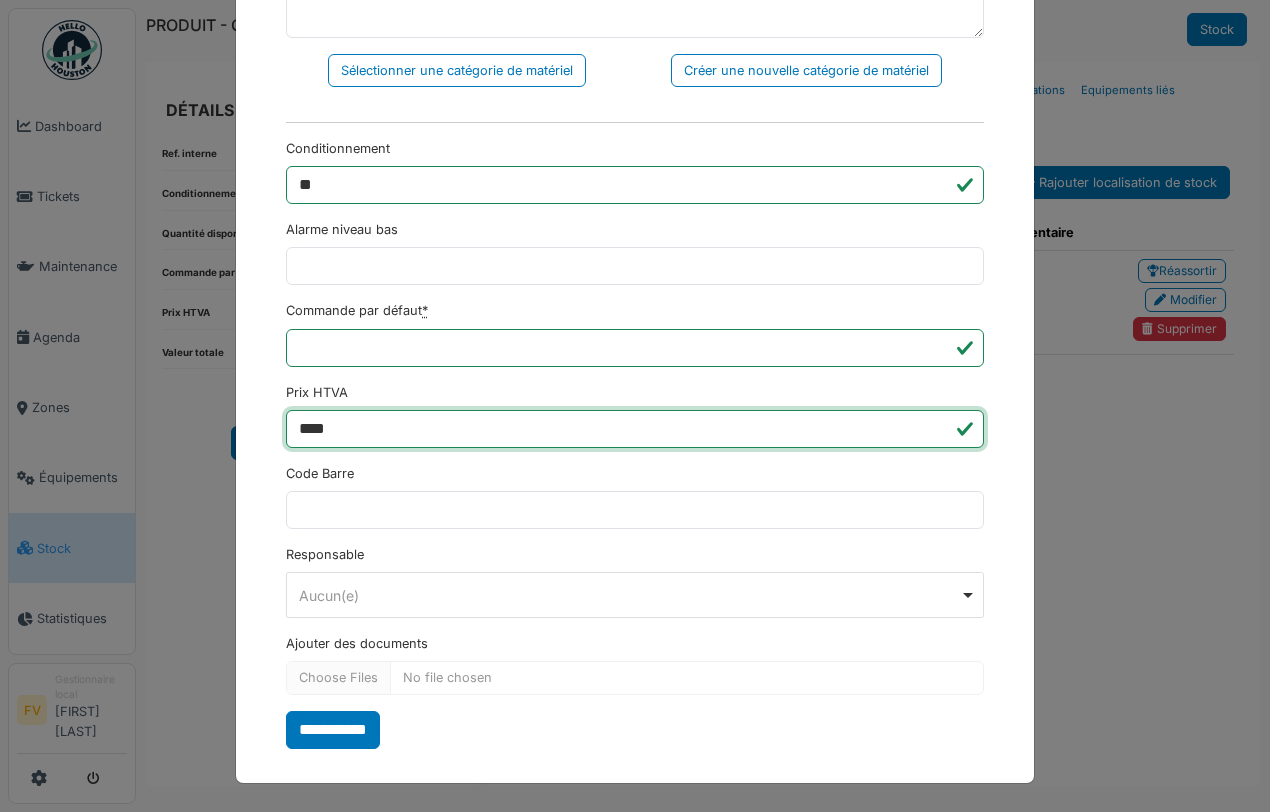 click on "****" at bounding box center (635, 429) 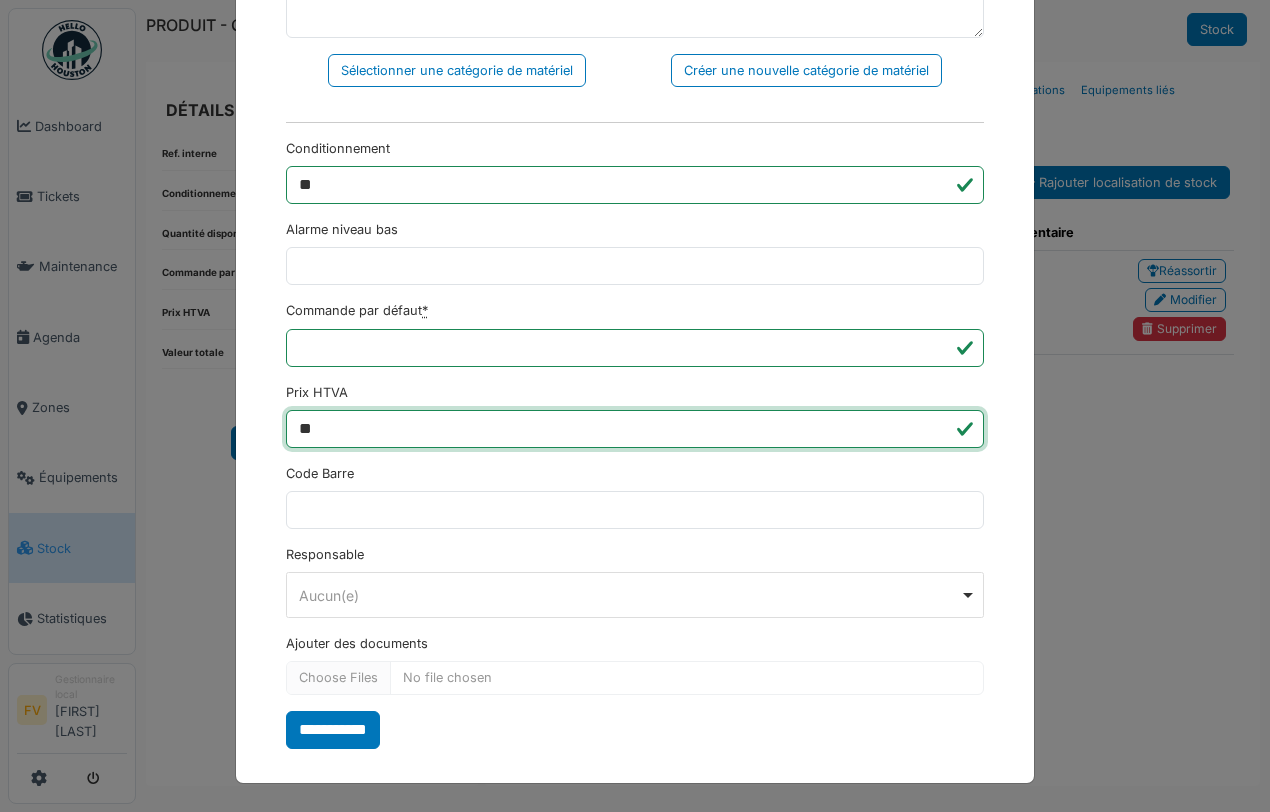 type on "*" 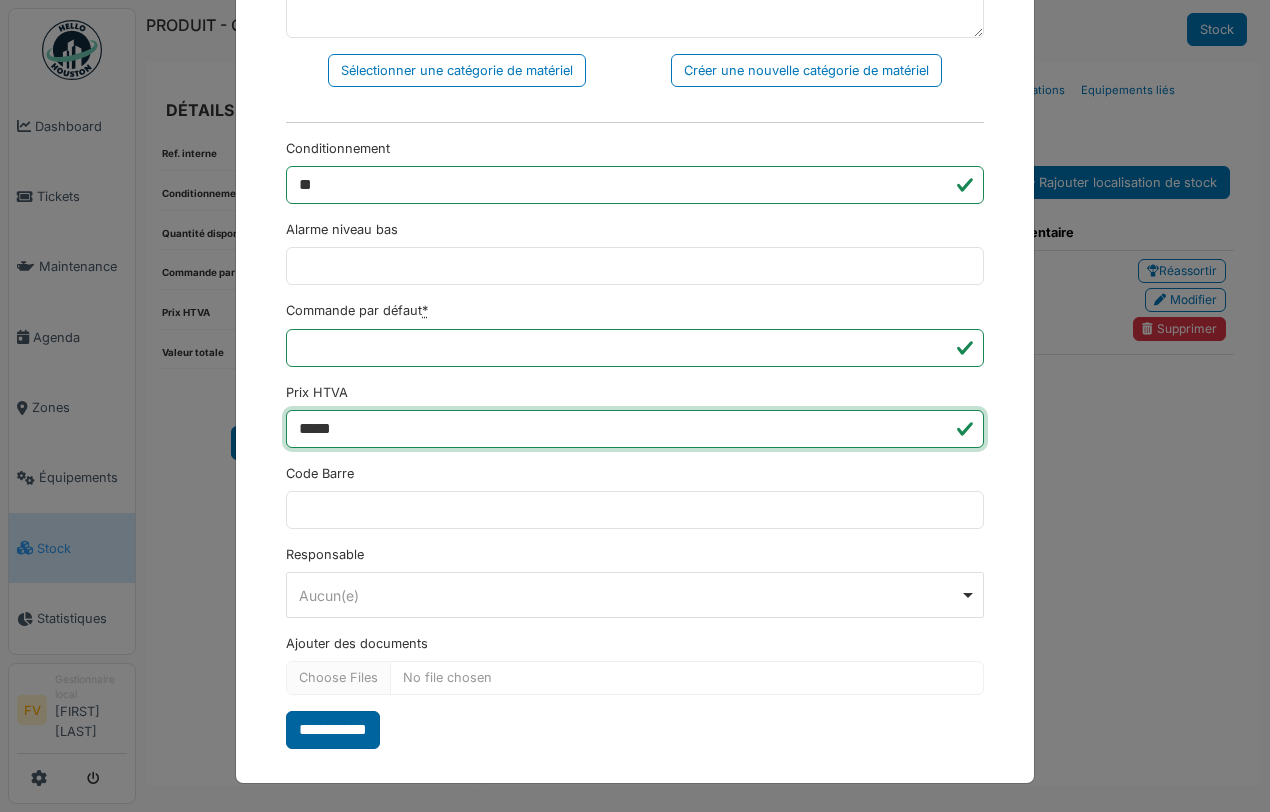 type on "*****" 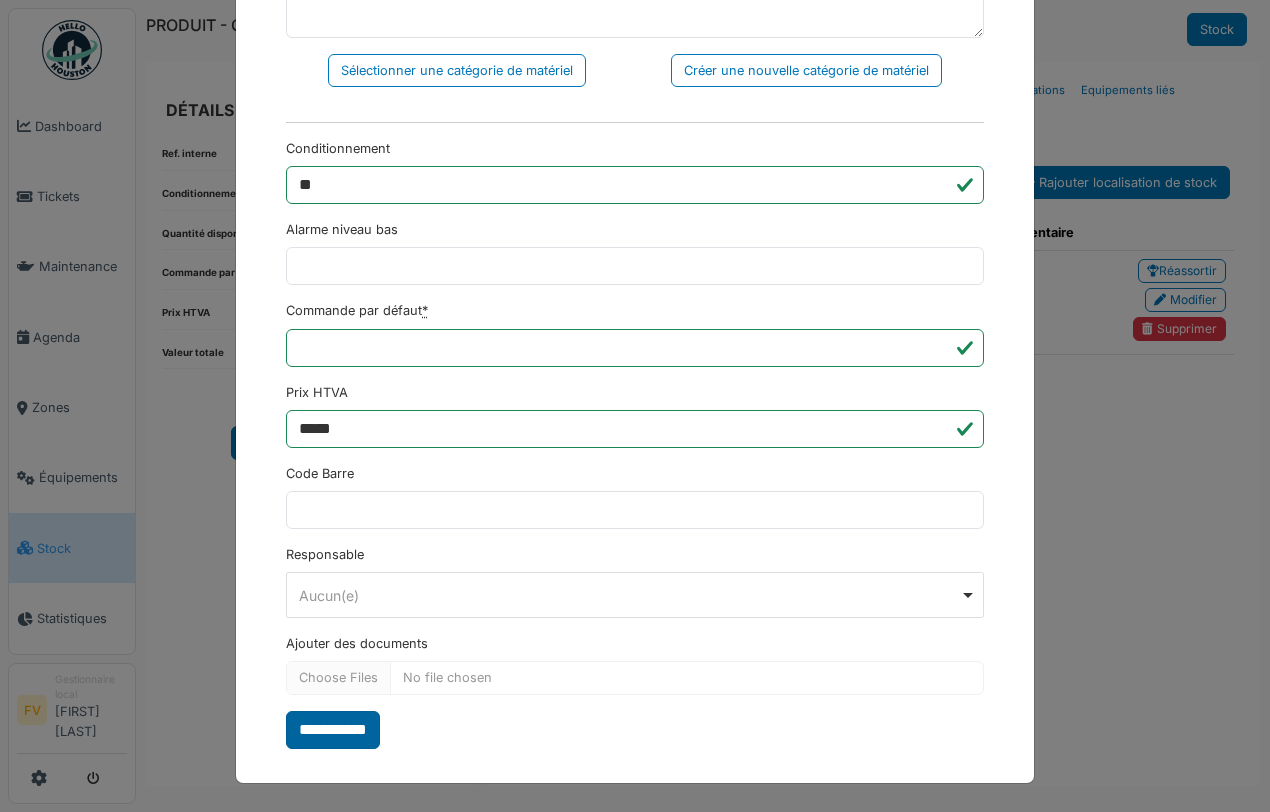 click on "**********" at bounding box center (333, 730) 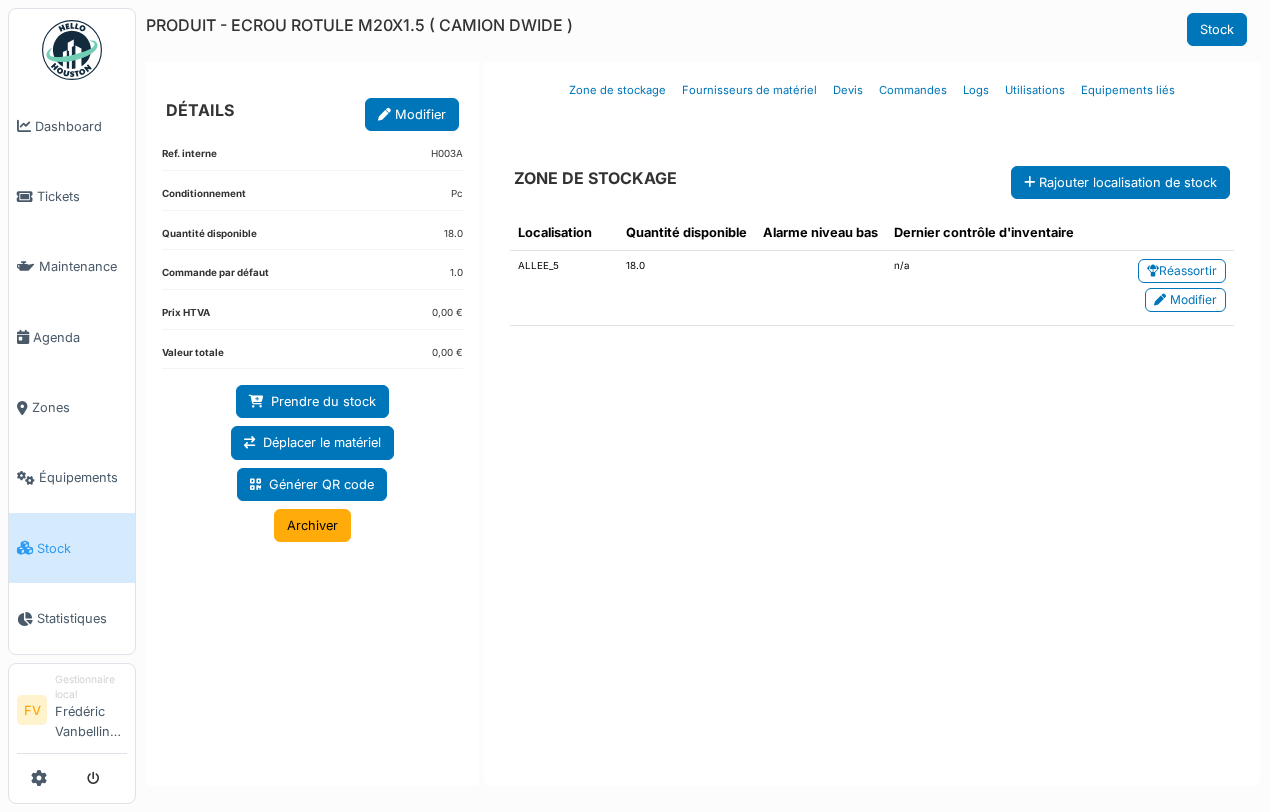scroll, scrollTop: 0, scrollLeft: 0, axis: both 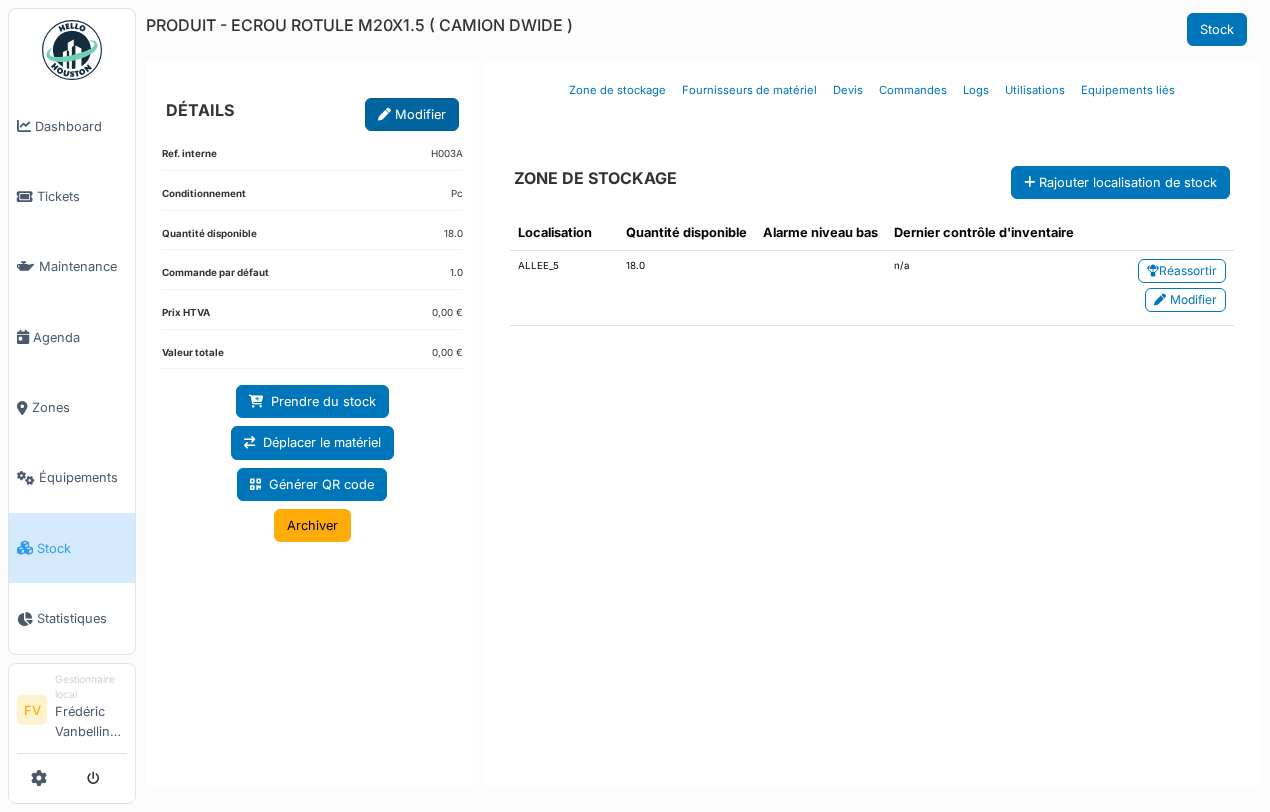 click on "Modifier" at bounding box center [412, 114] 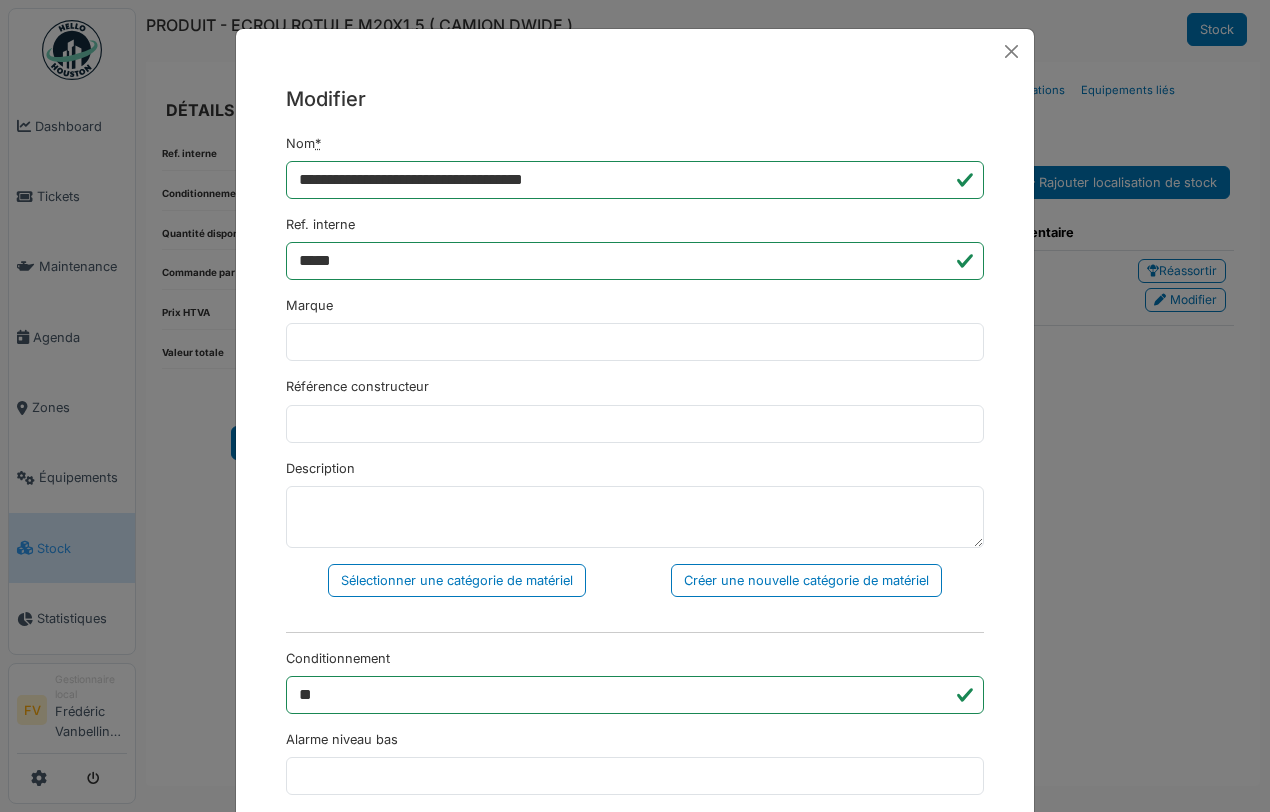 scroll, scrollTop: 516, scrollLeft: 0, axis: vertical 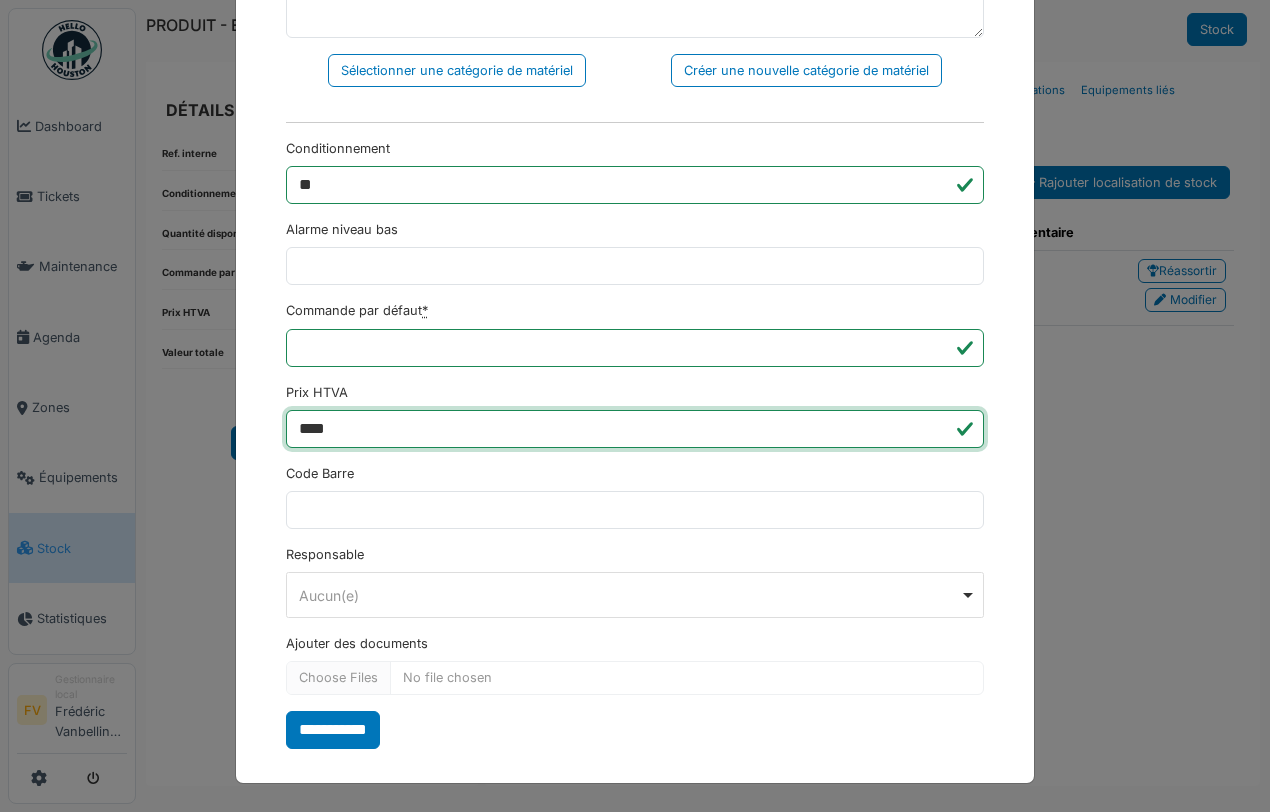 click on "****" at bounding box center [635, 429] 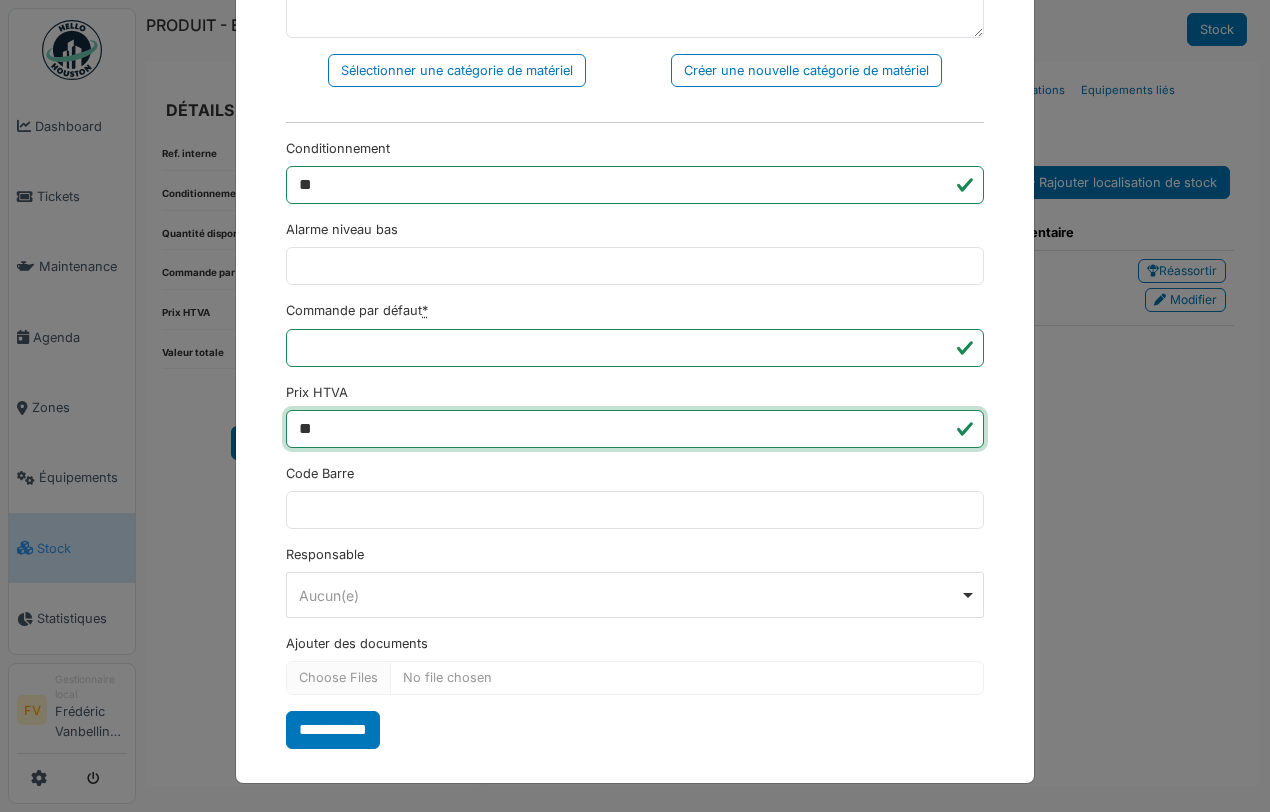 type on "*" 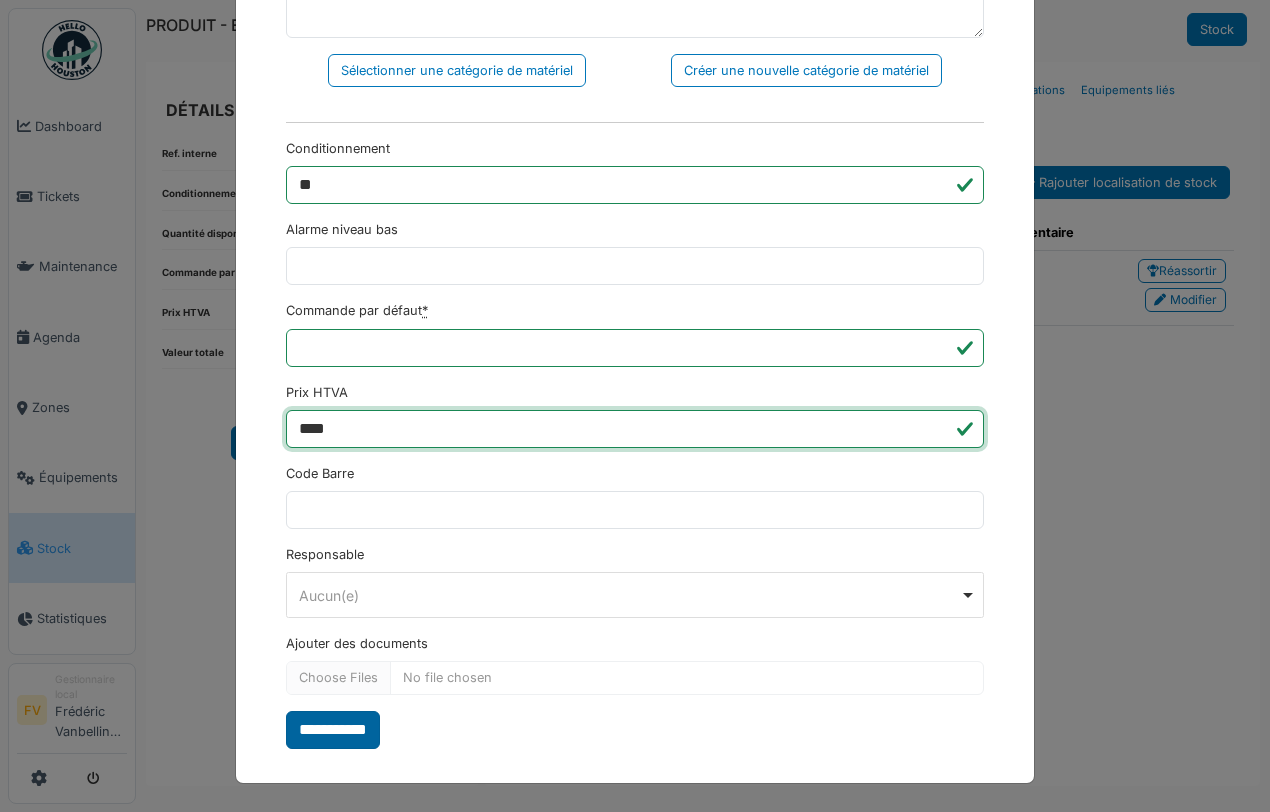 type on "****" 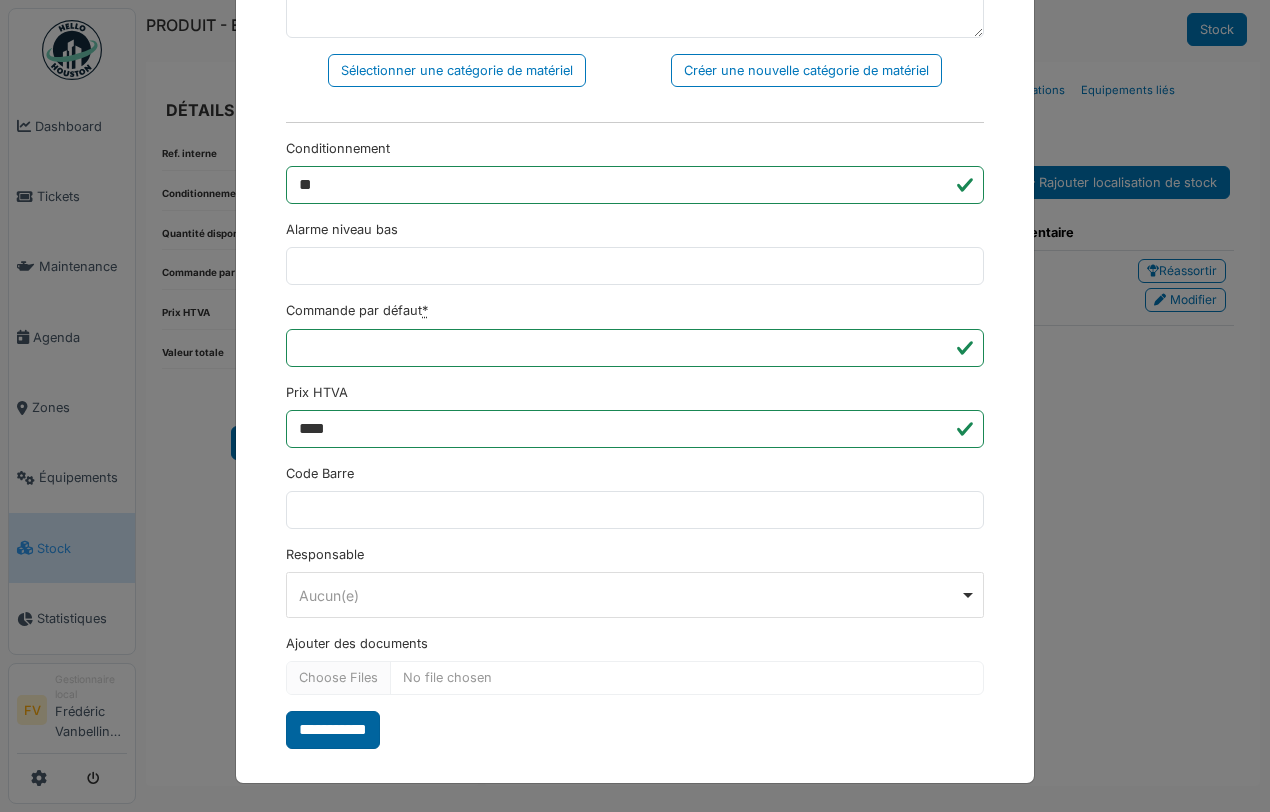 click on "**********" at bounding box center (333, 730) 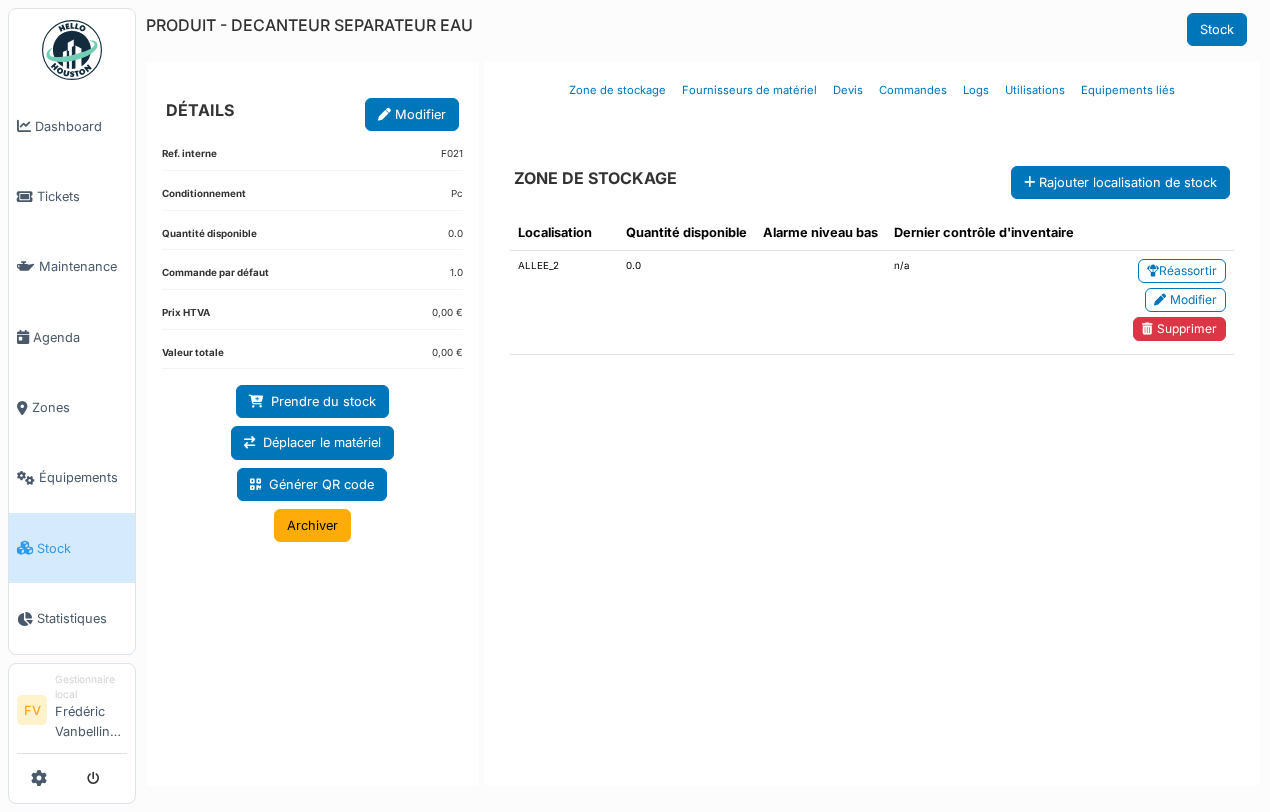 scroll, scrollTop: 0, scrollLeft: 0, axis: both 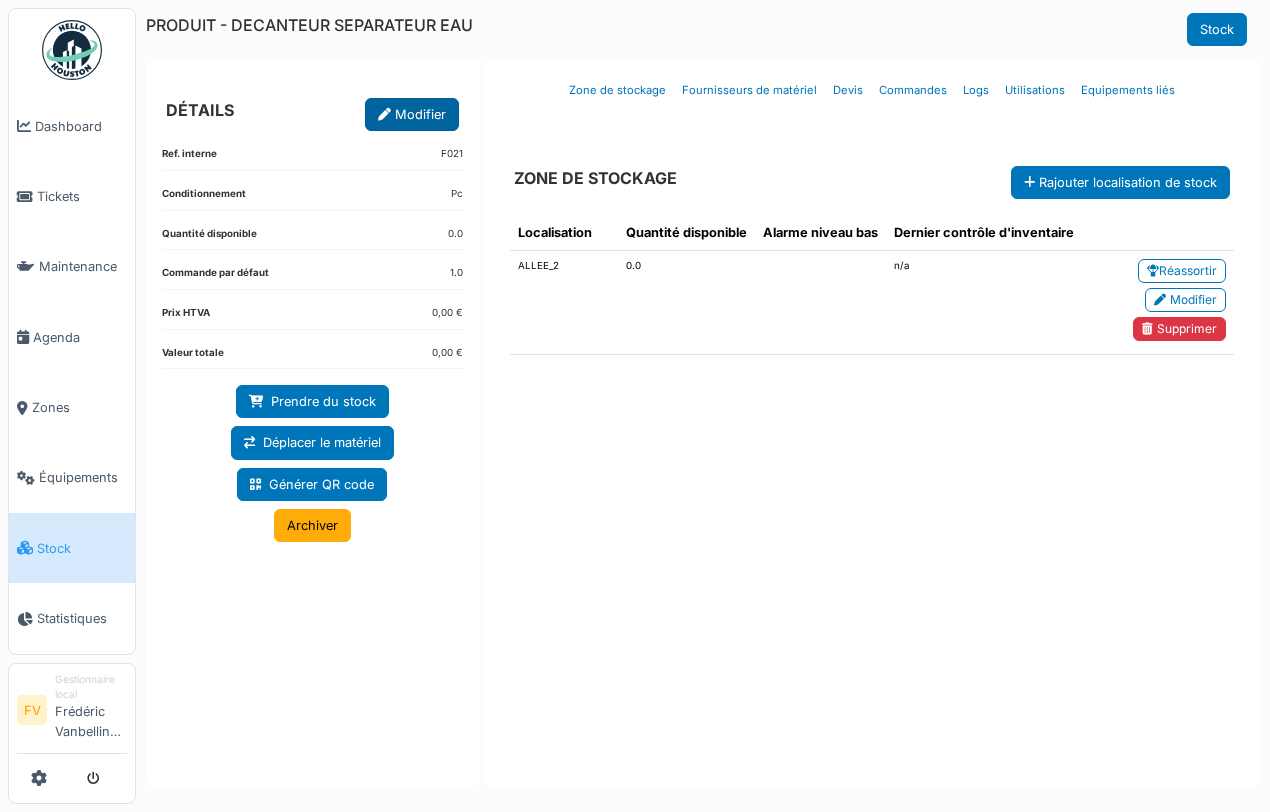 click on "Modifier" at bounding box center [412, 114] 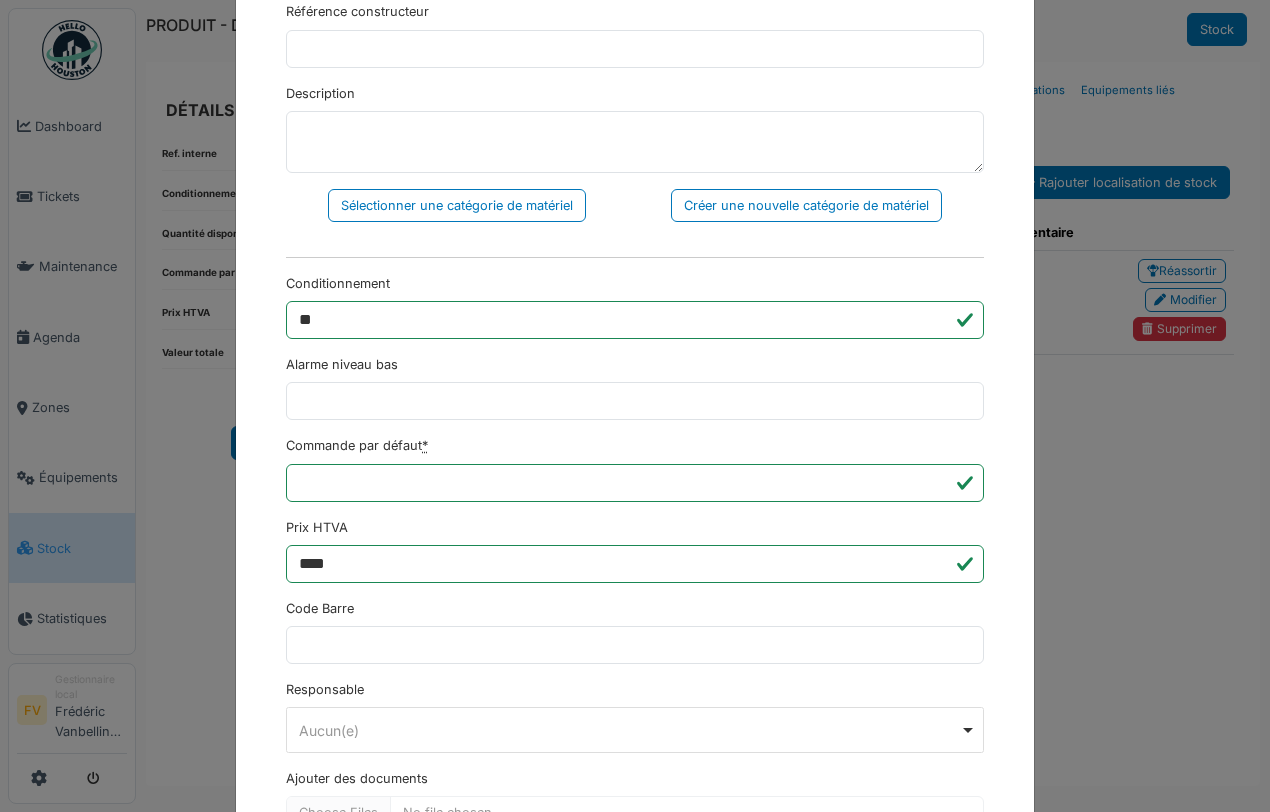 scroll, scrollTop: 500, scrollLeft: 0, axis: vertical 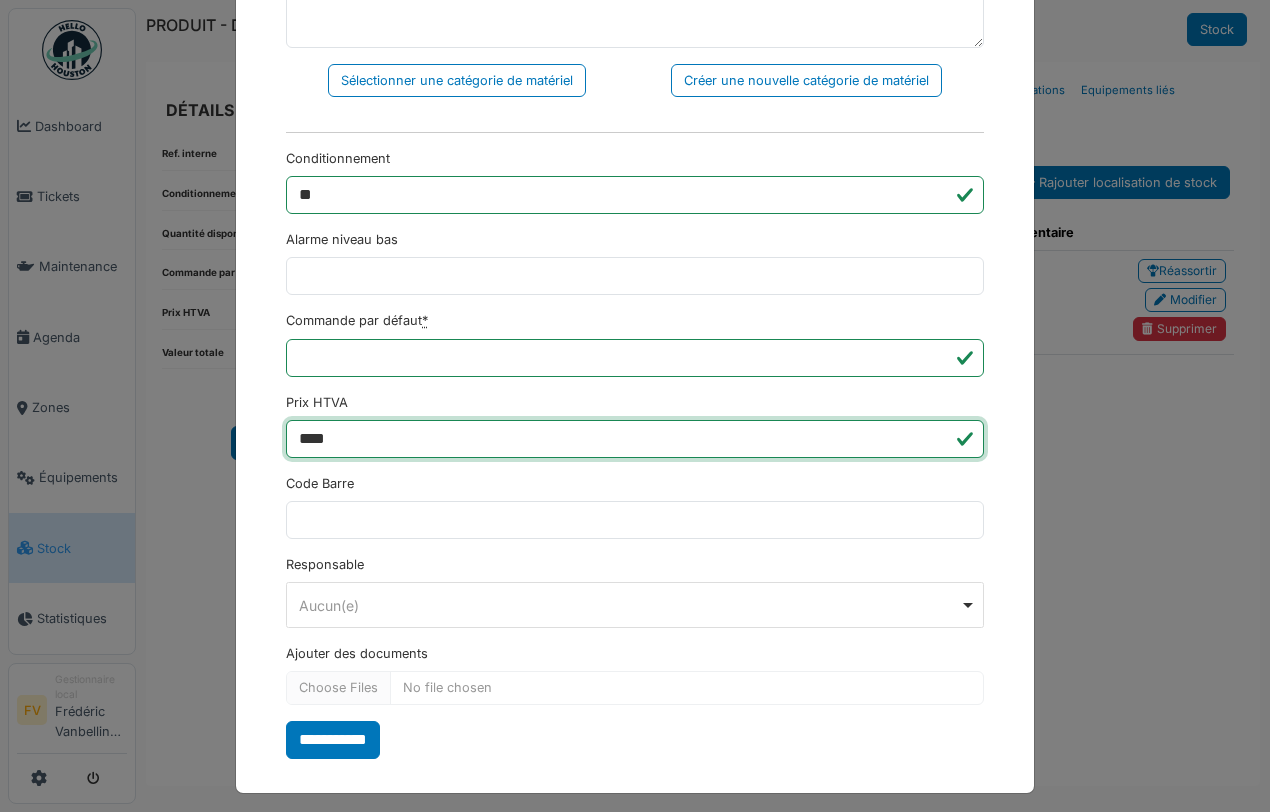 click on "****" at bounding box center [635, 439] 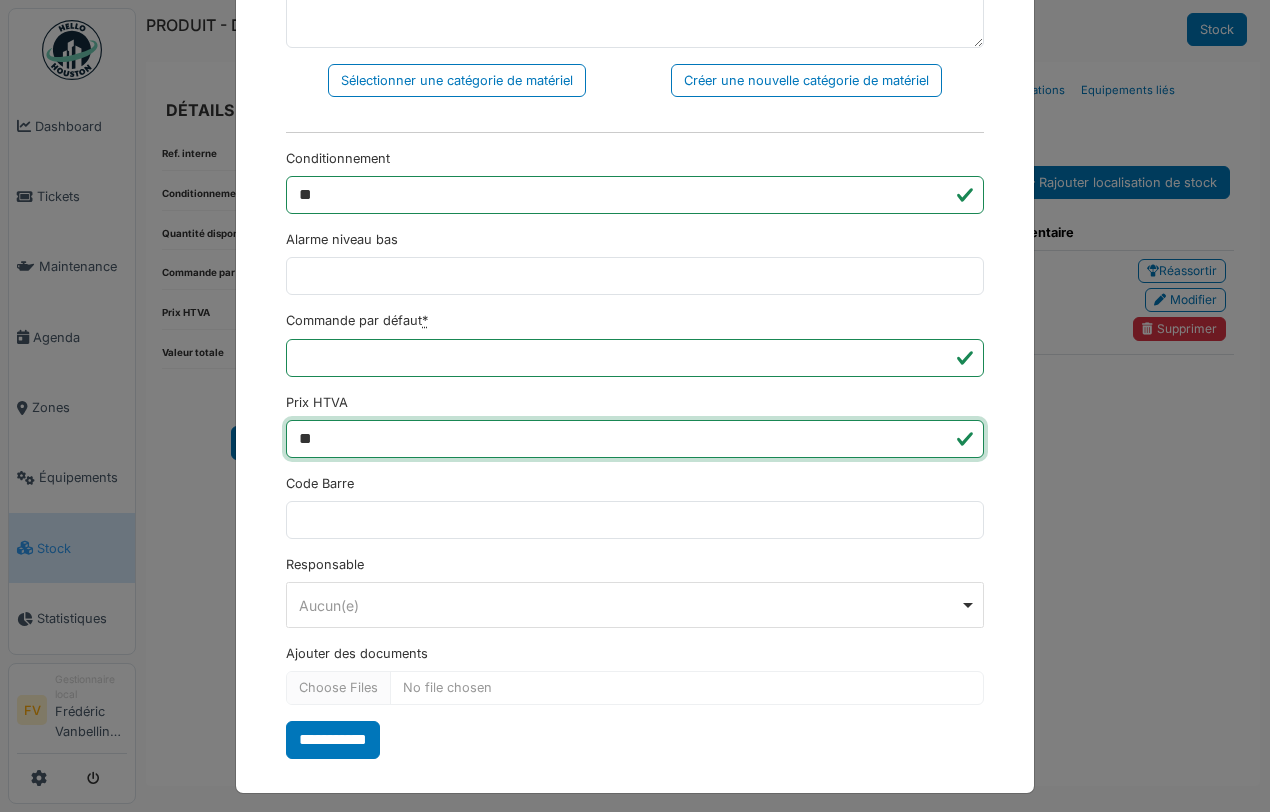 type on "*" 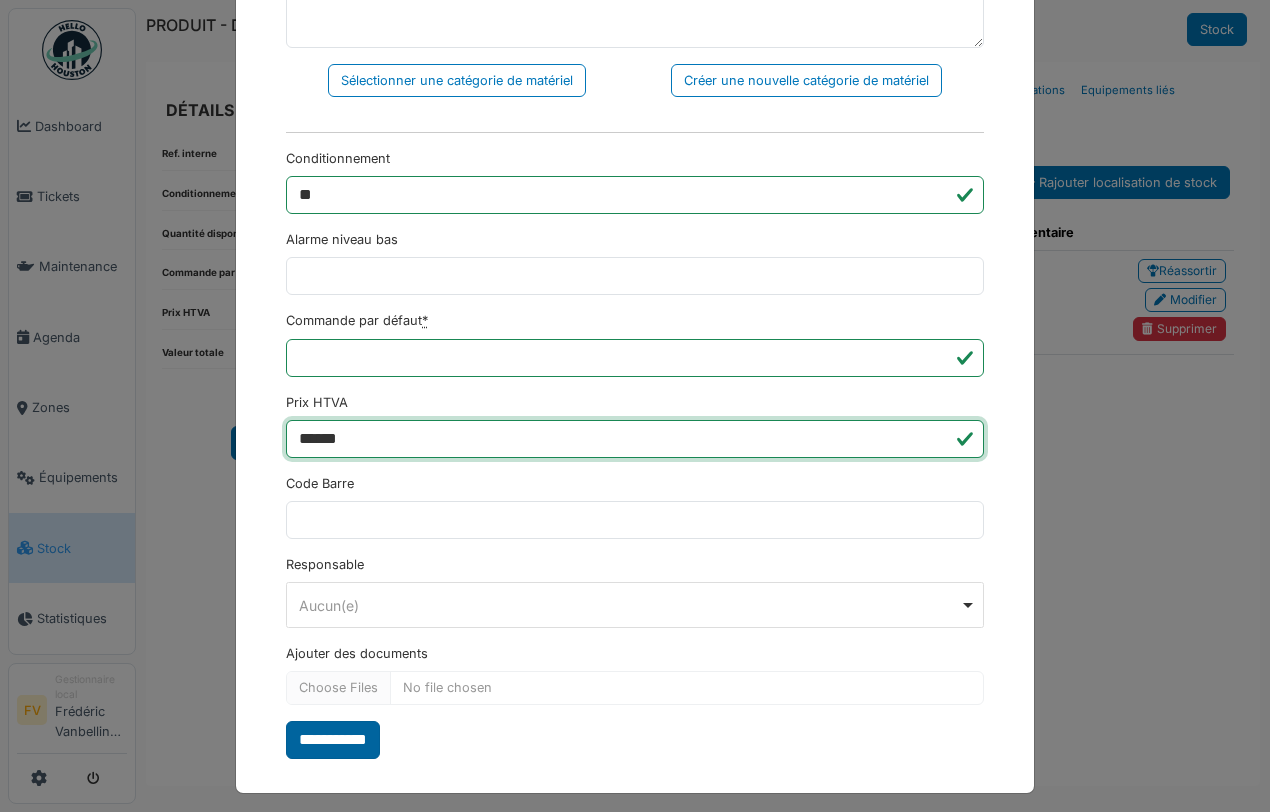type on "******" 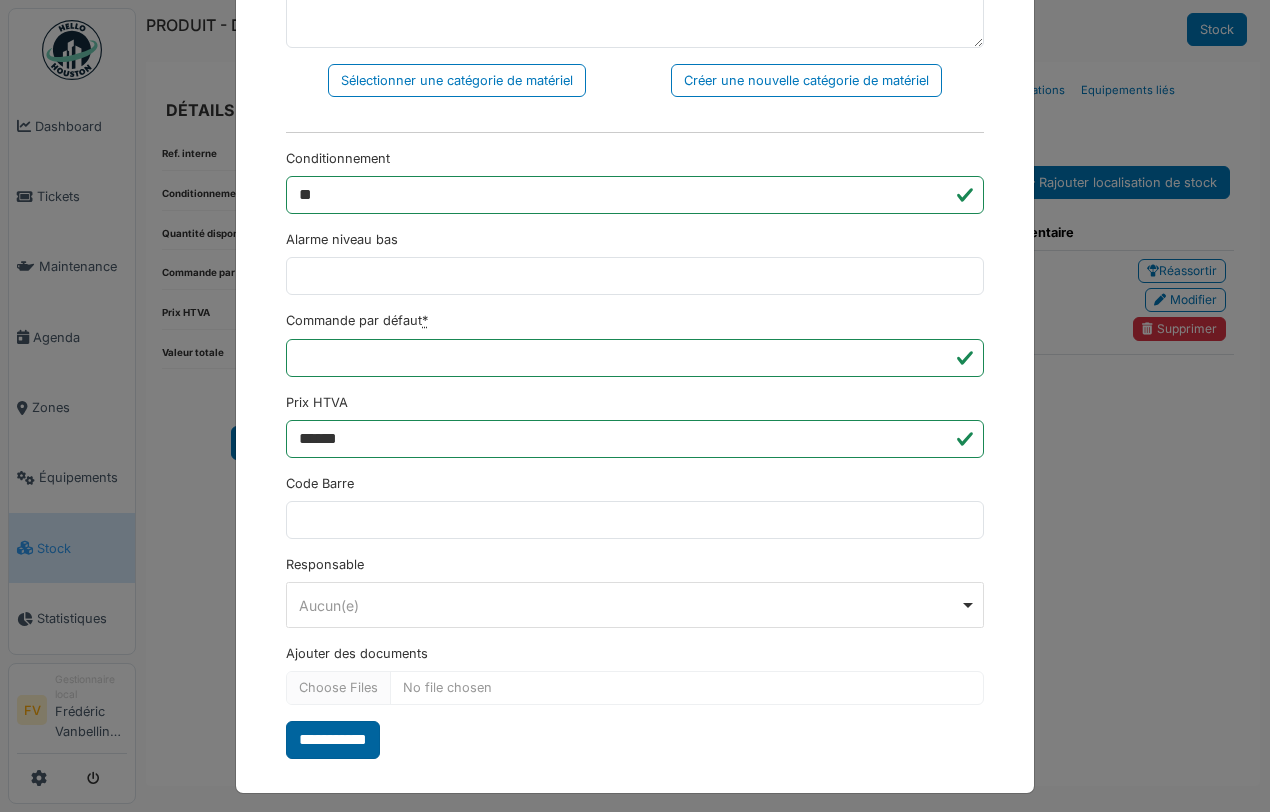 click on "**********" at bounding box center [333, 740] 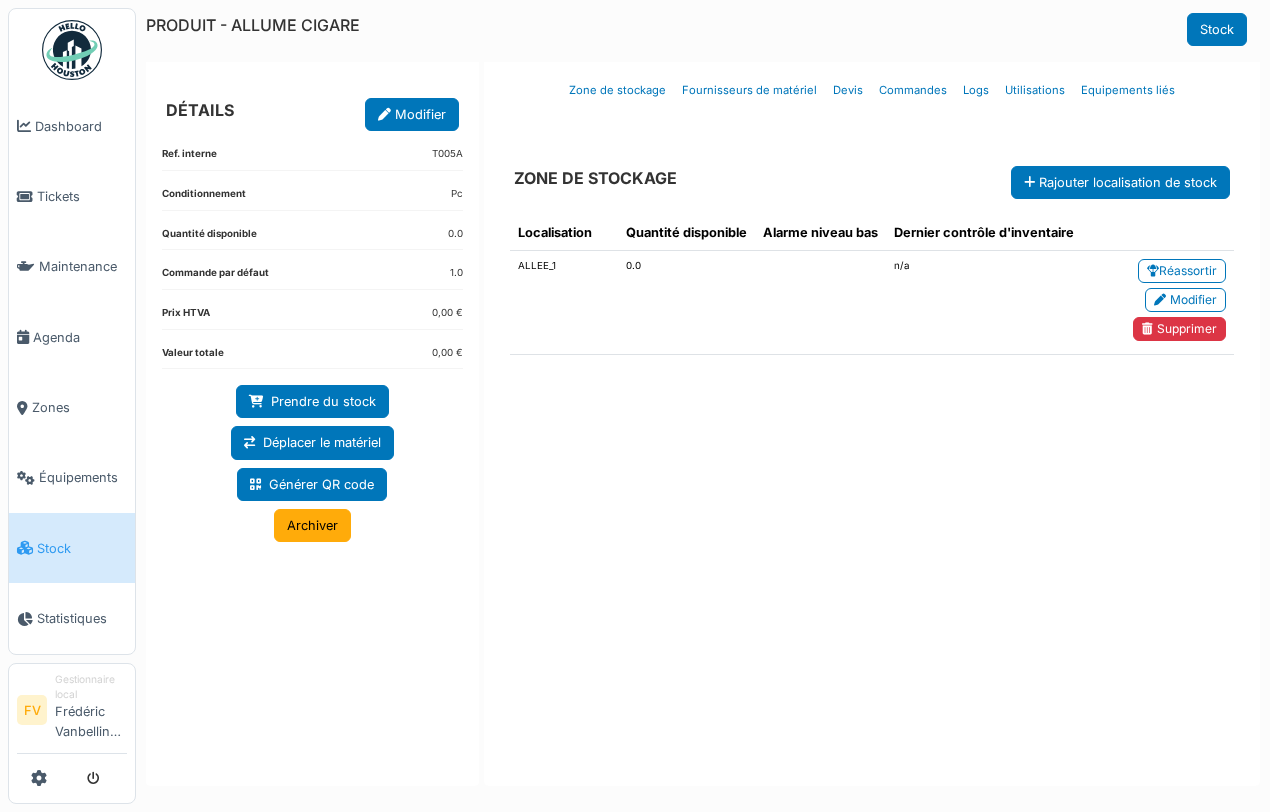 click on "Modifier" at bounding box center [412, 114] 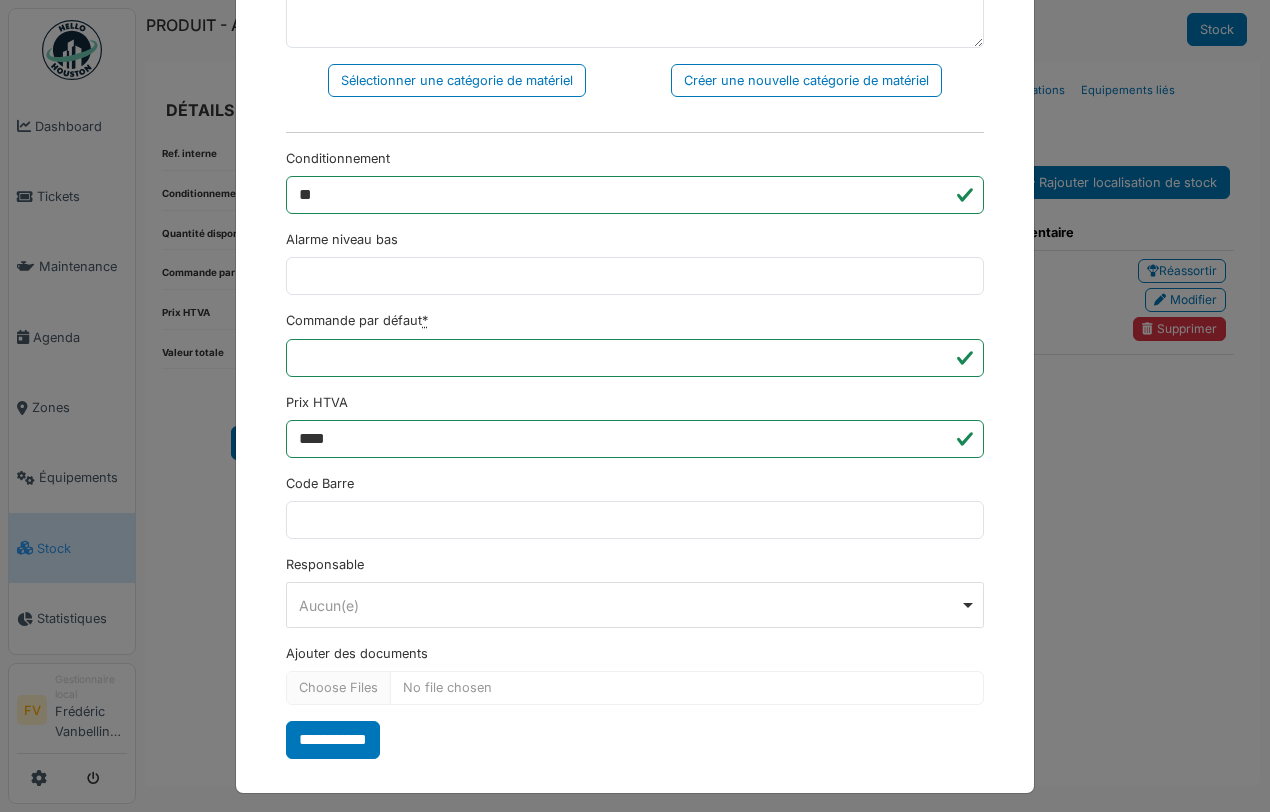 scroll, scrollTop: 516, scrollLeft: 0, axis: vertical 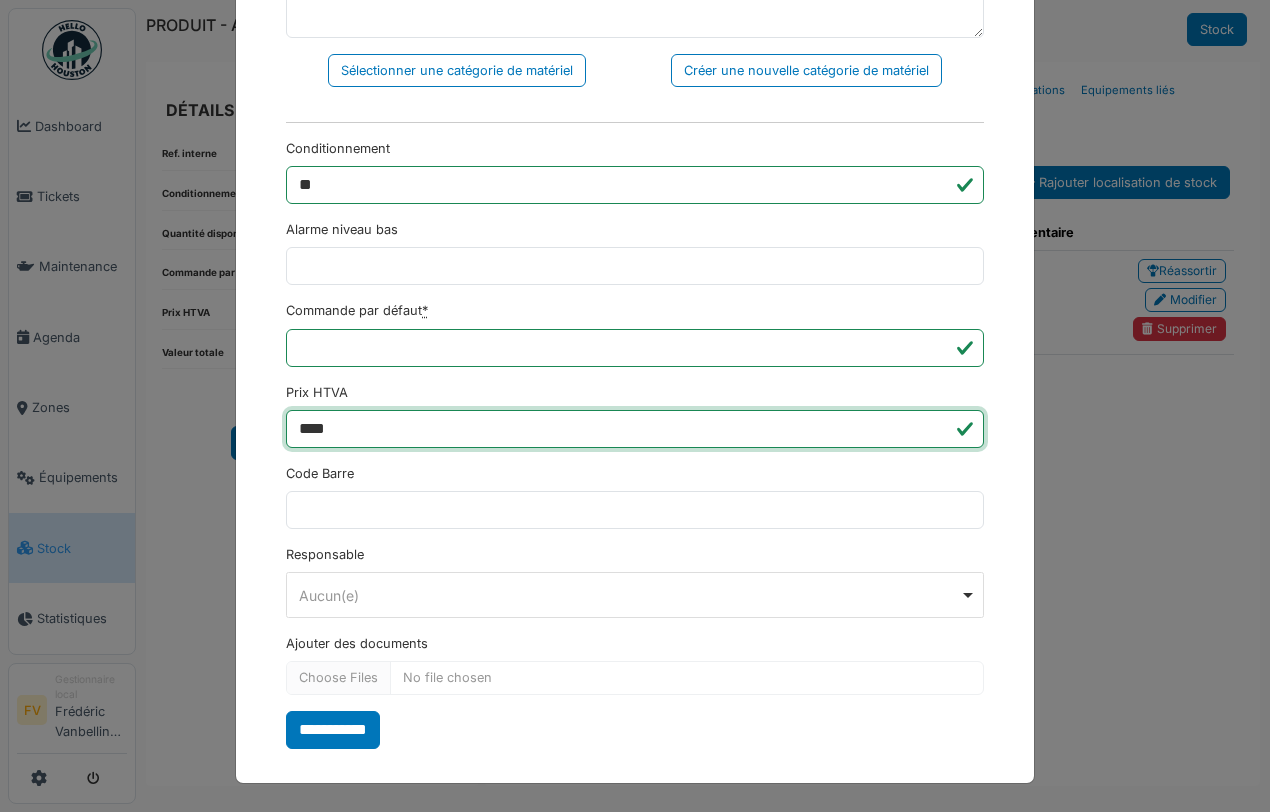 click on "****" at bounding box center (635, 429) 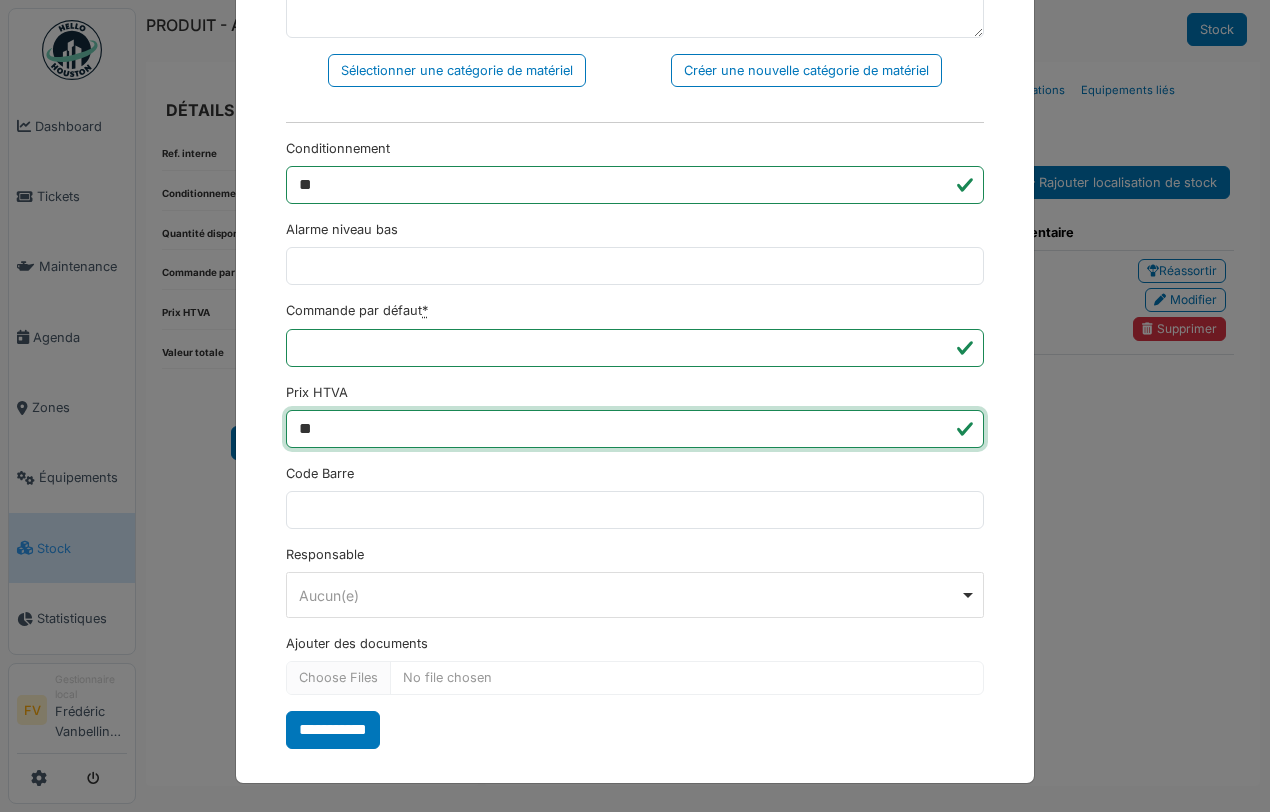 type on "*" 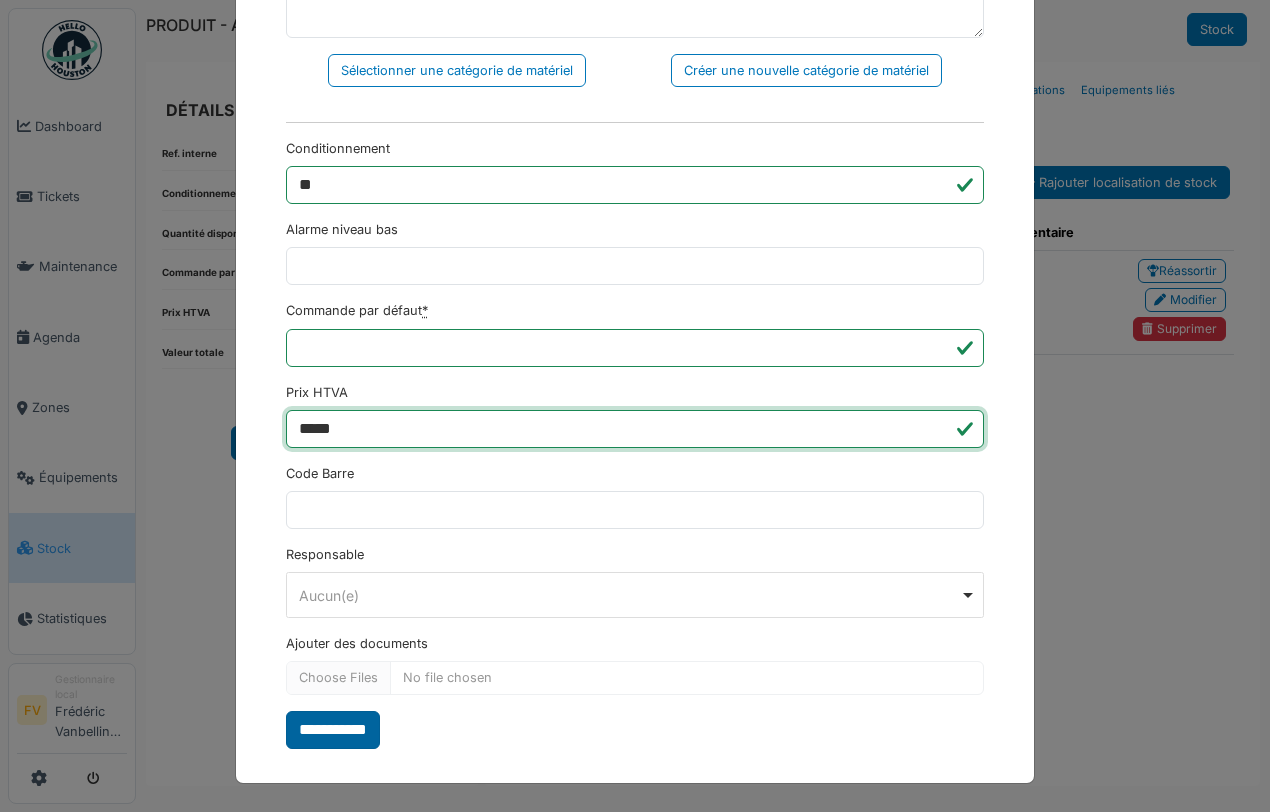 type on "*****" 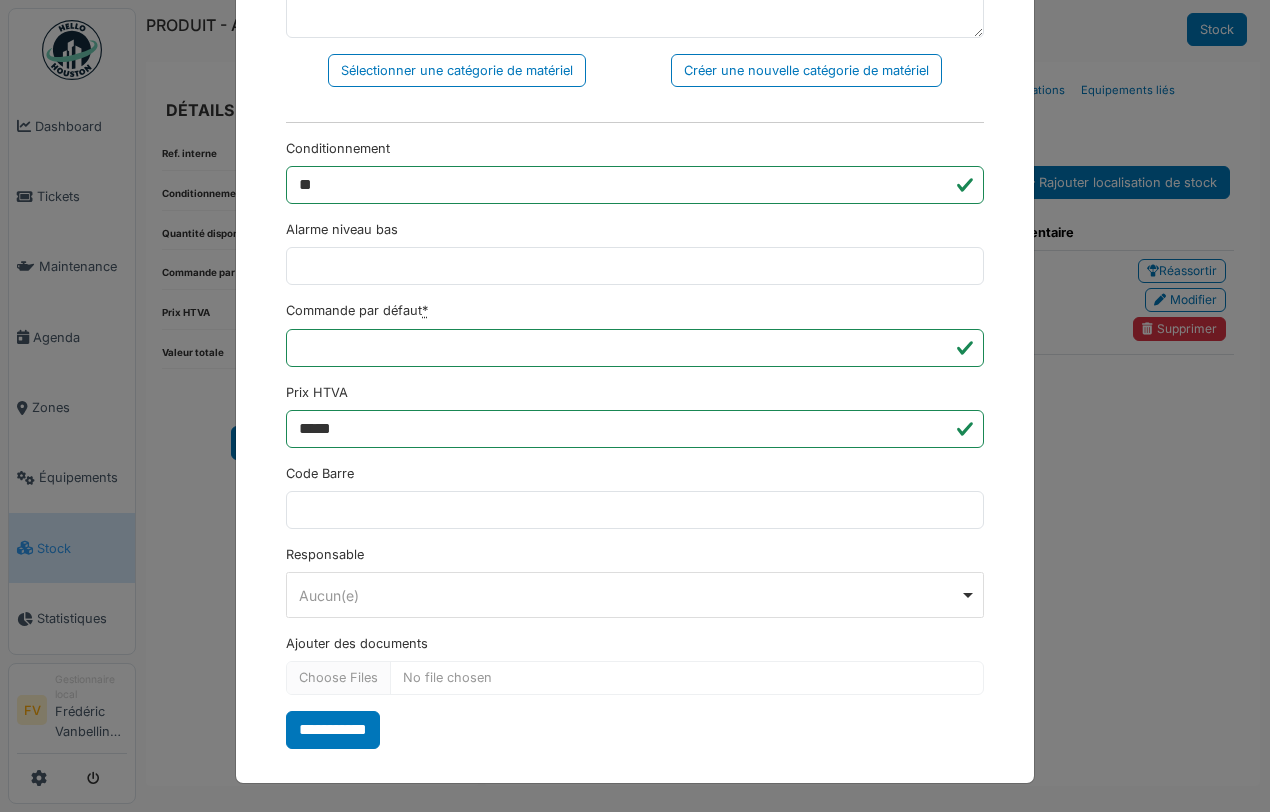 click on "**********" at bounding box center (333, 730) 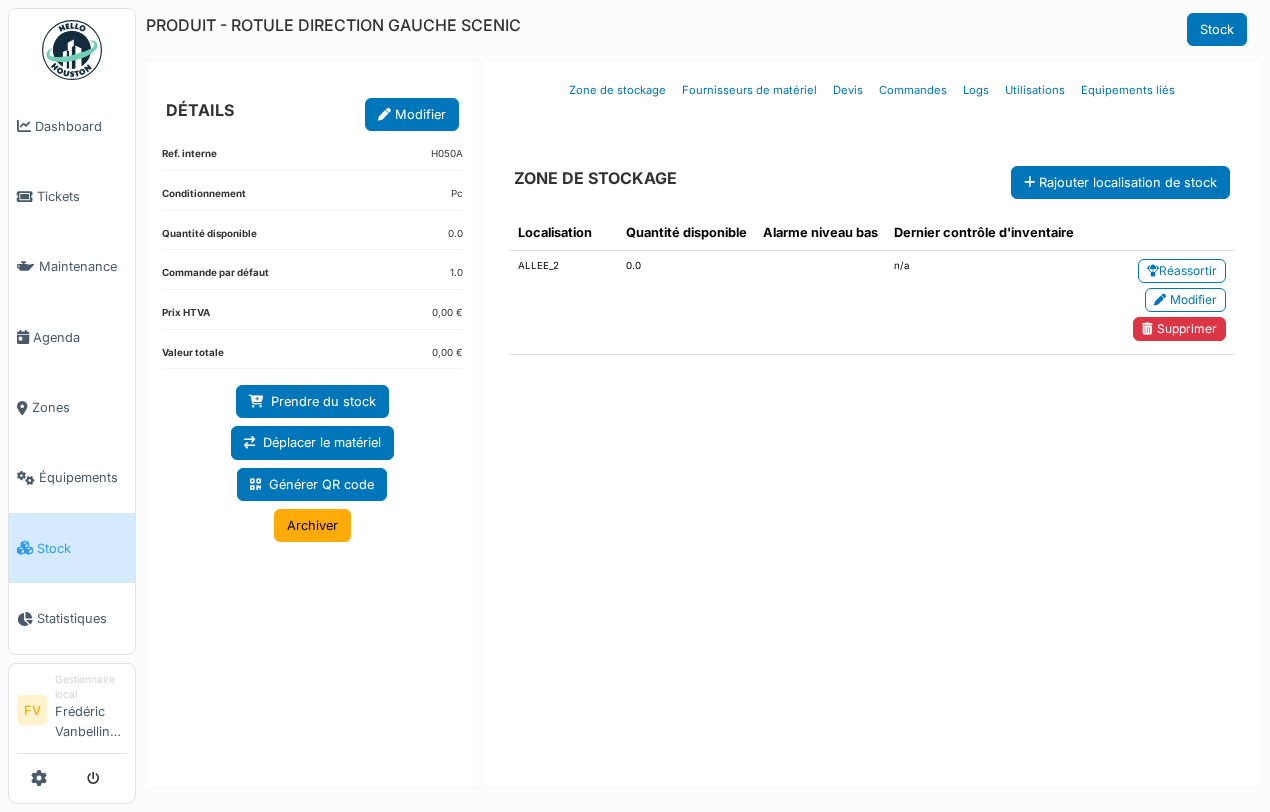 scroll, scrollTop: 0, scrollLeft: 0, axis: both 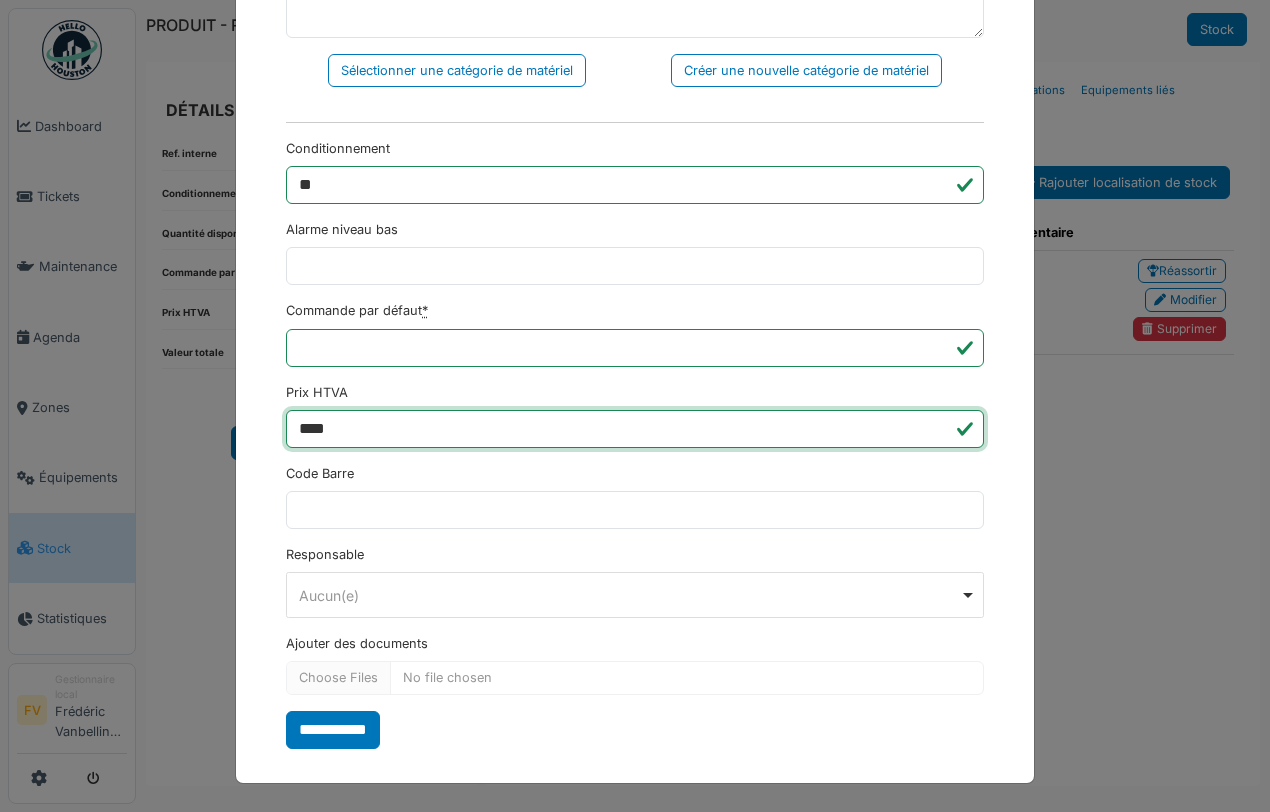 click on "****" at bounding box center [635, 429] 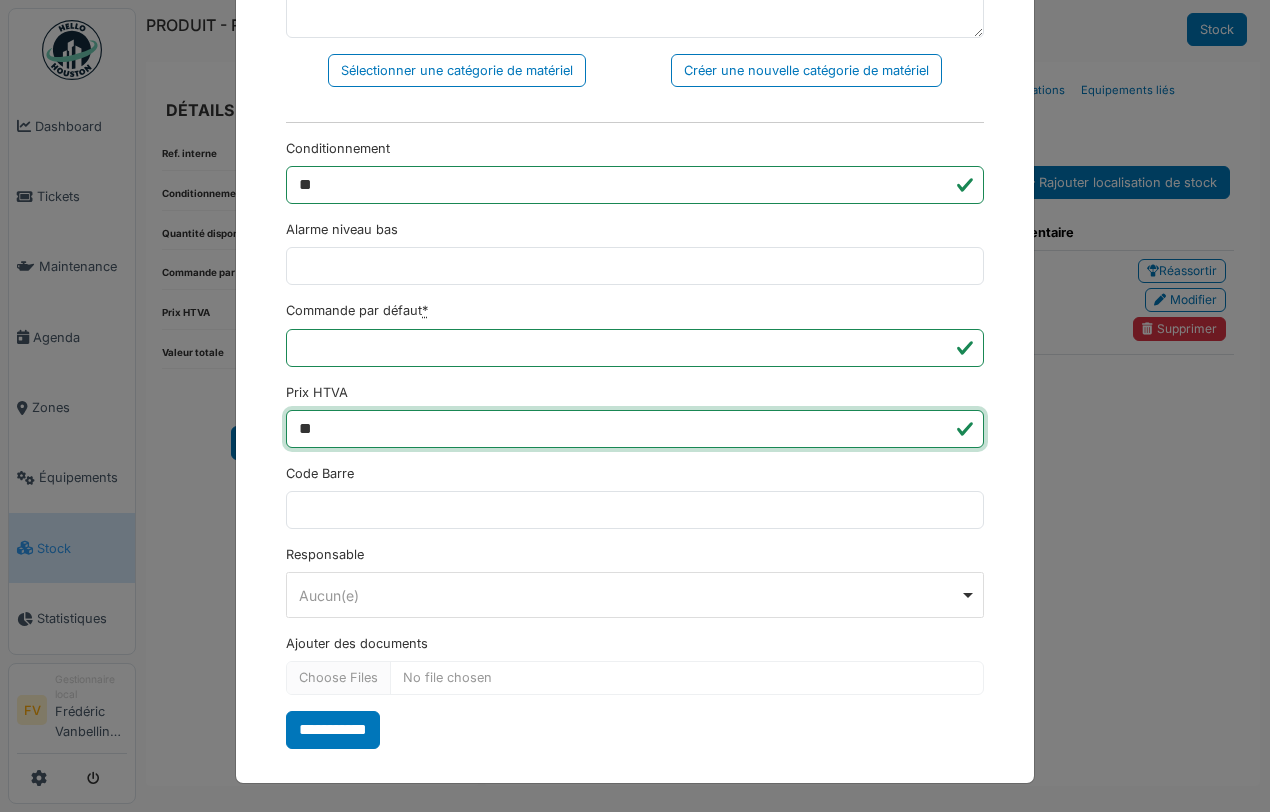 type on "*" 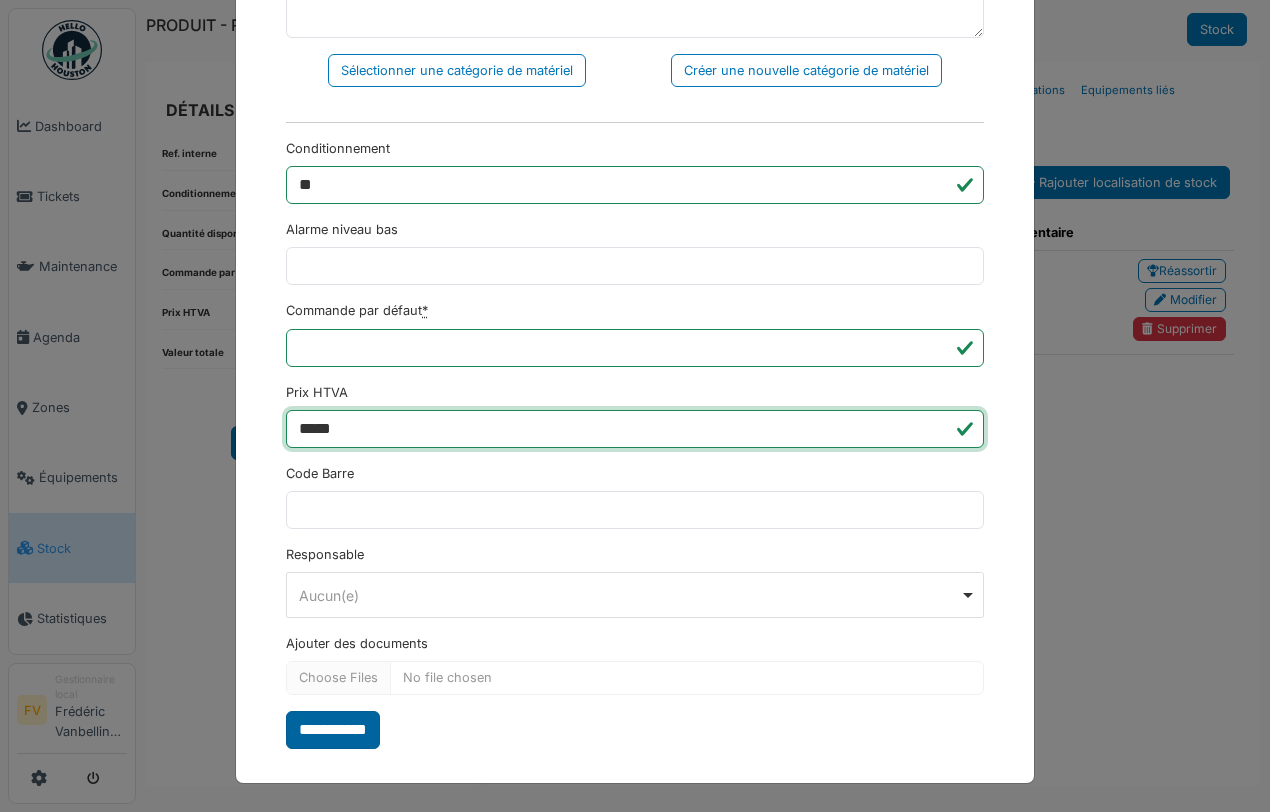 type on "*****" 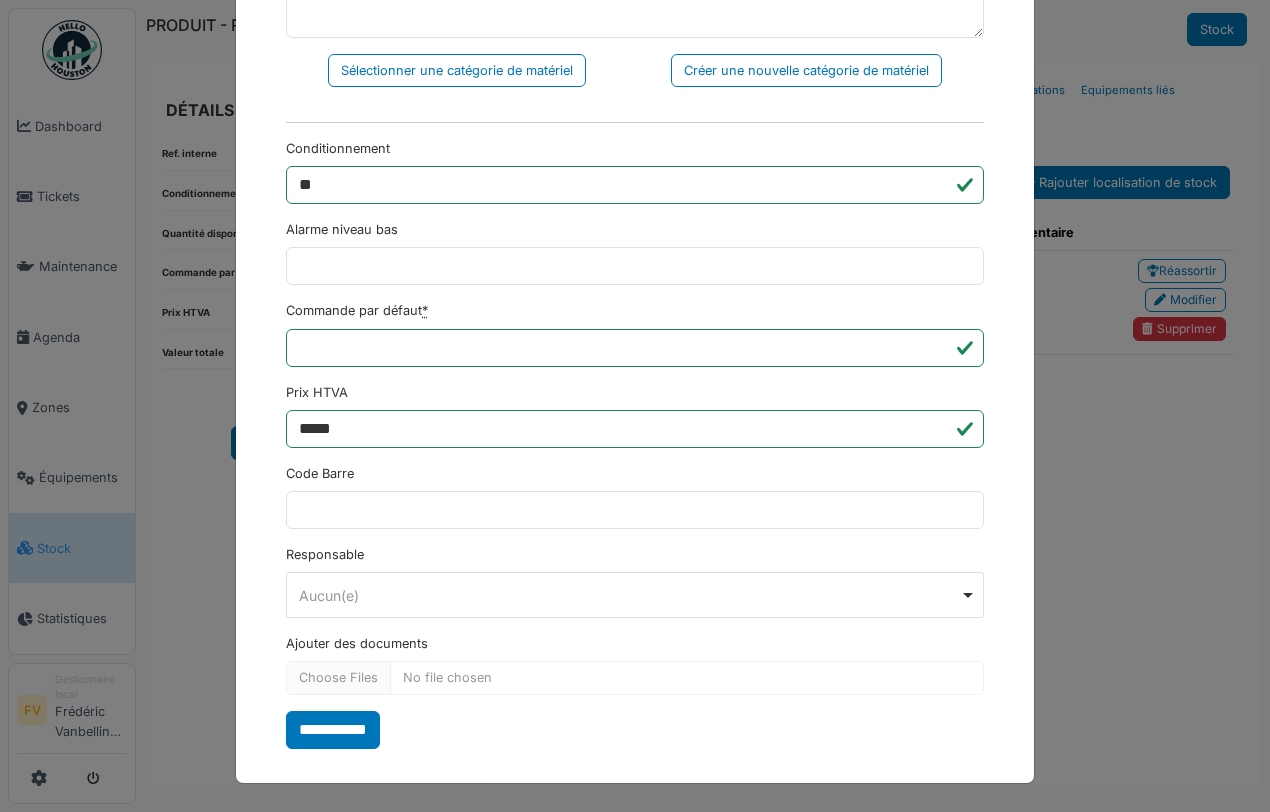 click on "**********" at bounding box center [333, 730] 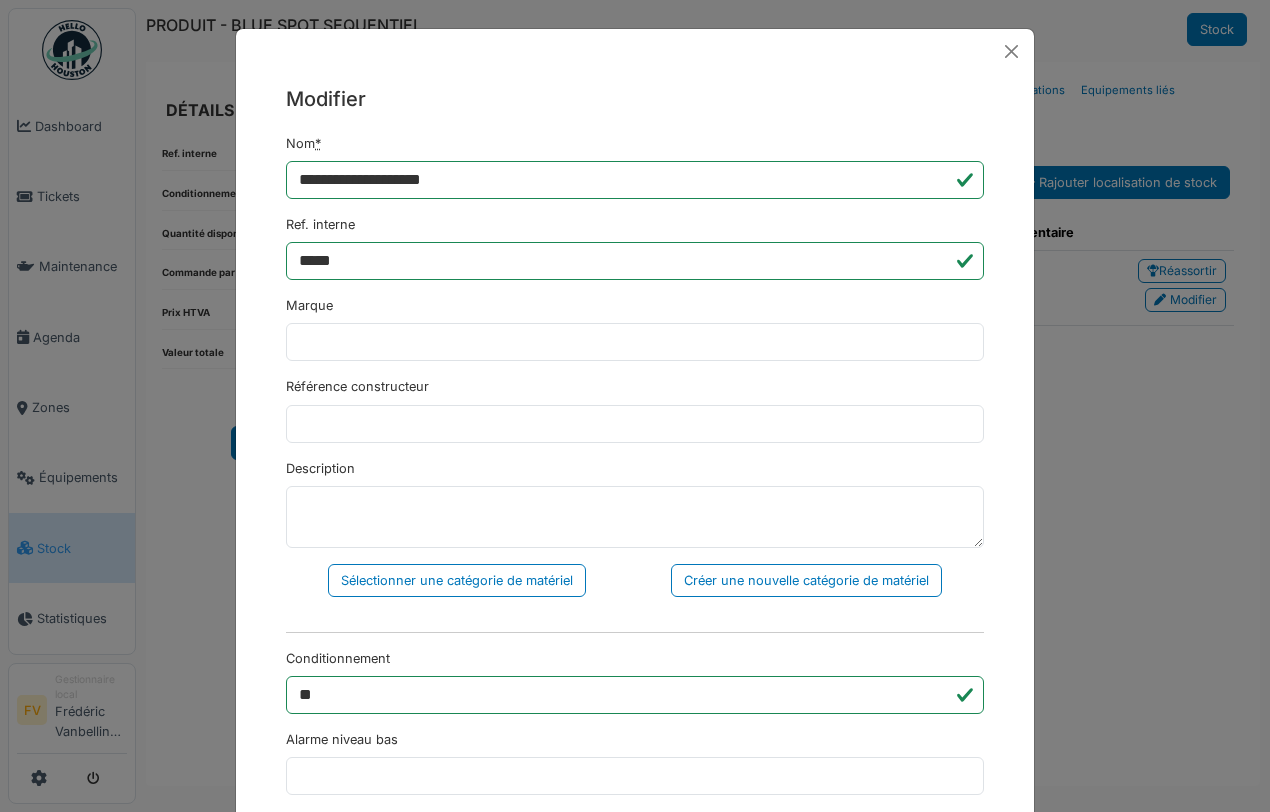 scroll, scrollTop: 0, scrollLeft: 0, axis: both 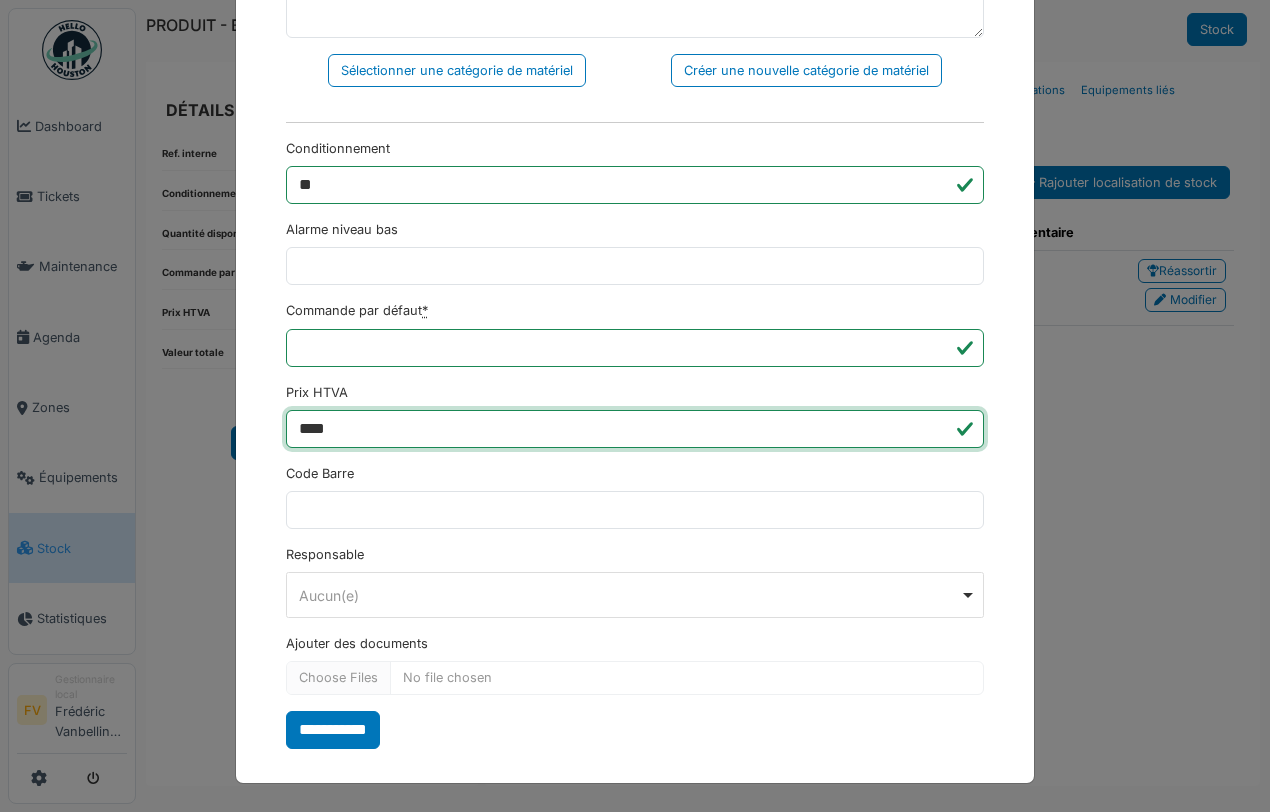 click on "****" at bounding box center [635, 429] 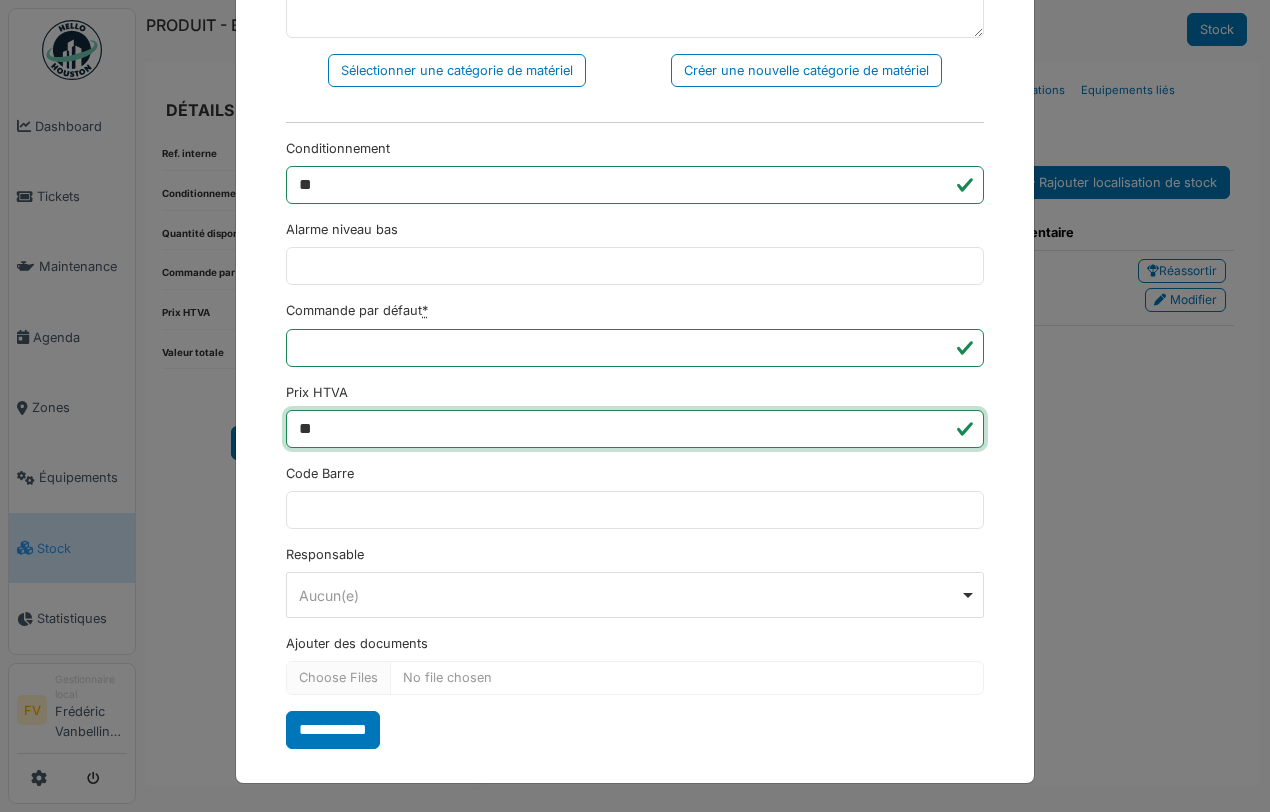 type on "*" 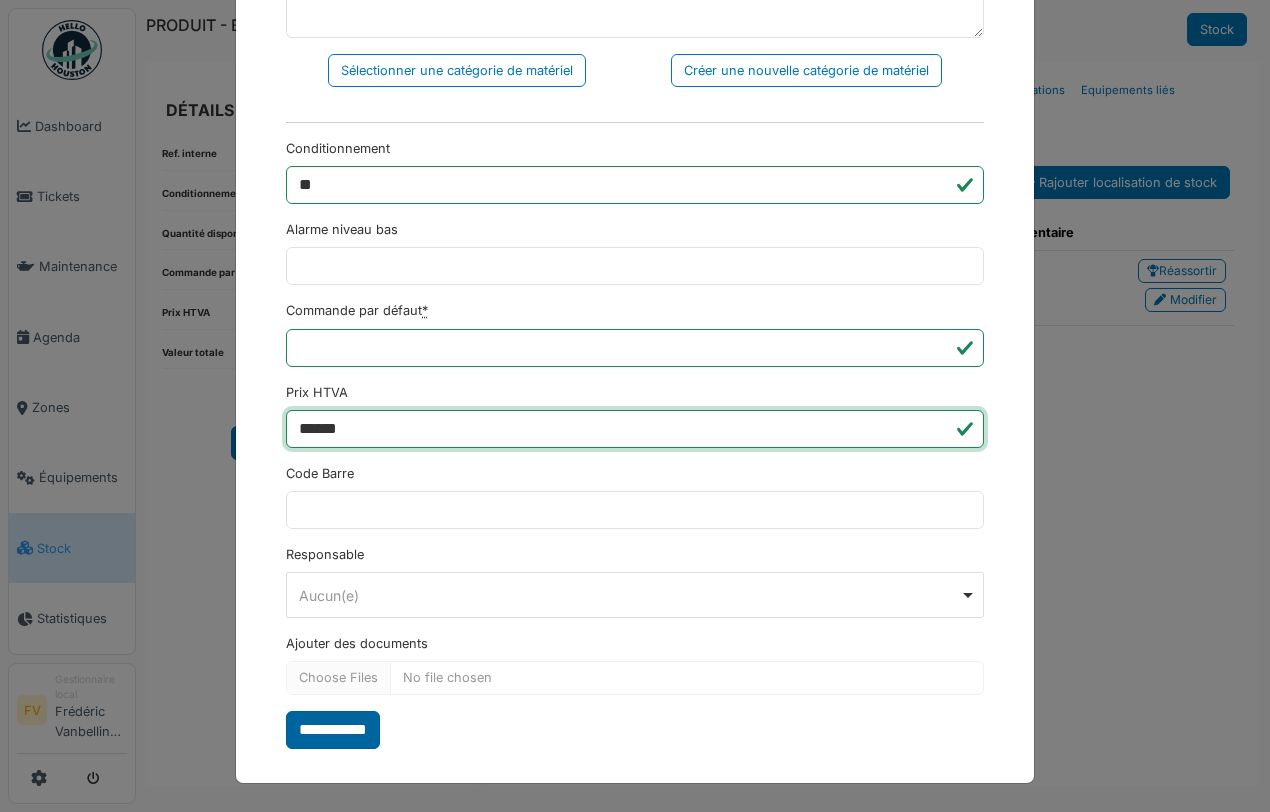 type on "******" 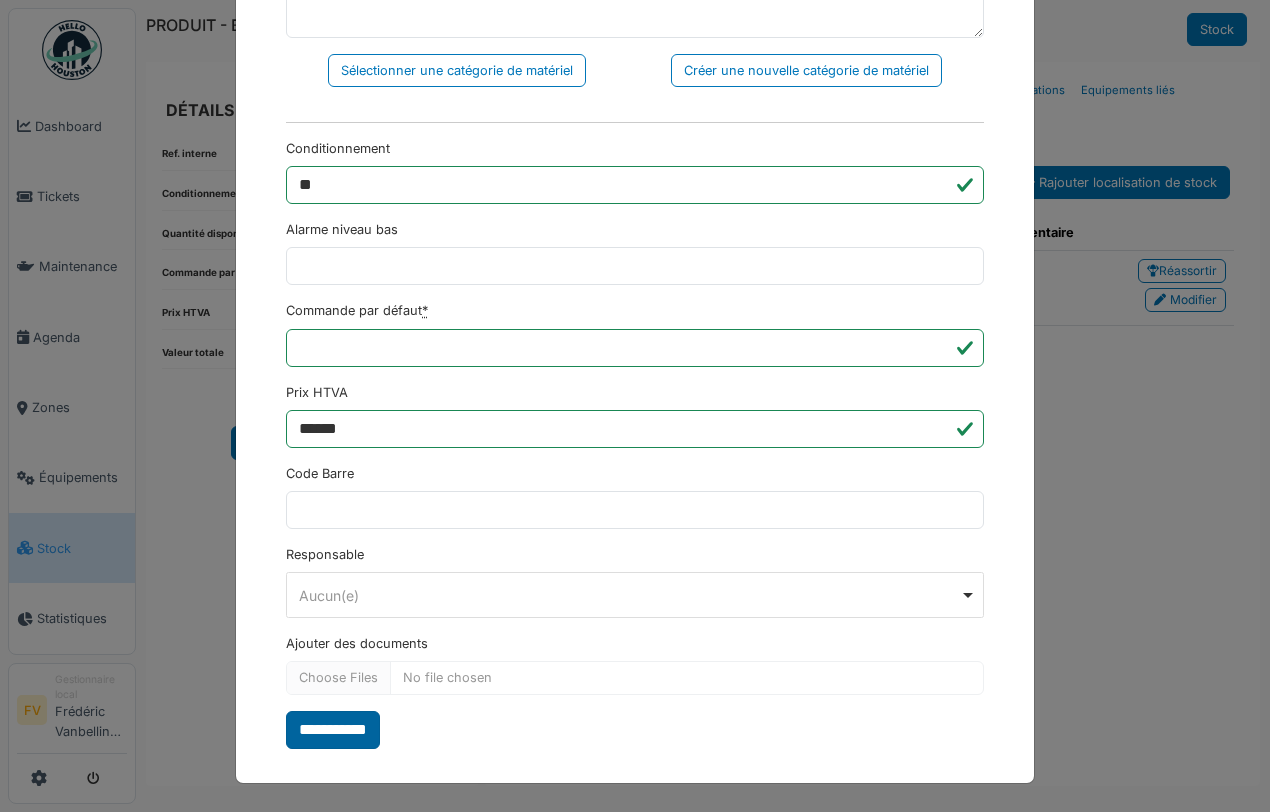 click on "**********" at bounding box center [333, 730] 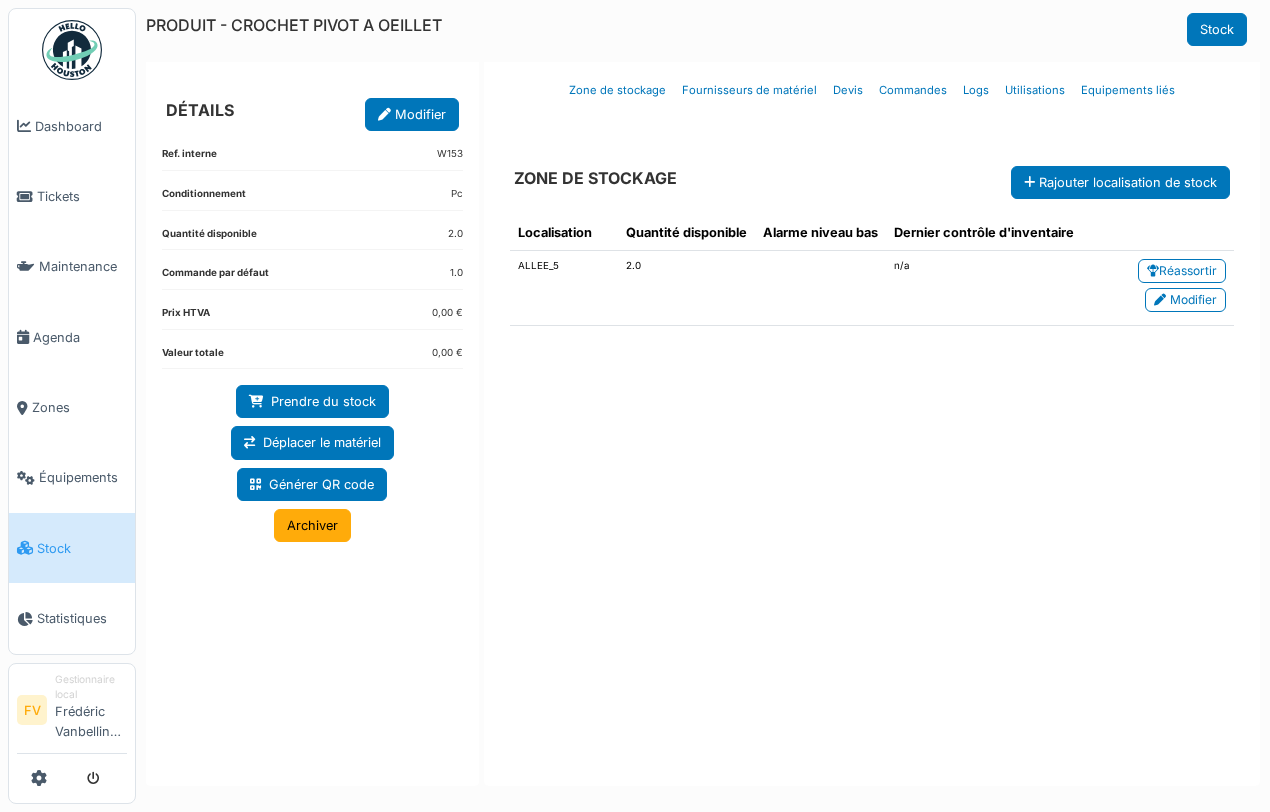 scroll, scrollTop: 0, scrollLeft: 0, axis: both 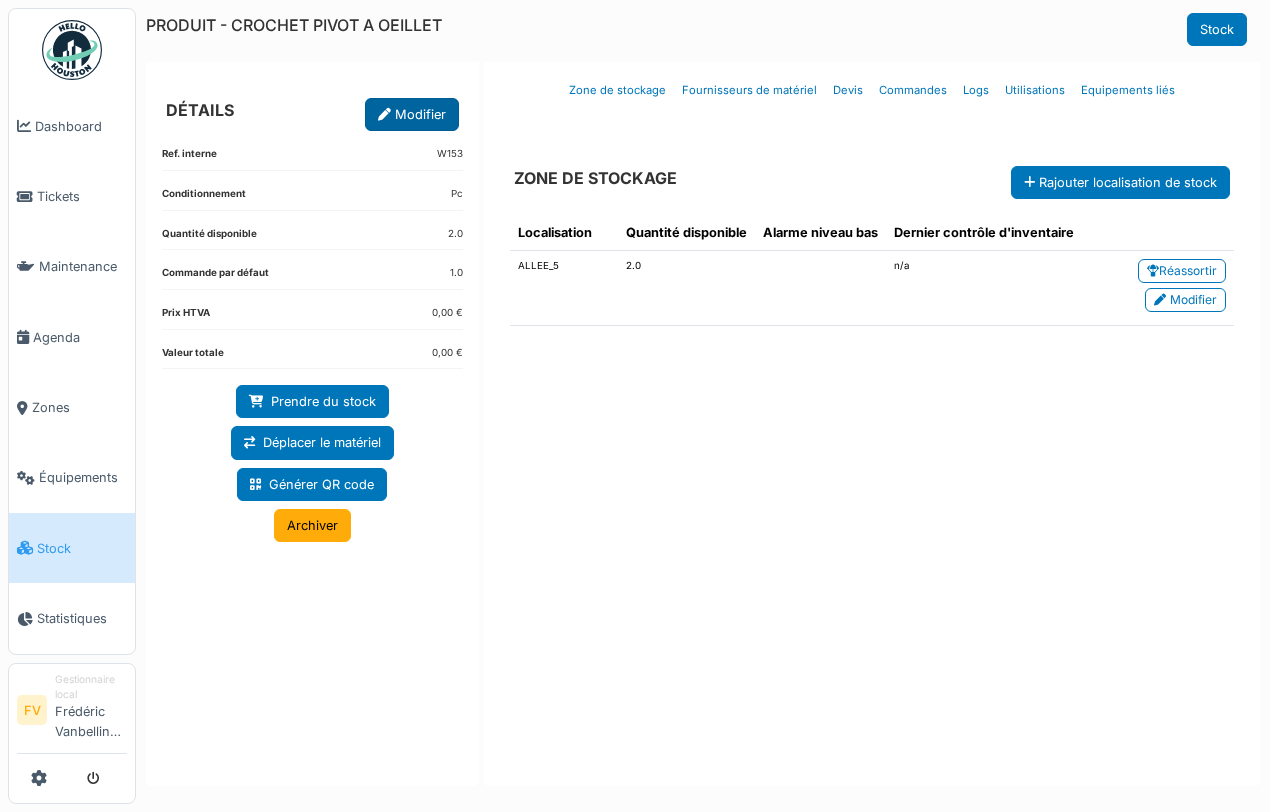 click on "Modifier" at bounding box center [412, 114] 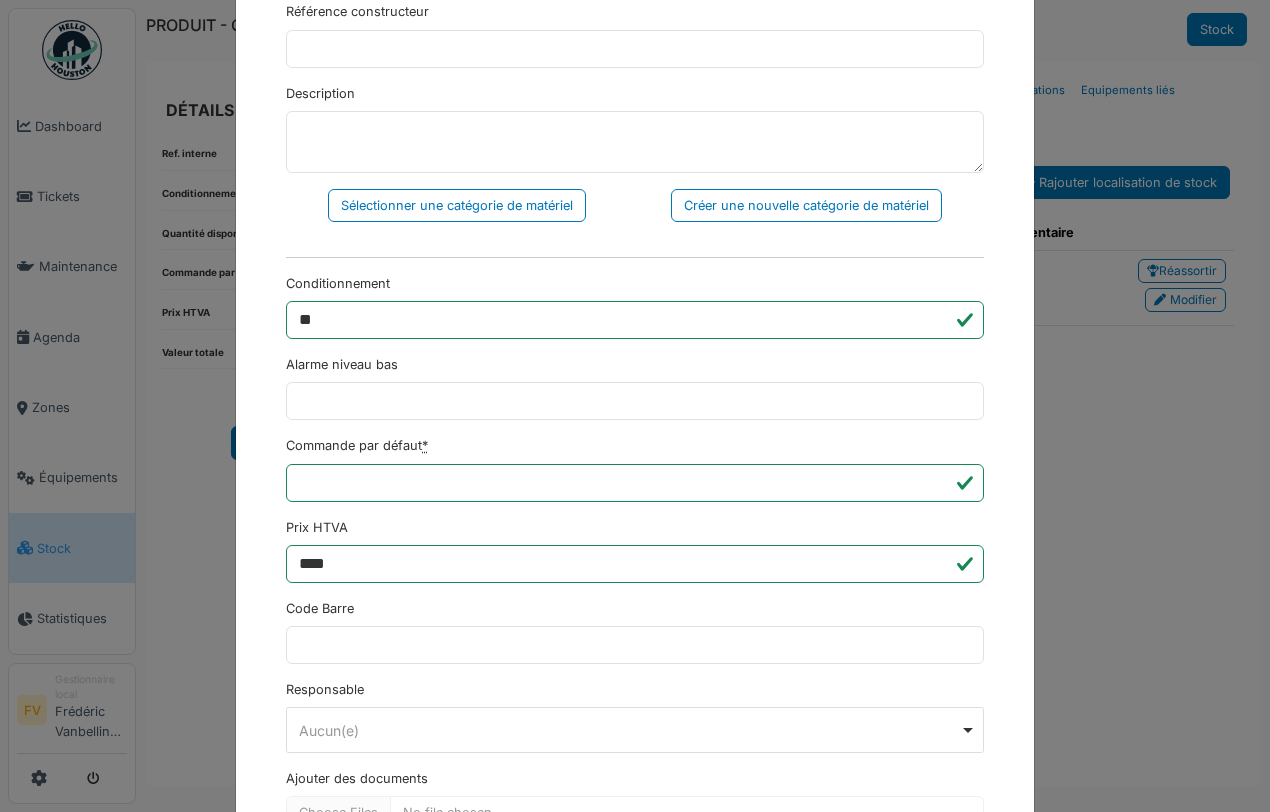 scroll, scrollTop: 500, scrollLeft: 0, axis: vertical 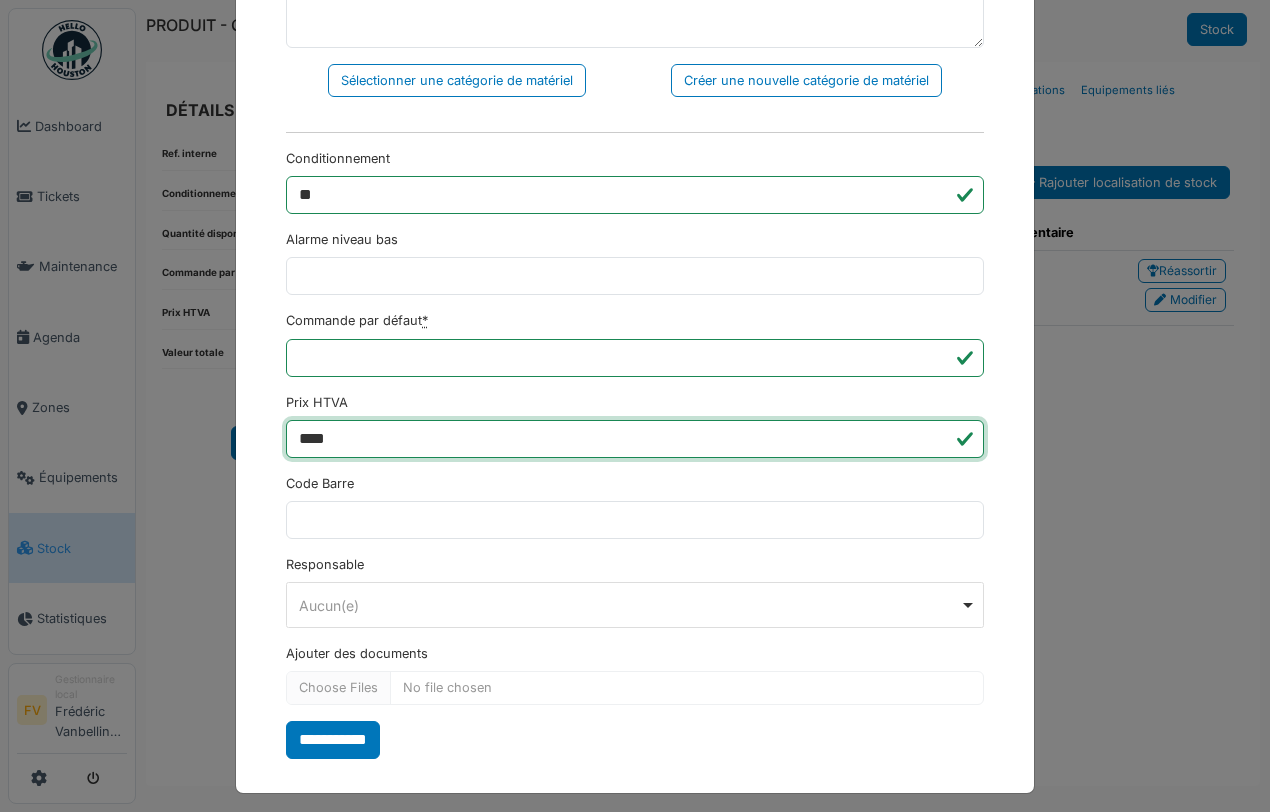 click on "****" at bounding box center [635, 439] 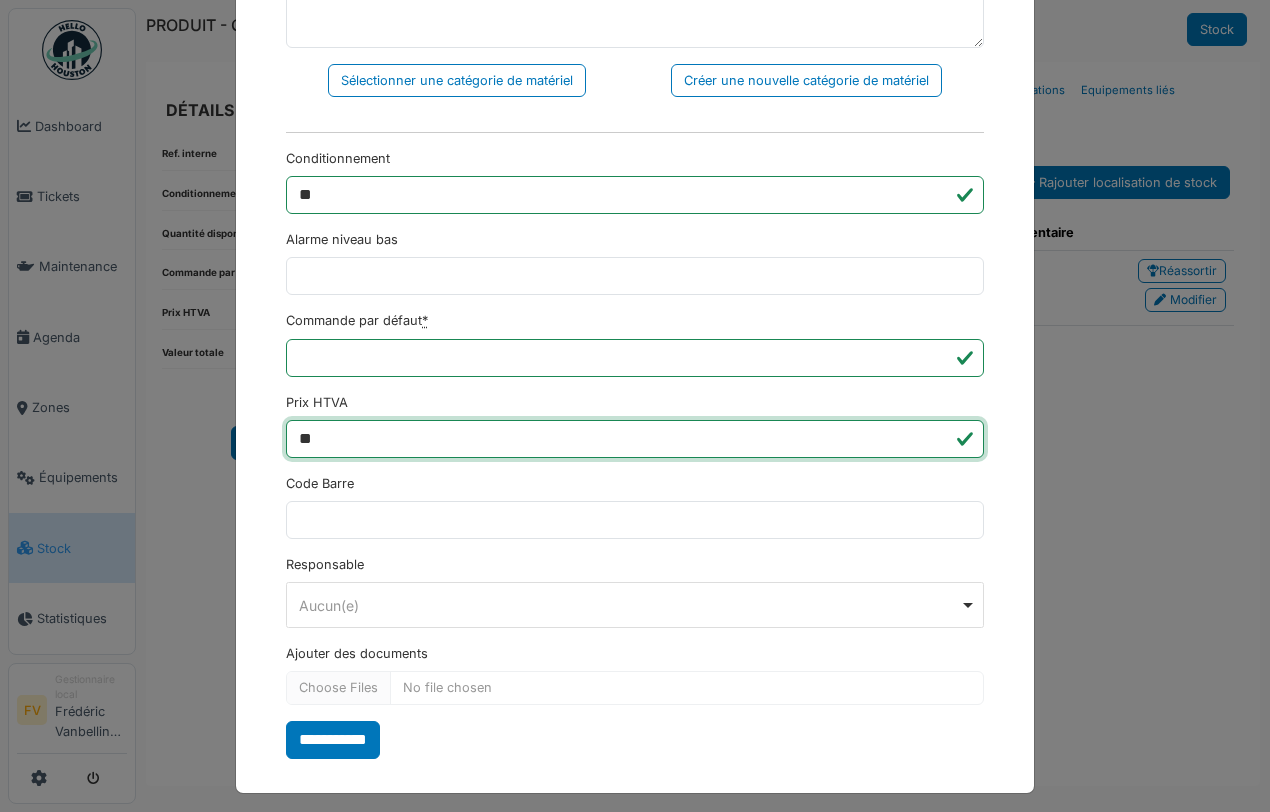 type on "*" 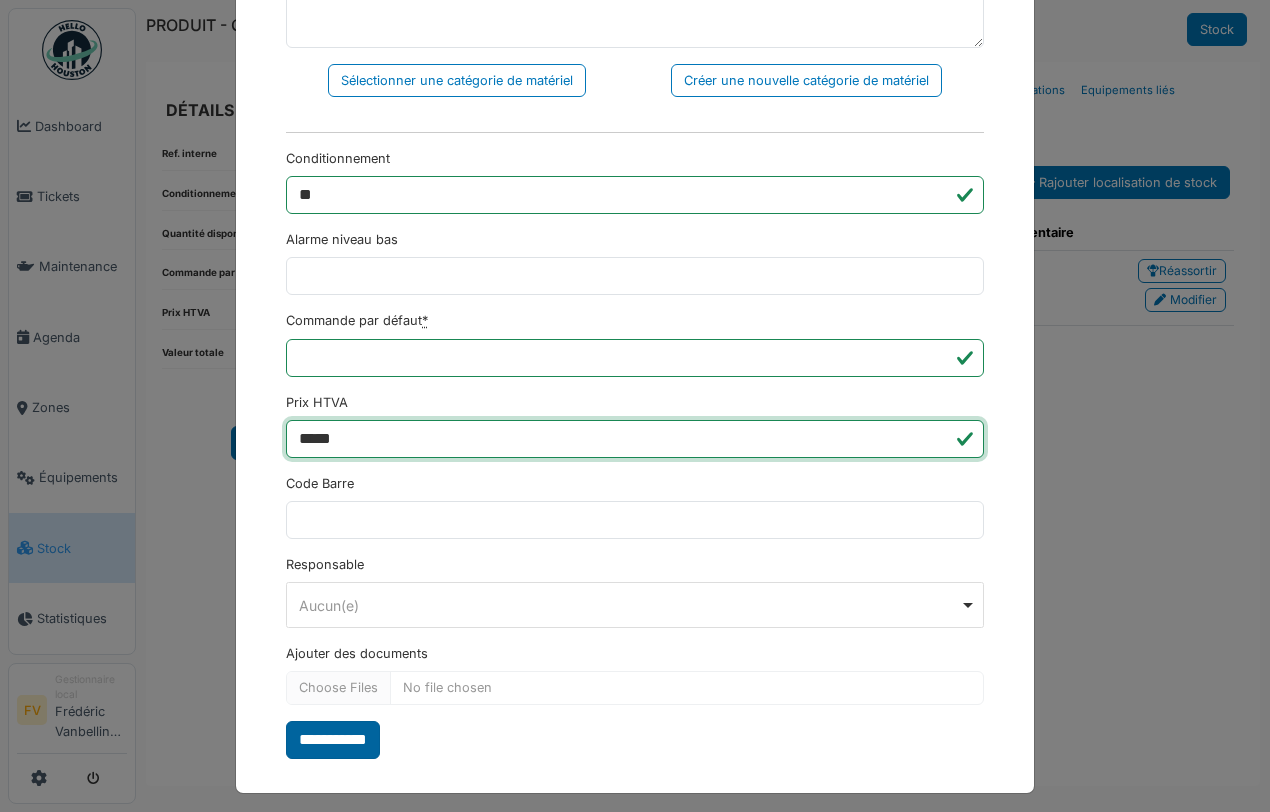 type on "*****" 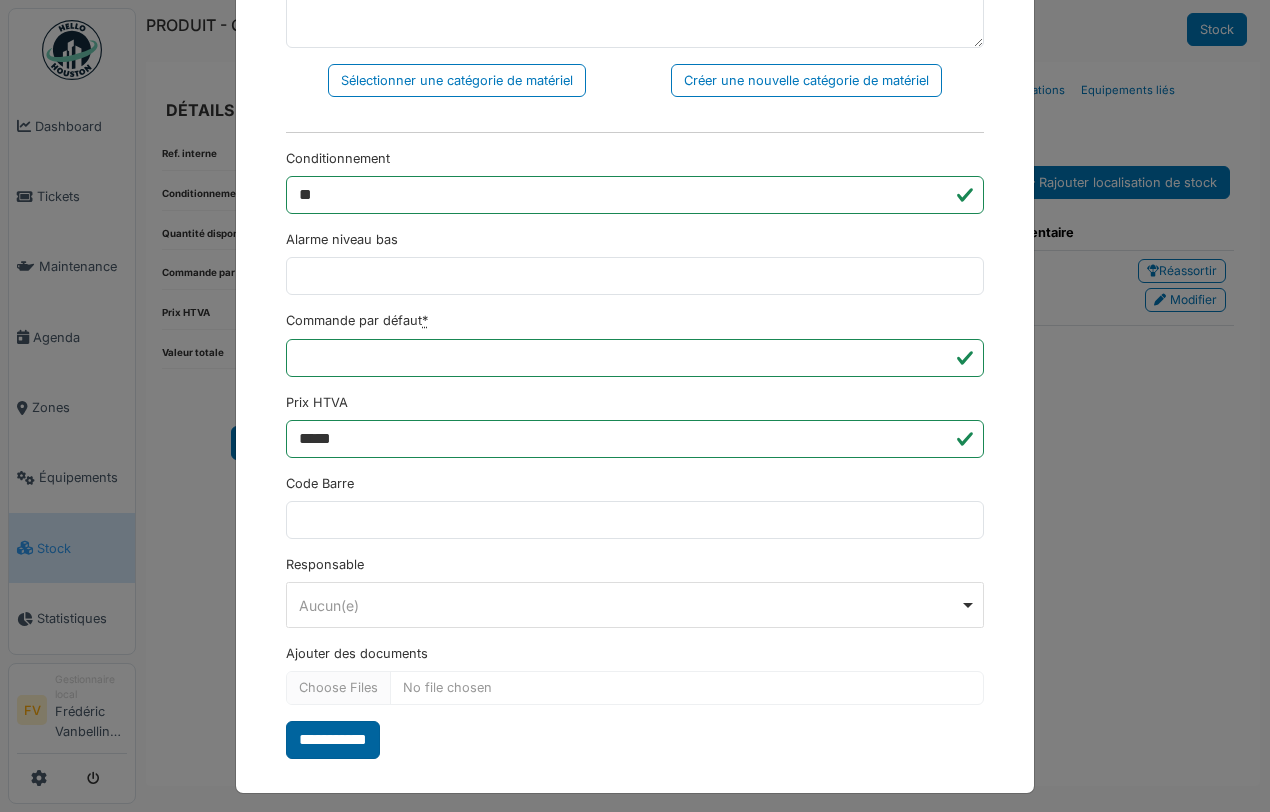 click on "**********" at bounding box center [333, 740] 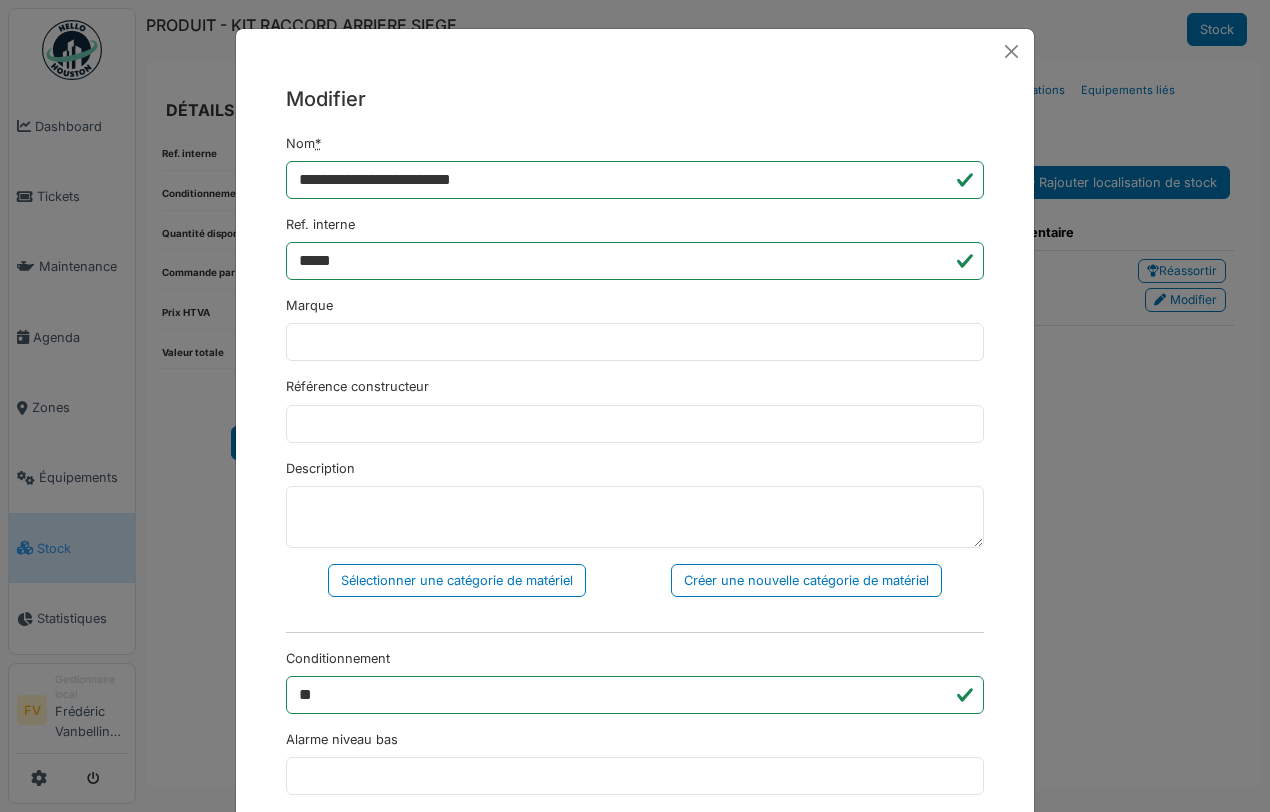 scroll, scrollTop: 0, scrollLeft: 0, axis: both 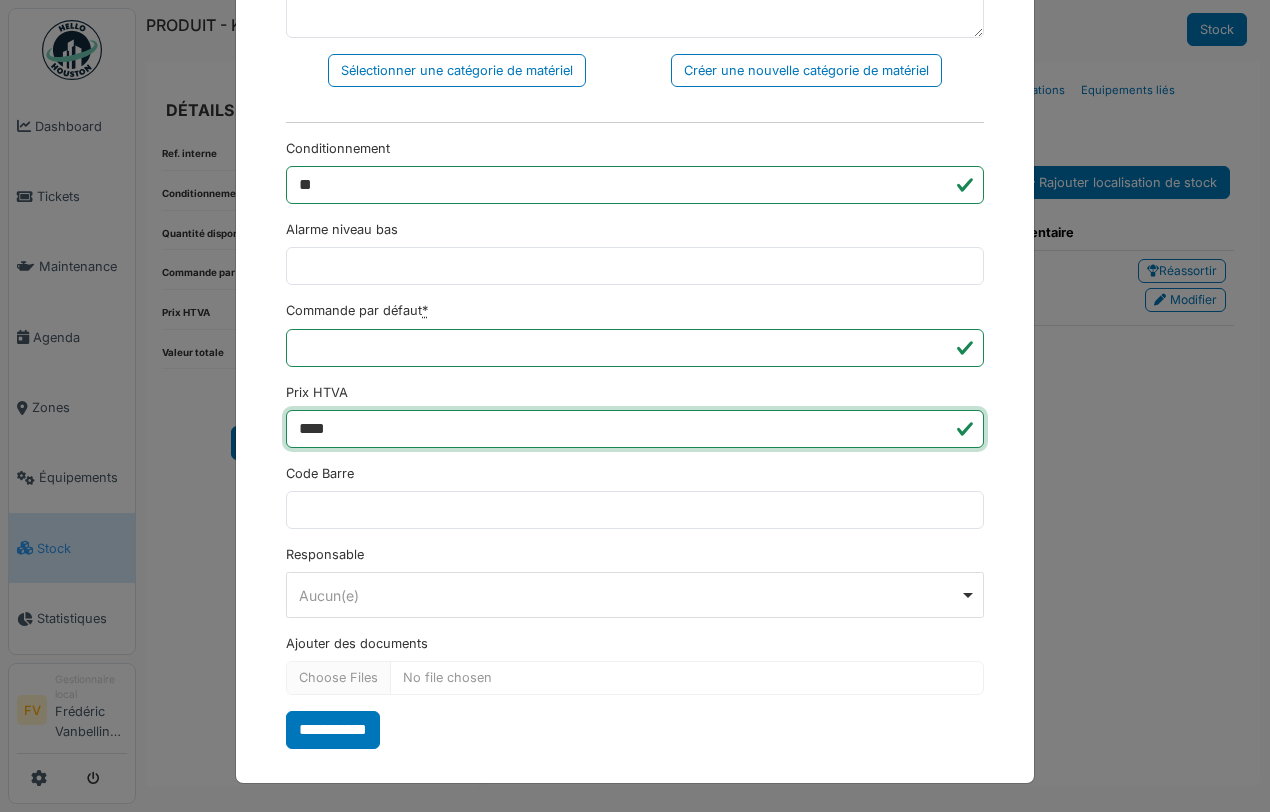 click on "****" at bounding box center (635, 429) 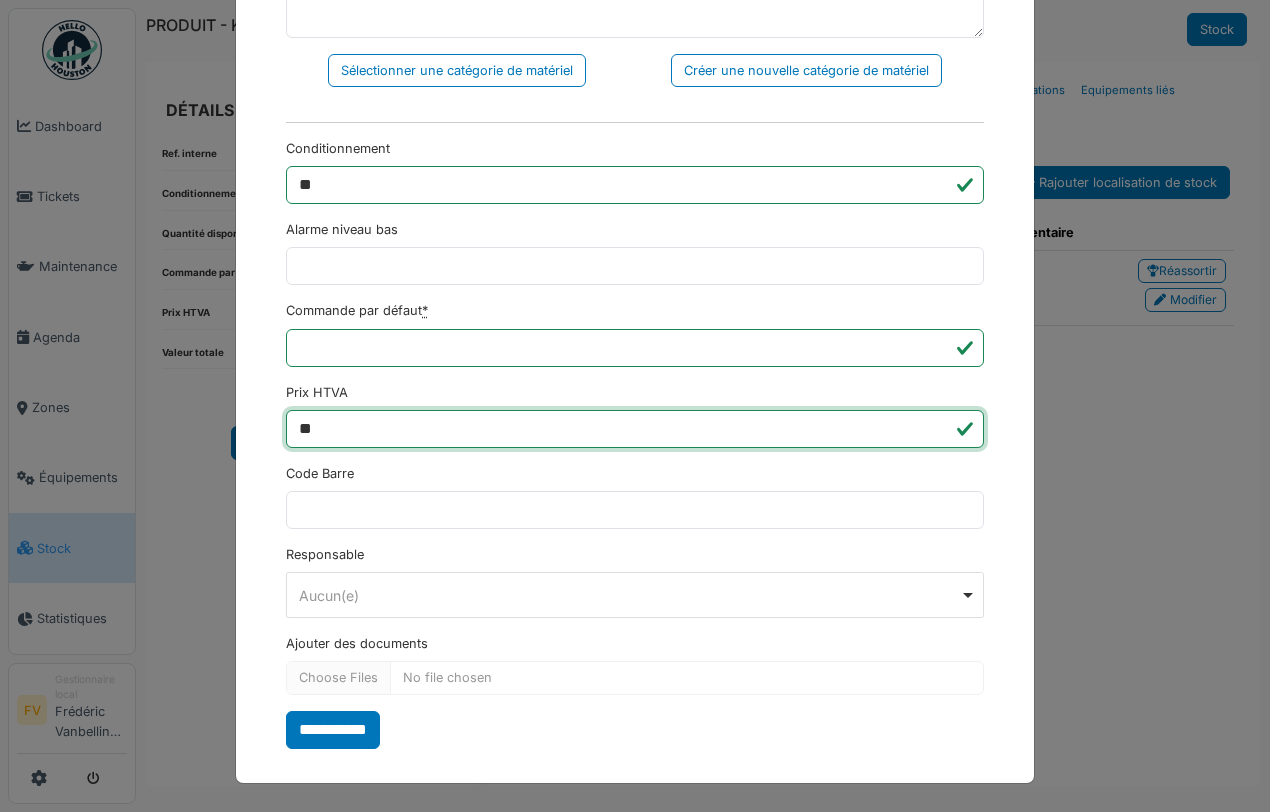 type on "*" 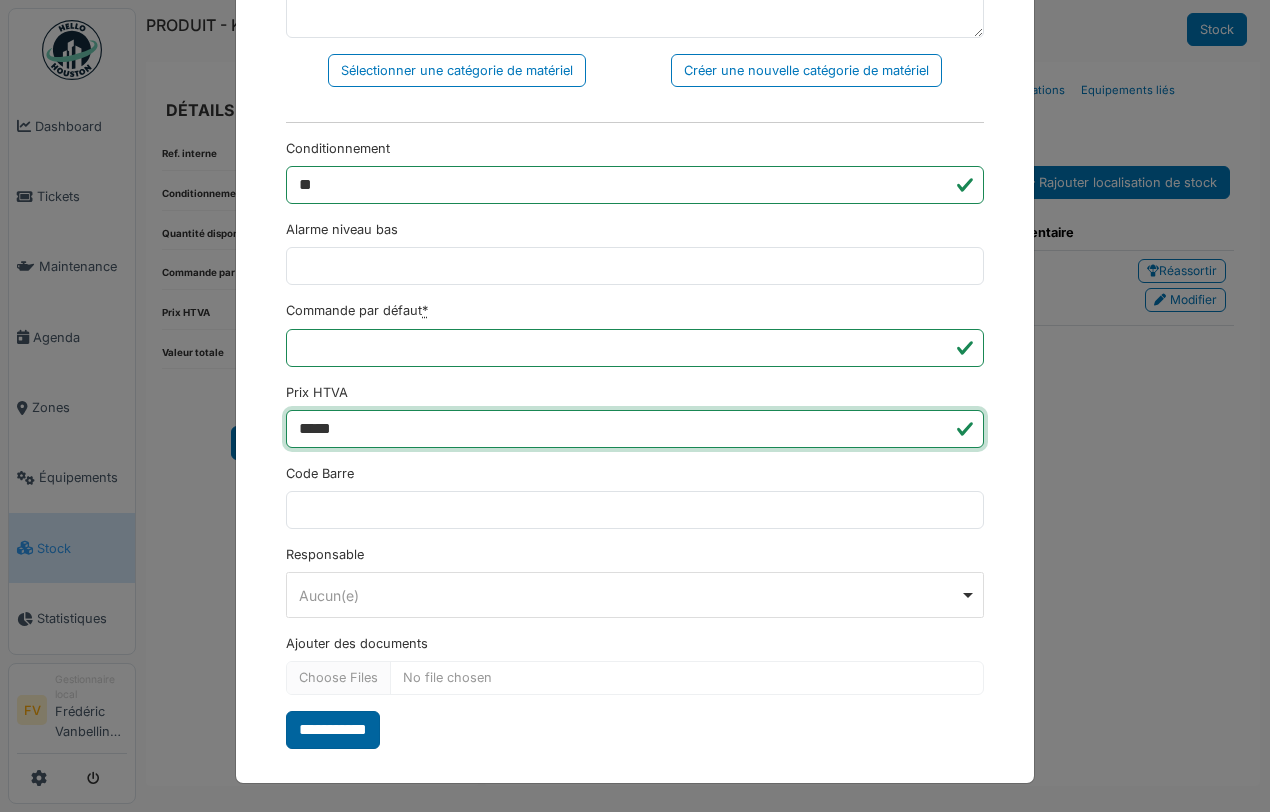 type on "*****" 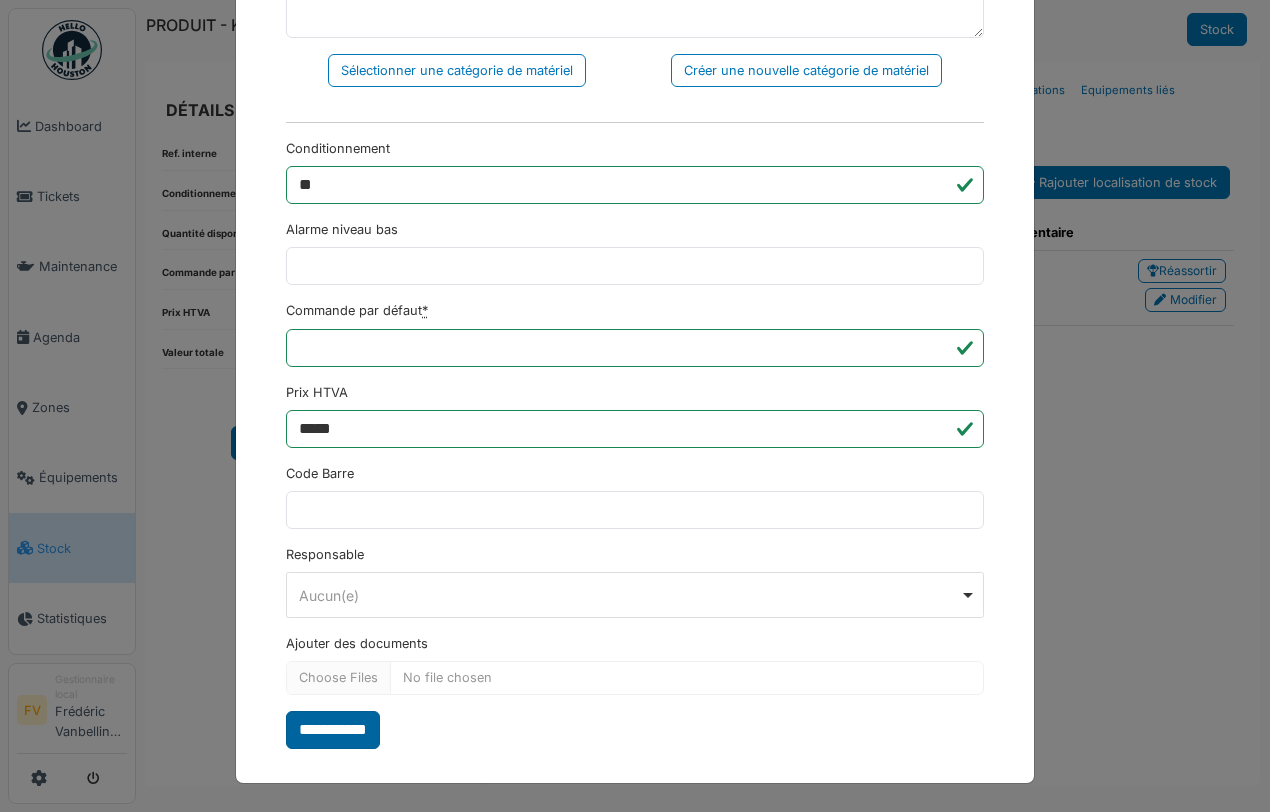 click on "**********" at bounding box center [333, 730] 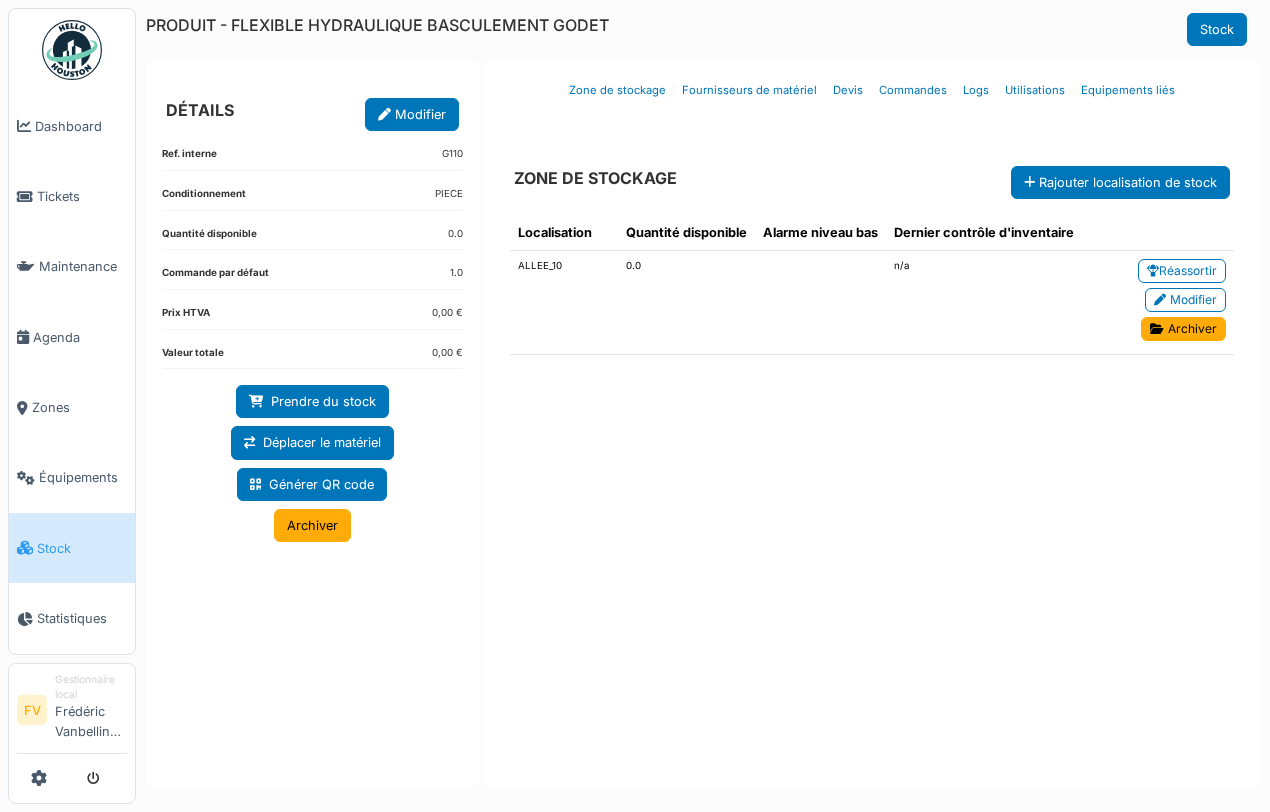 scroll, scrollTop: 0, scrollLeft: 0, axis: both 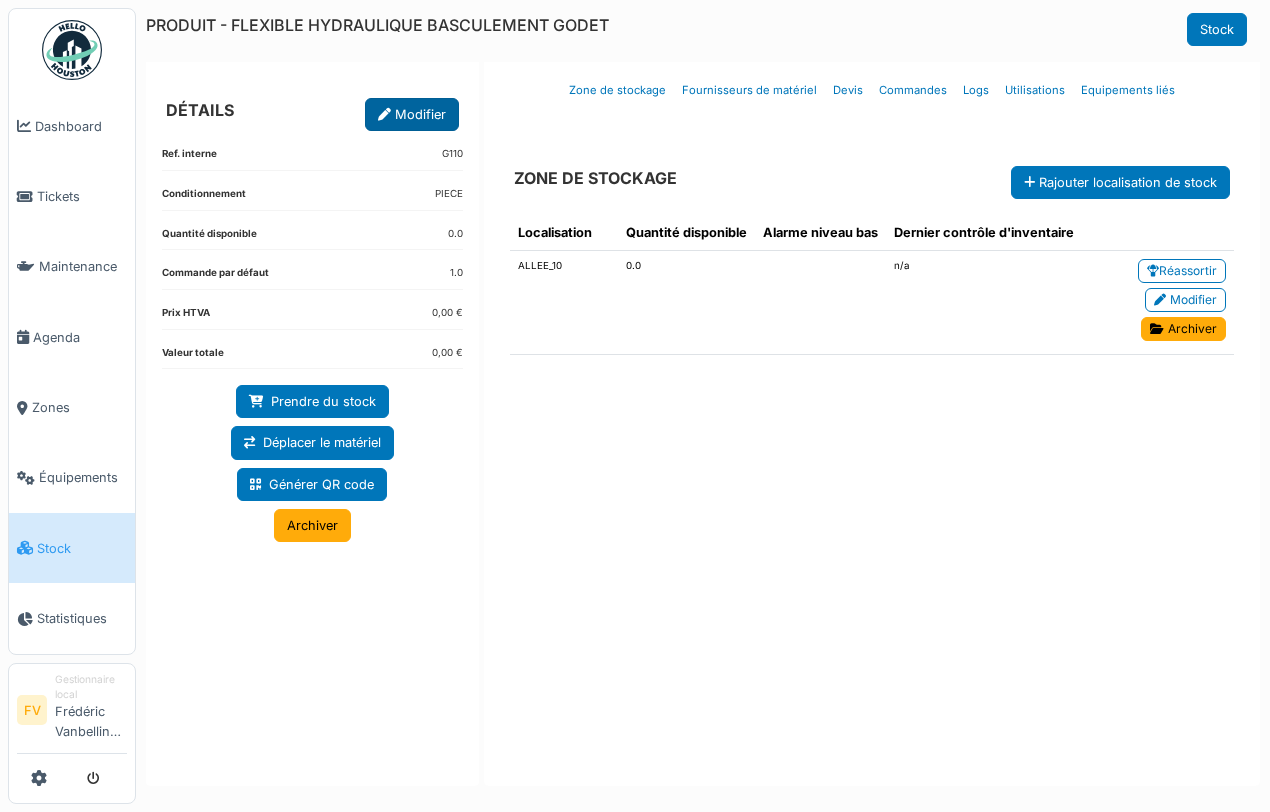 click on "Modifier" at bounding box center (412, 114) 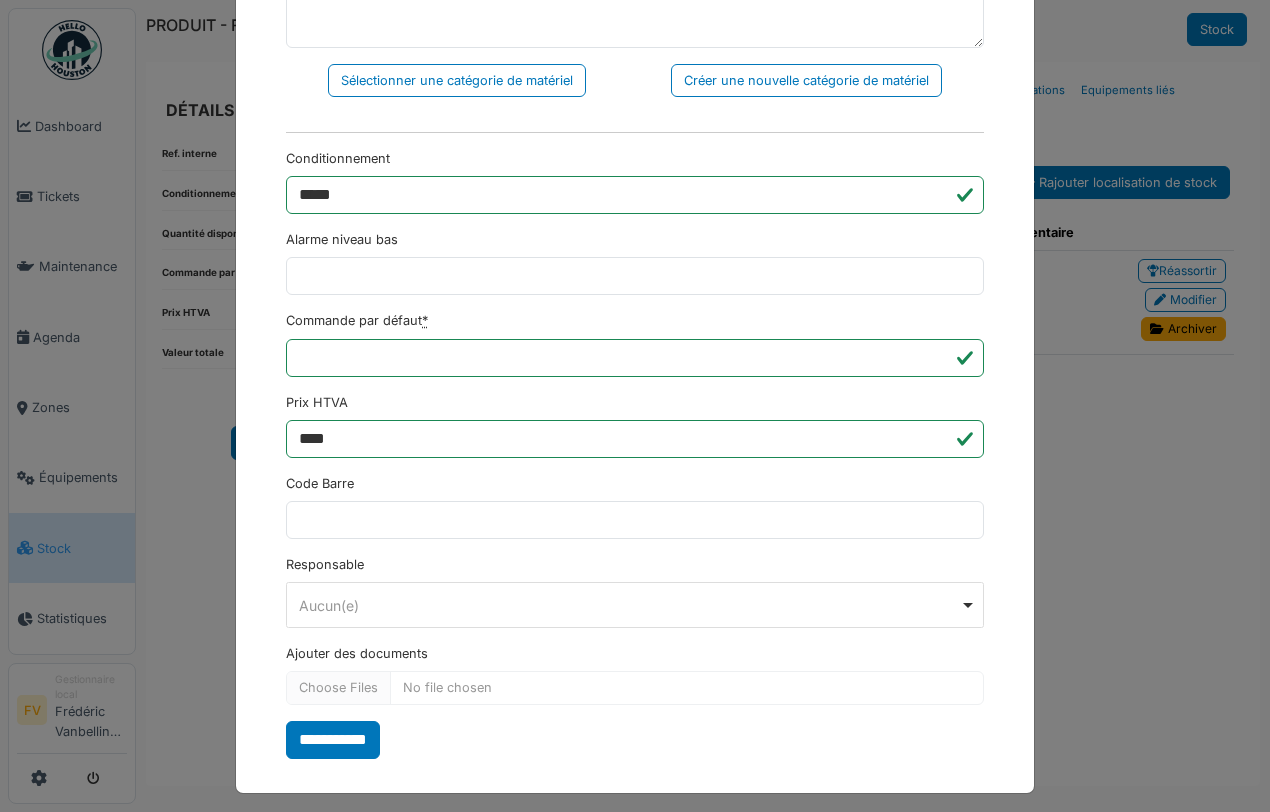 scroll, scrollTop: 516, scrollLeft: 0, axis: vertical 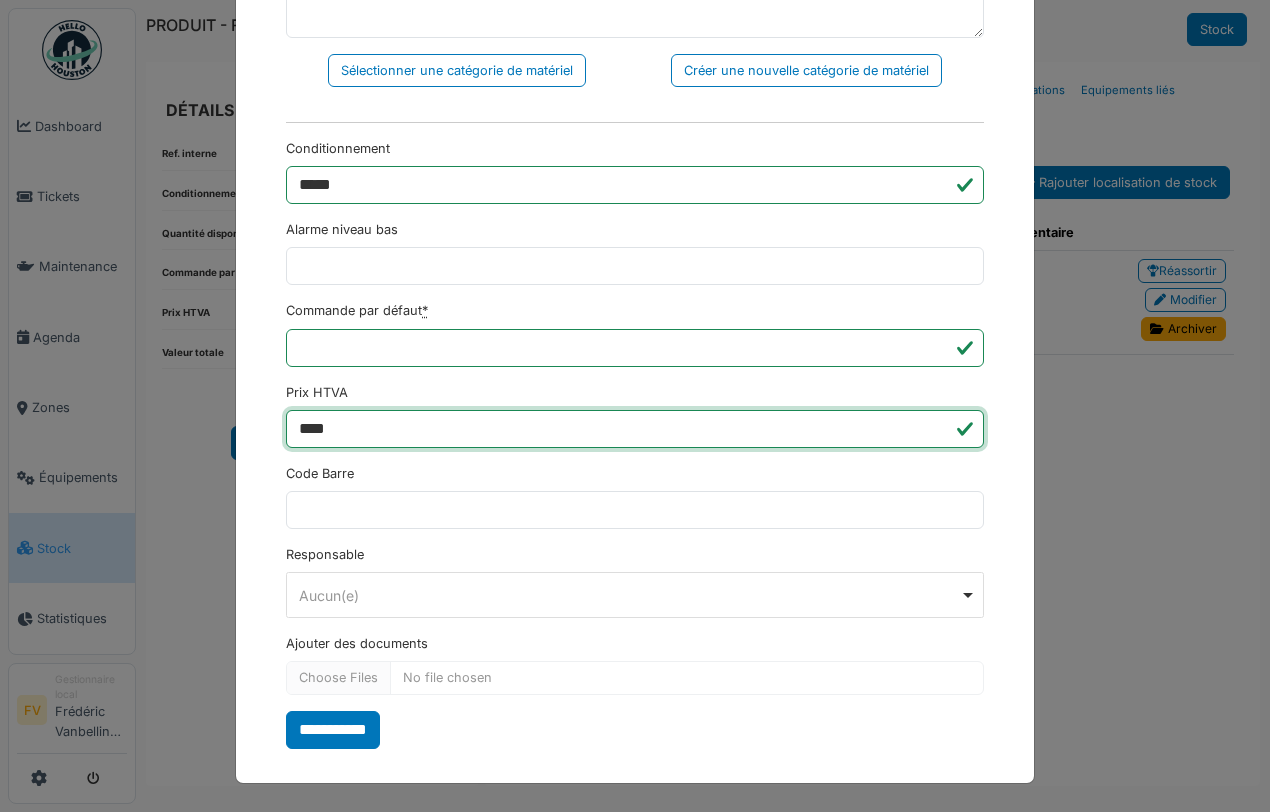 click on "****" at bounding box center [635, 429] 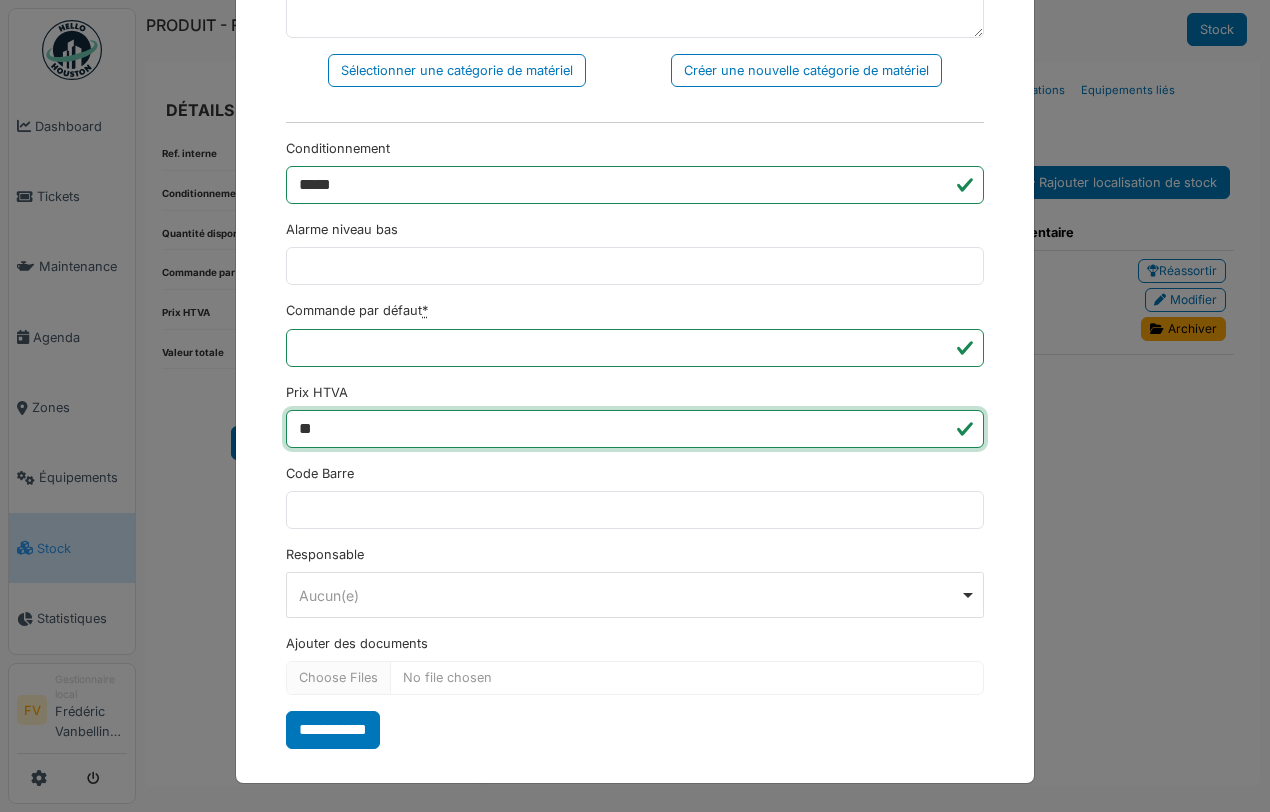 type on "*" 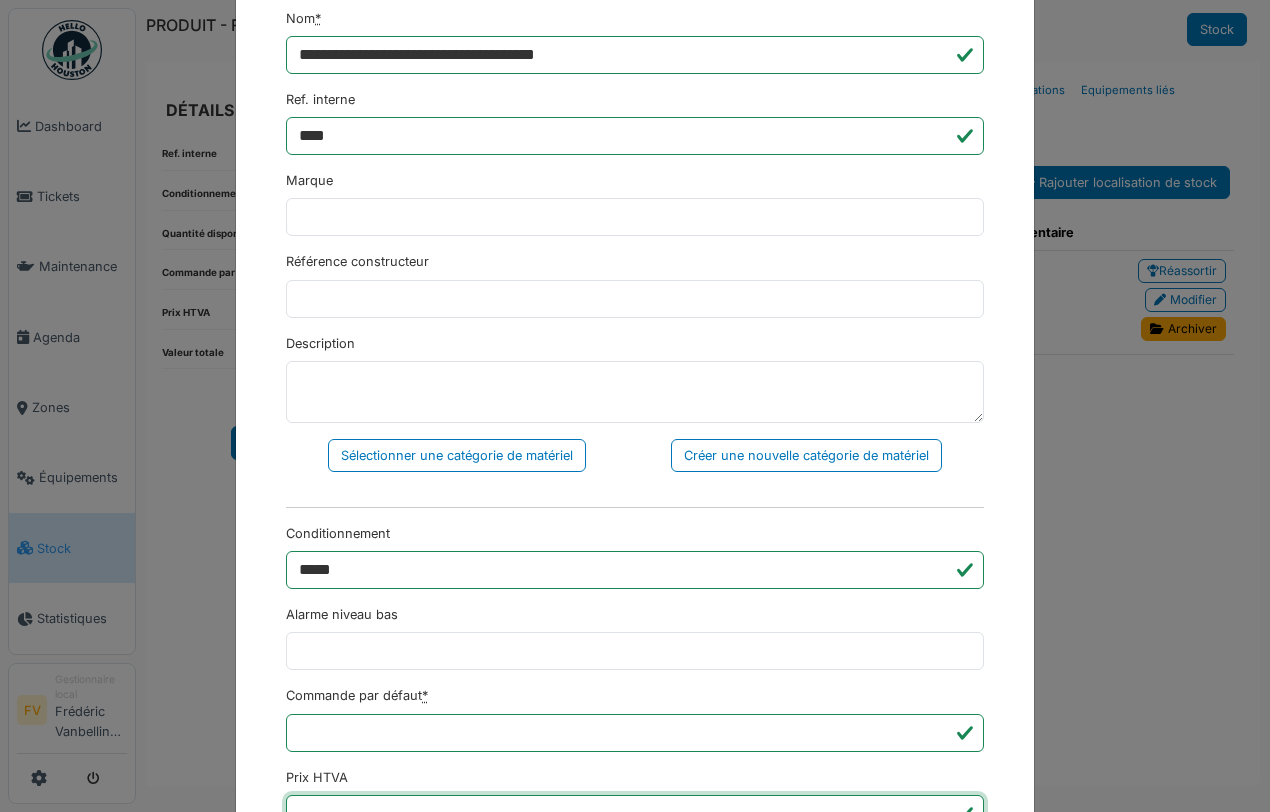 scroll, scrollTop: 0, scrollLeft: 0, axis: both 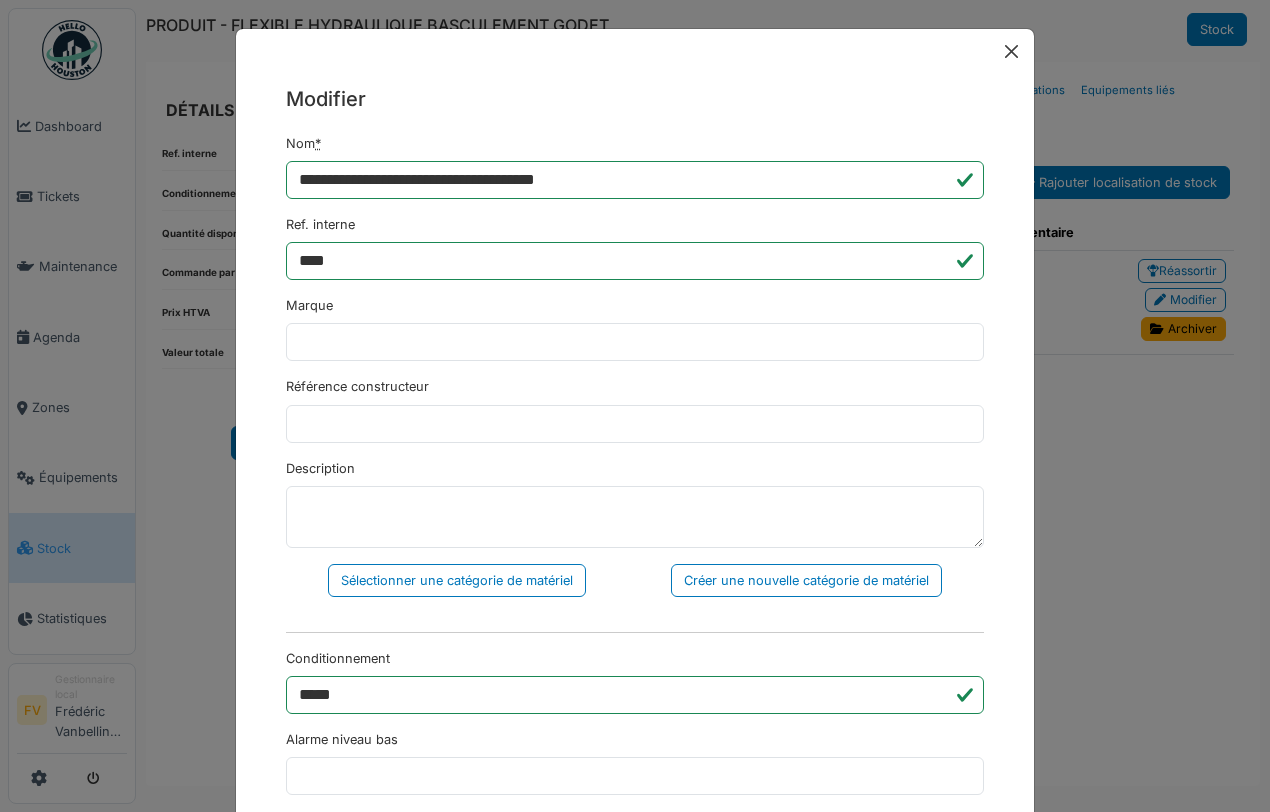 type 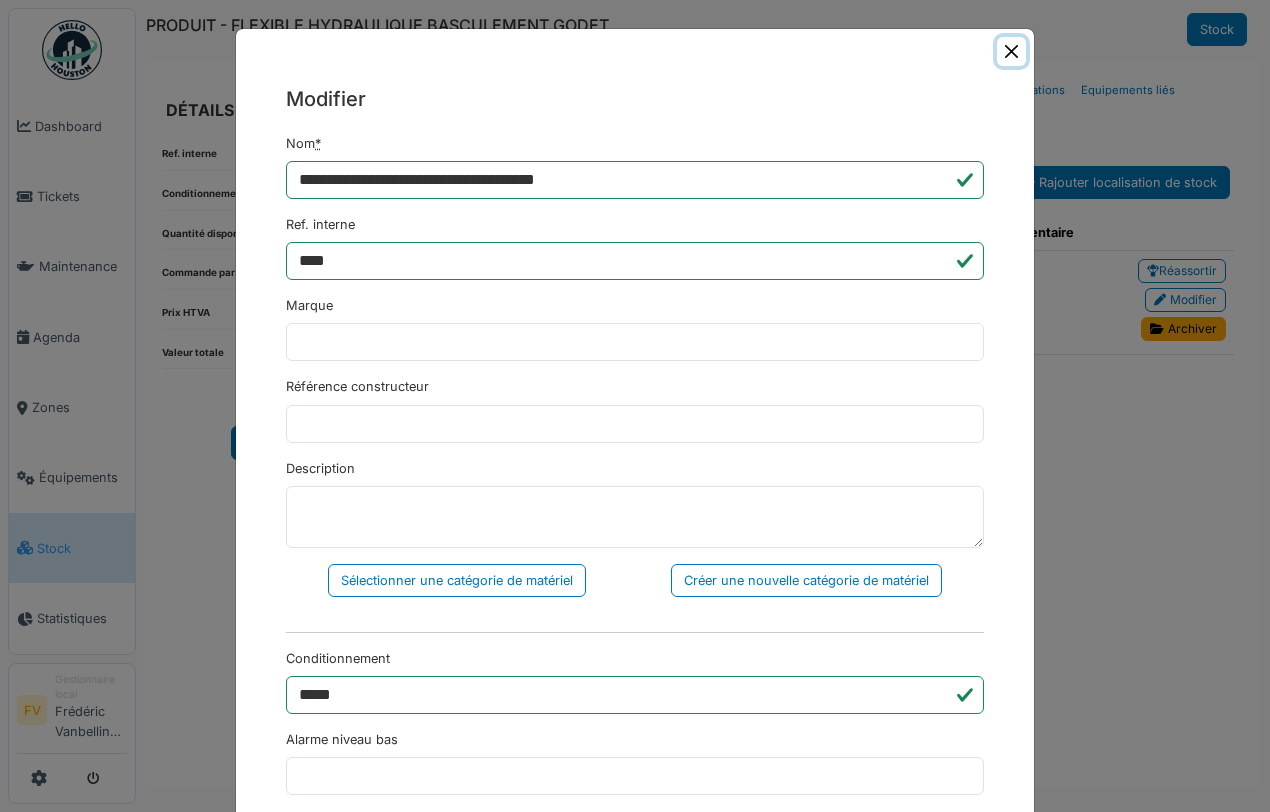 click at bounding box center [1011, 51] 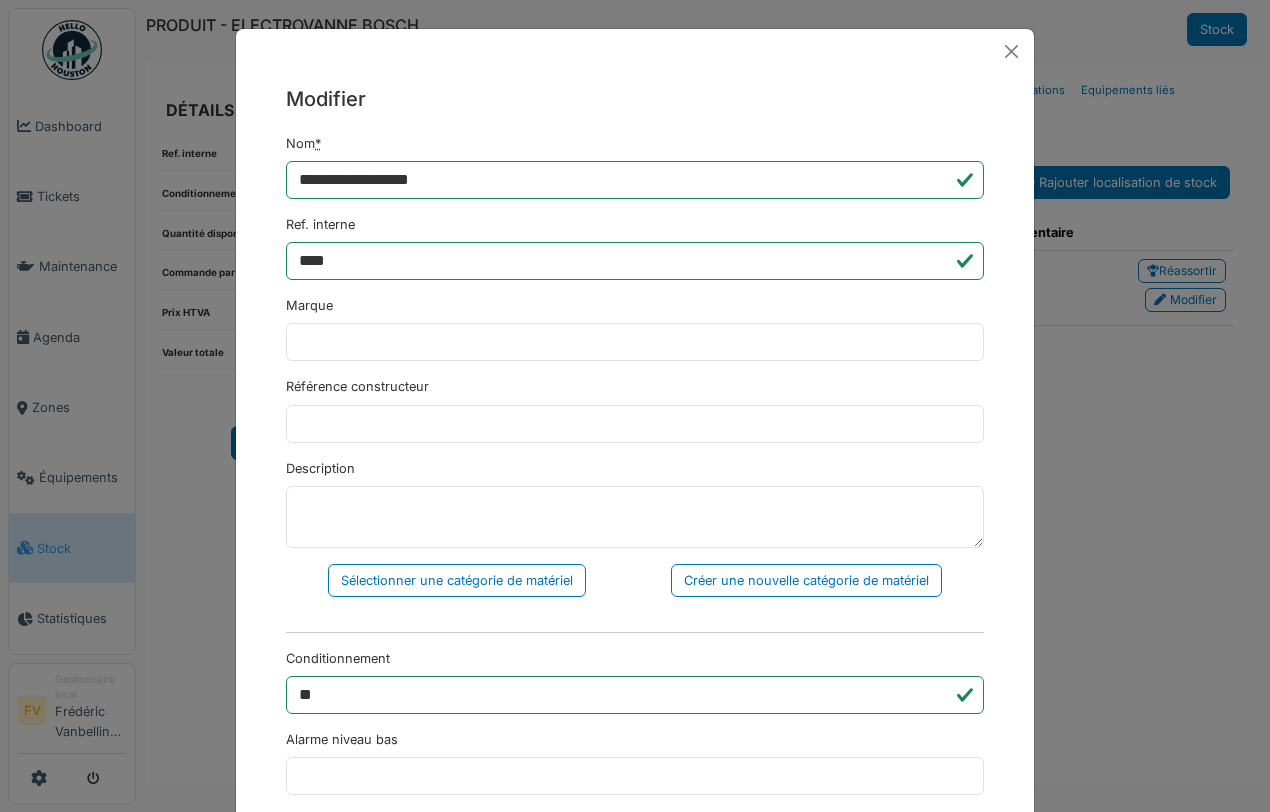 scroll, scrollTop: 0, scrollLeft: 0, axis: both 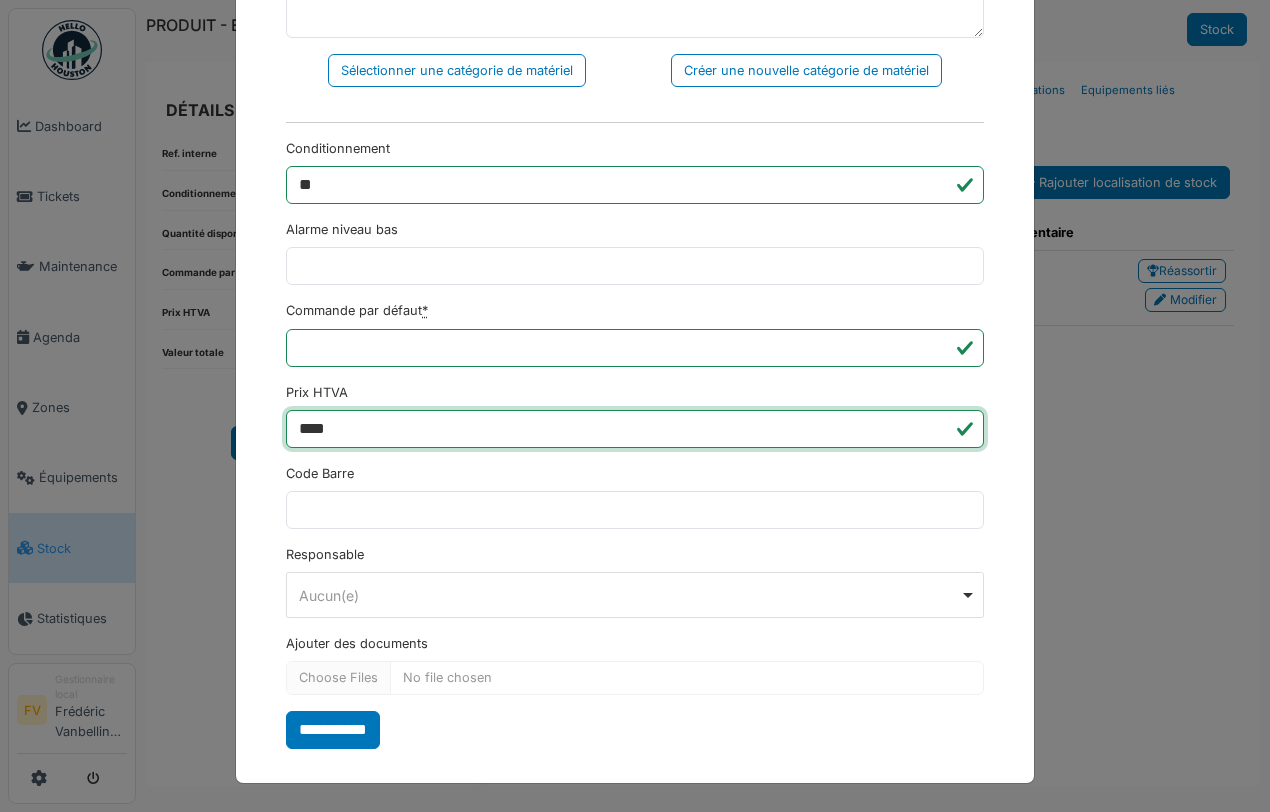click on "****" at bounding box center [635, 429] 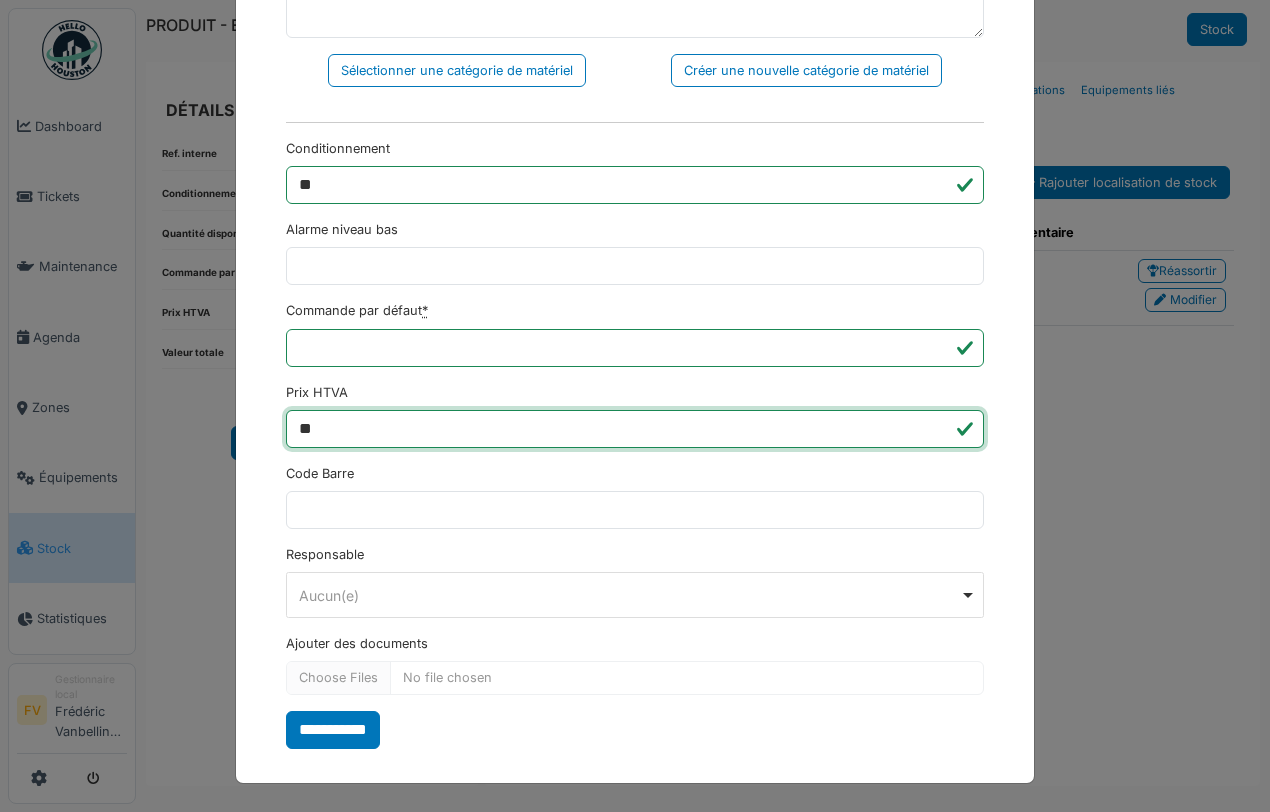 type on "*" 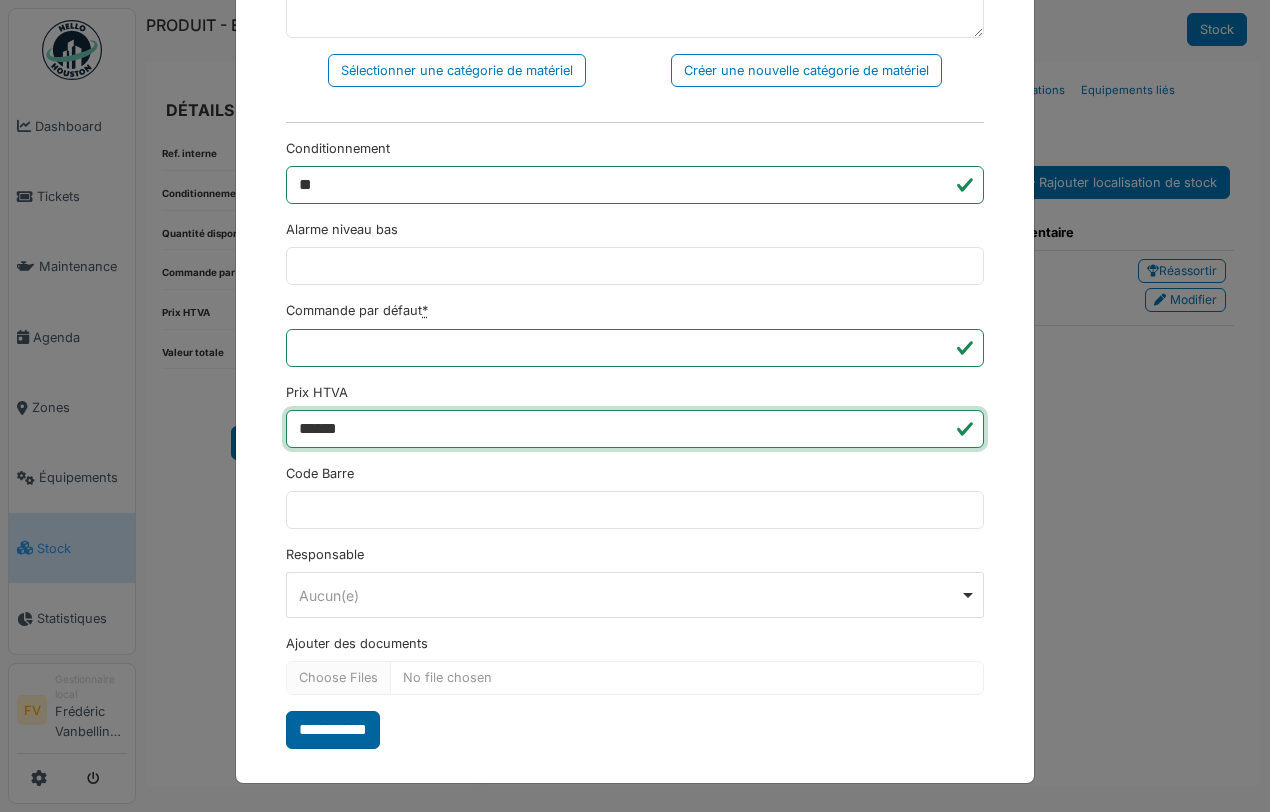 type on "******" 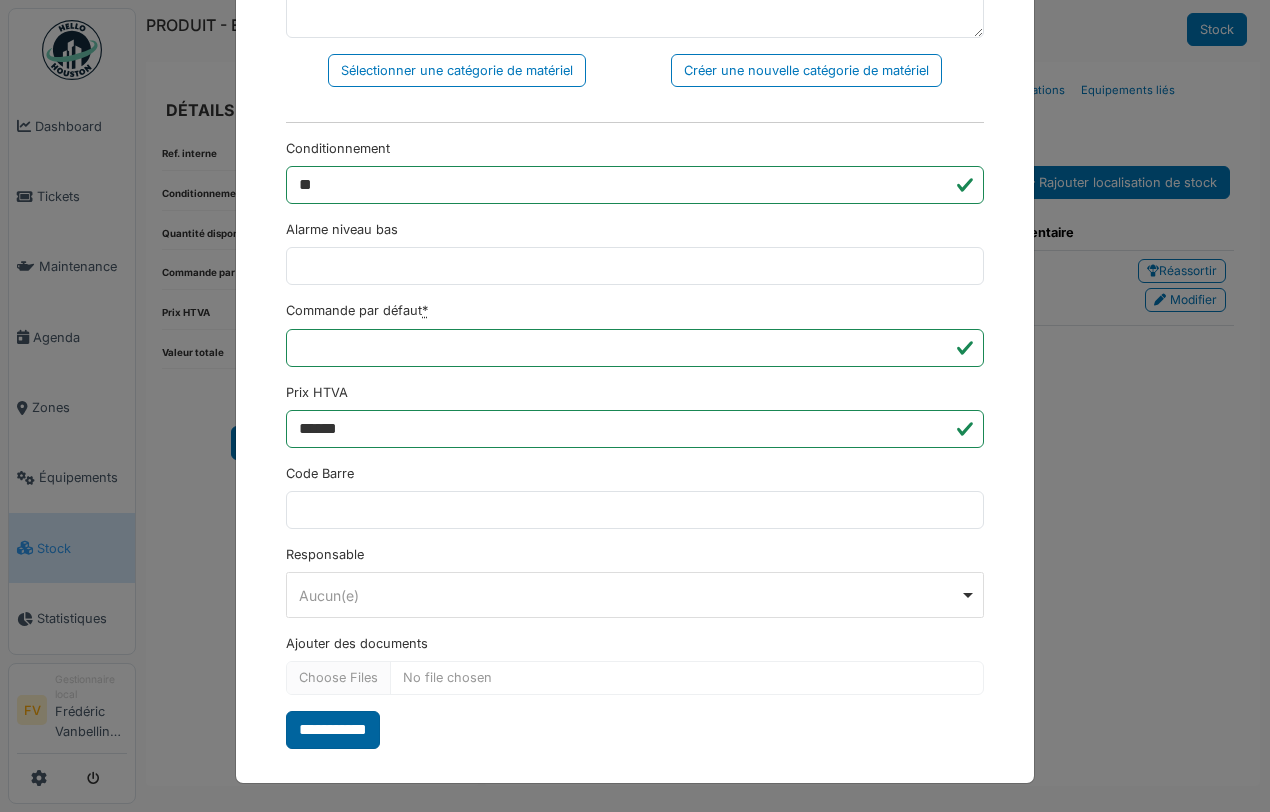 click on "**********" at bounding box center [333, 730] 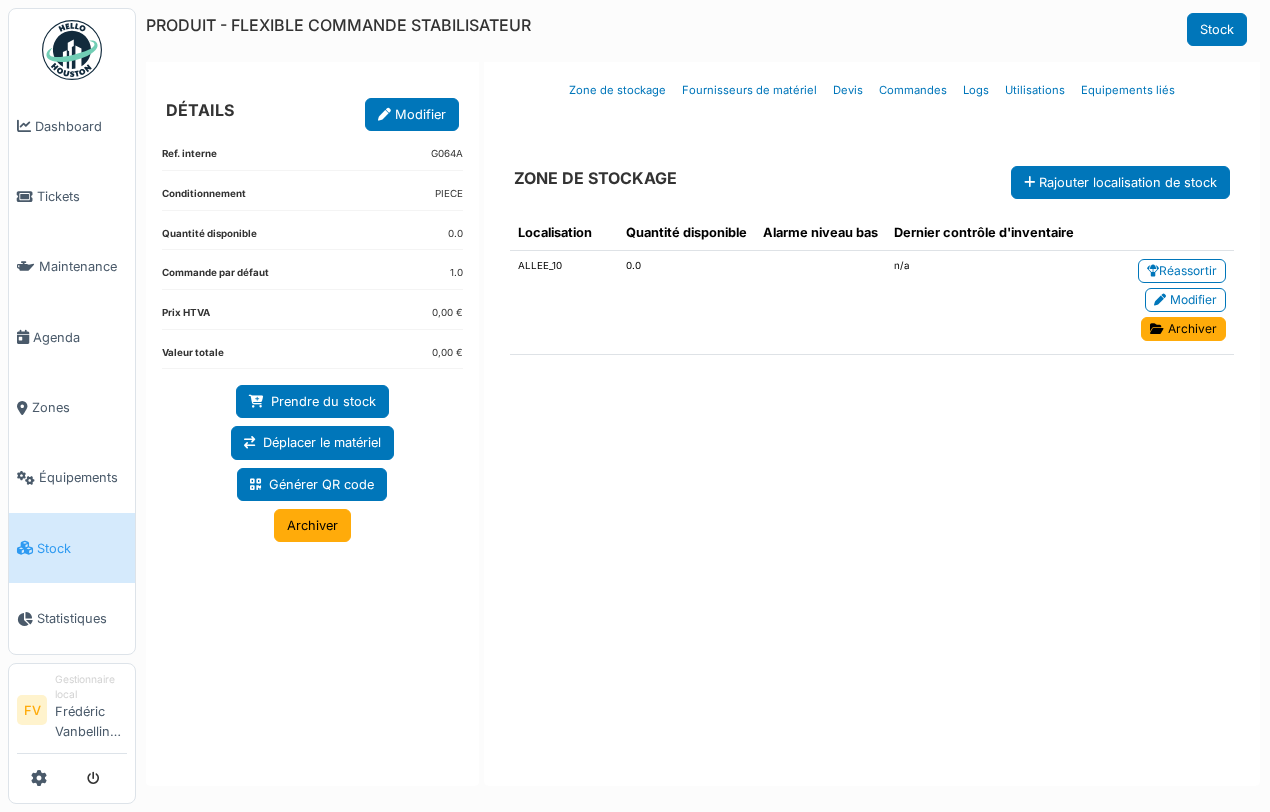 scroll, scrollTop: 0, scrollLeft: 0, axis: both 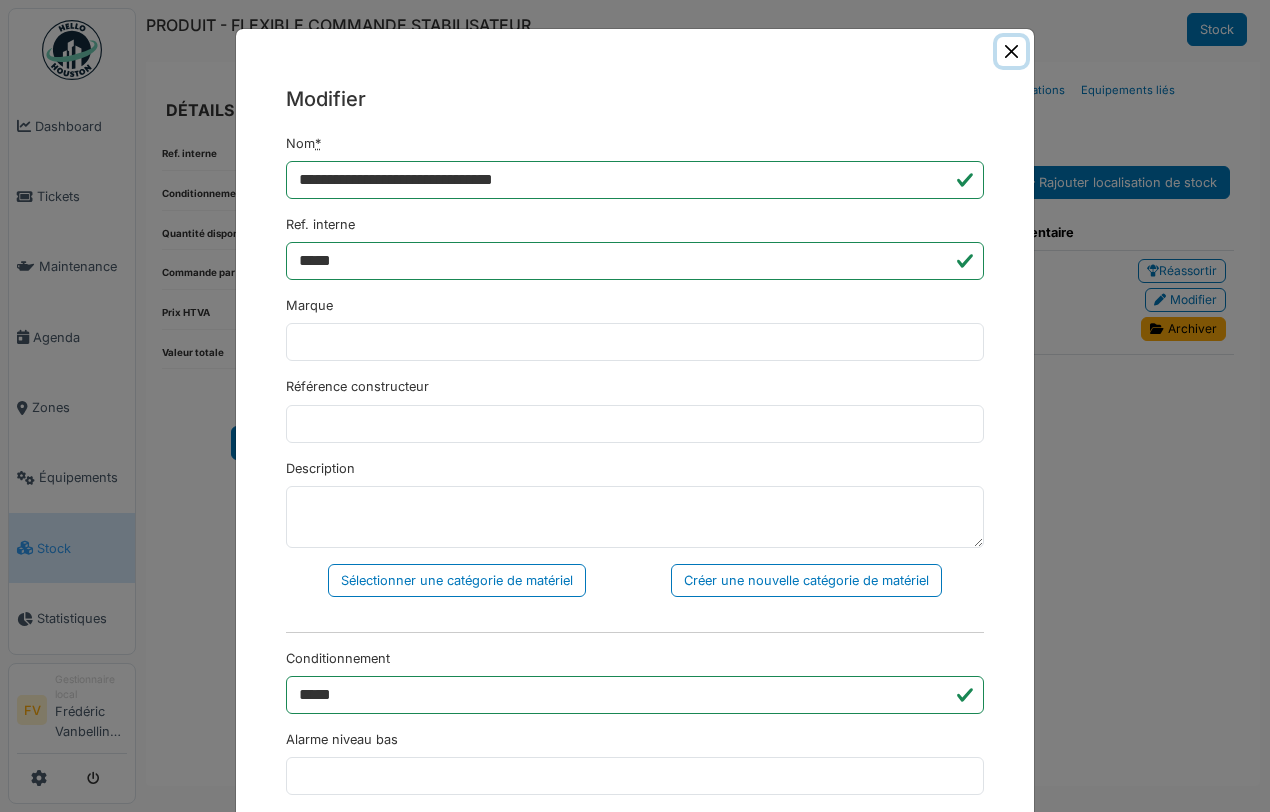 click at bounding box center [1011, 51] 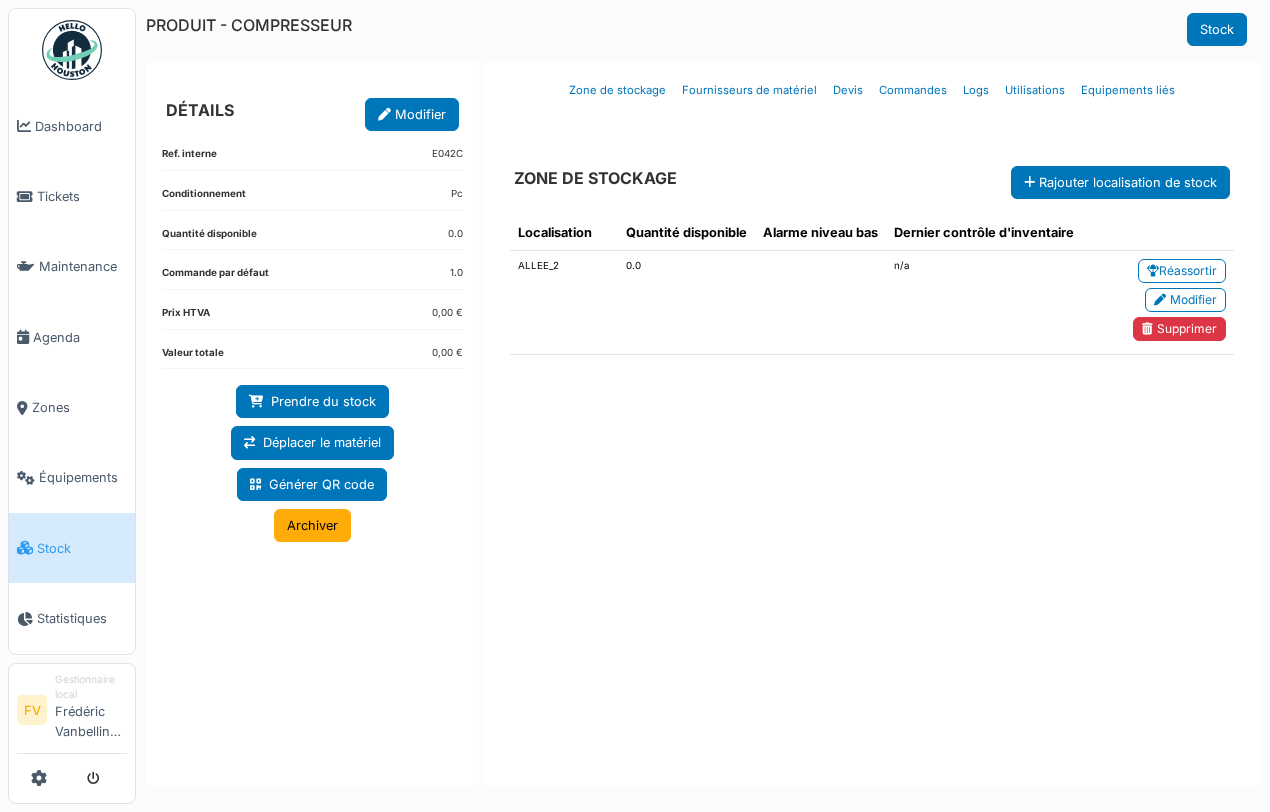 scroll, scrollTop: 0, scrollLeft: 0, axis: both 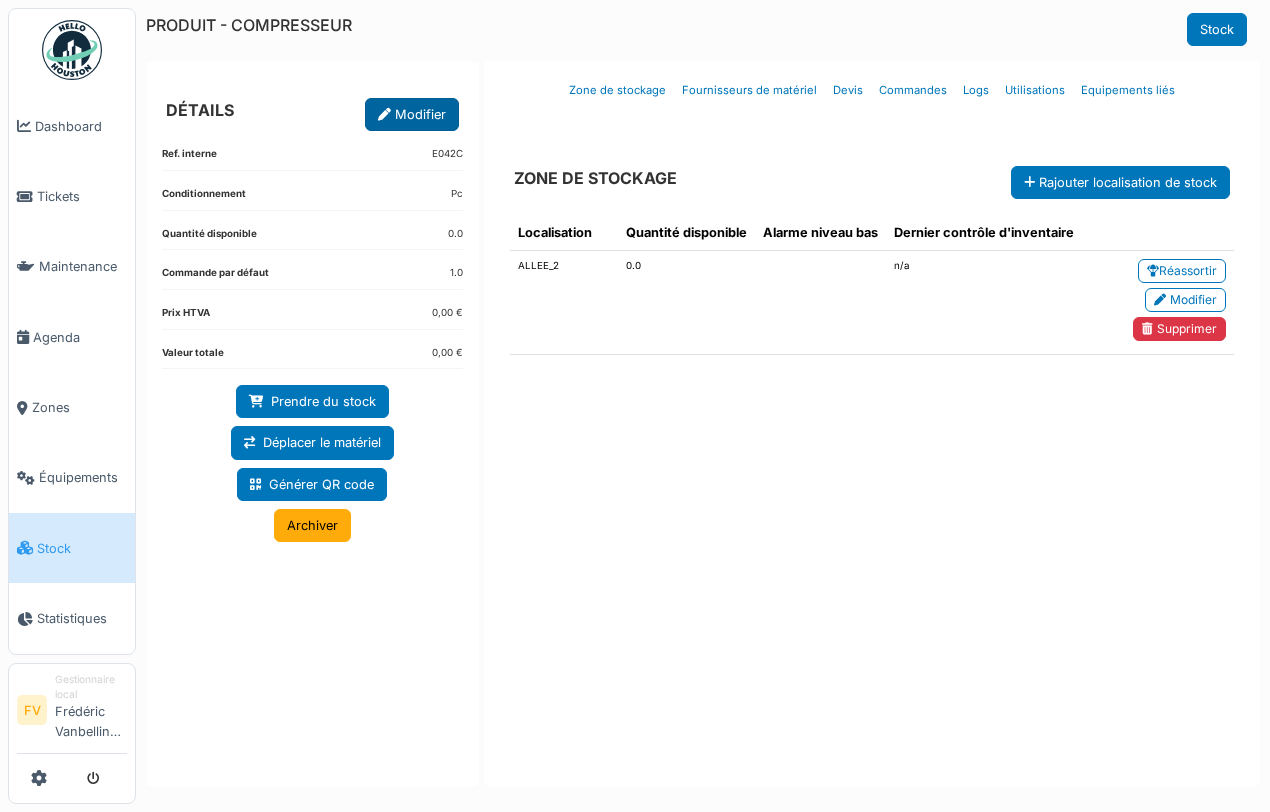click on "Modifier" at bounding box center [412, 114] 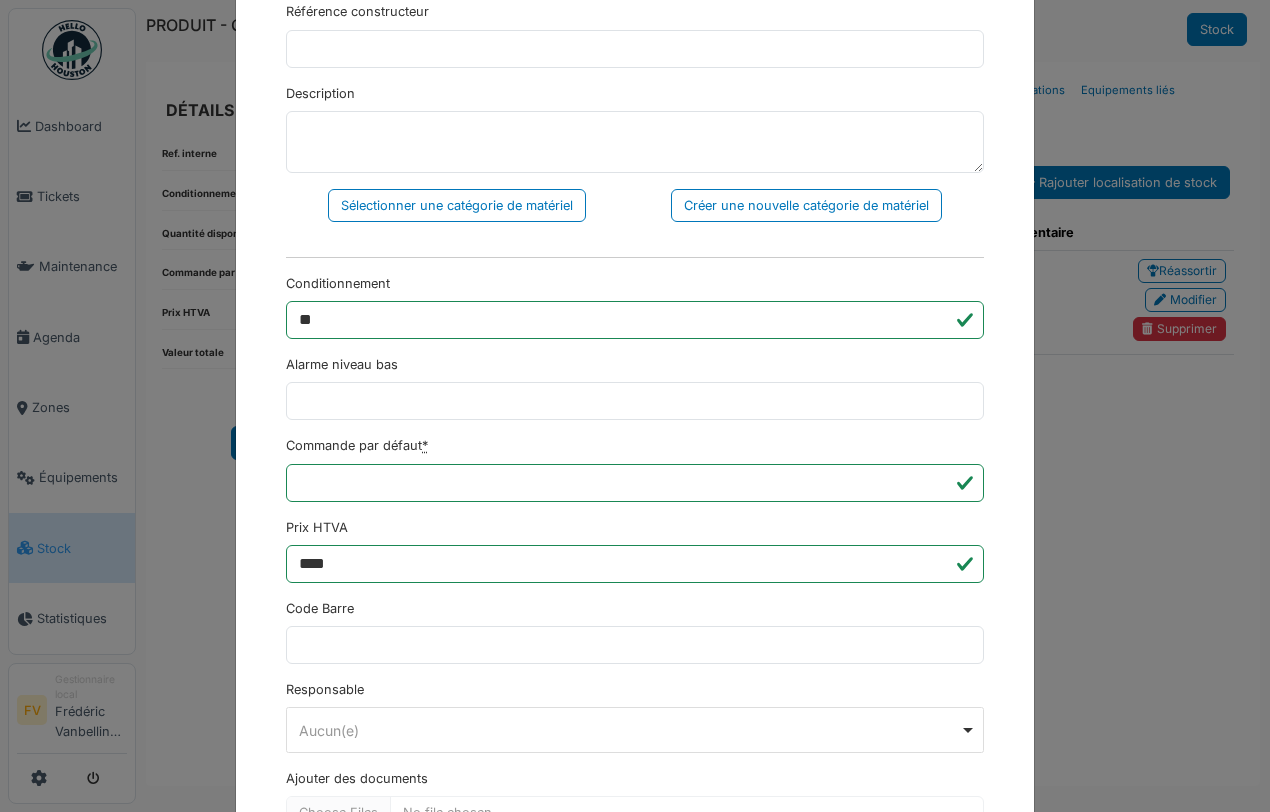 scroll, scrollTop: 375, scrollLeft: 0, axis: vertical 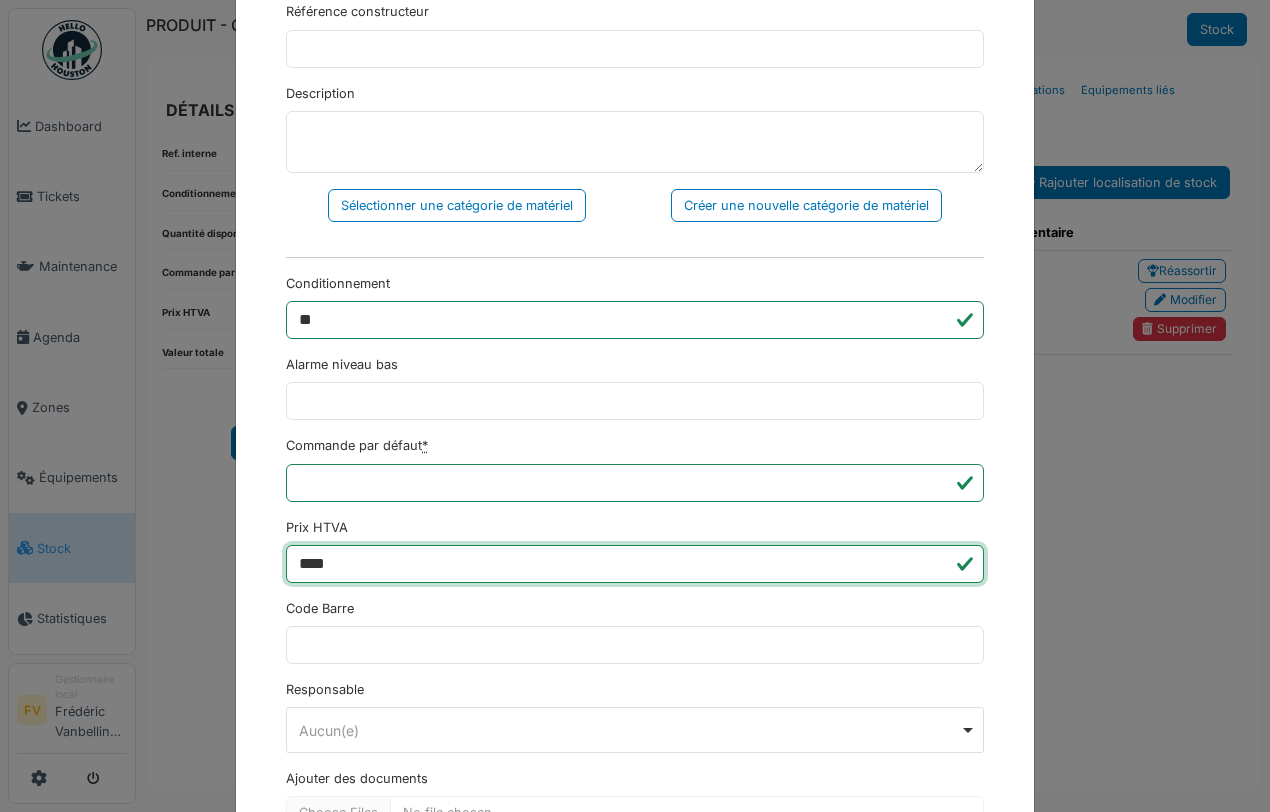 click on "****" at bounding box center (635, 564) 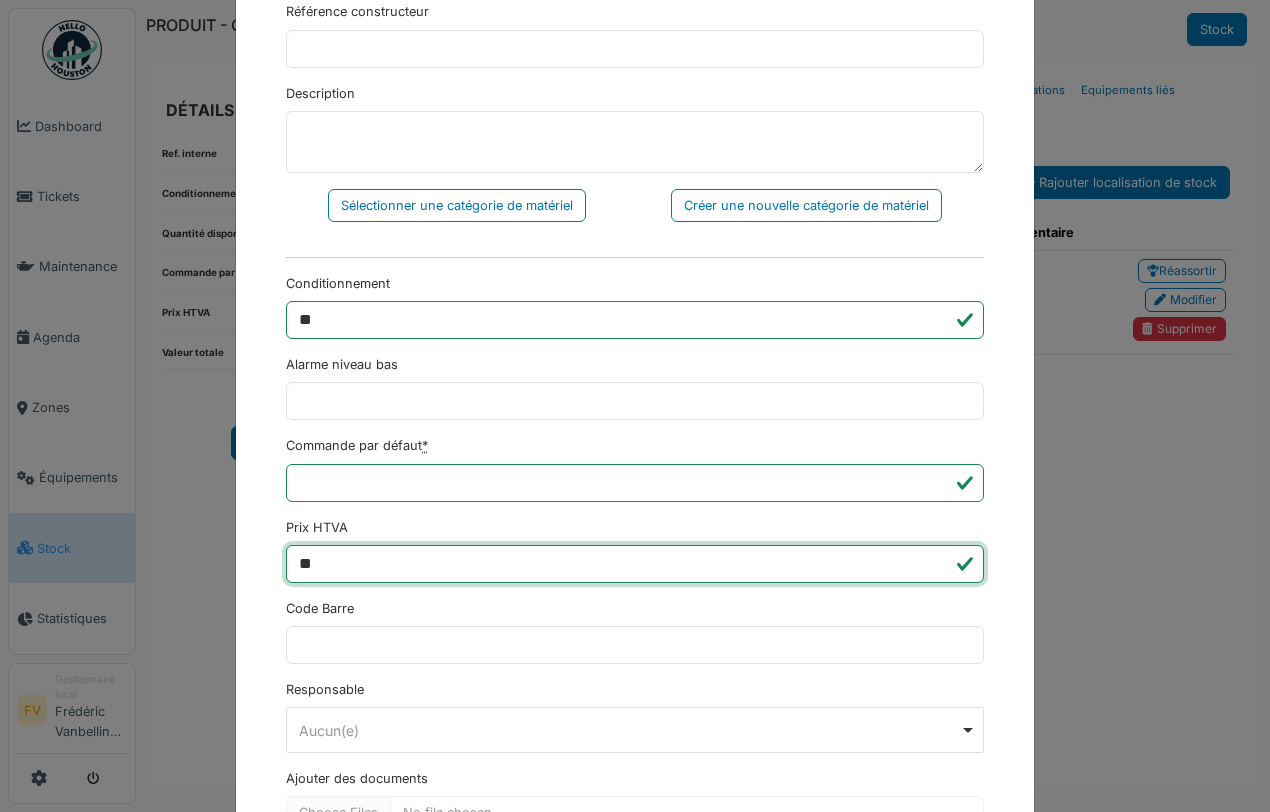 type on "*" 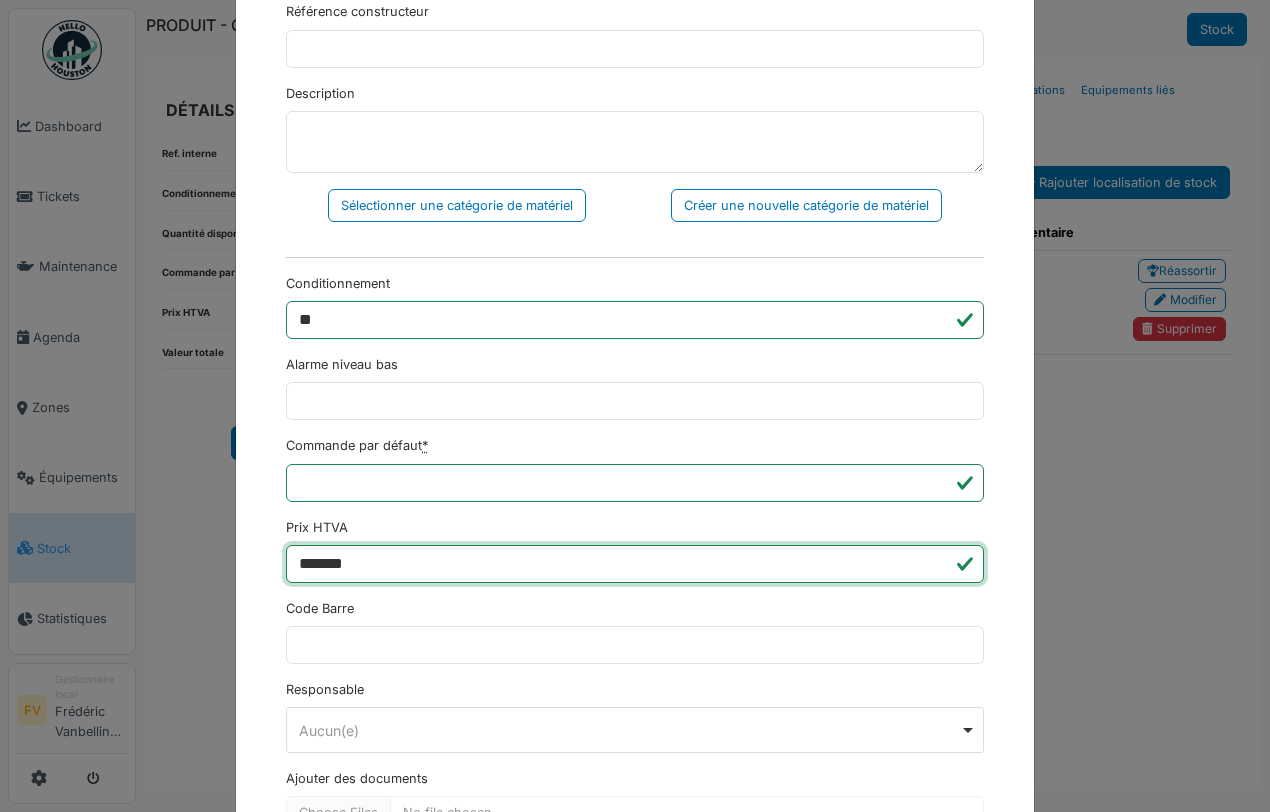 scroll, scrollTop: 516, scrollLeft: 0, axis: vertical 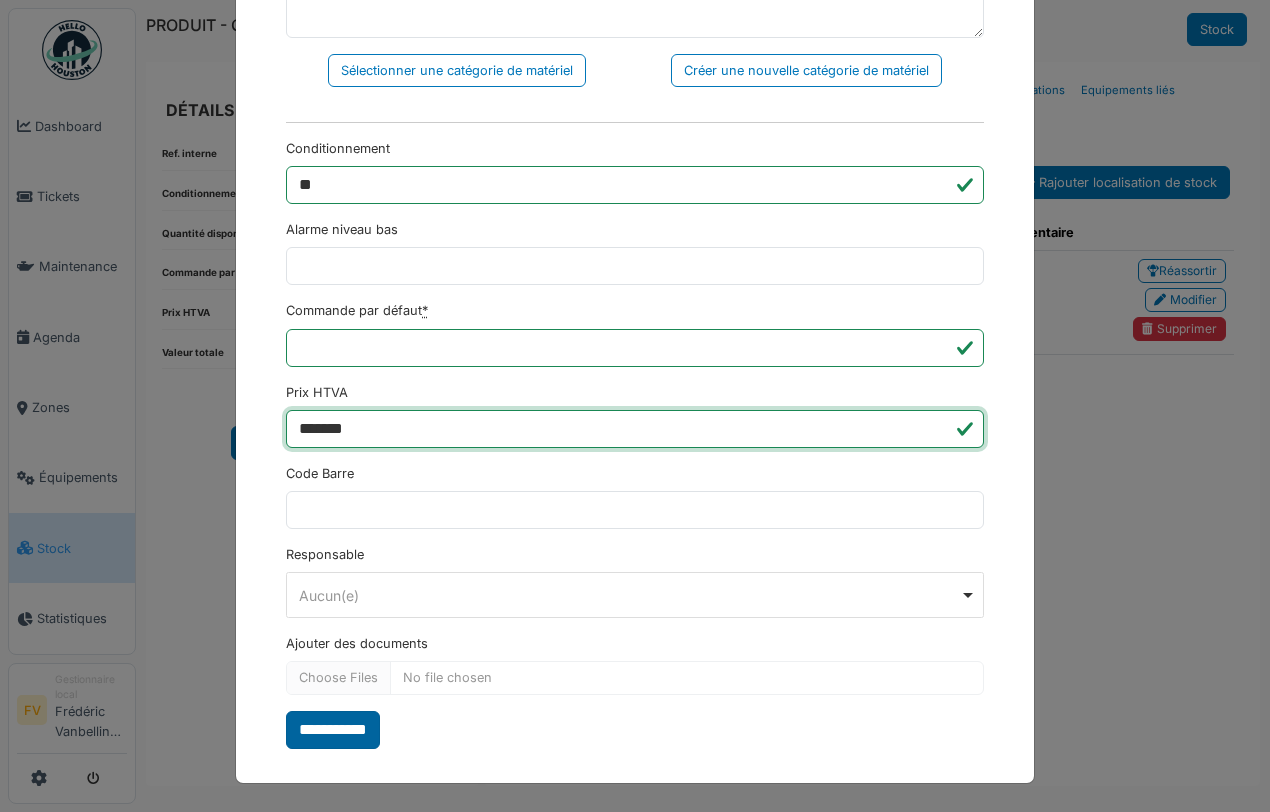 type on "*******" 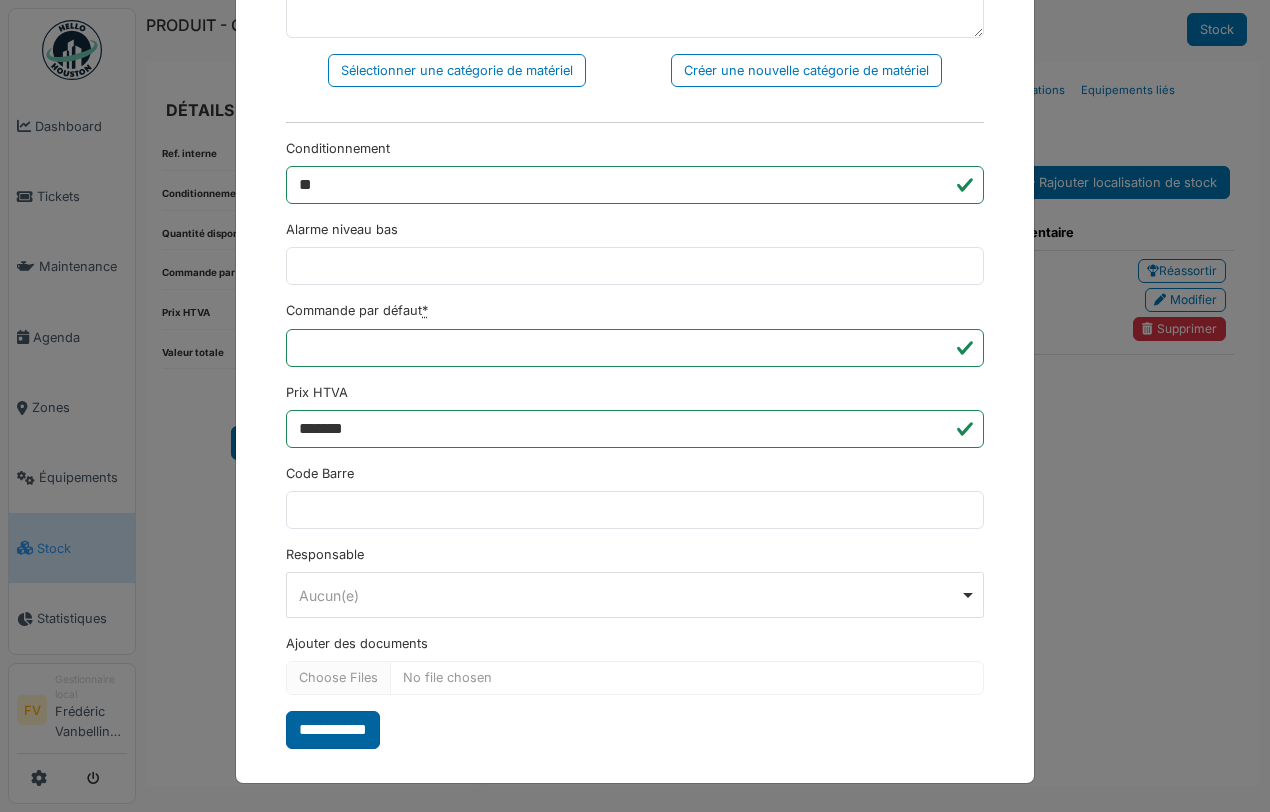 click on "**********" at bounding box center [333, 730] 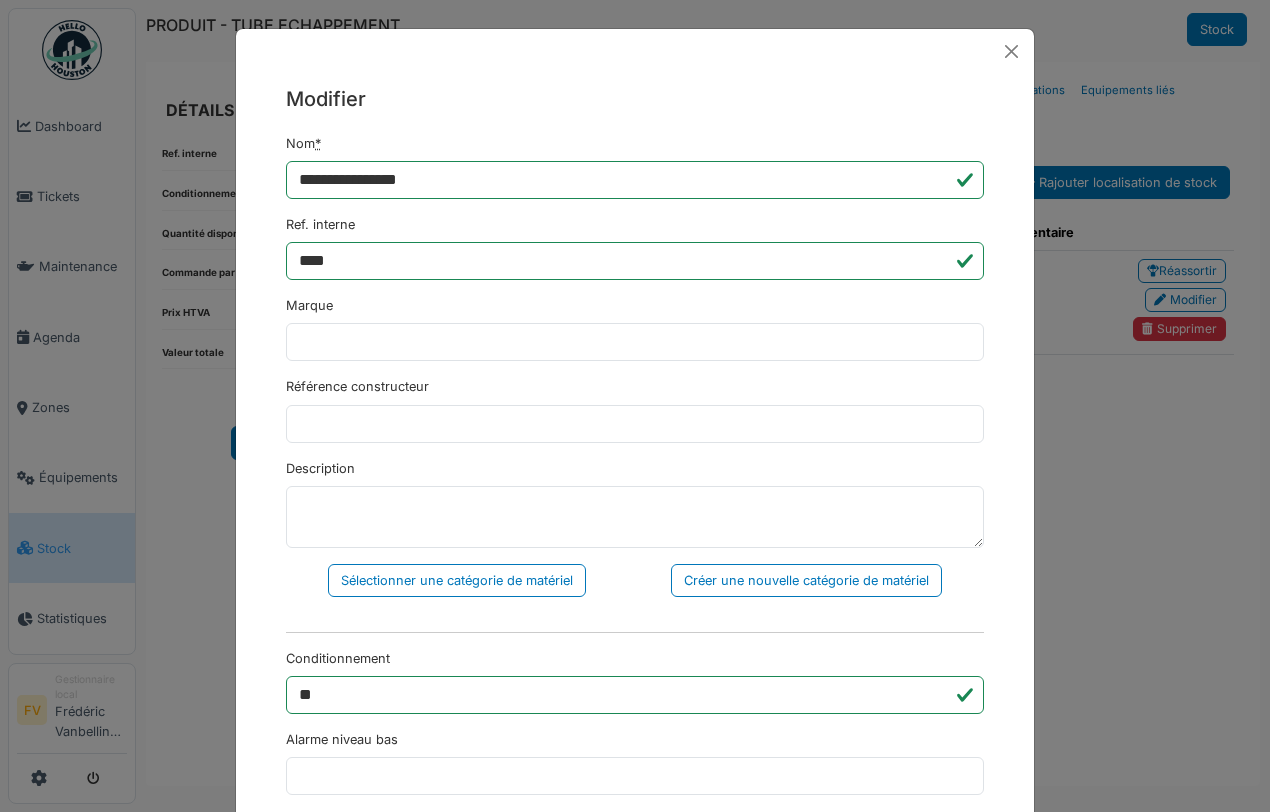 scroll, scrollTop: 0, scrollLeft: 0, axis: both 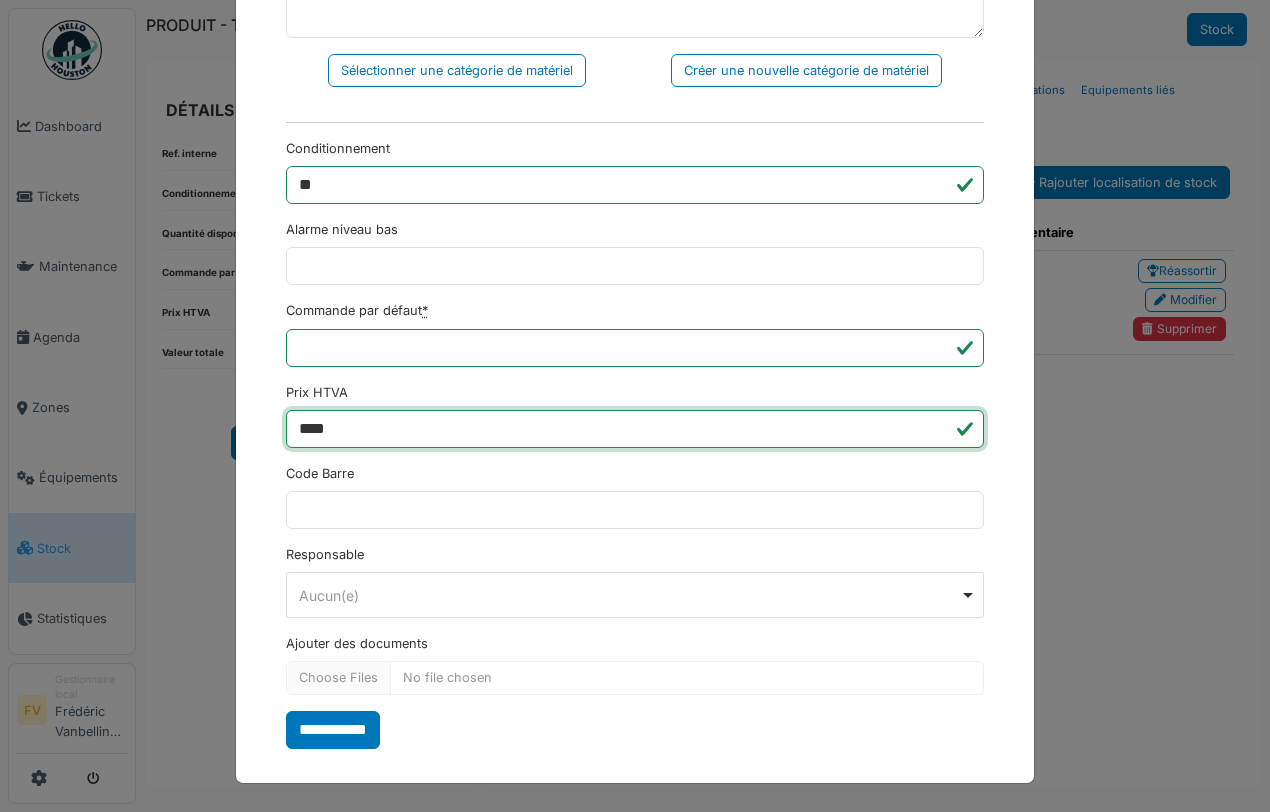click on "****" at bounding box center (635, 429) 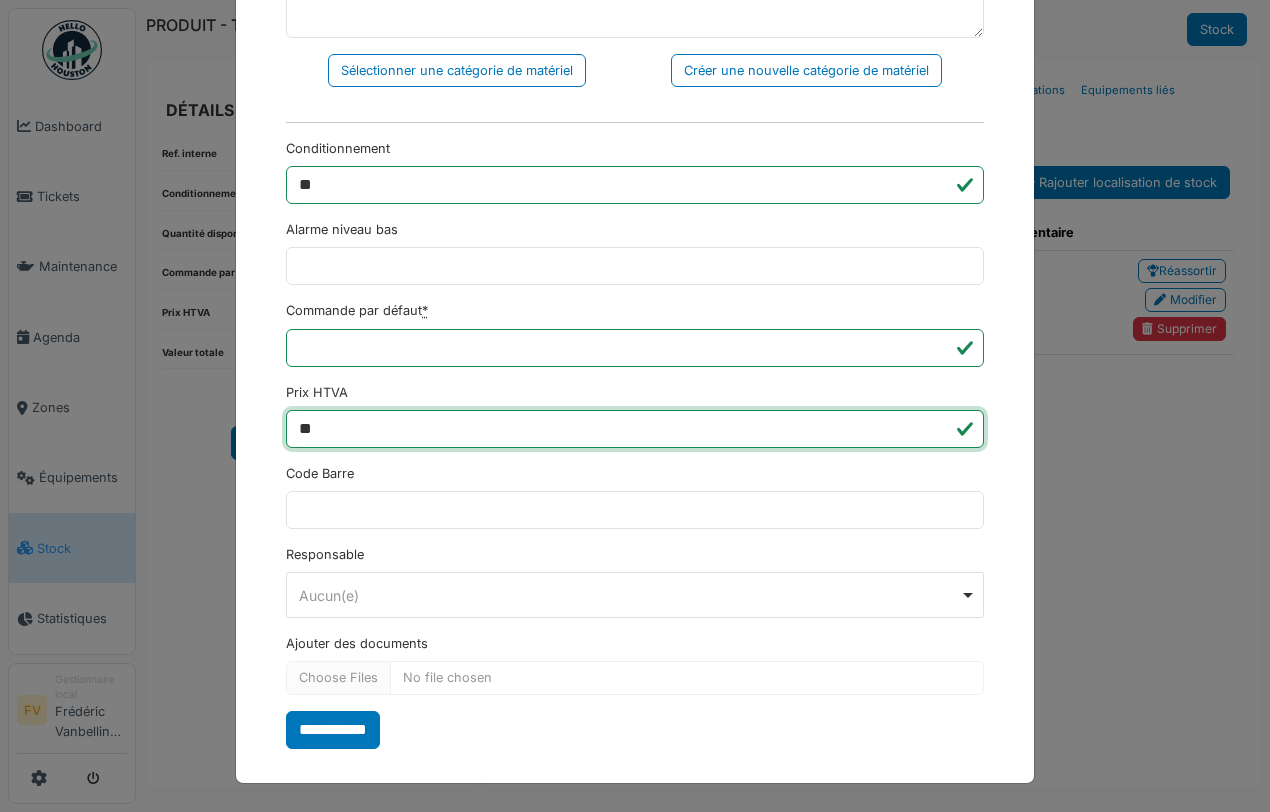 type on "*" 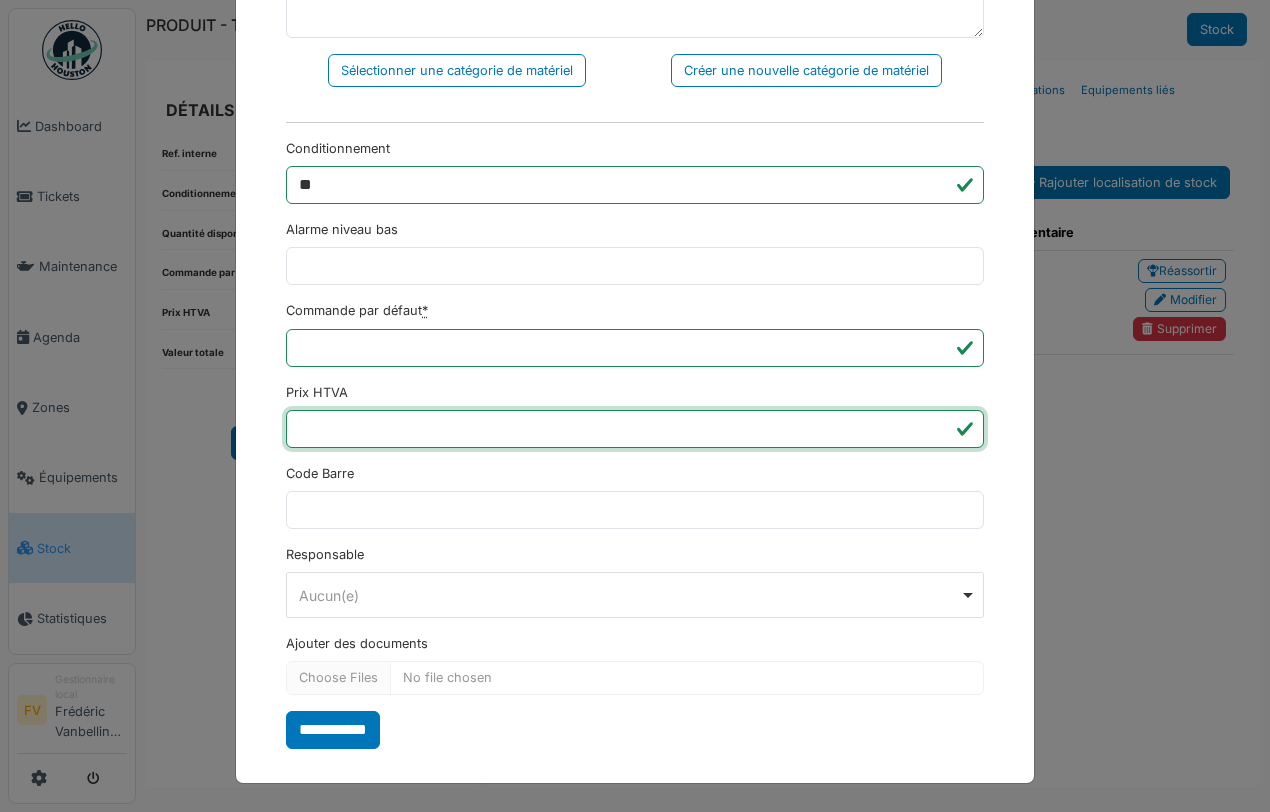 type on "*" 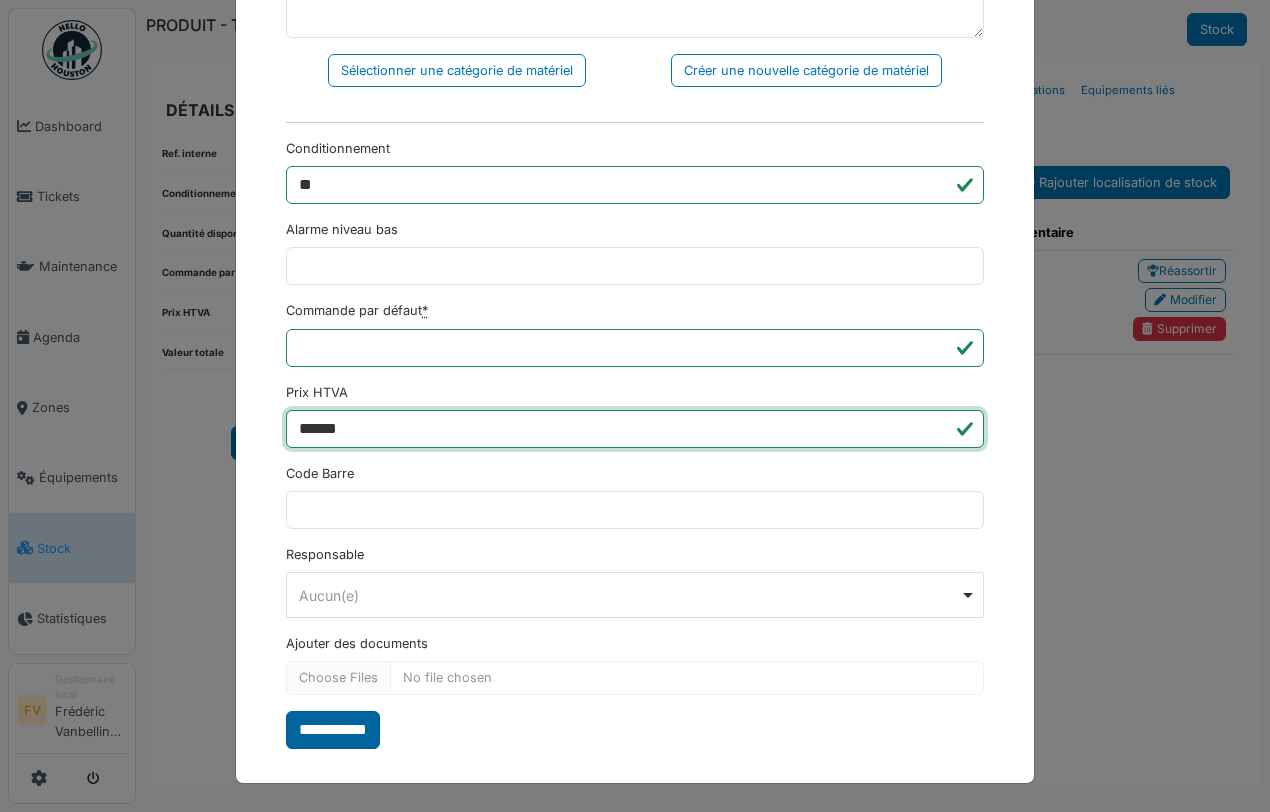 type on "******" 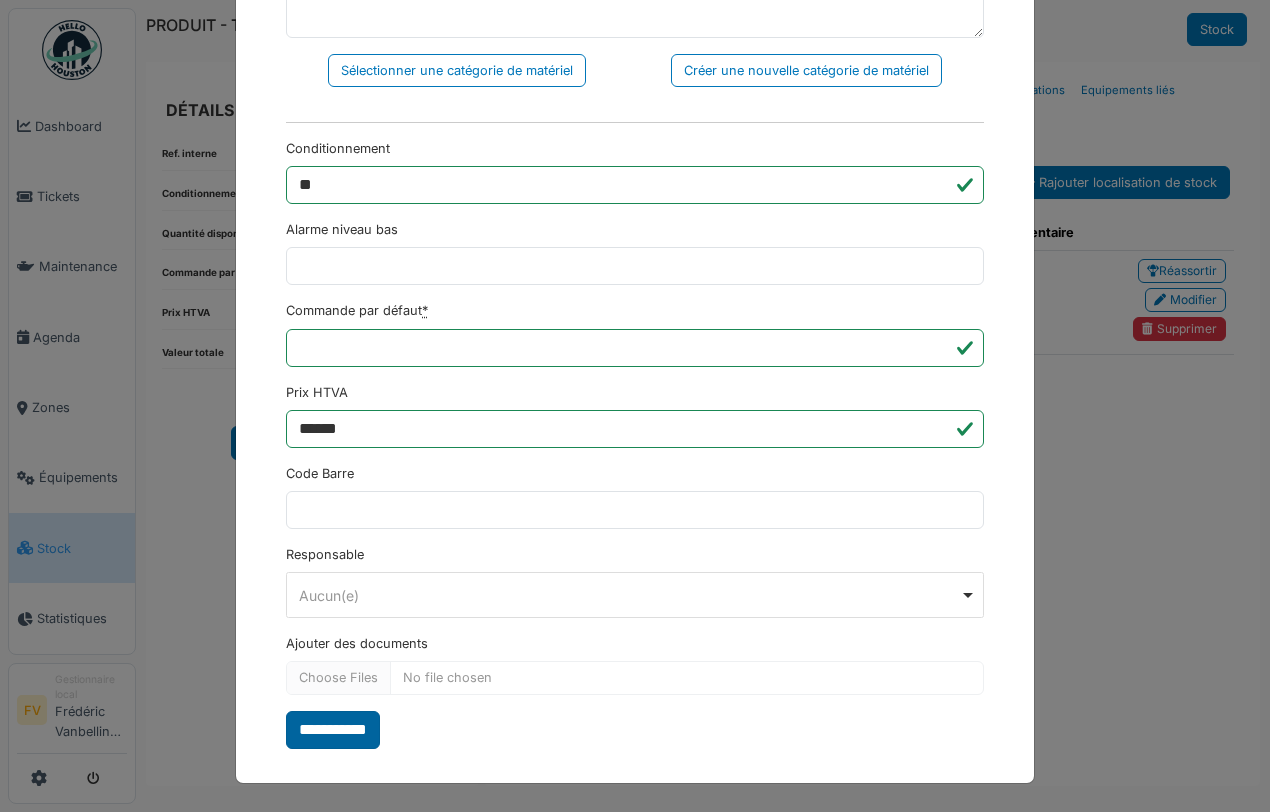 click on "**********" at bounding box center (333, 730) 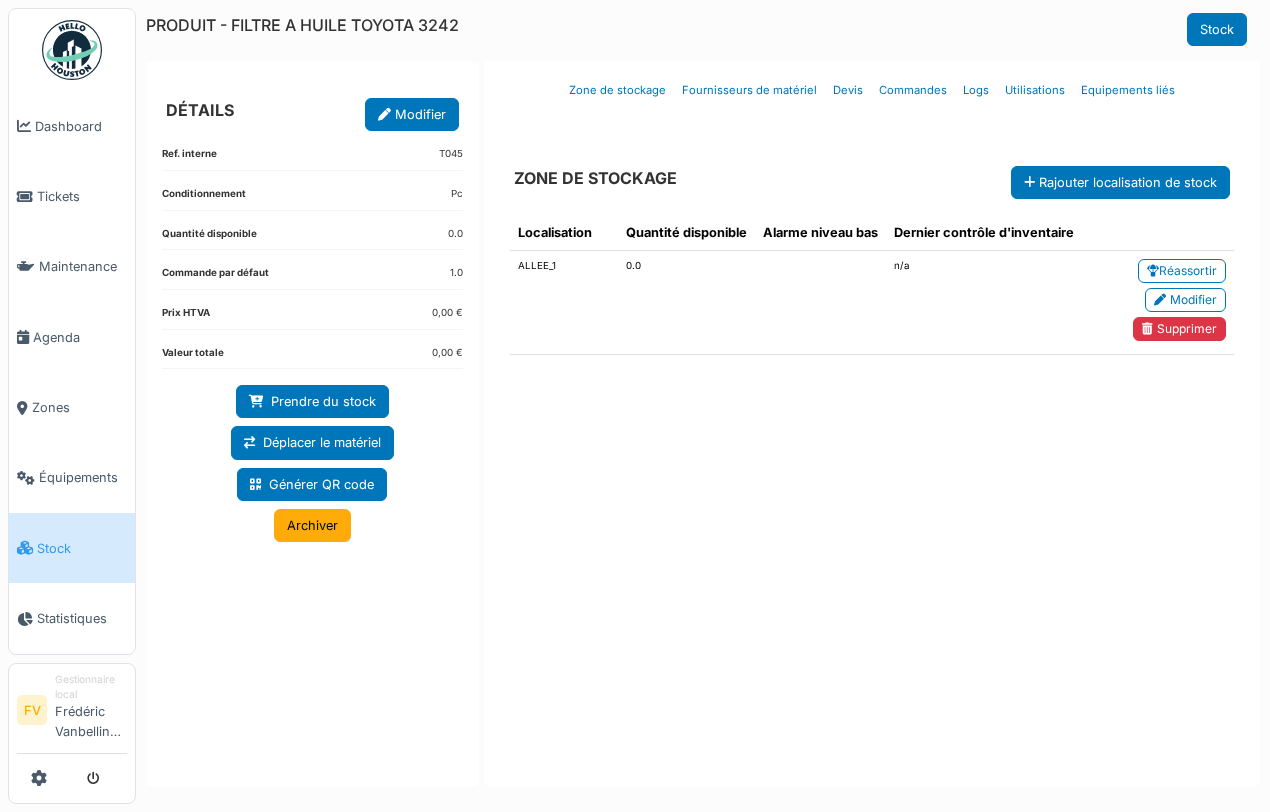 scroll, scrollTop: 0, scrollLeft: 0, axis: both 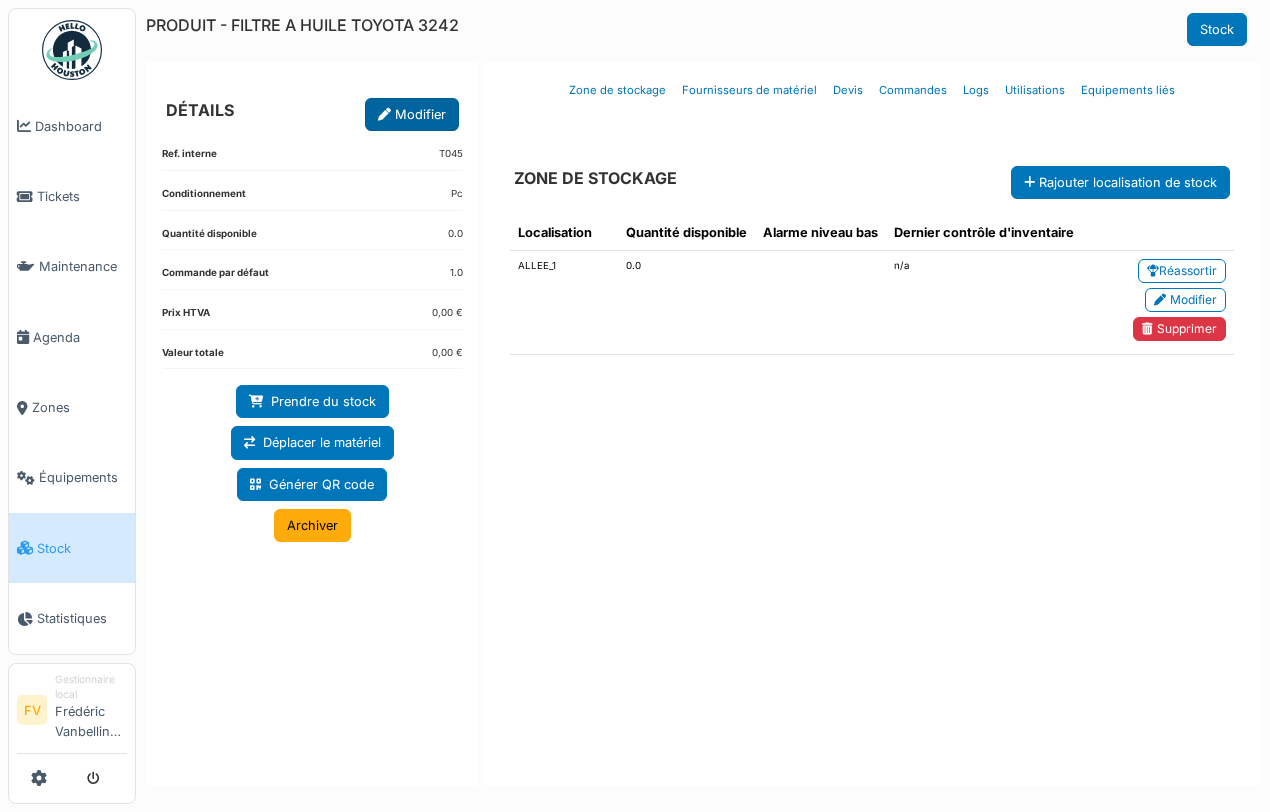 click on "Modifier" at bounding box center [412, 114] 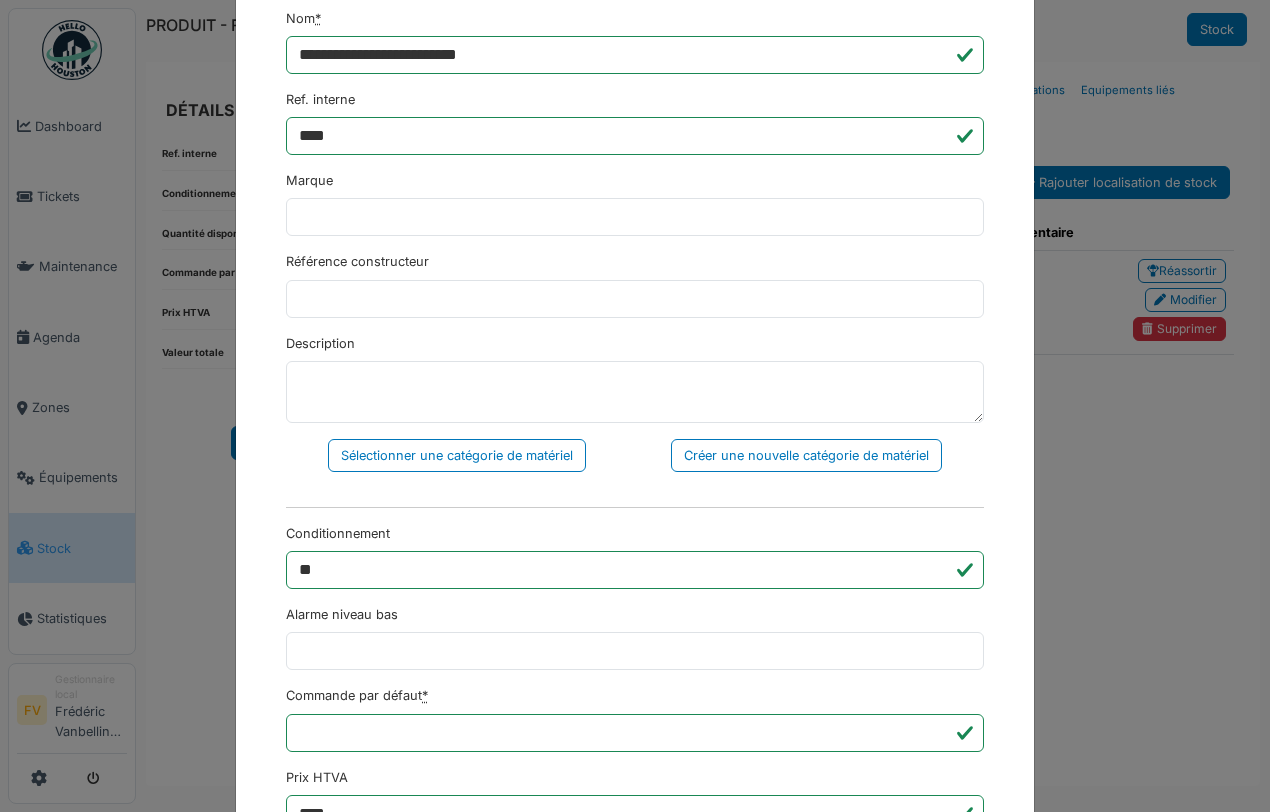 scroll, scrollTop: 375, scrollLeft: 0, axis: vertical 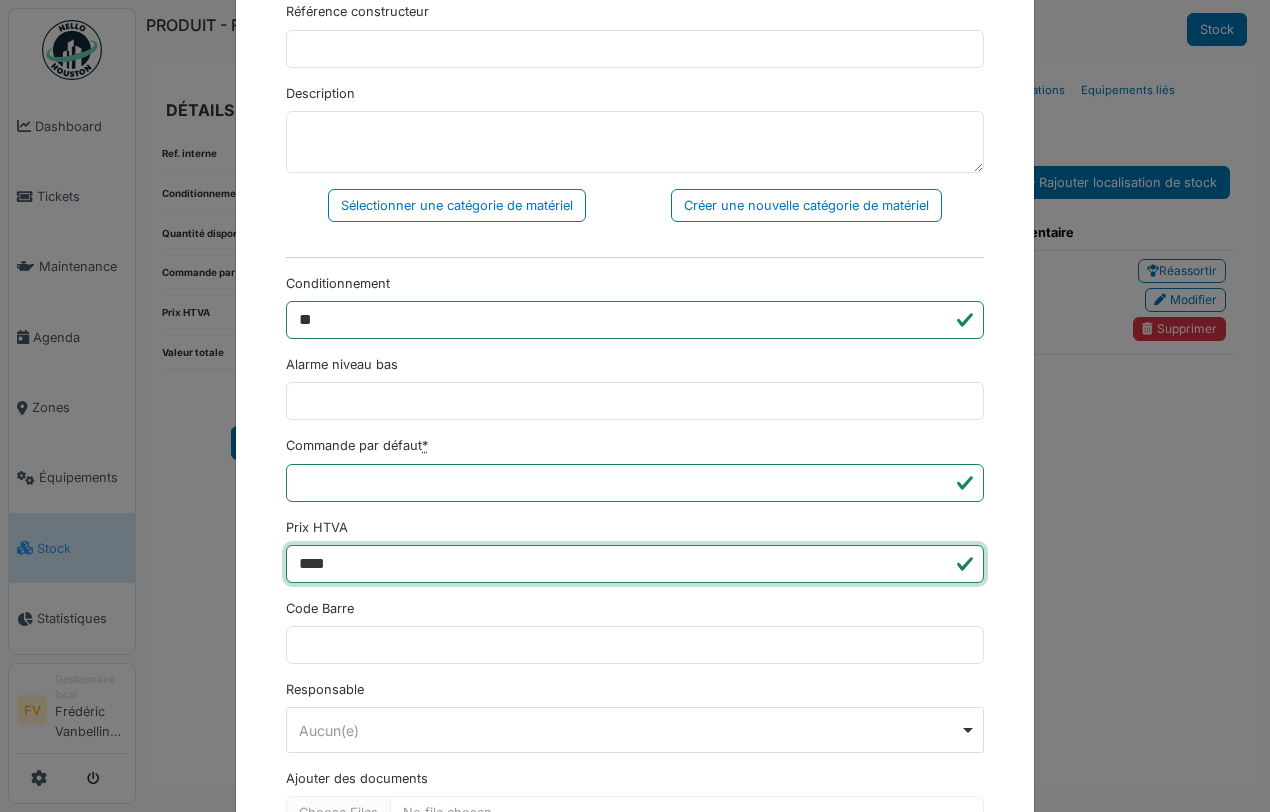 click on "****" at bounding box center [635, 564] 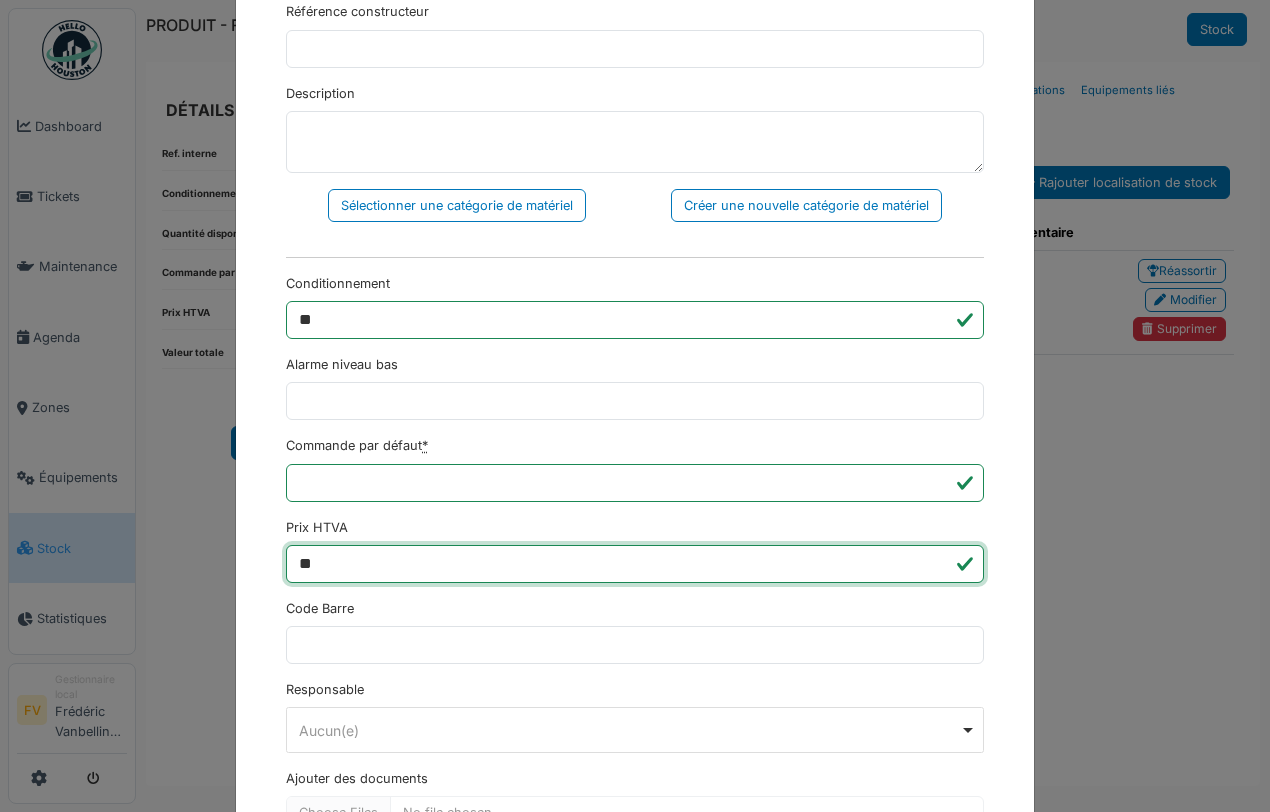 type on "*" 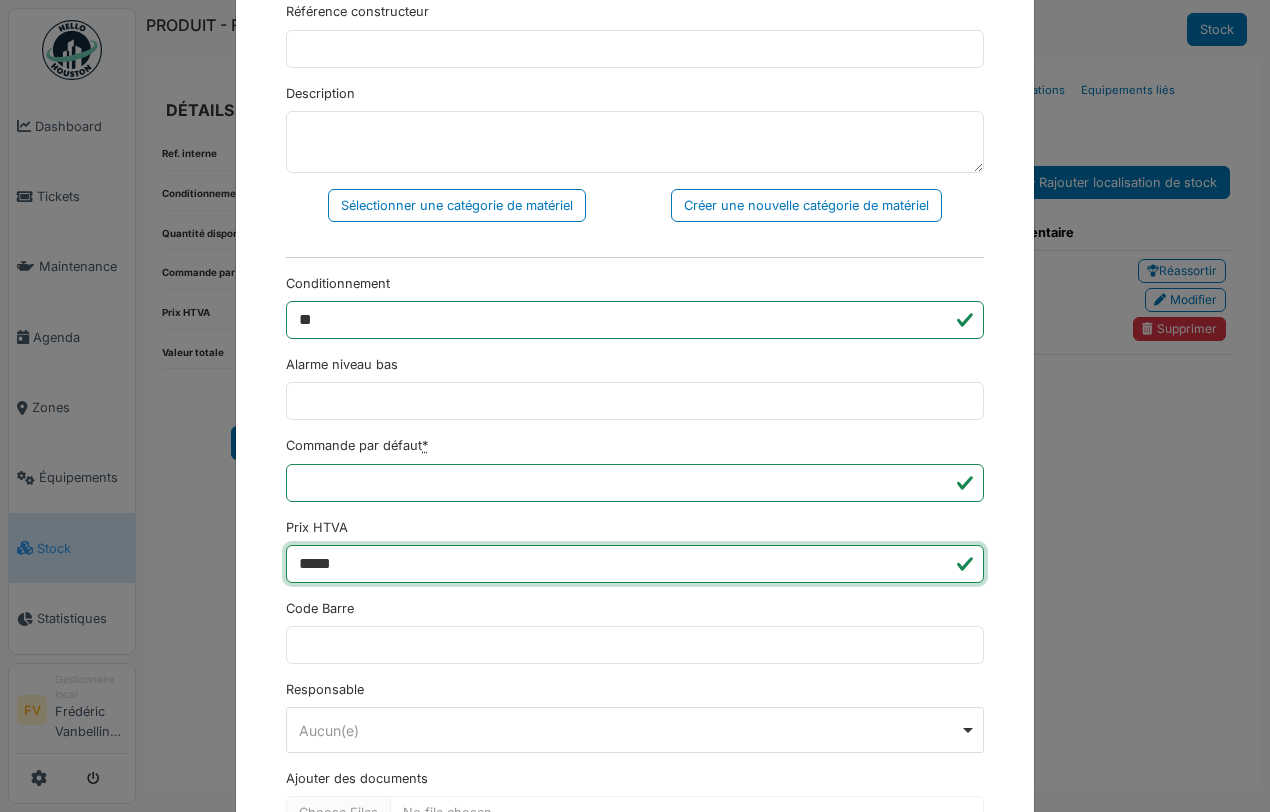 scroll, scrollTop: 516, scrollLeft: 0, axis: vertical 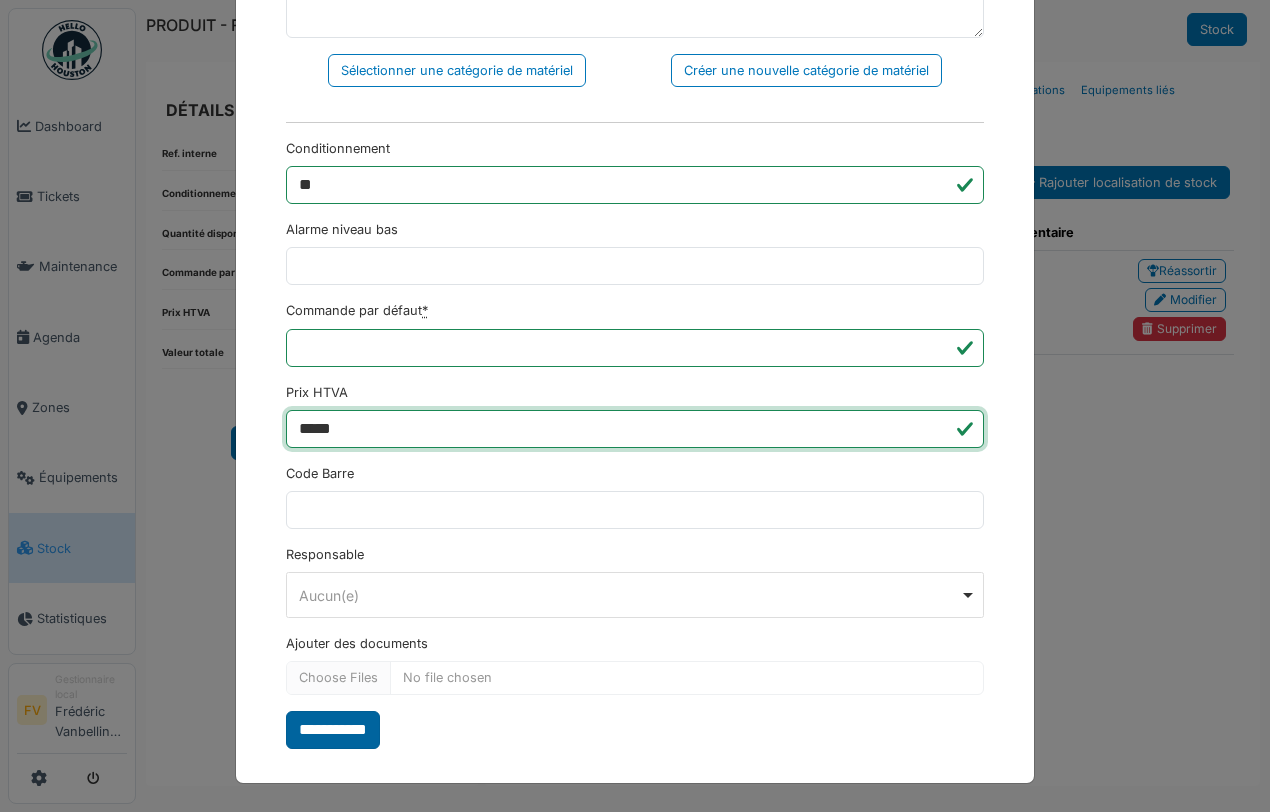 type on "*****" 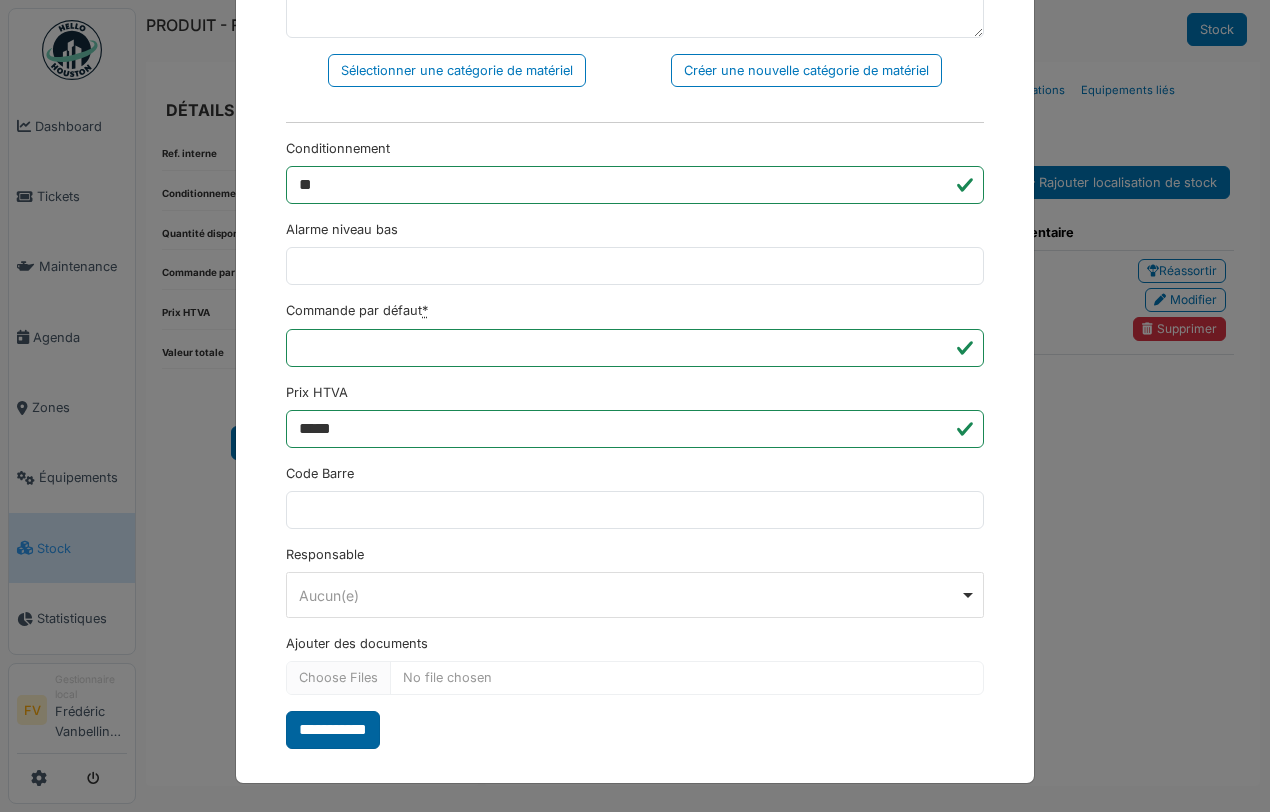 click on "**********" at bounding box center (333, 730) 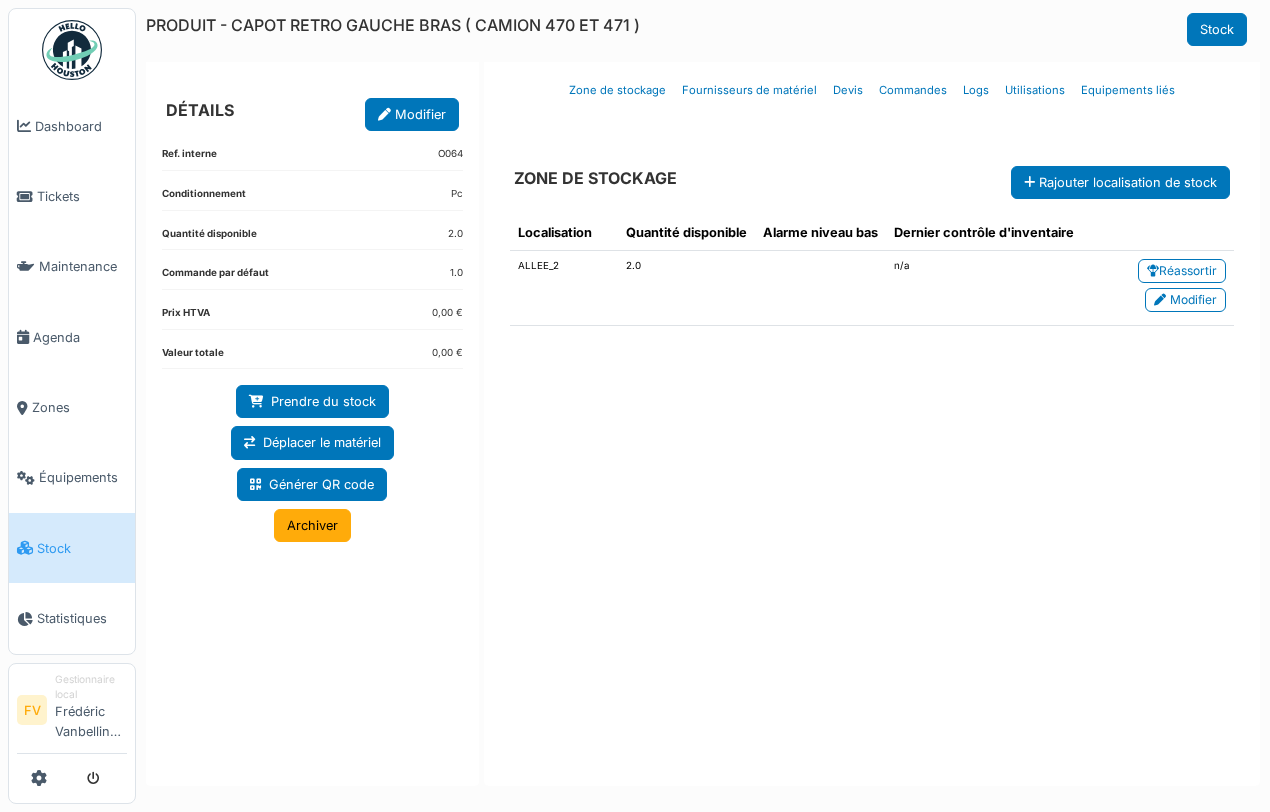 scroll, scrollTop: 0, scrollLeft: 0, axis: both 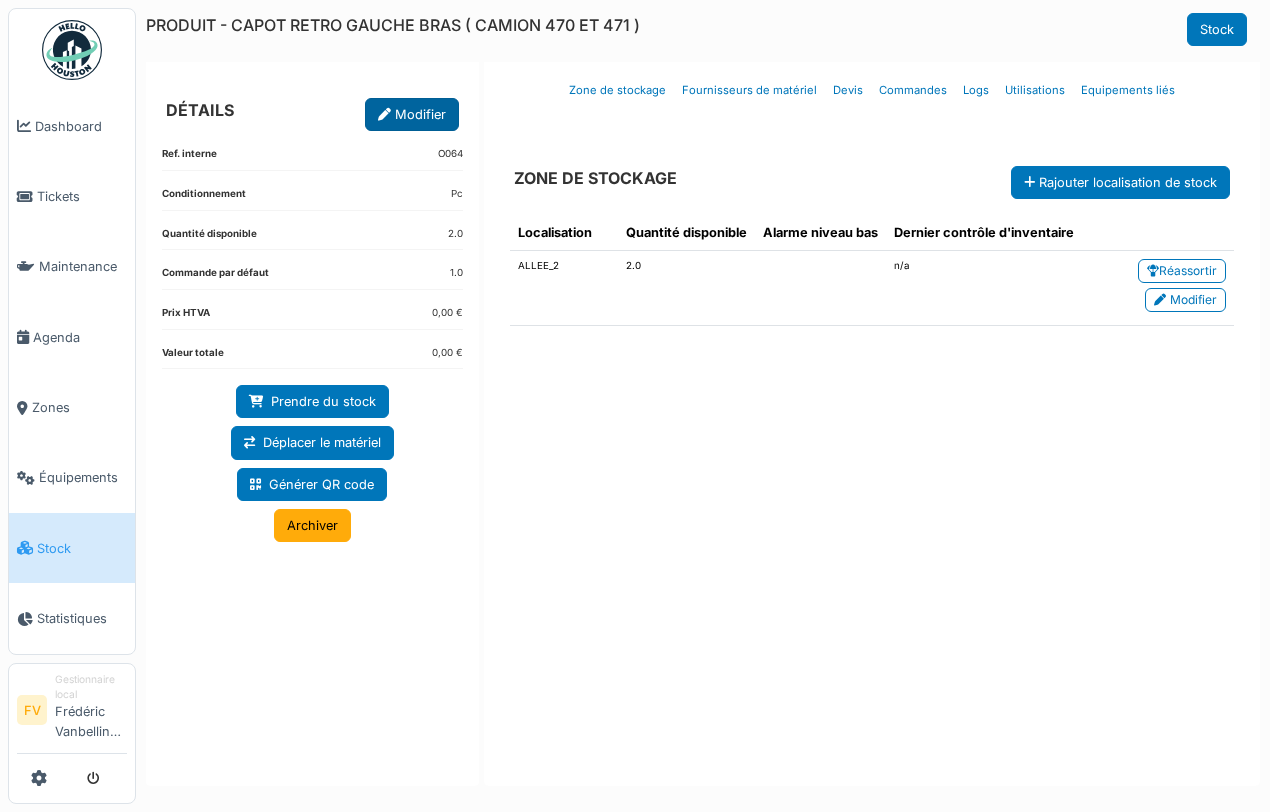 click on "Modifier" at bounding box center (412, 114) 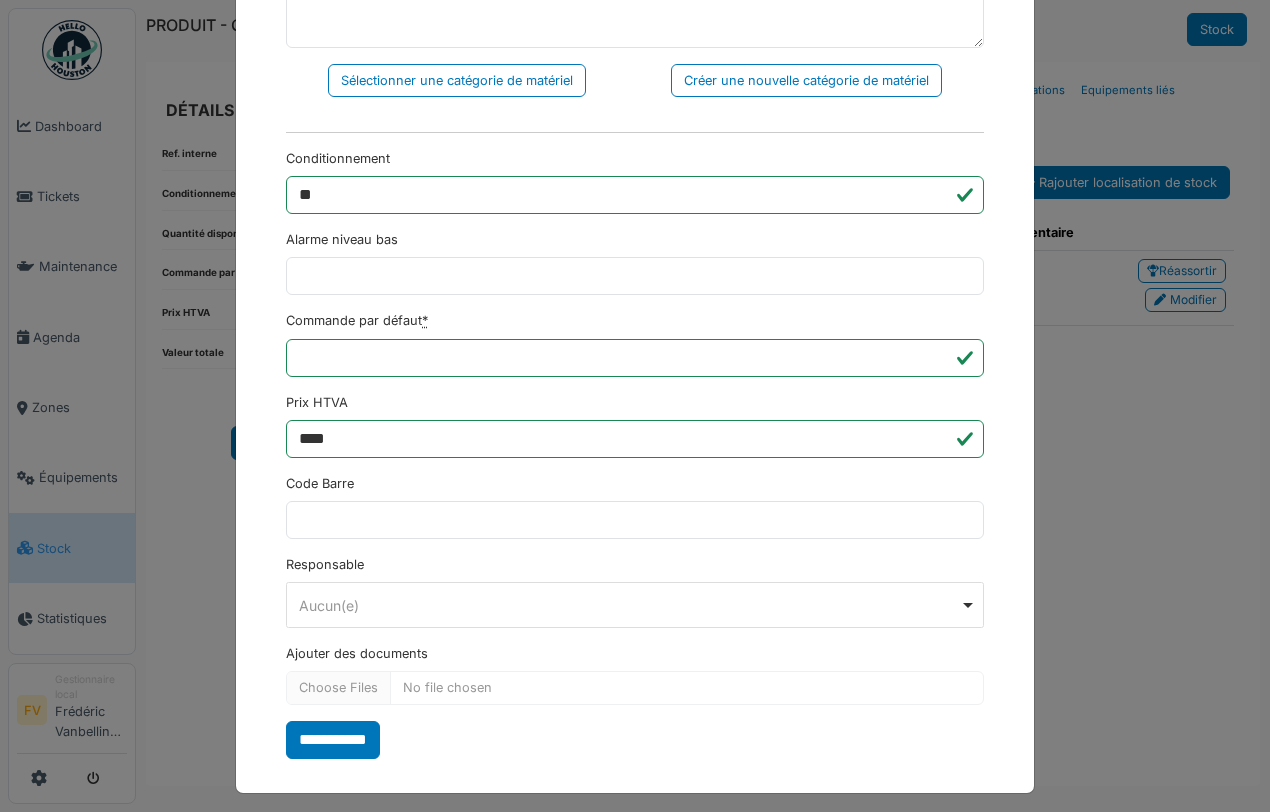 scroll, scrollTop: 516, scrollLeft: 0, axis: vertical 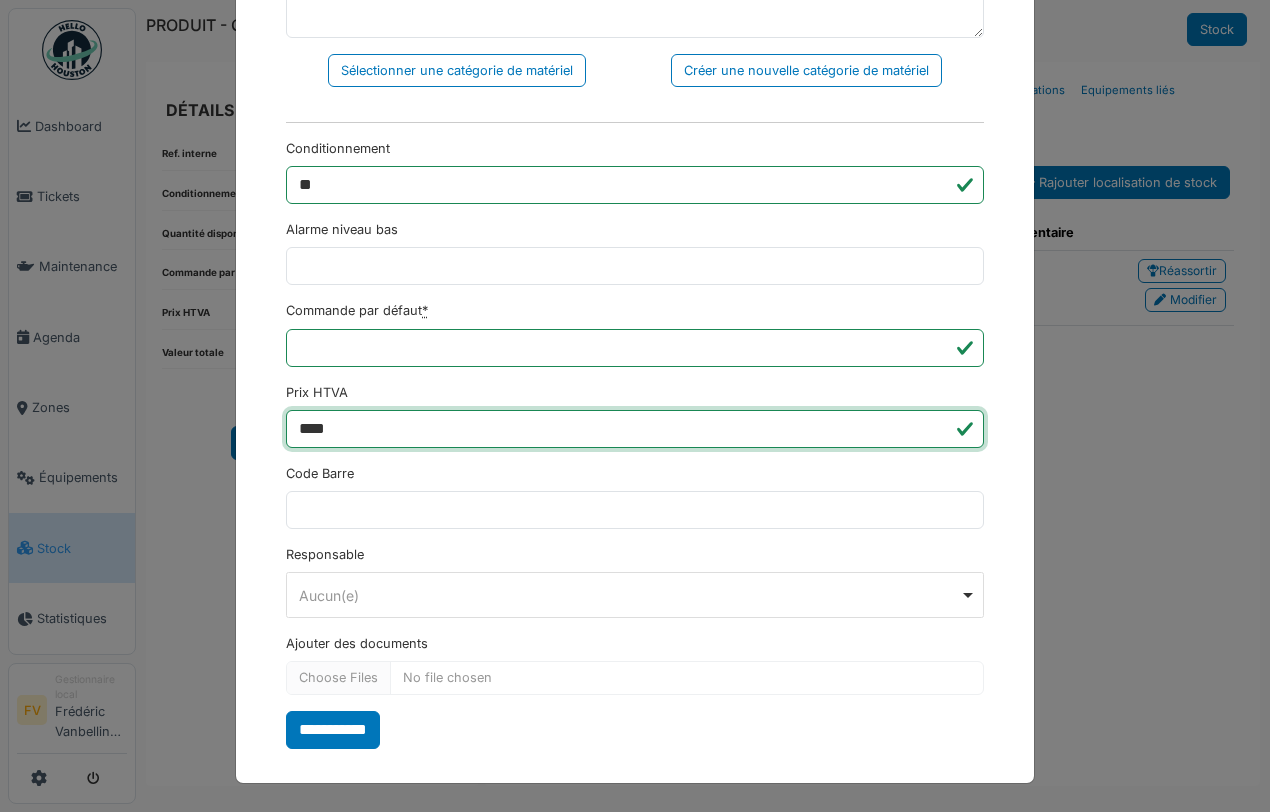 click on "****" at bounding box center [635, 429] 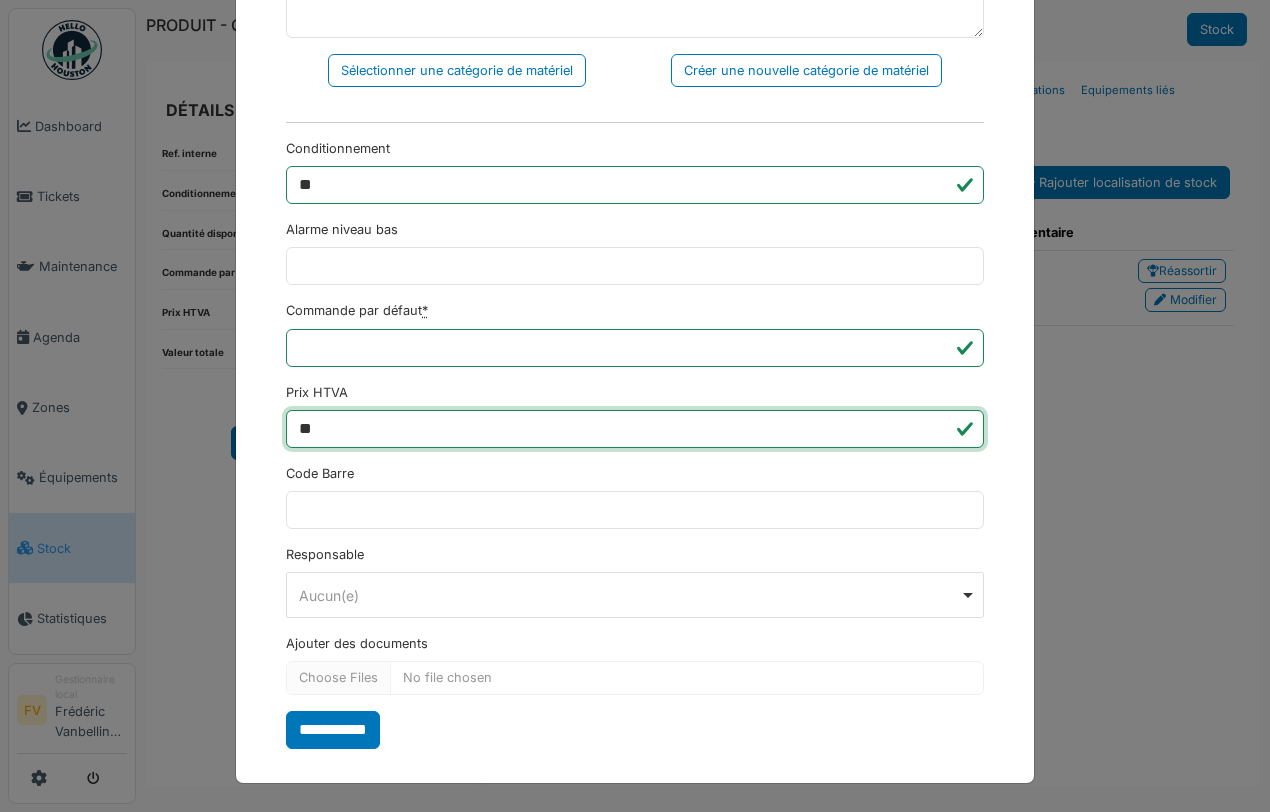 type on "*" 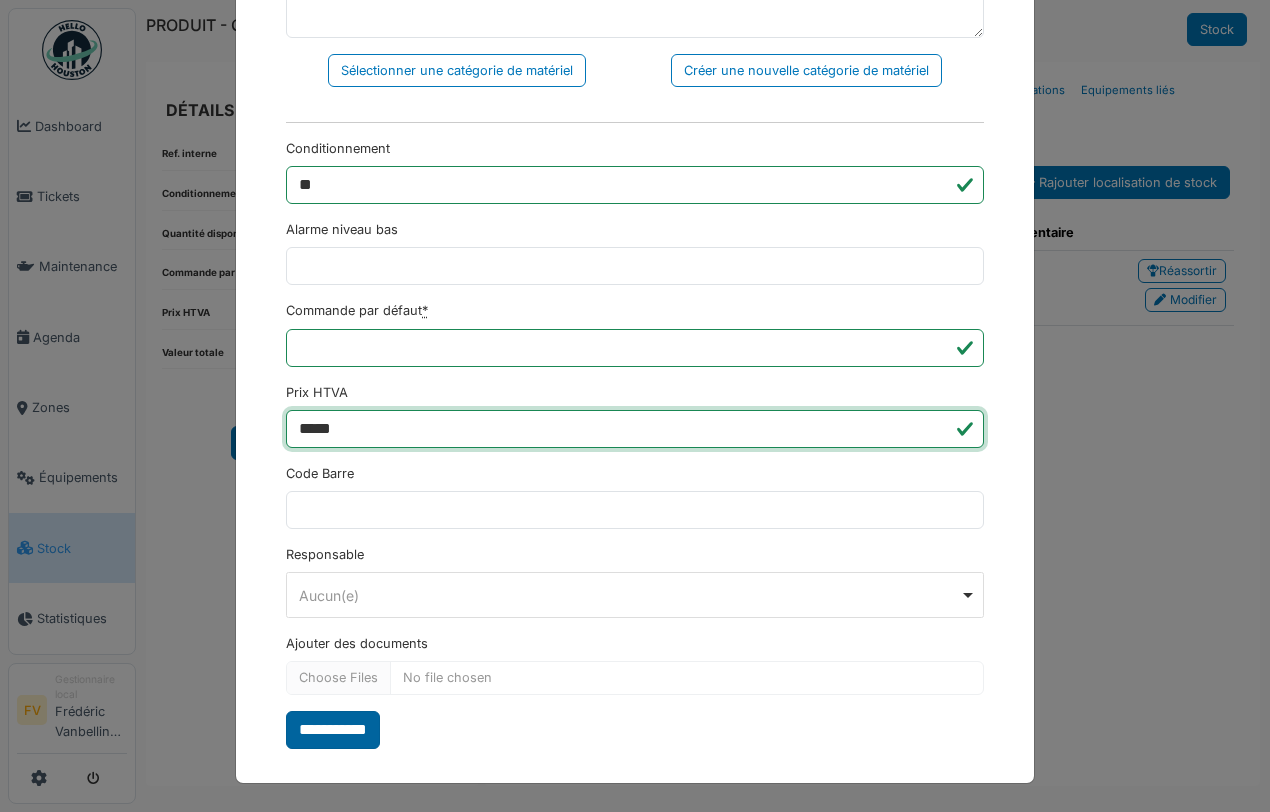 type on "*****" 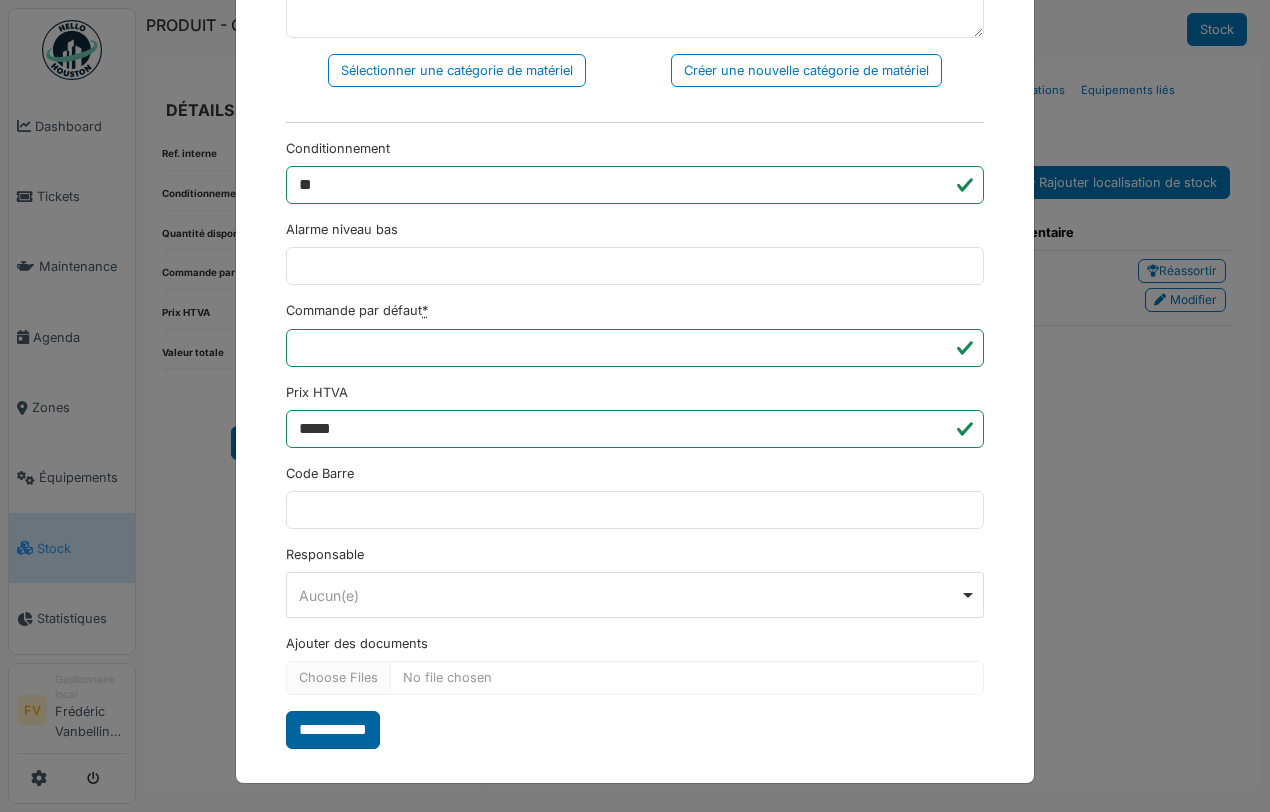 click on "**********" at bounding box center (333, 730) 